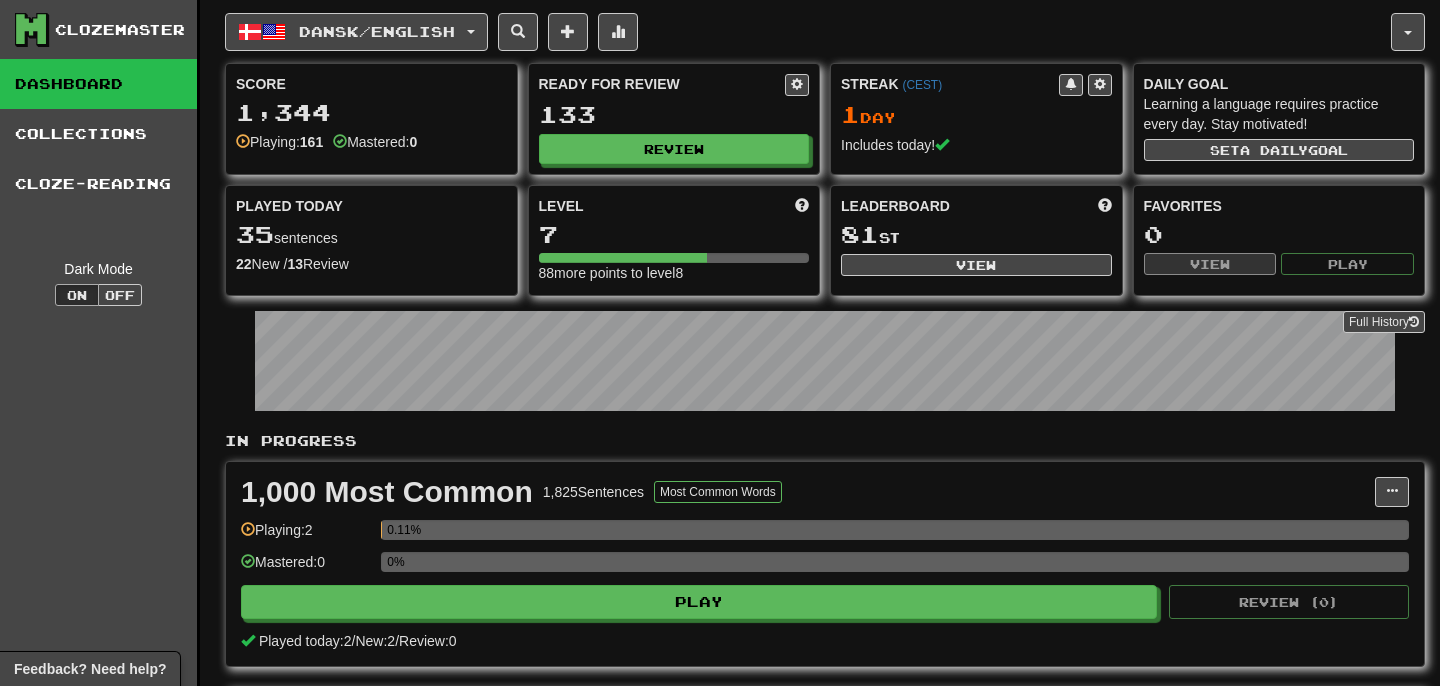 scroll, scrollTop: 0, scrollLeft: 0, axis: both 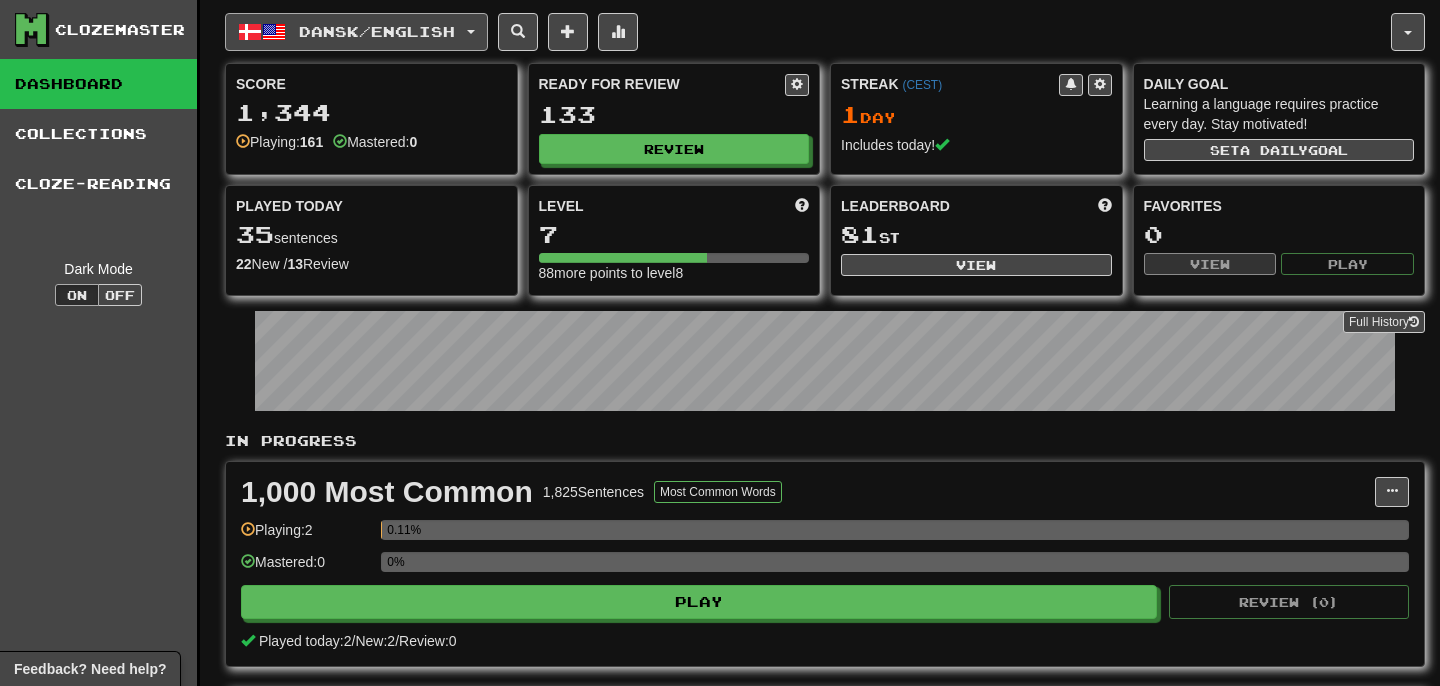 click on "Dansk  /  English" at bounding box center (356, 32) 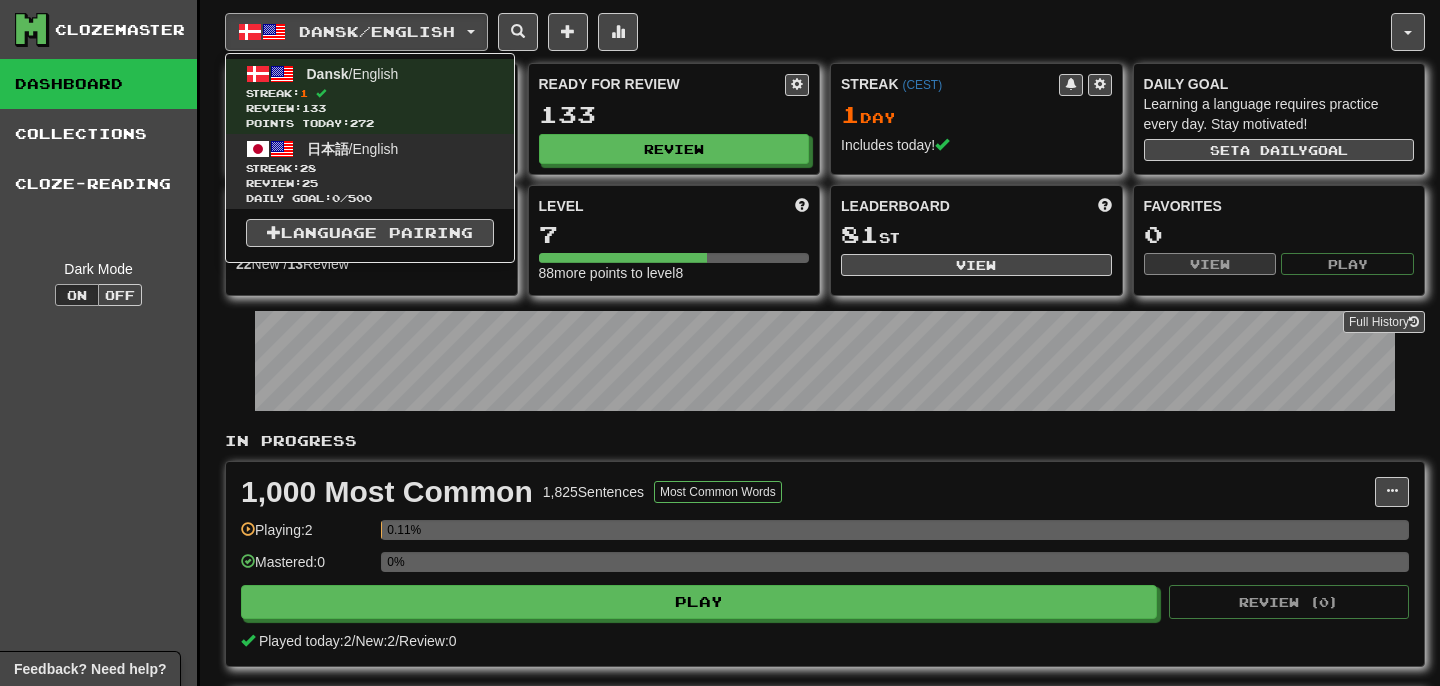 click on "Review:  25" at bounding box center [370, 183] 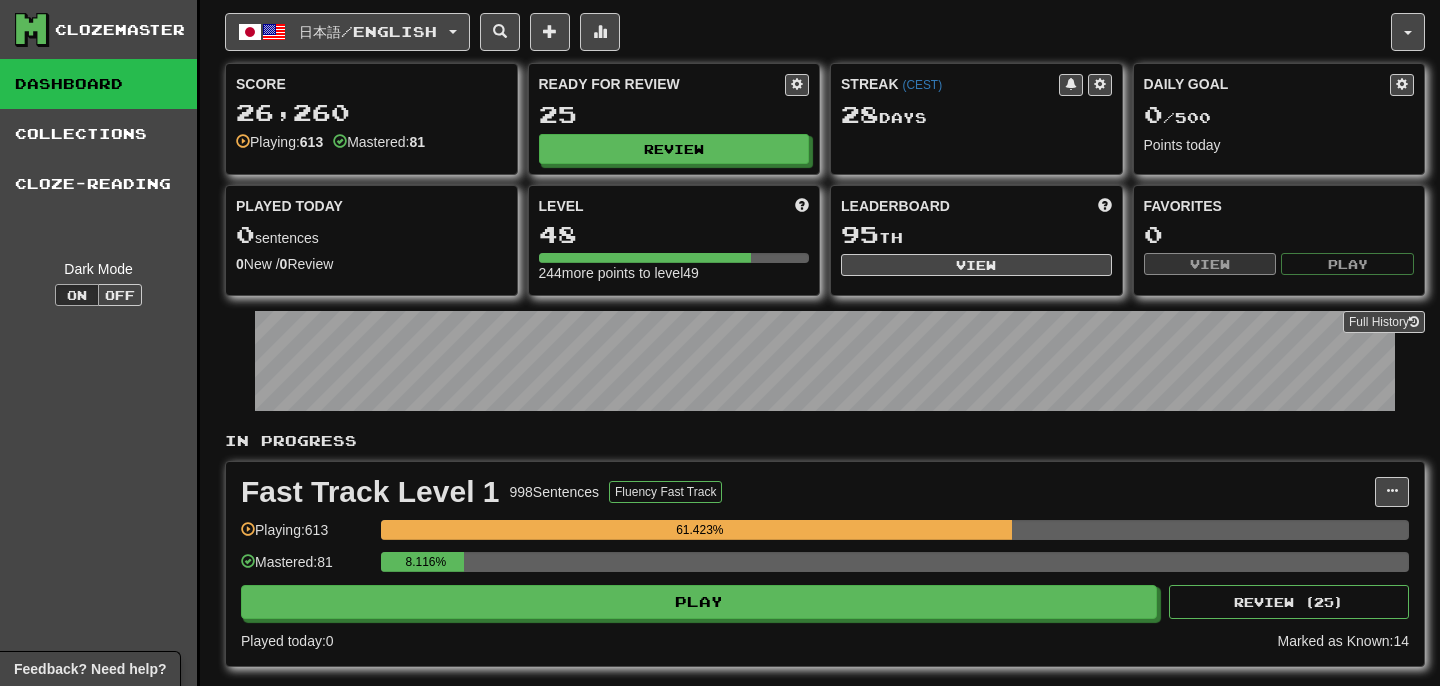 scroll, scrollTop: 0, scrollLeft: 0, axis: both 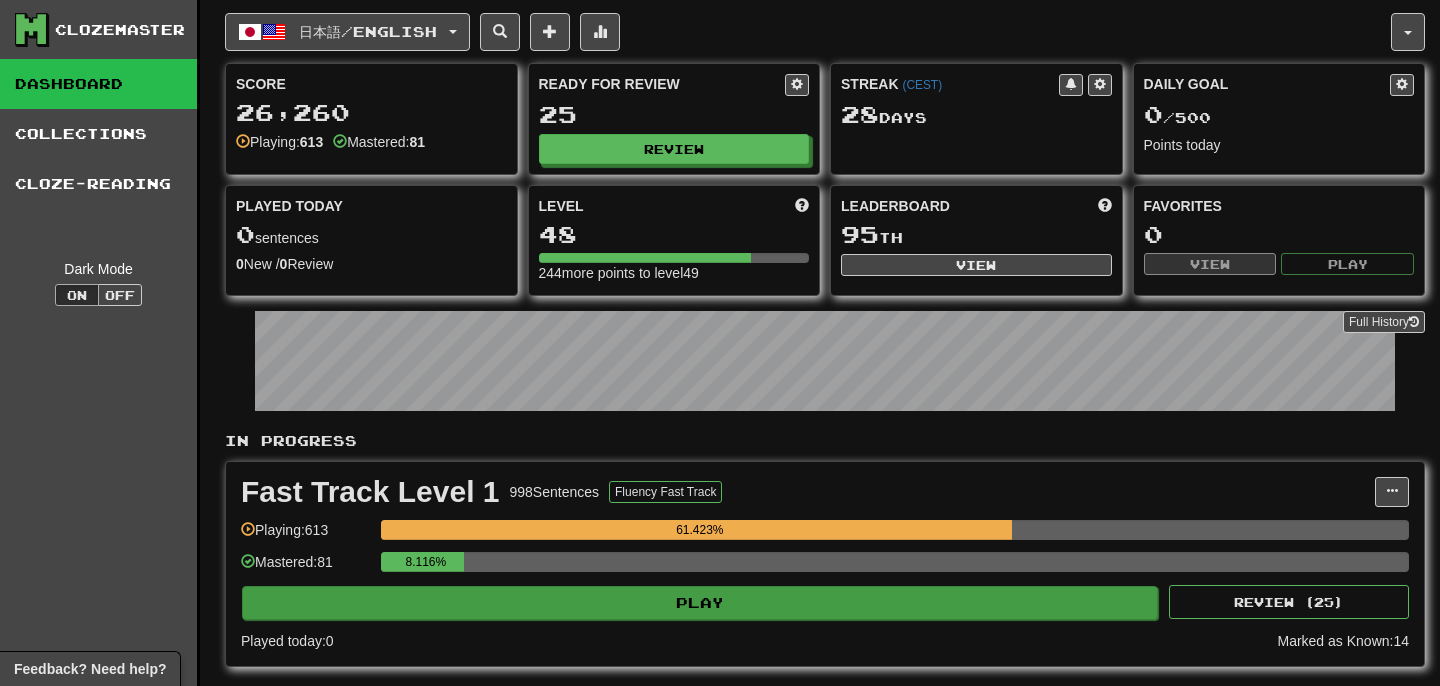 click on "Play" at bounding box center (700, 603) 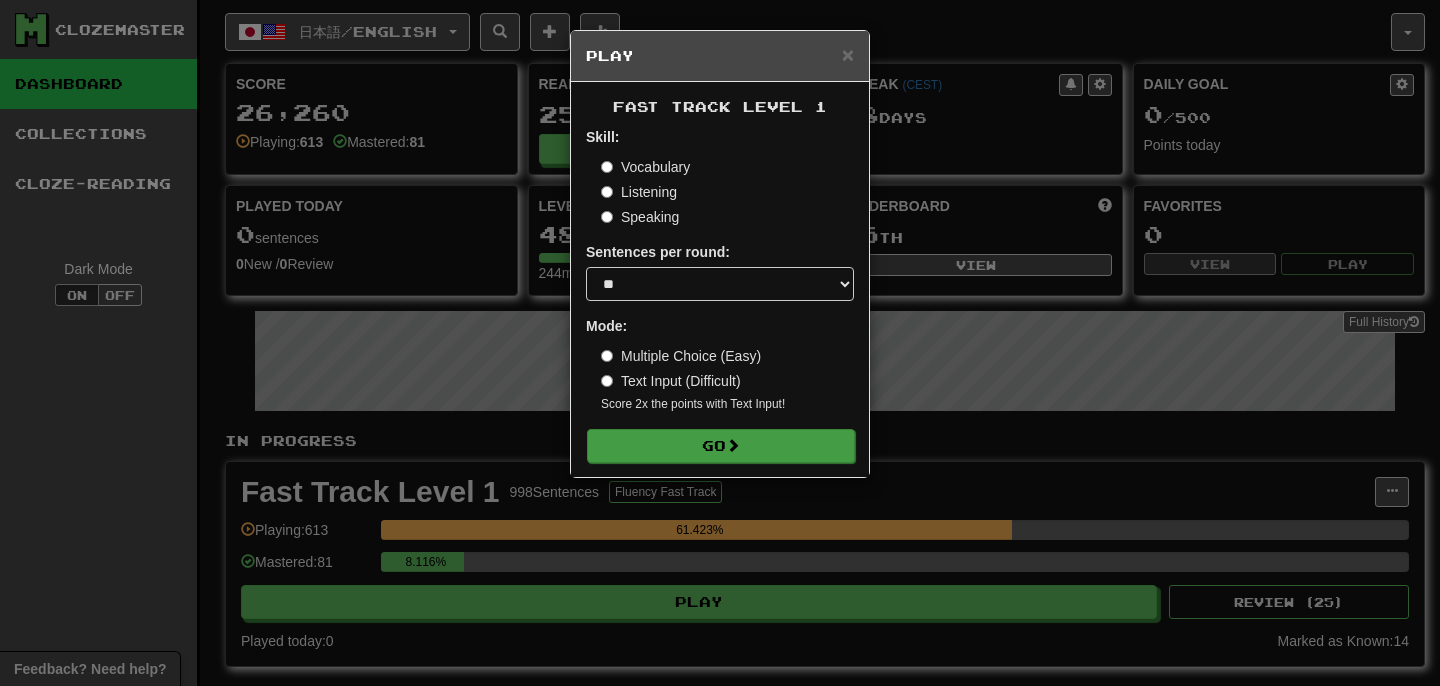 click on "Go" at bounding box center (721, 446) 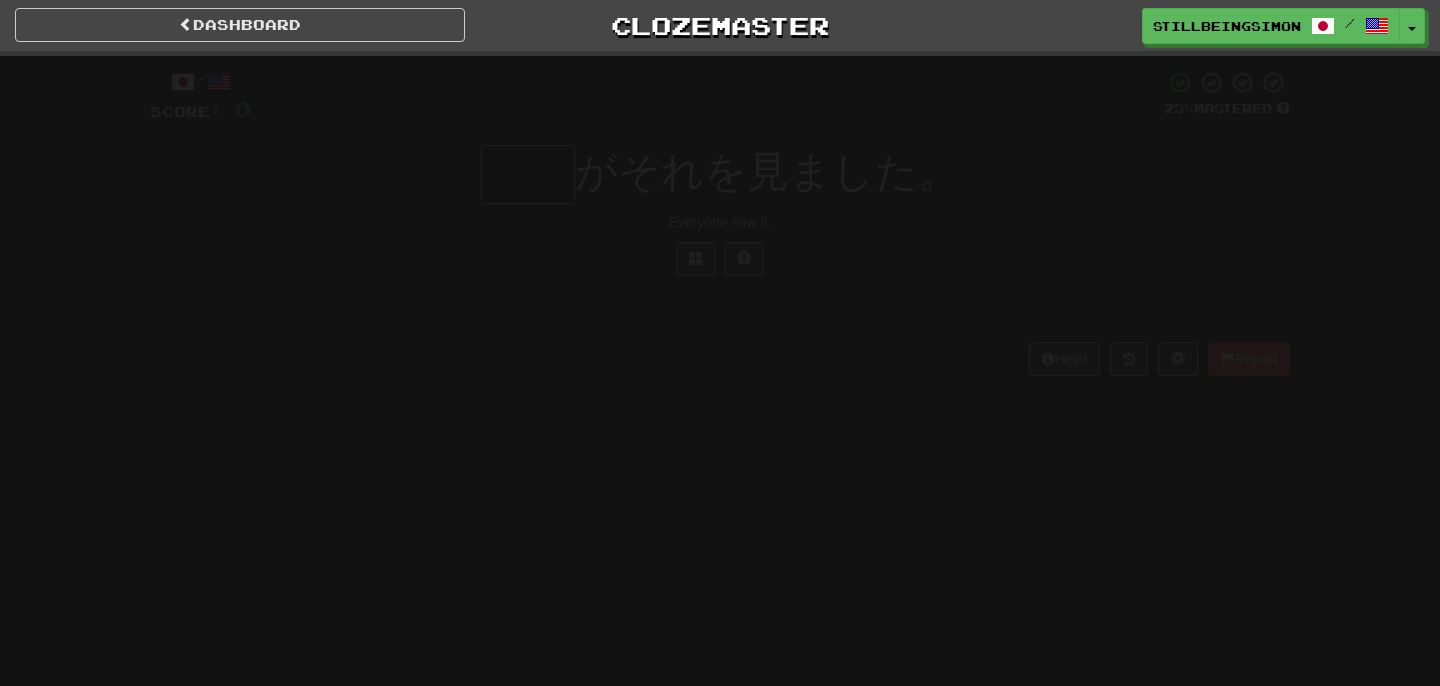 scroll, scrollTop: 0, scrollLeft: 0, axis: both 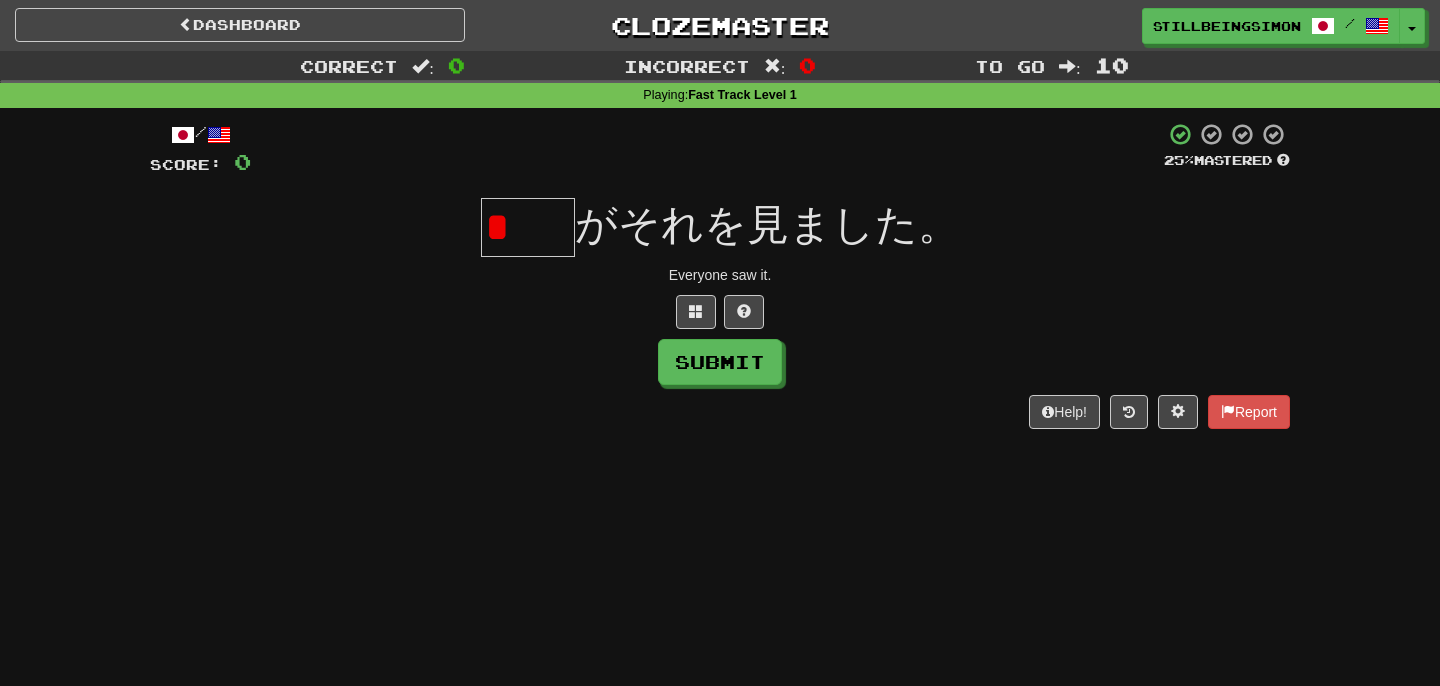 type on "*" 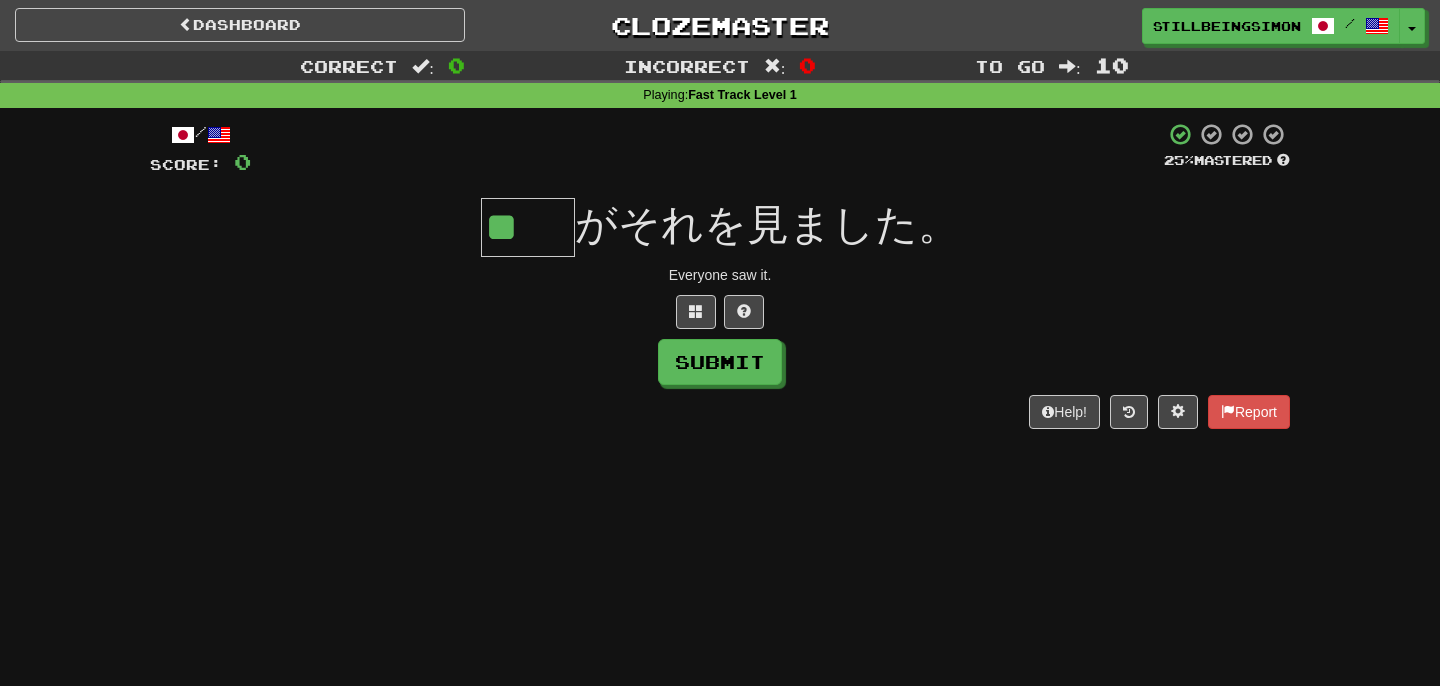 type on "**" 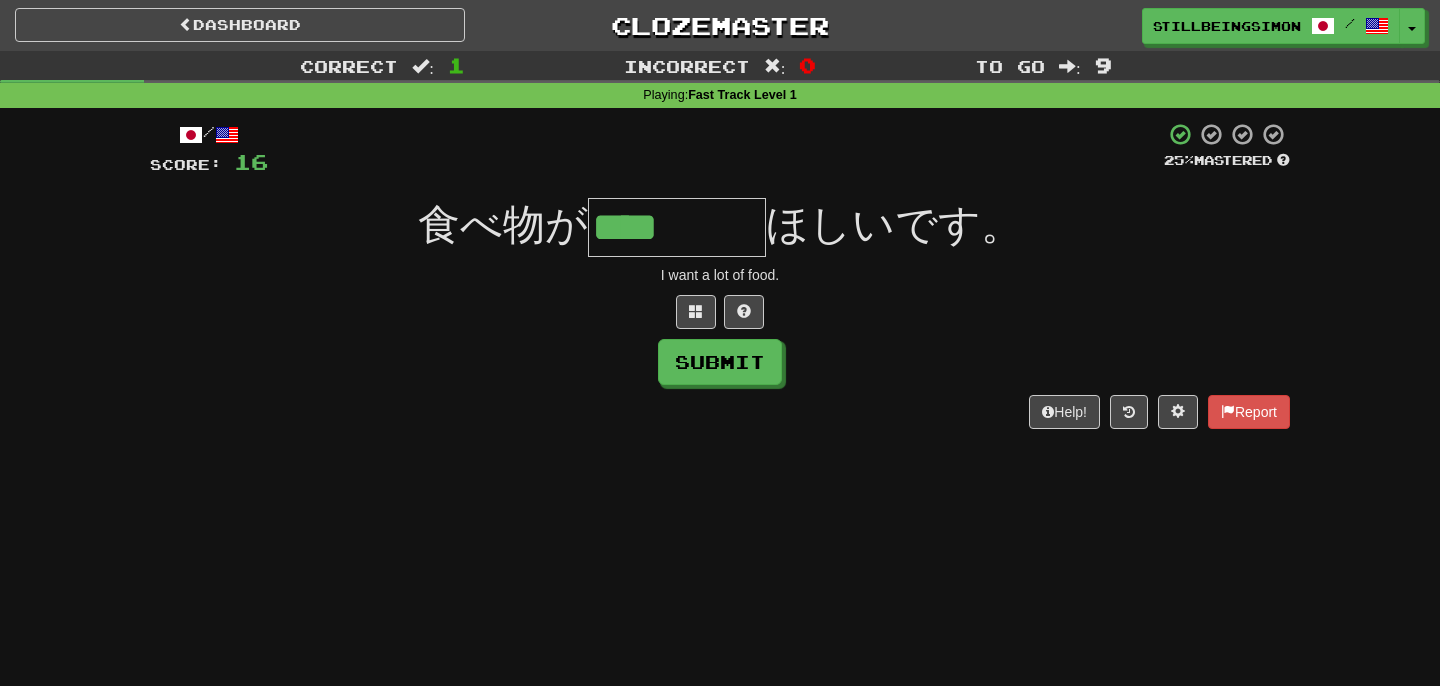 type on "****" 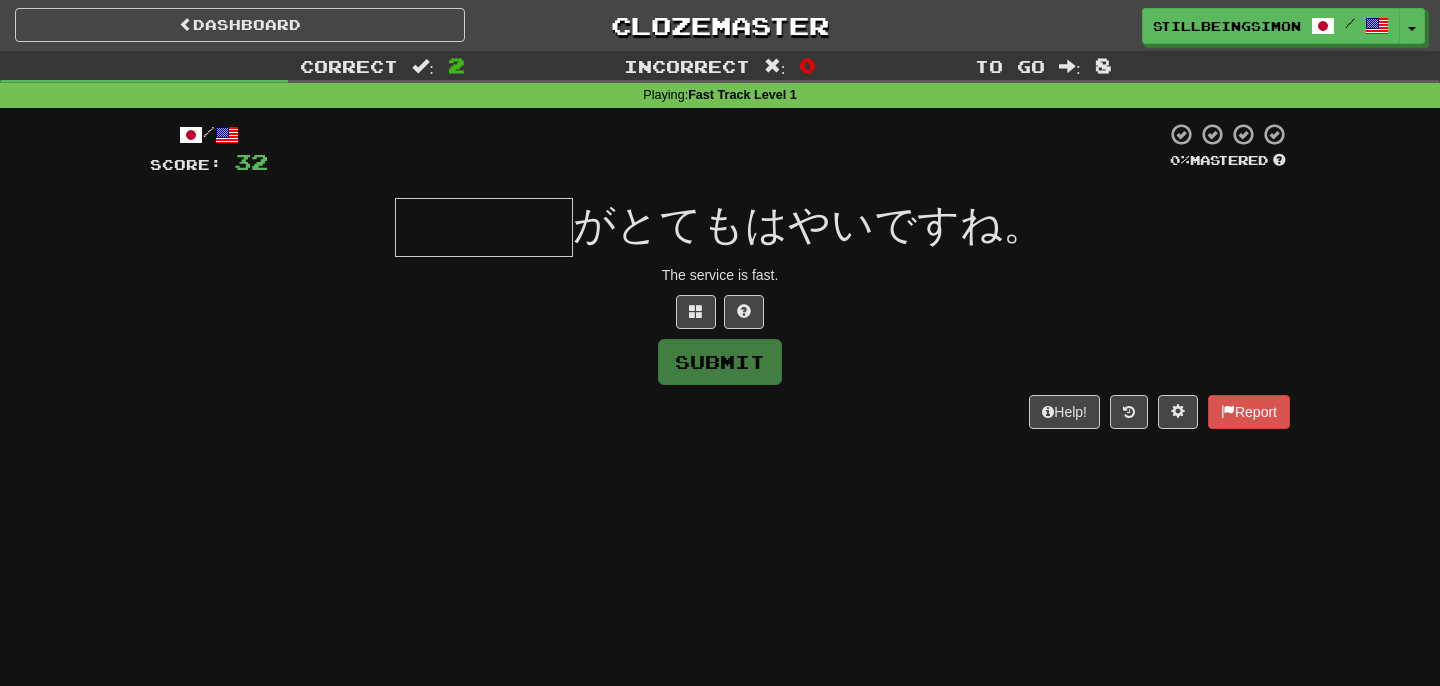 type on "****" 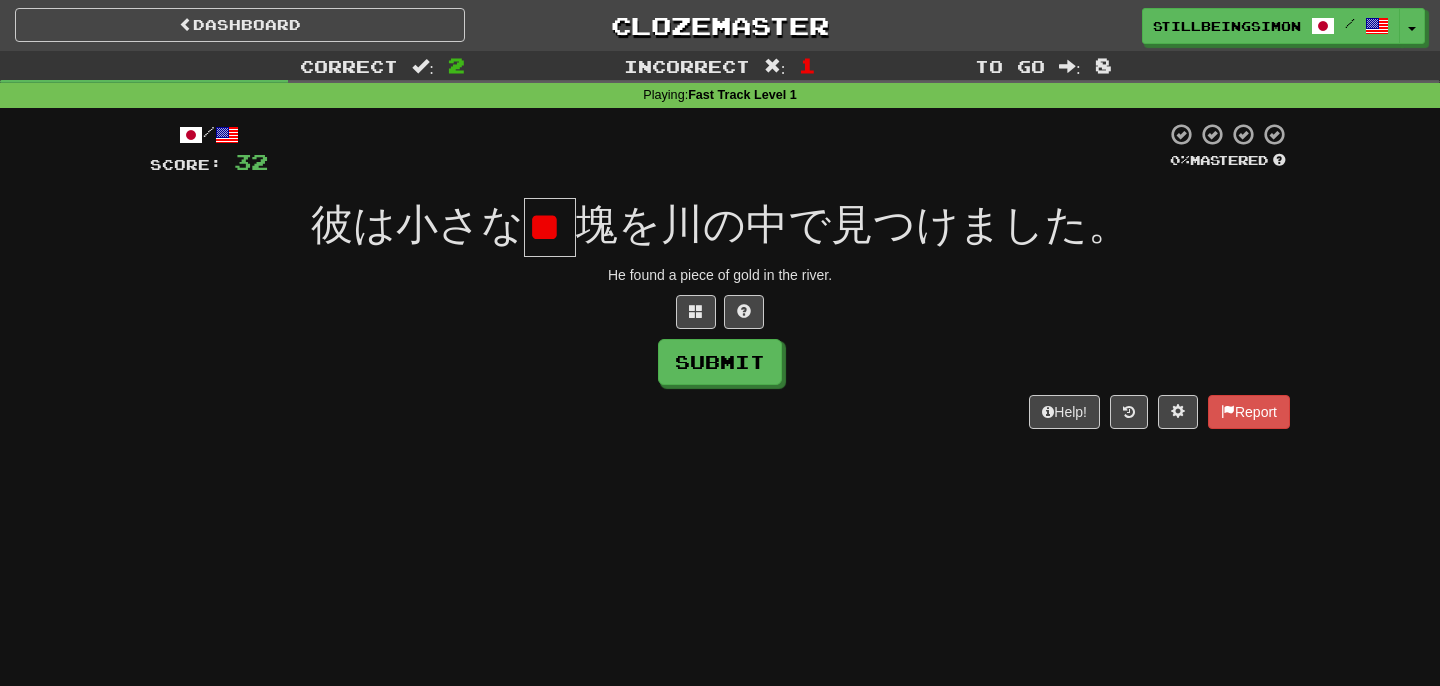 type on "*" 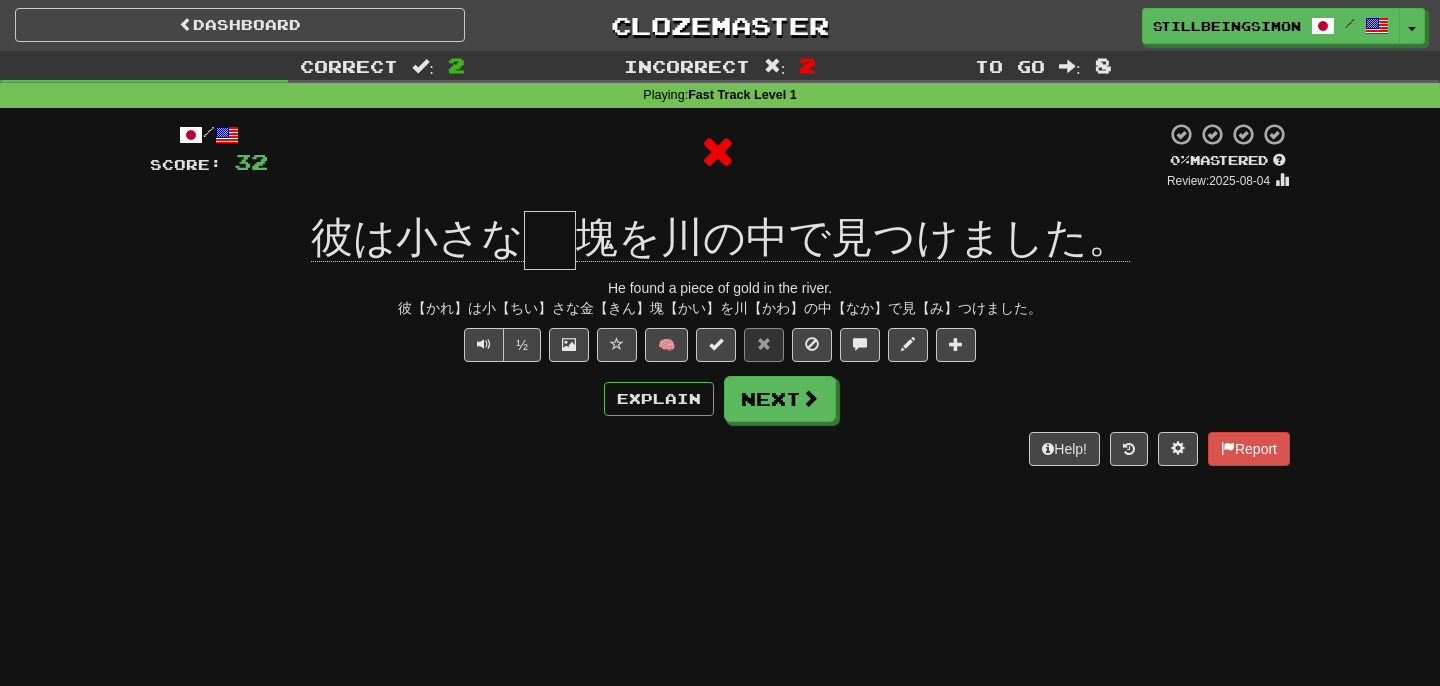 type on "*" 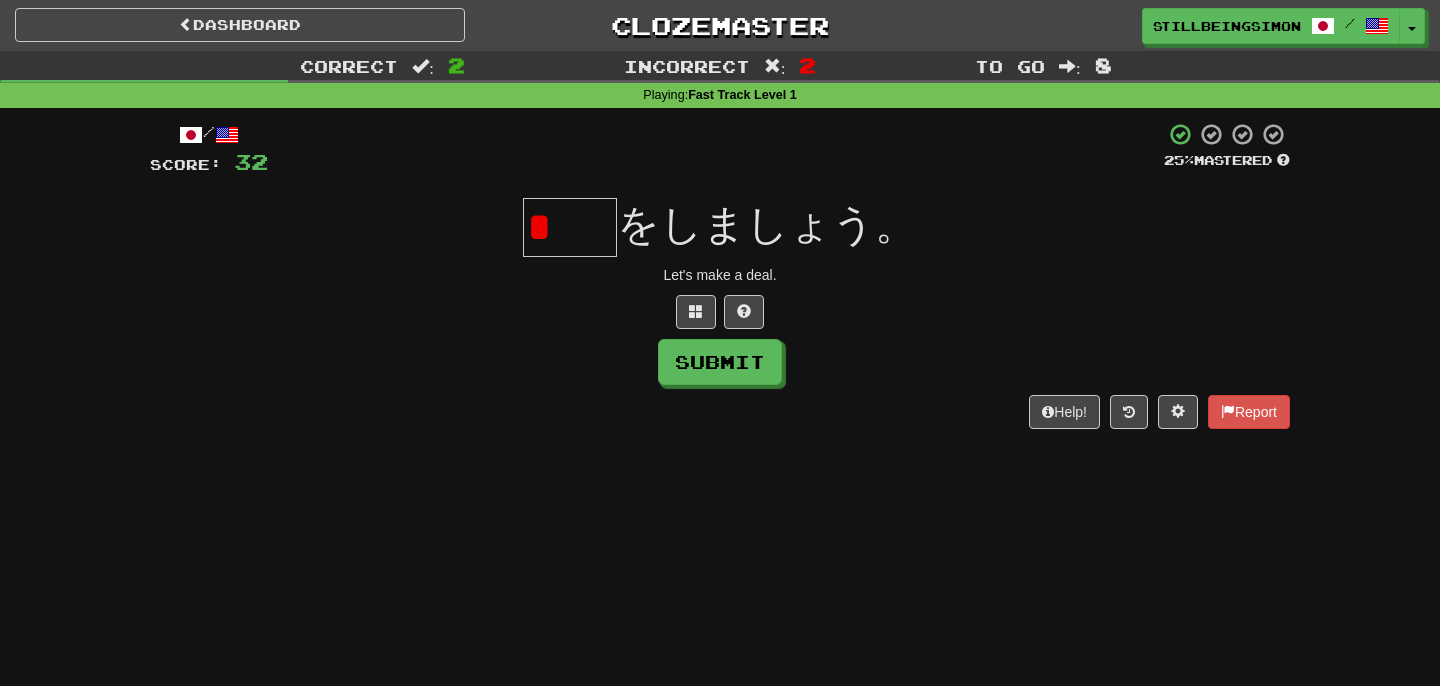 type on "*" 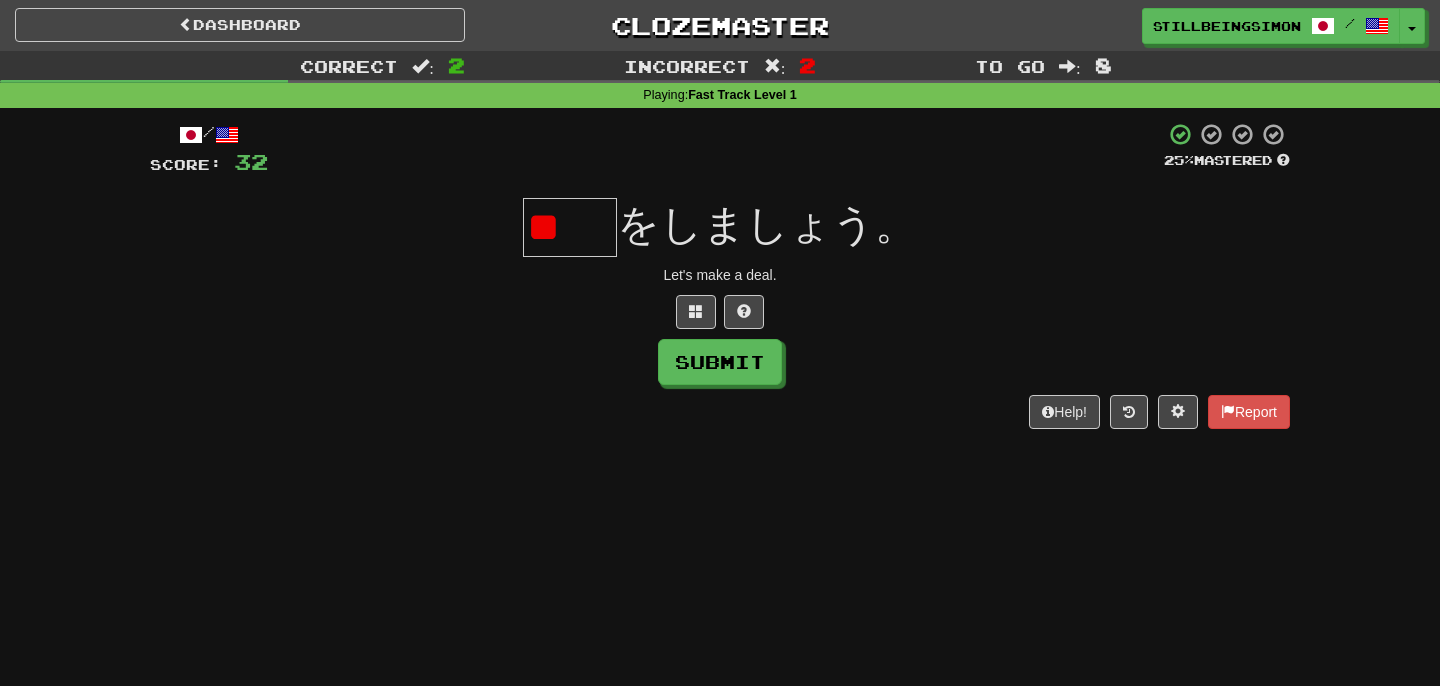type on "*" 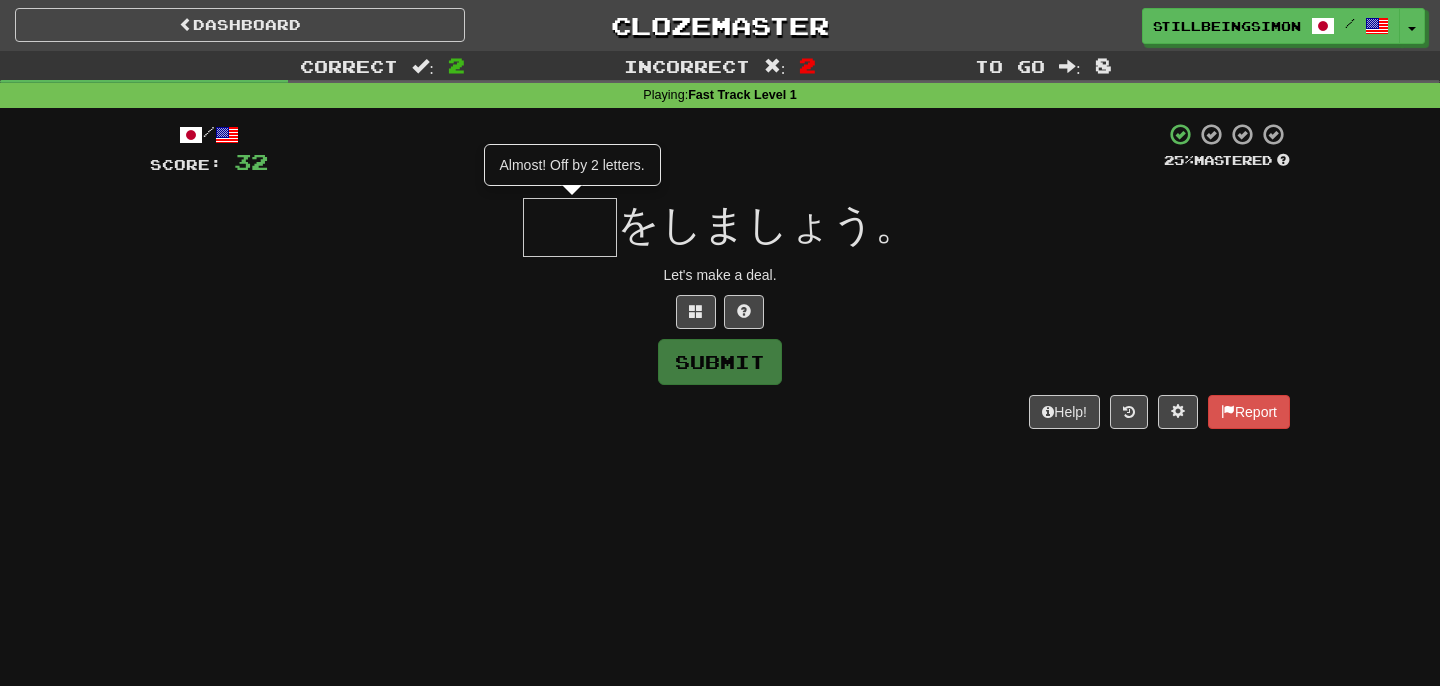 type on "**" 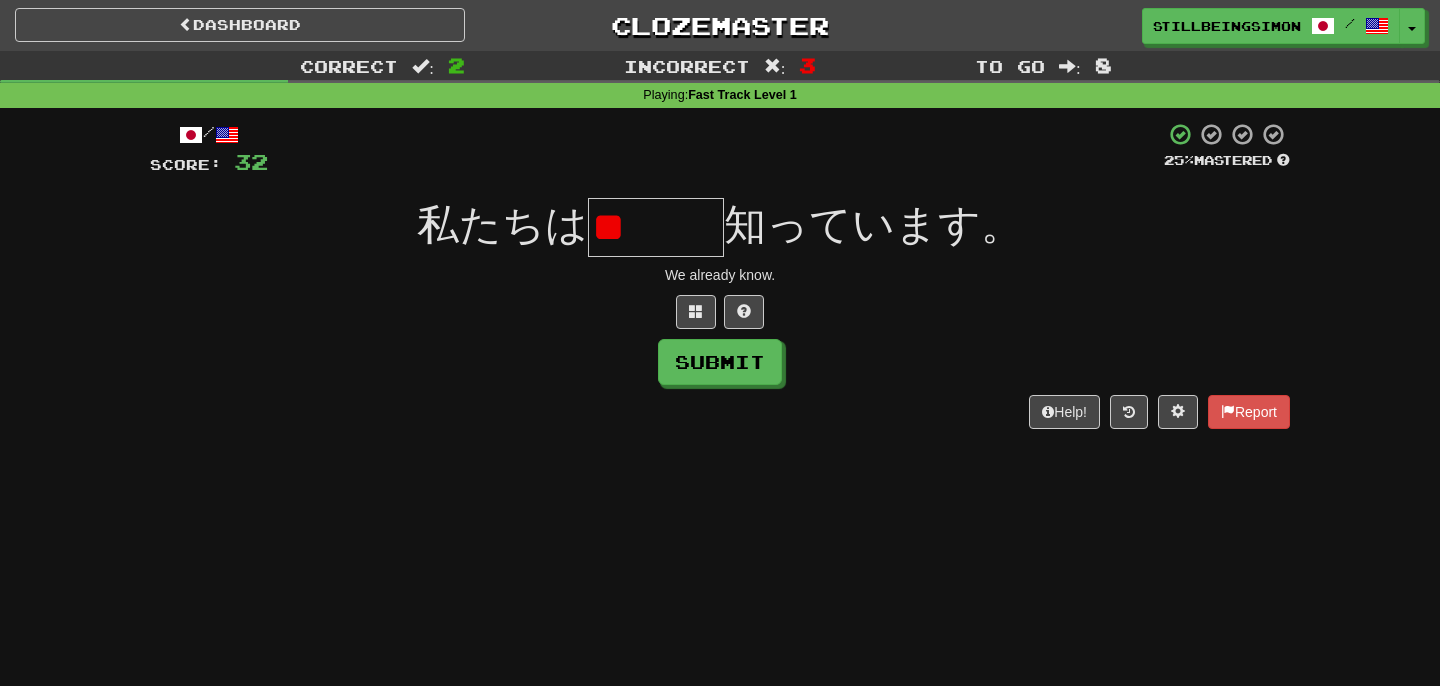 type on "*" 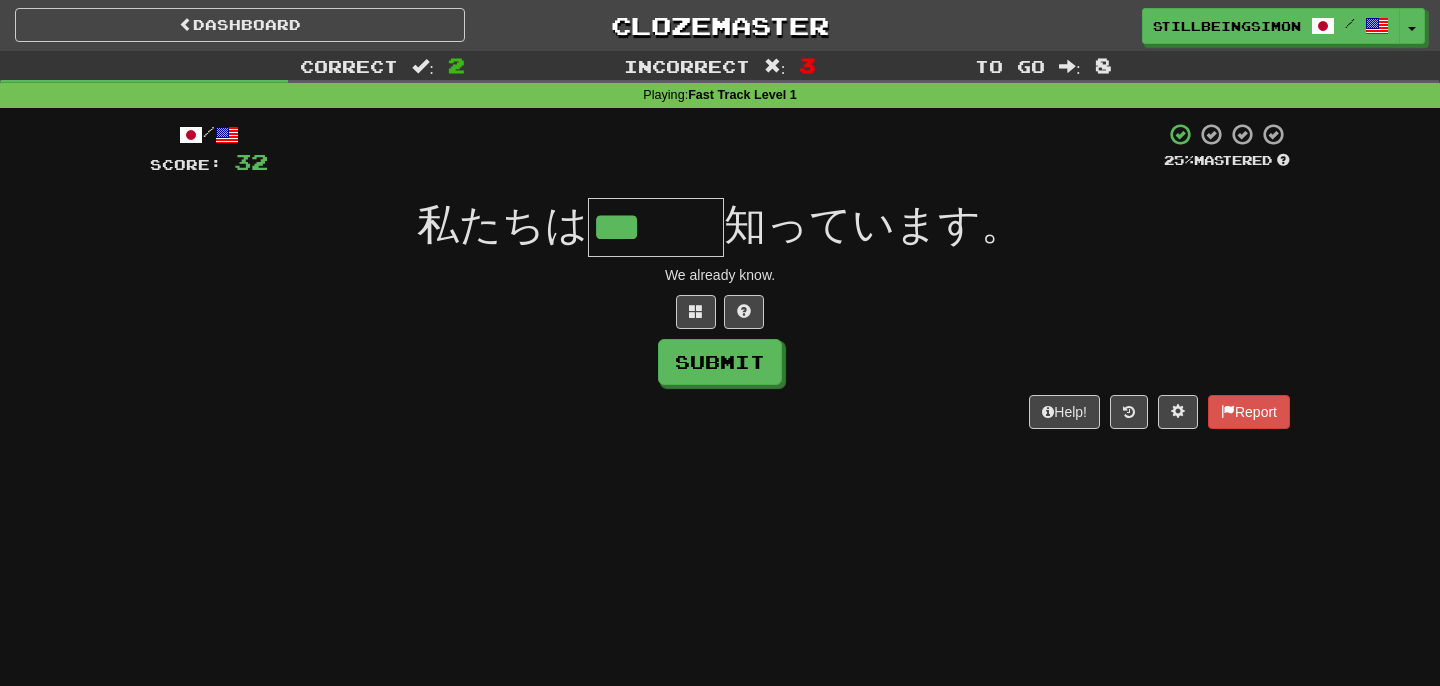 type on "***" 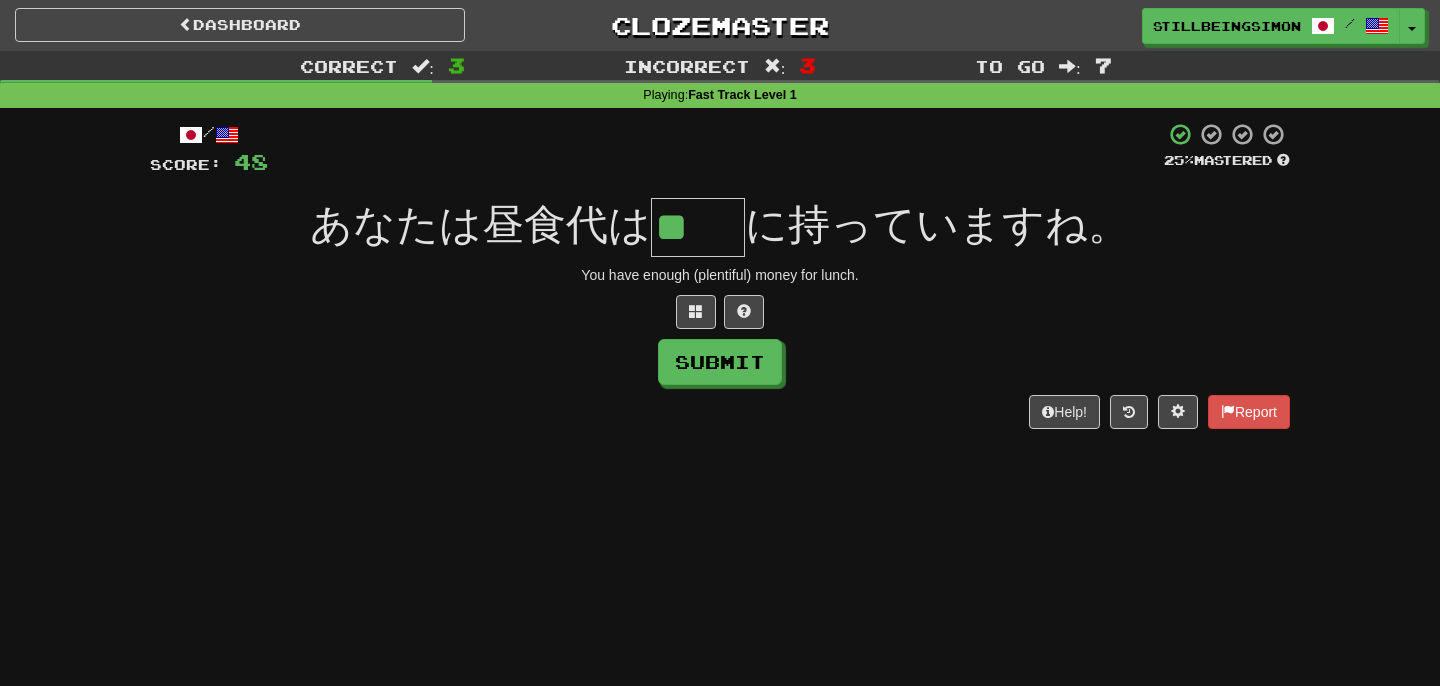 type on "**" 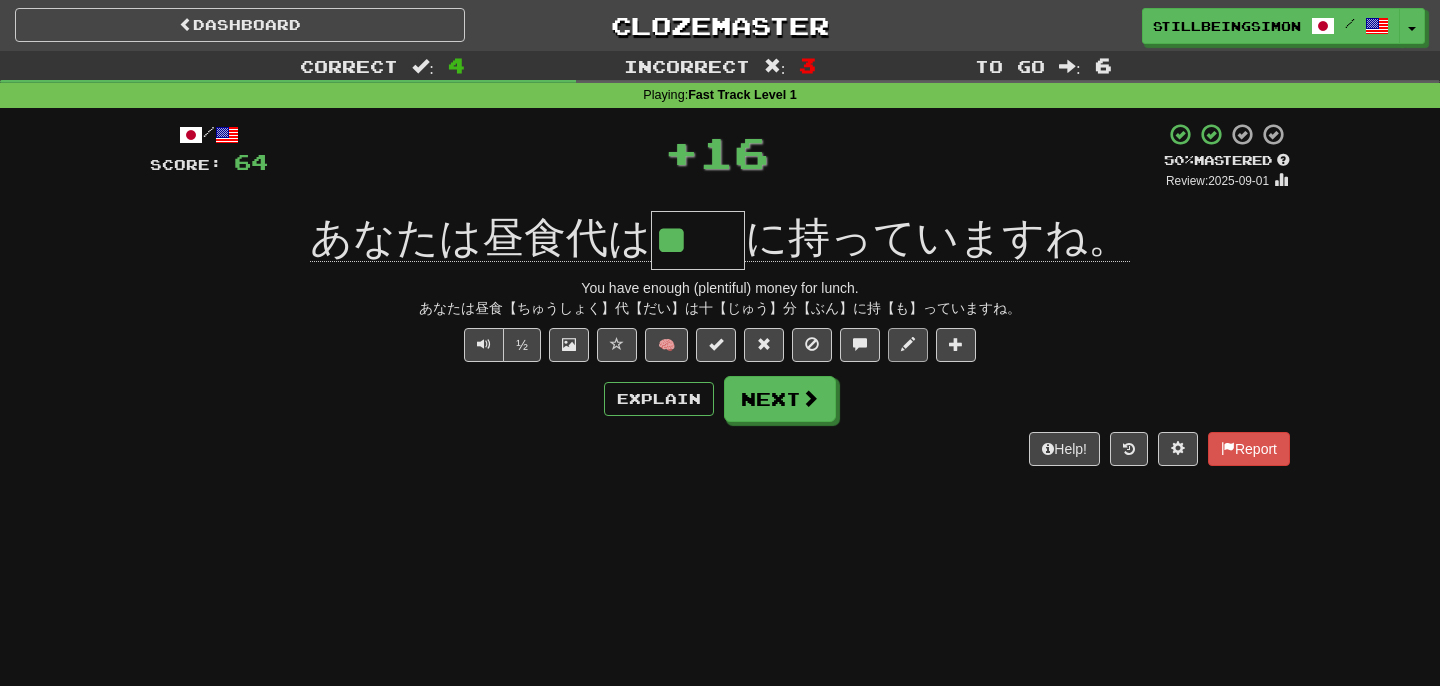 click at bounding box center [908, 345] 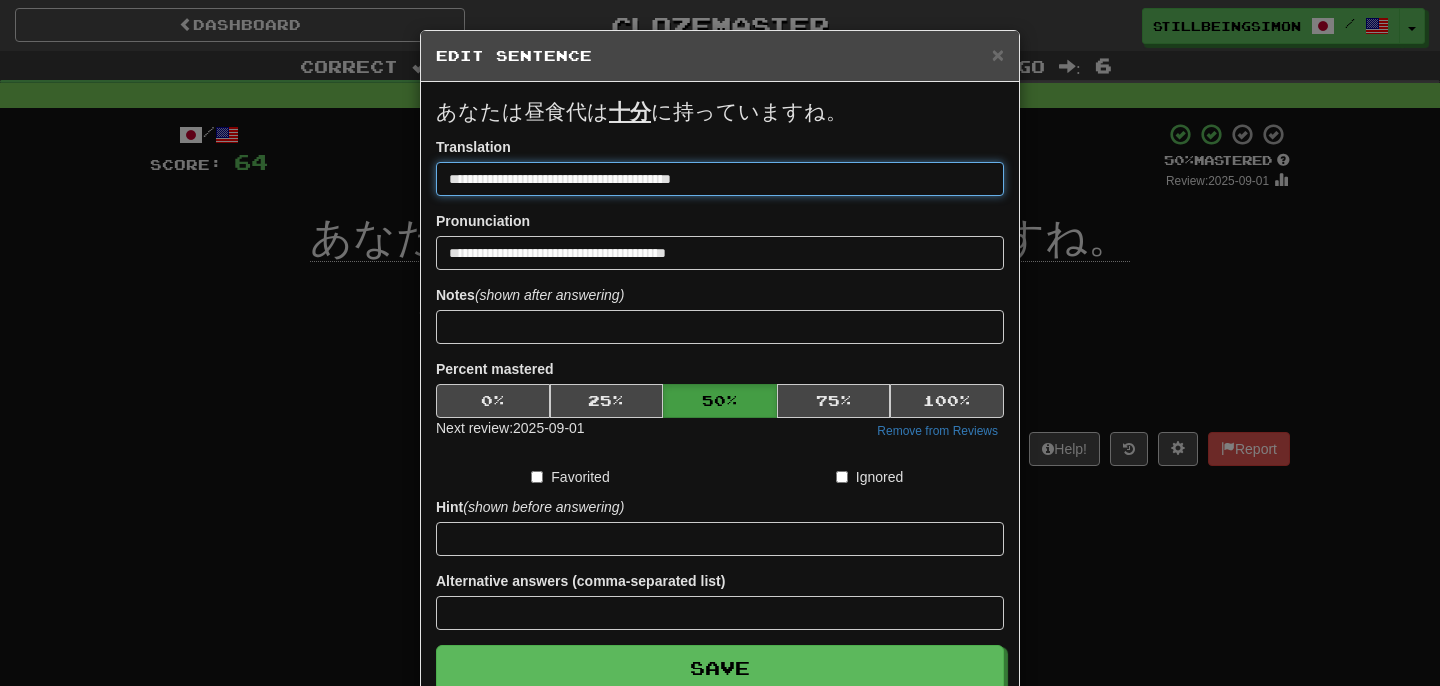 drag, startPoint x: 622, startPoint y: 182, endPoint x: 562, endPoint y: 182, distance: 60 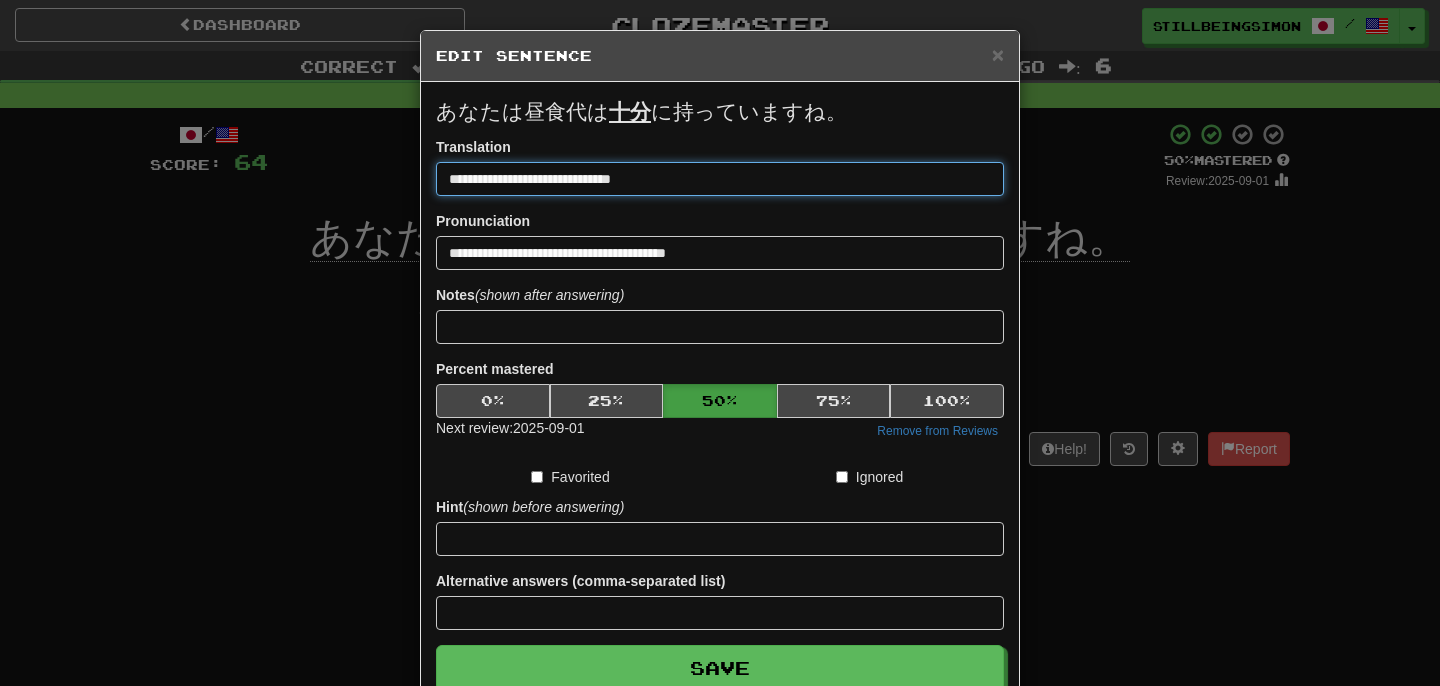 click on "Save" at bounding box center (720, 668) 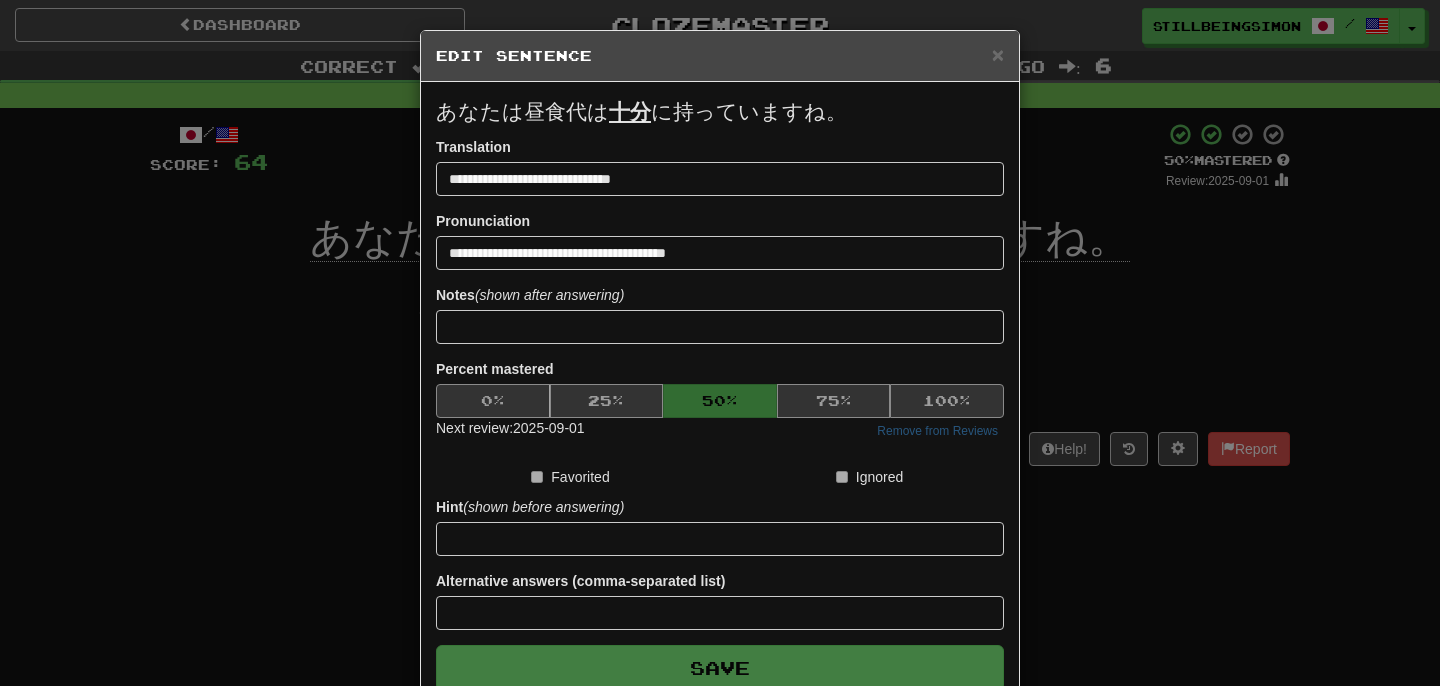 type on "**********" 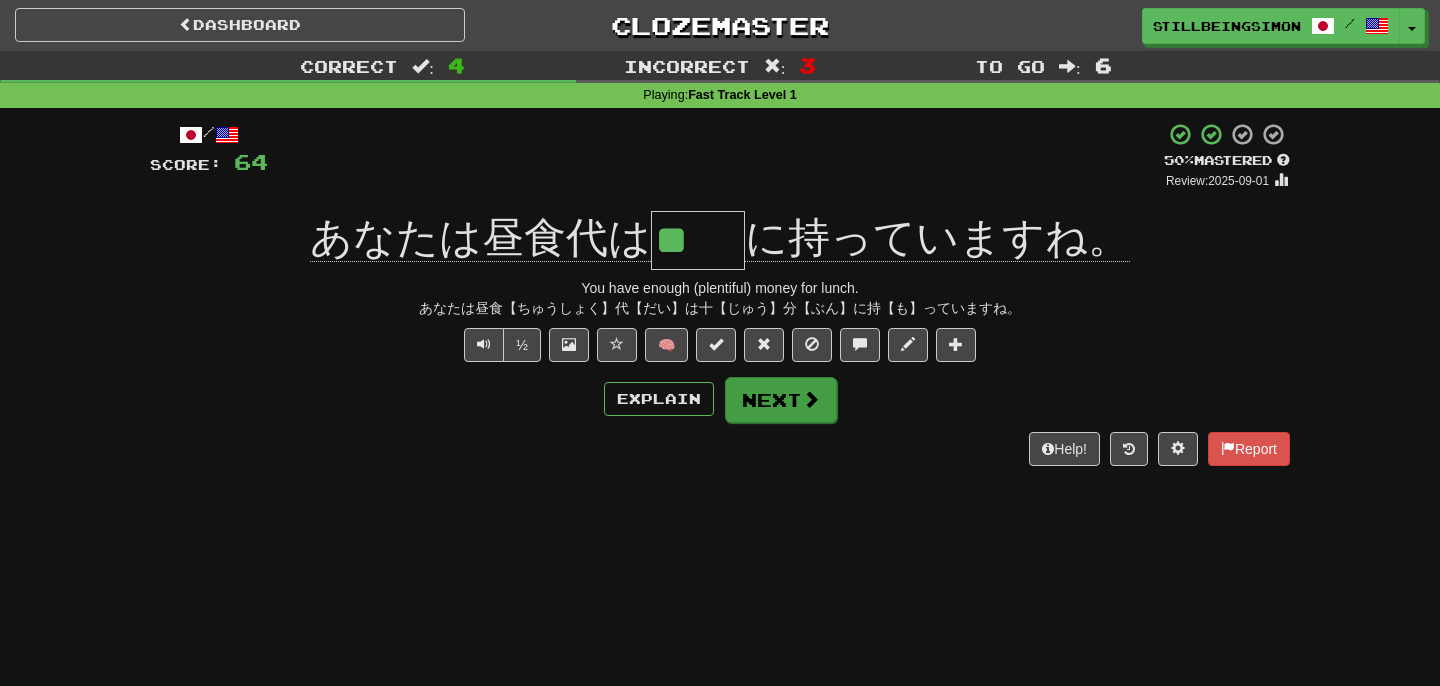 click at bounding box center [811, 399] 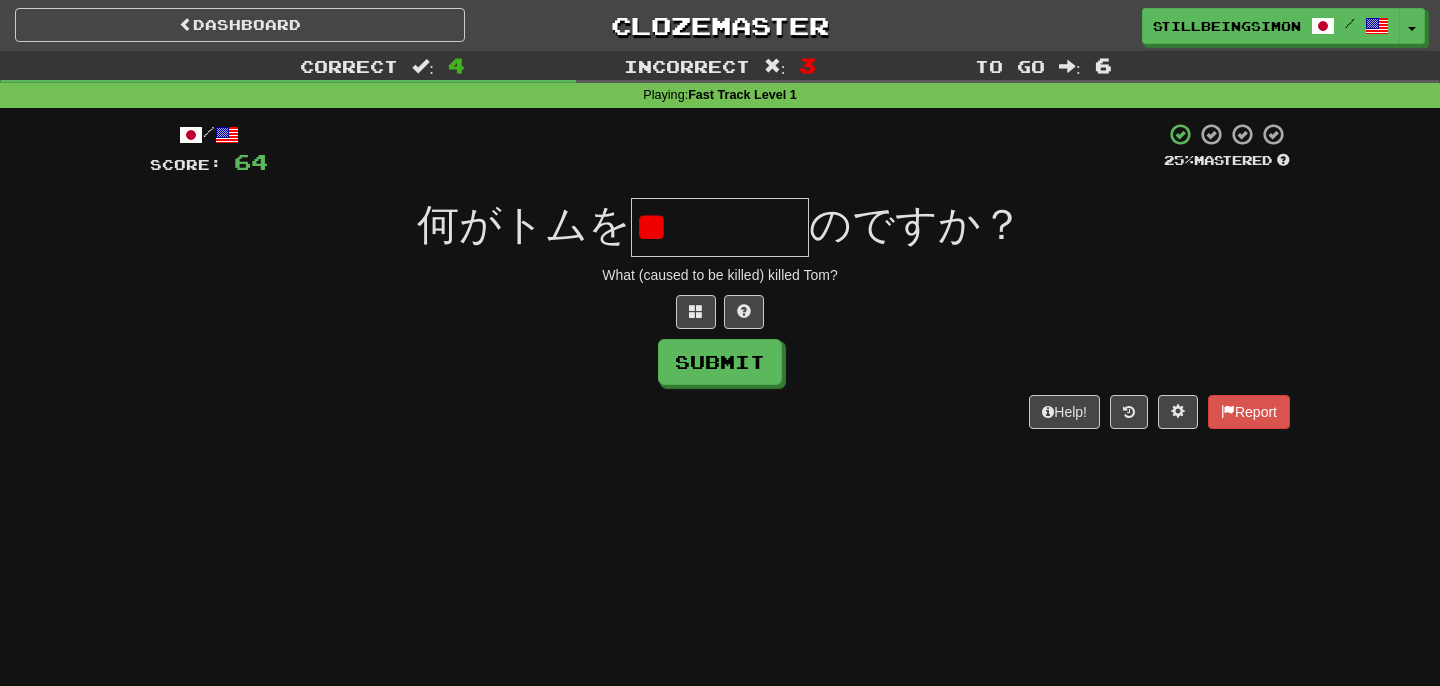 type on "*" 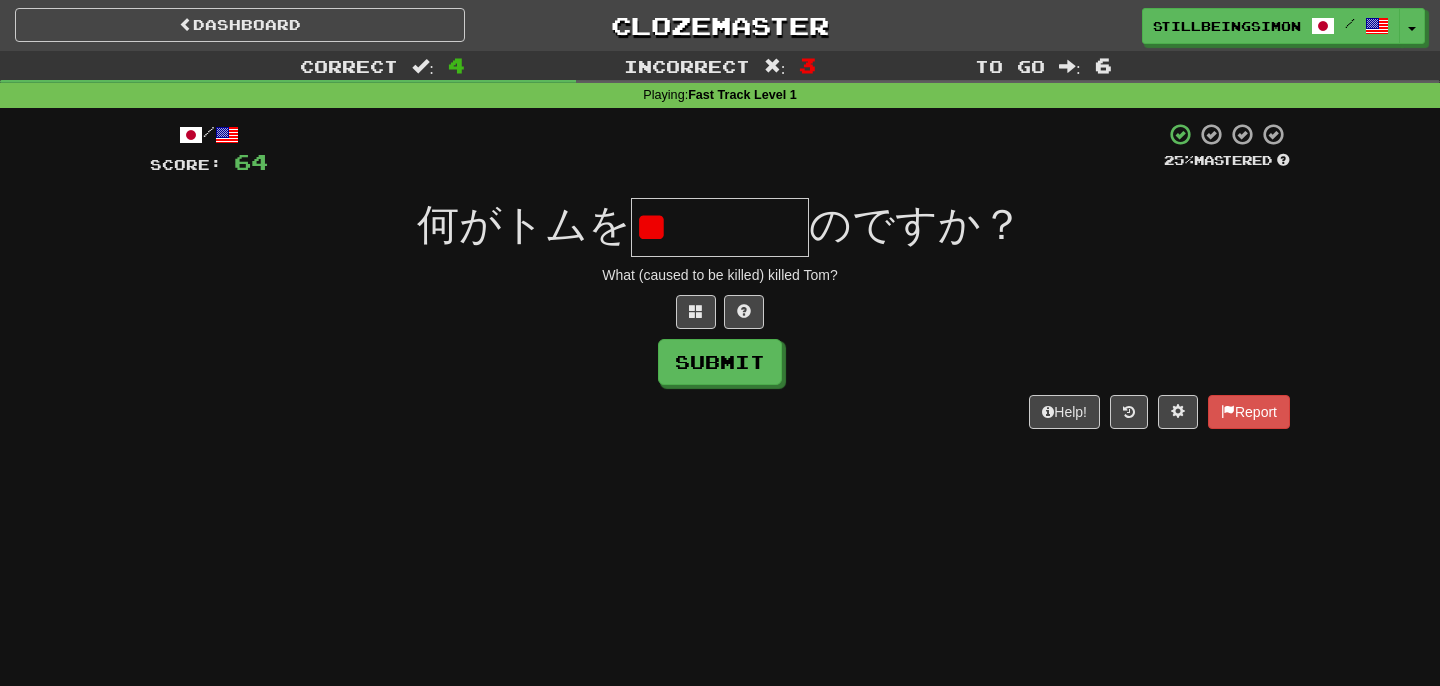 type on "*" 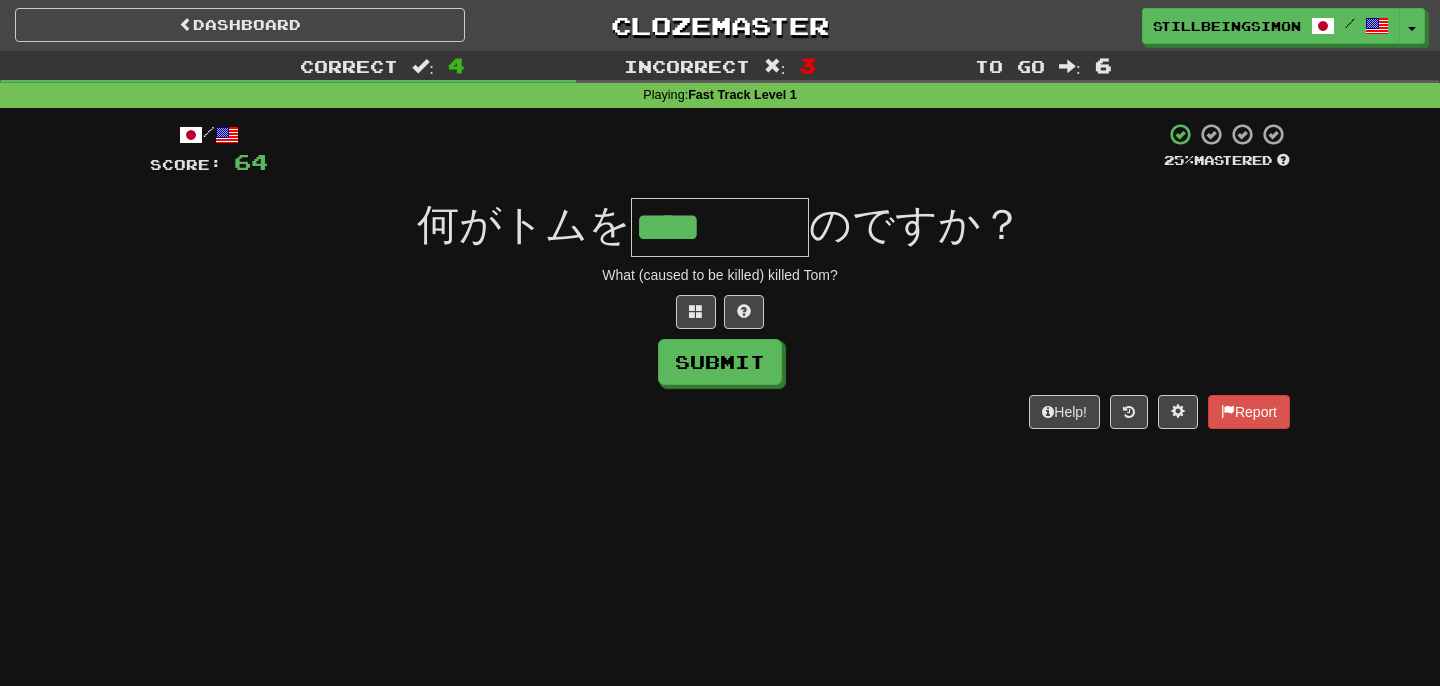 type on "****" 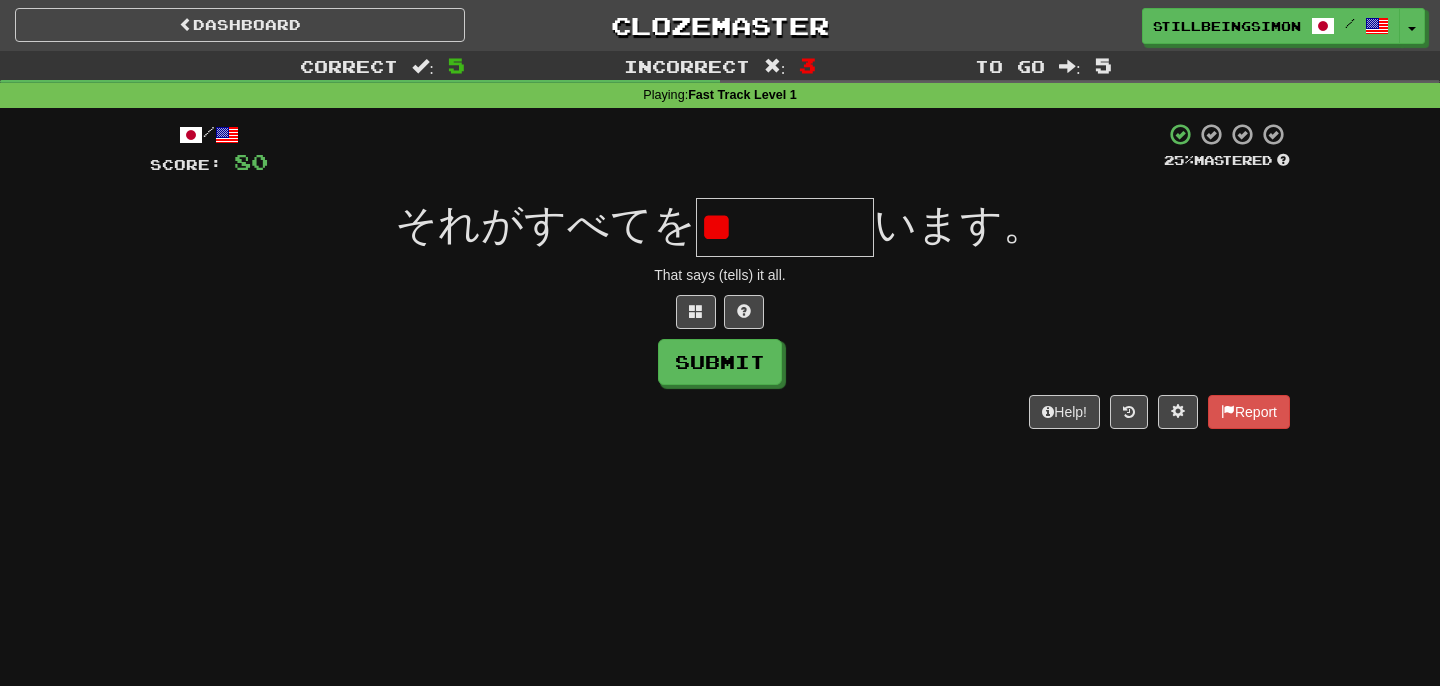 type on "*" 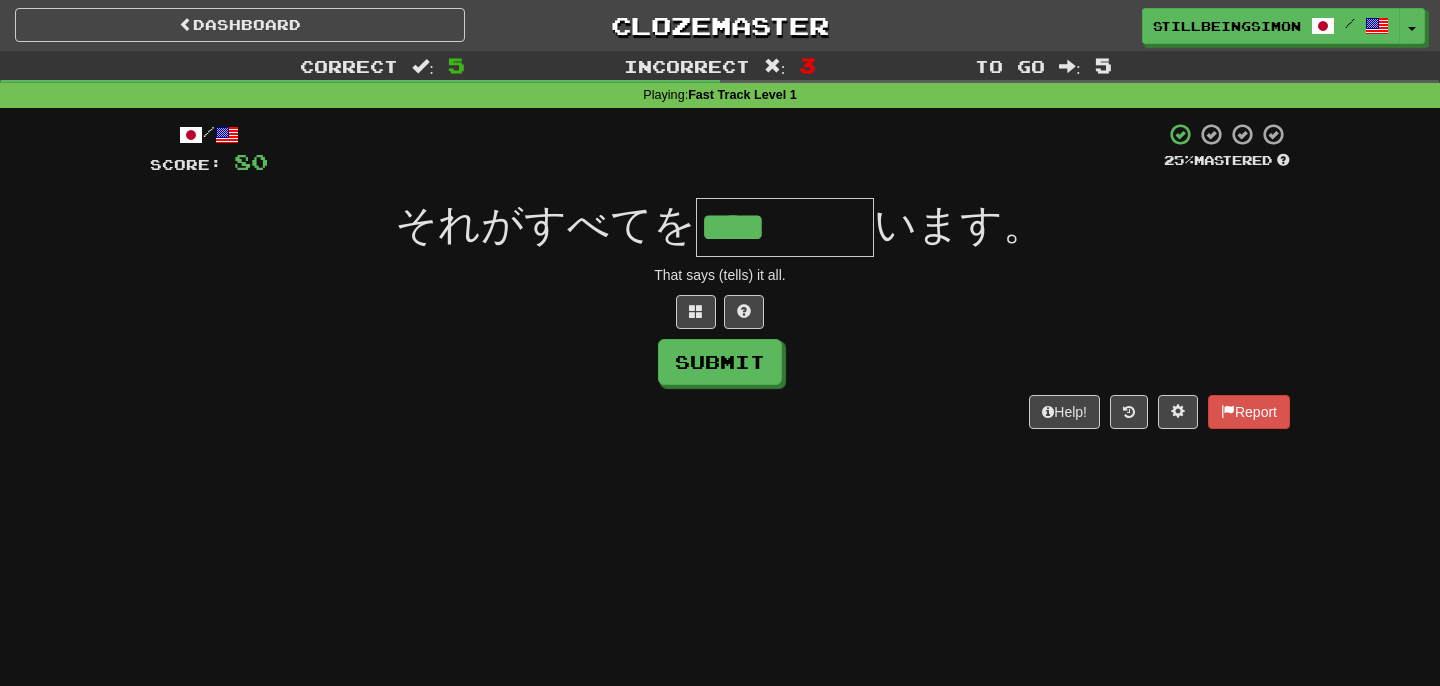 type on "****" 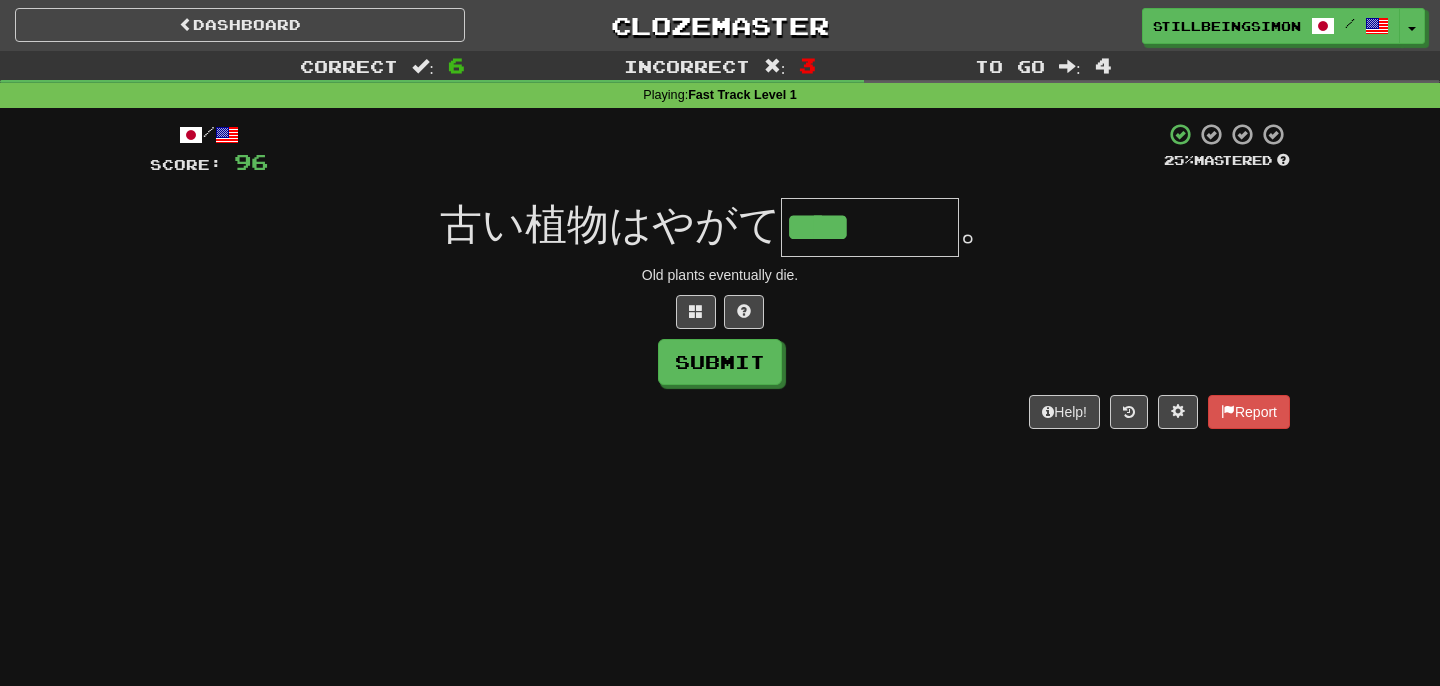 type on "****" 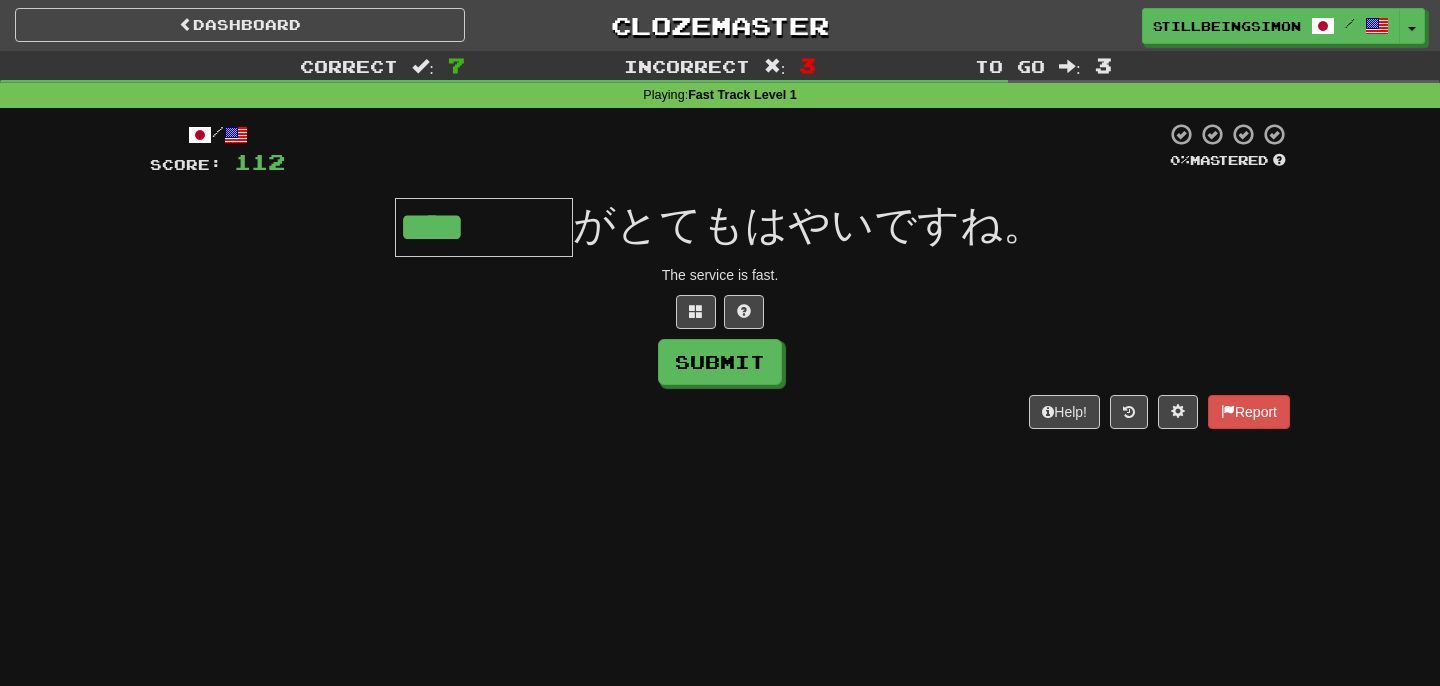 type on "****" 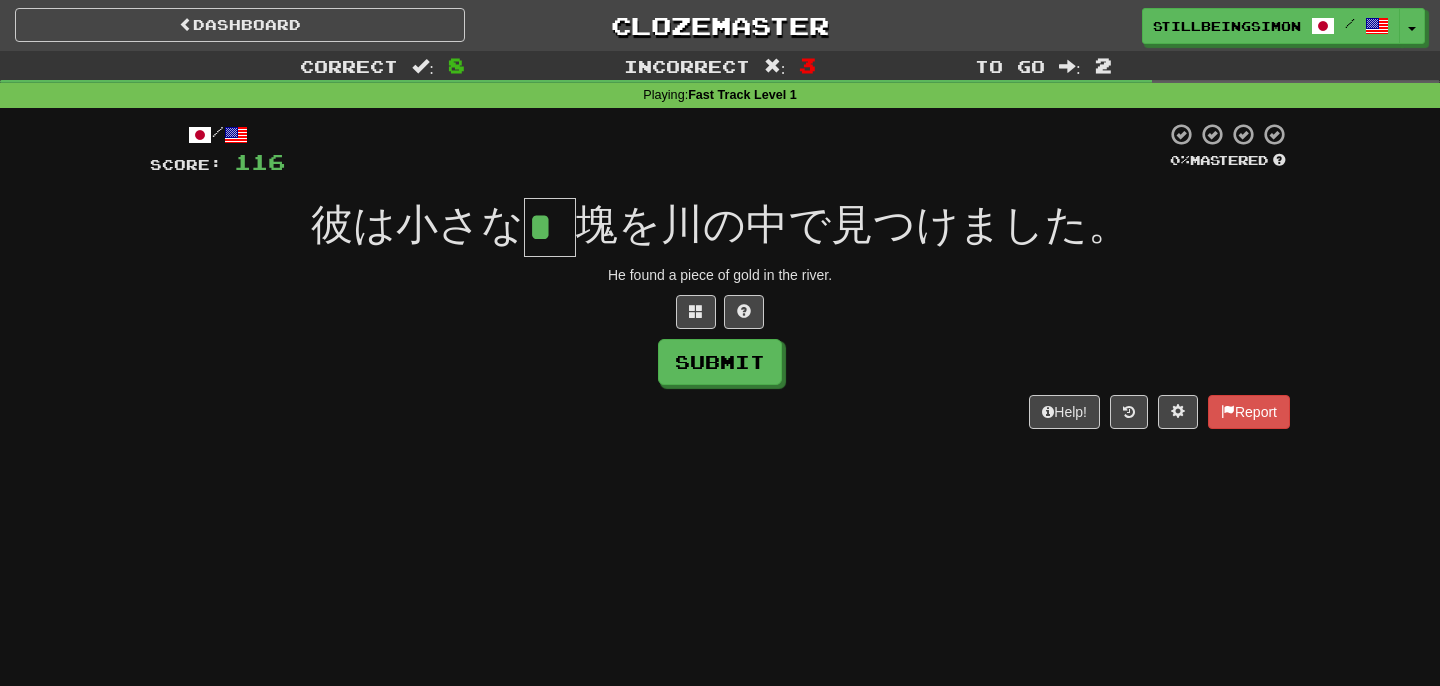 type on "*" 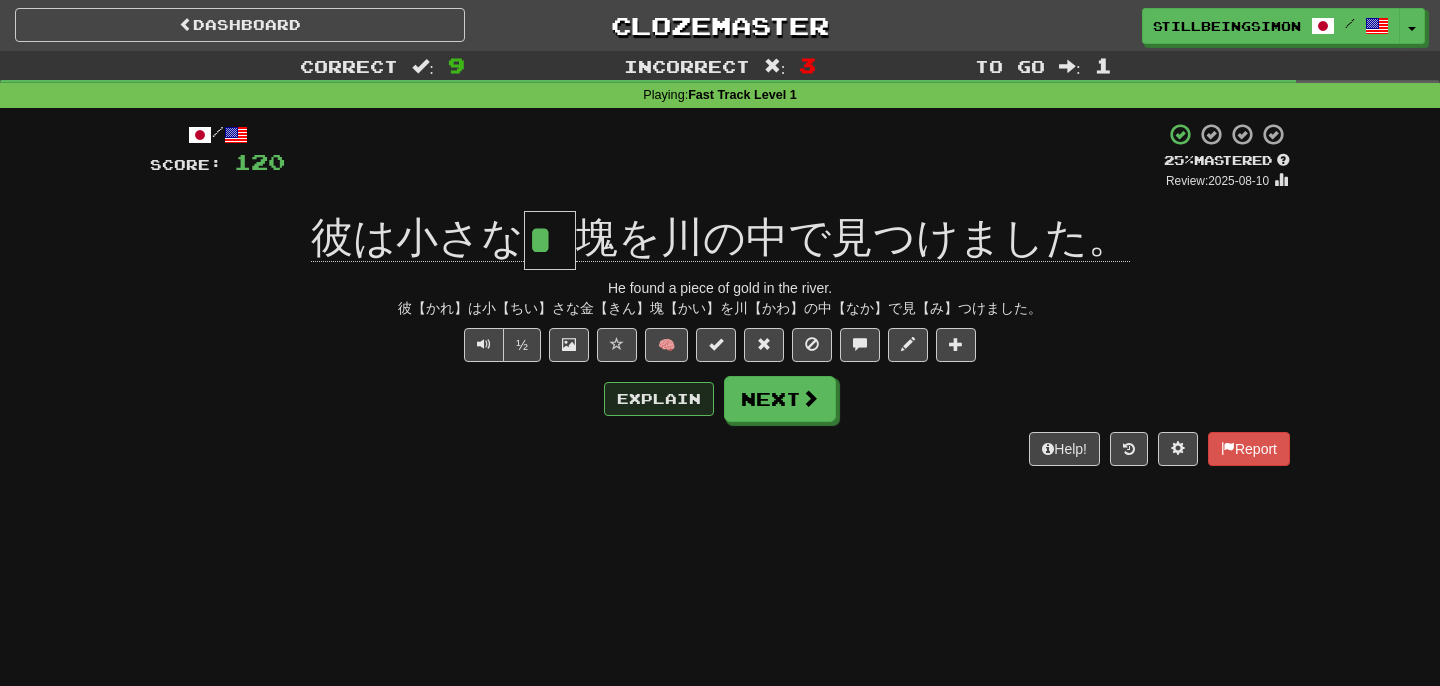 click on "Explain" at bounding box center [659, 399] 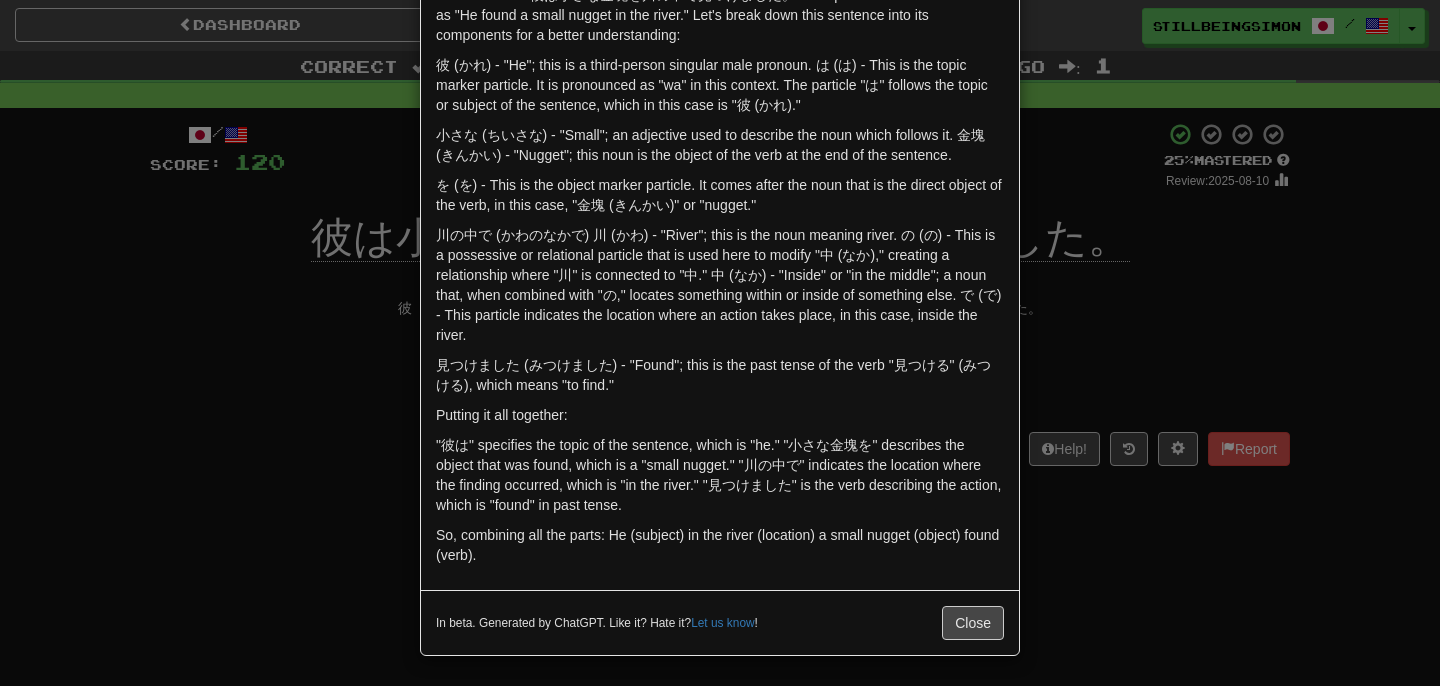 scroll, scrollTop: 112, scrollLeft: 0, axis: vertical 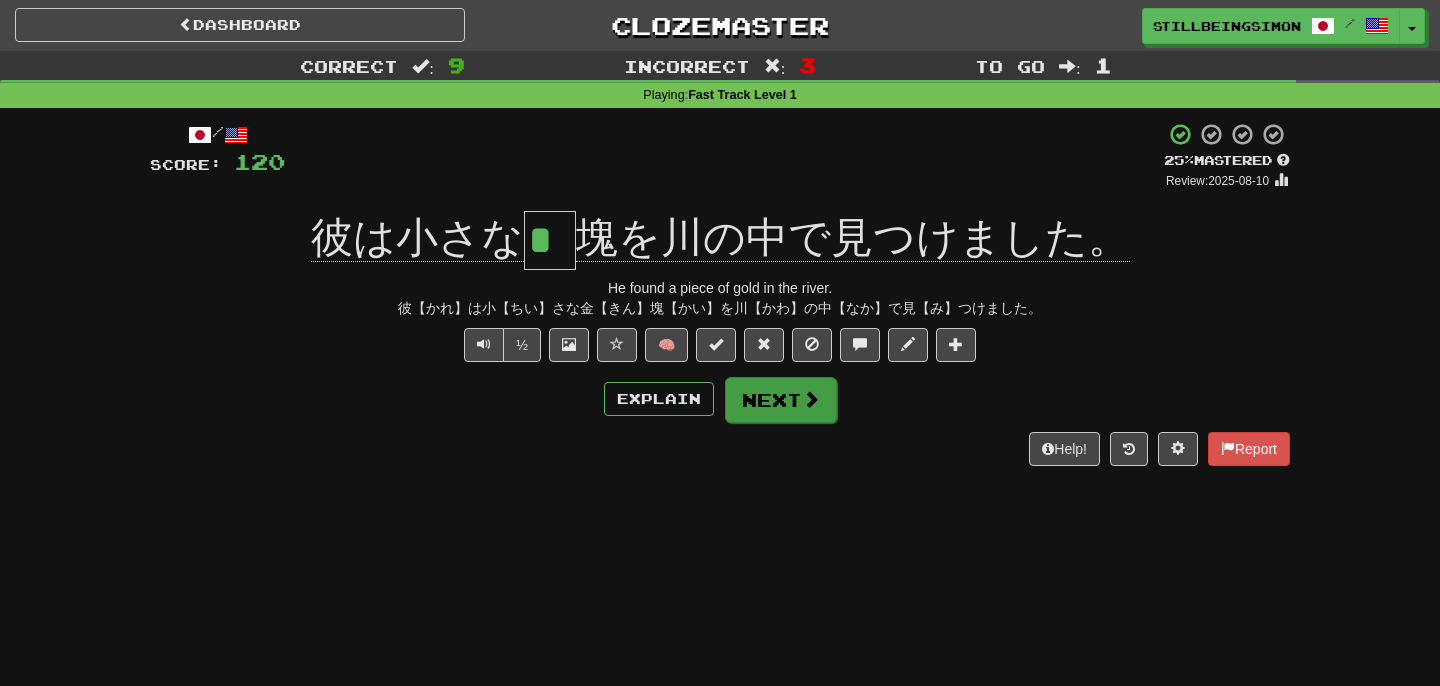 click on "Next" at bounding box center [781, 400] 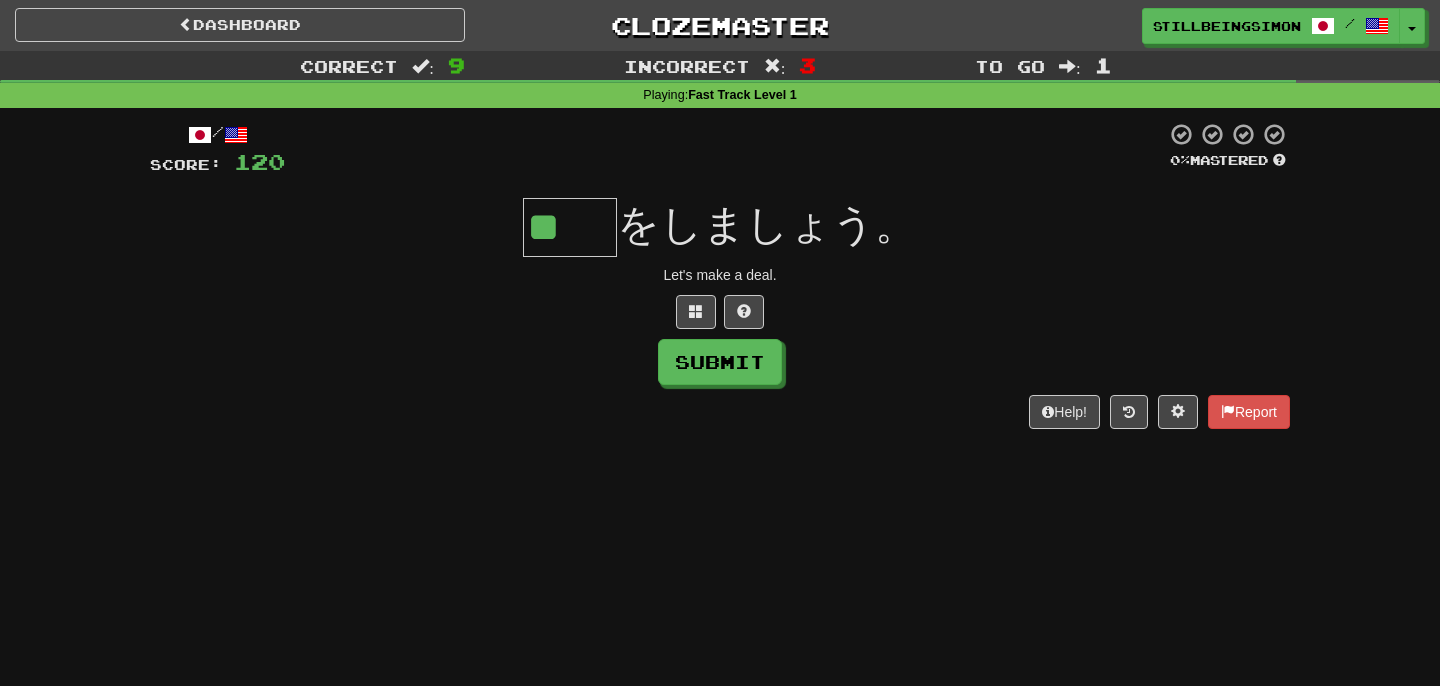 type on "**" 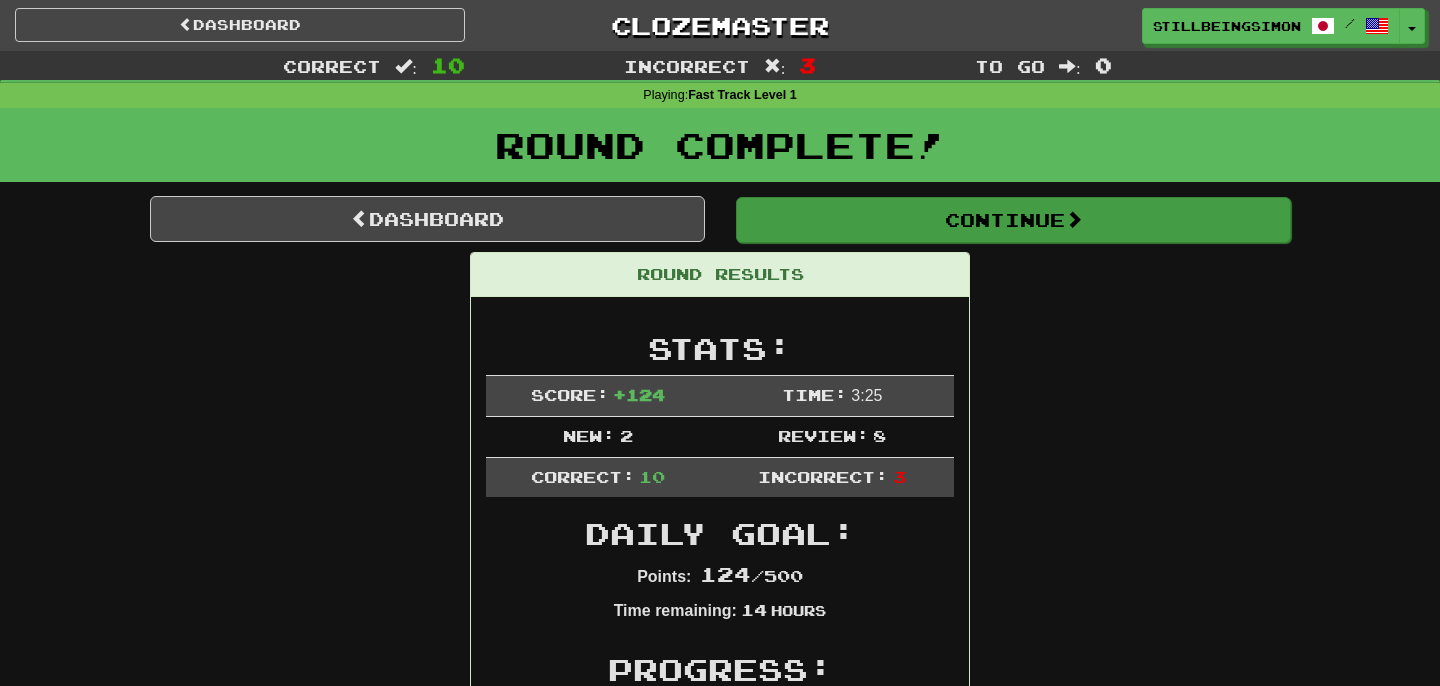 click on "Continue" at bounding box center (1013, 220) 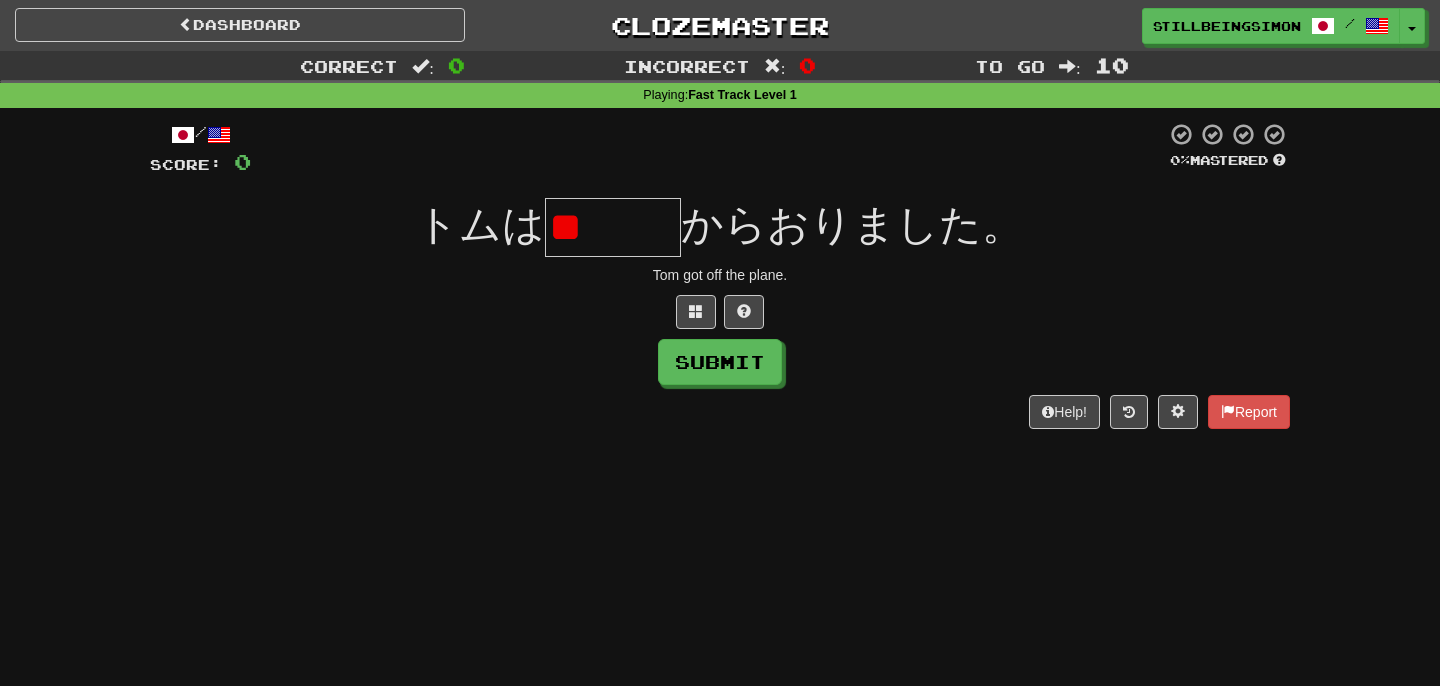 type on "*" 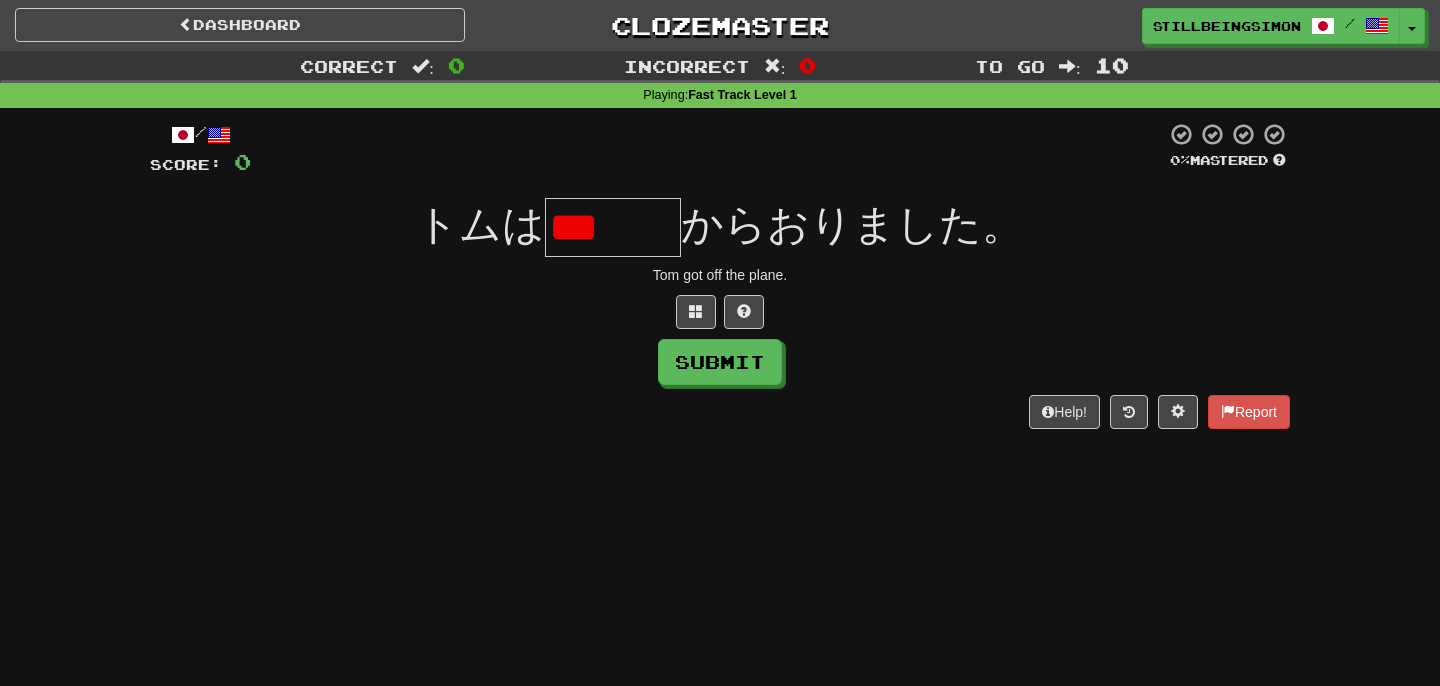 type on "***" 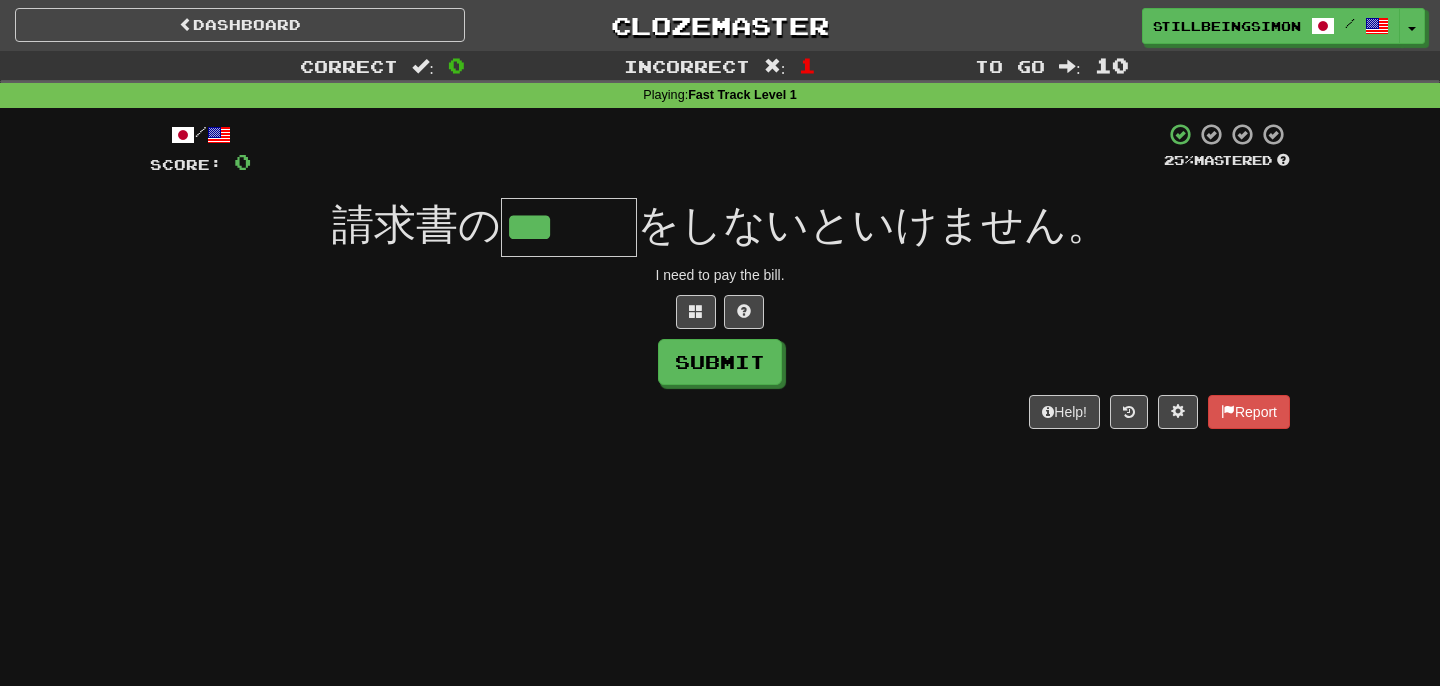 type on "***" 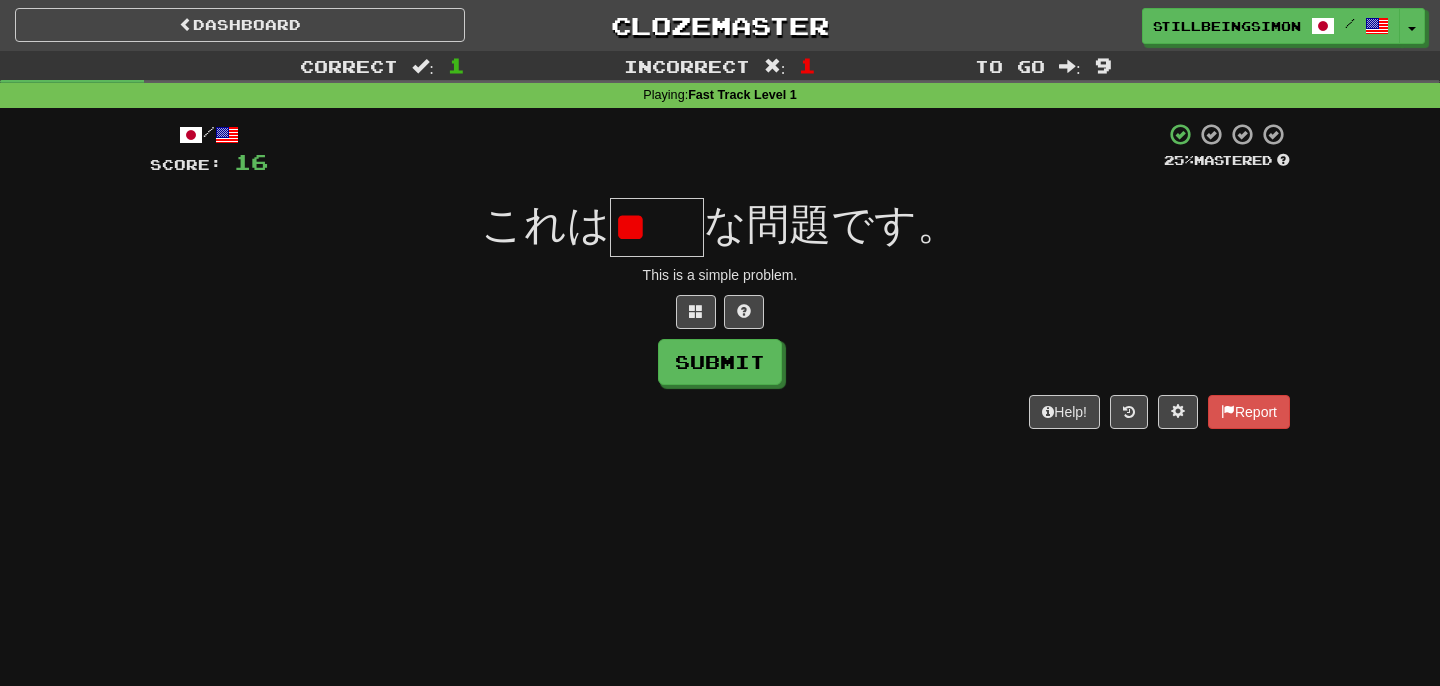 type on "*" 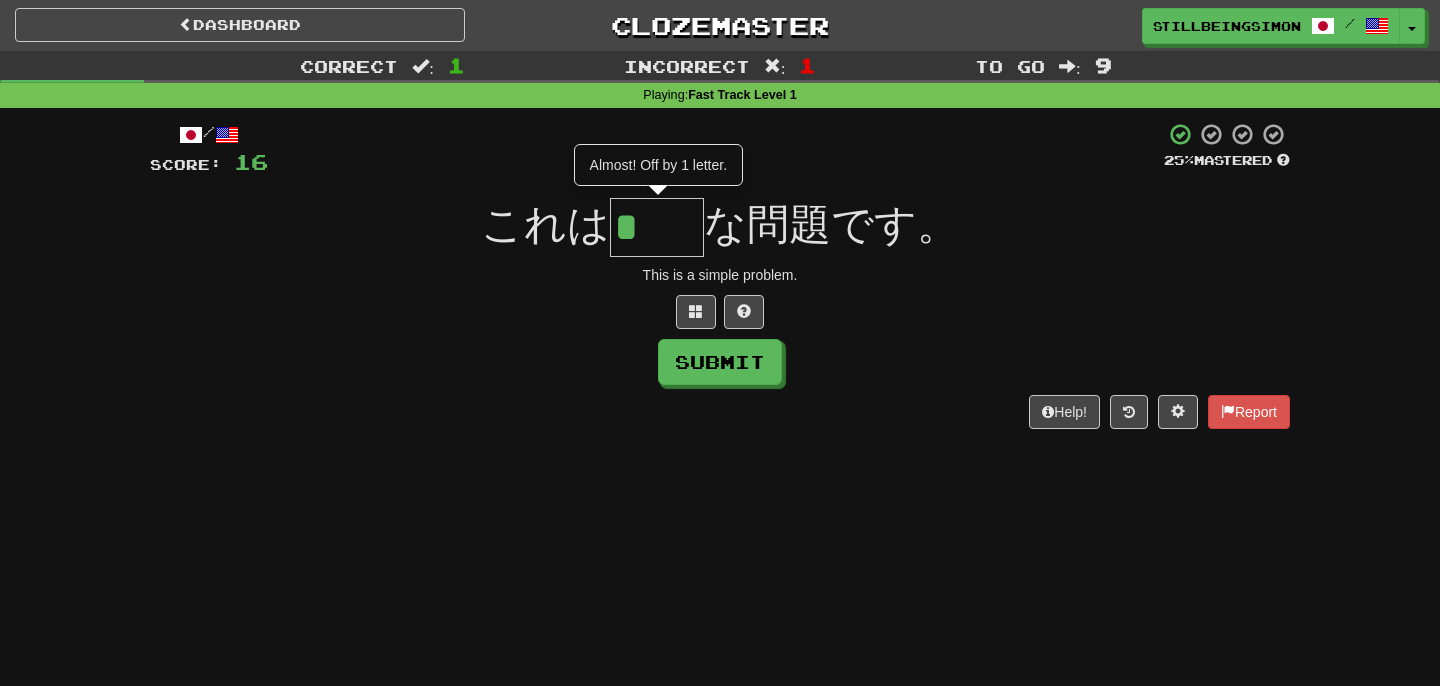 type on "**" 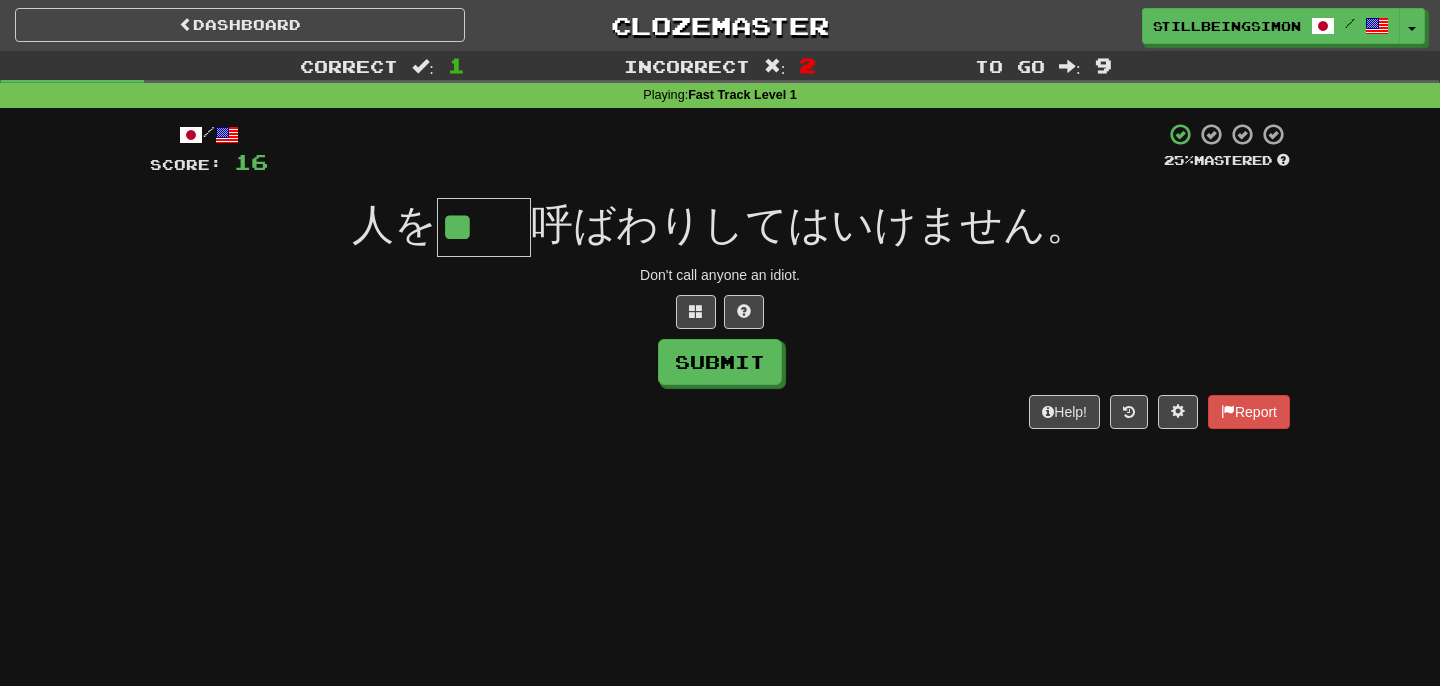 type on "**" 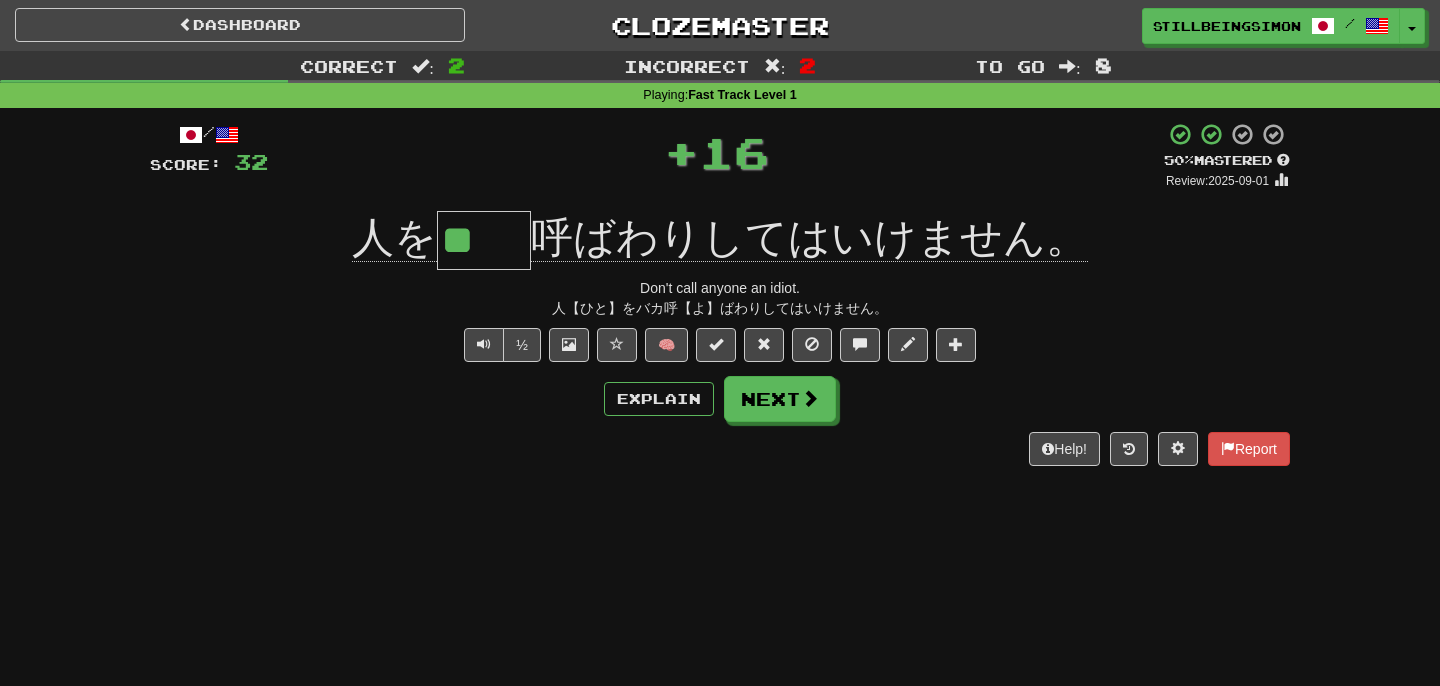 click on "Explain Next" at bounding box center [720, 399] 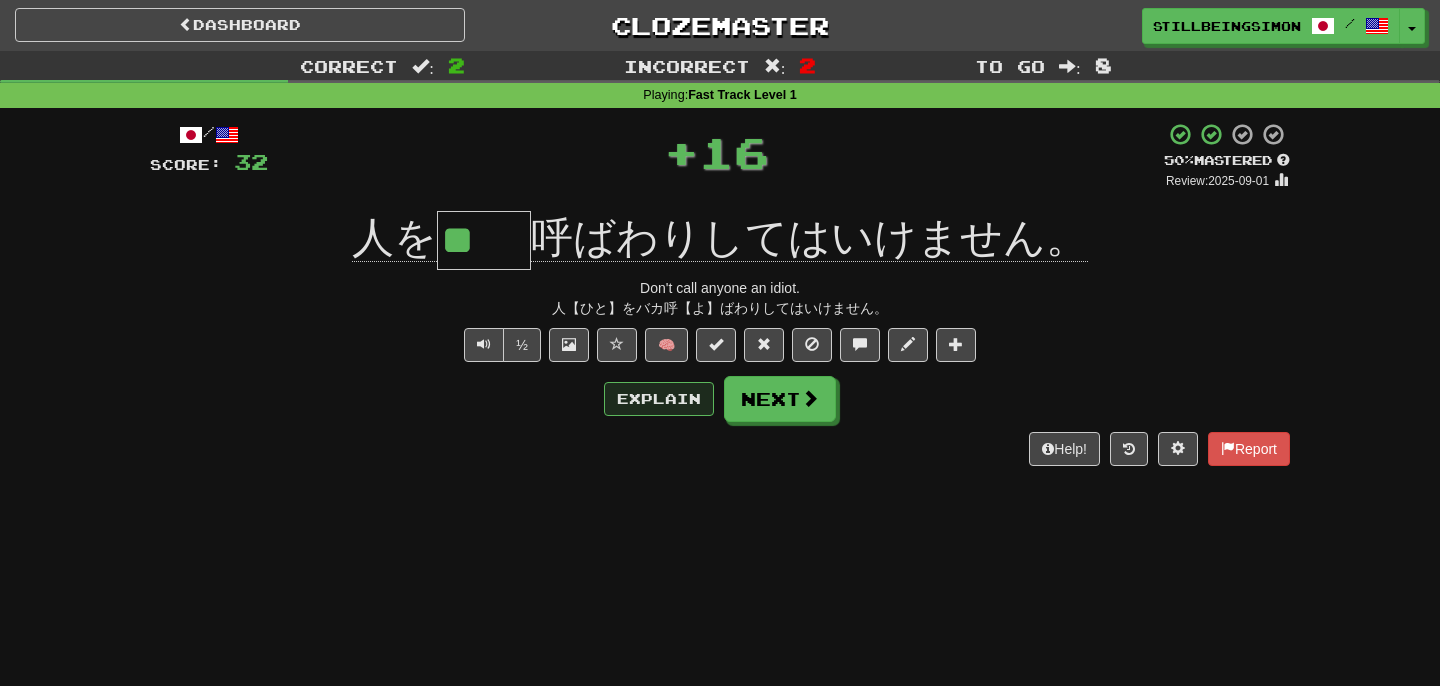 click on "Explain" at bounding box center [659, 399] 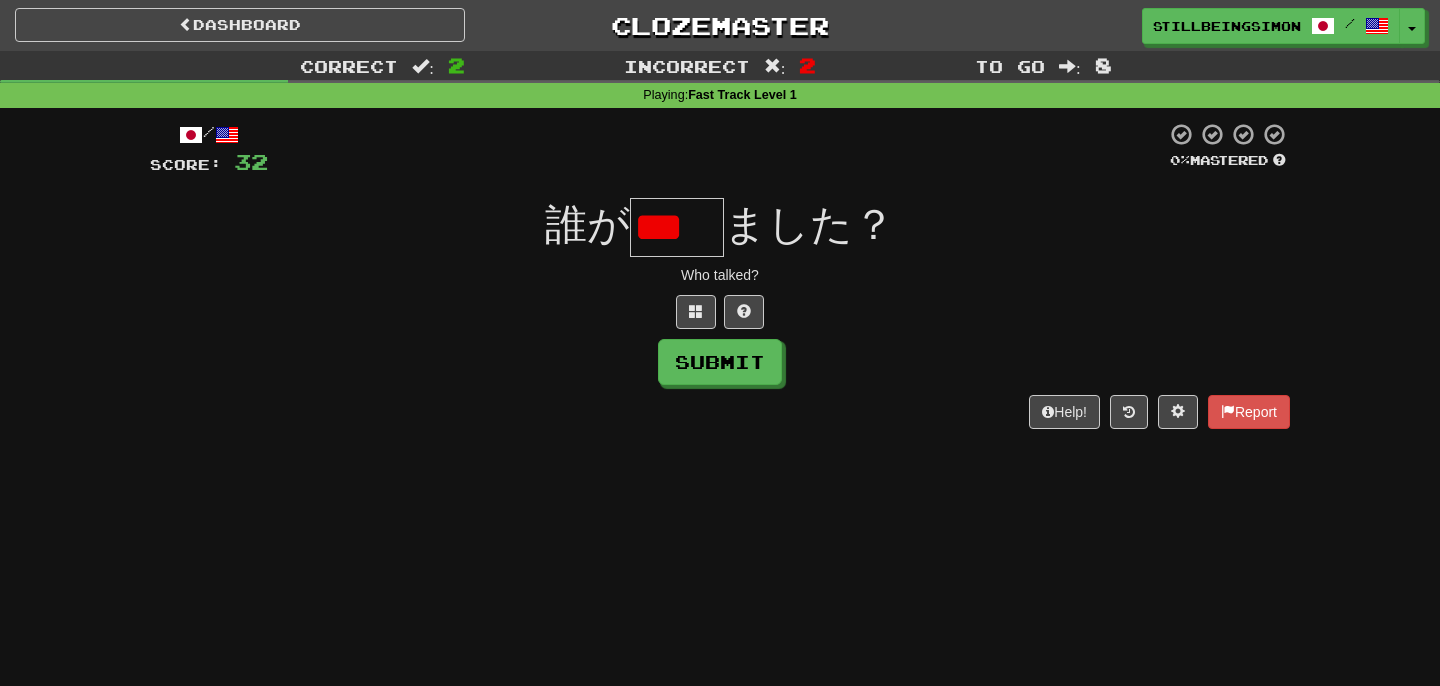type on "**" 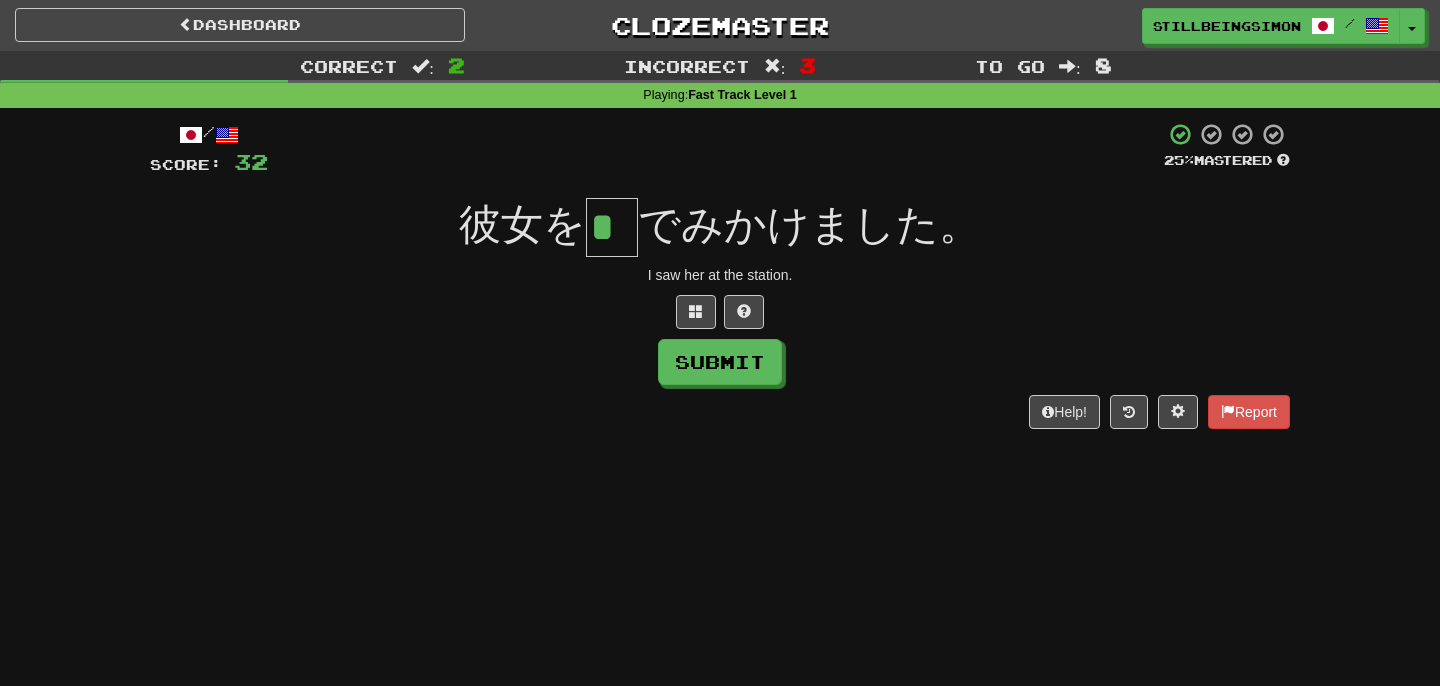 type on "*" 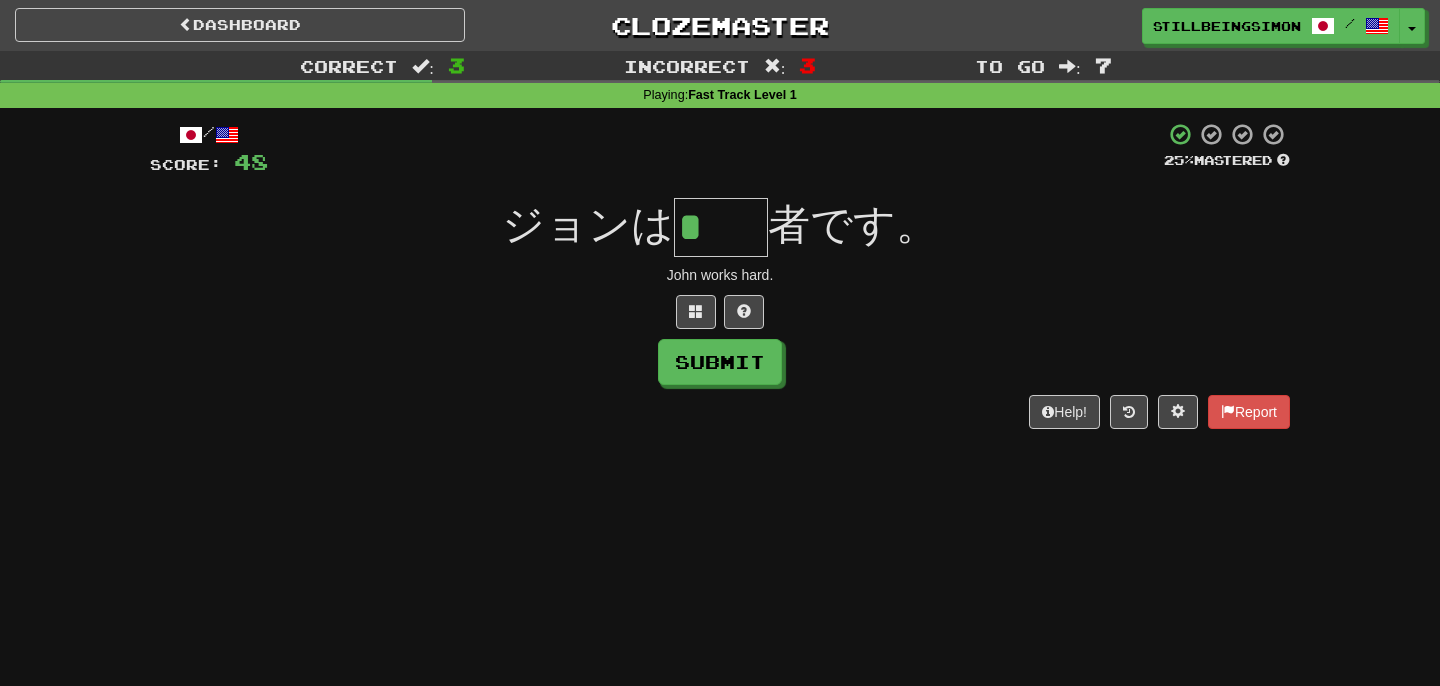 type on "*" 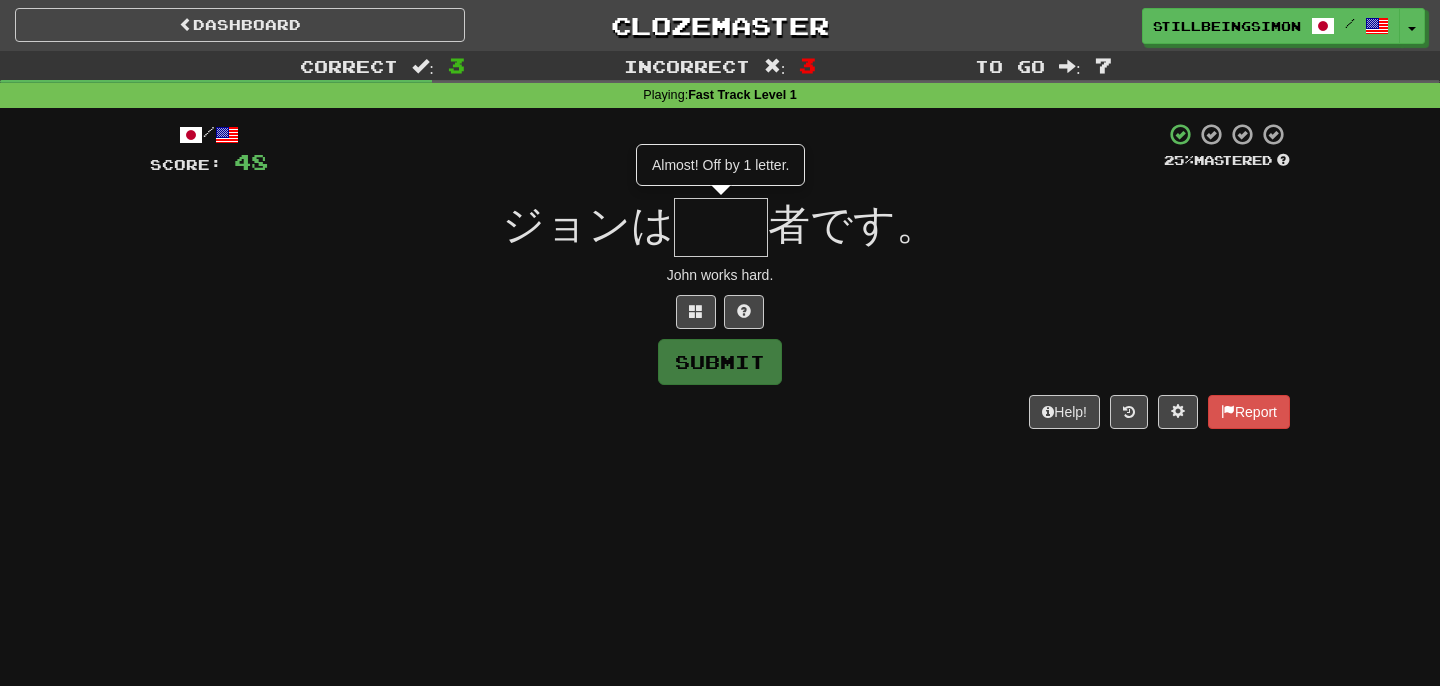 type on "*" 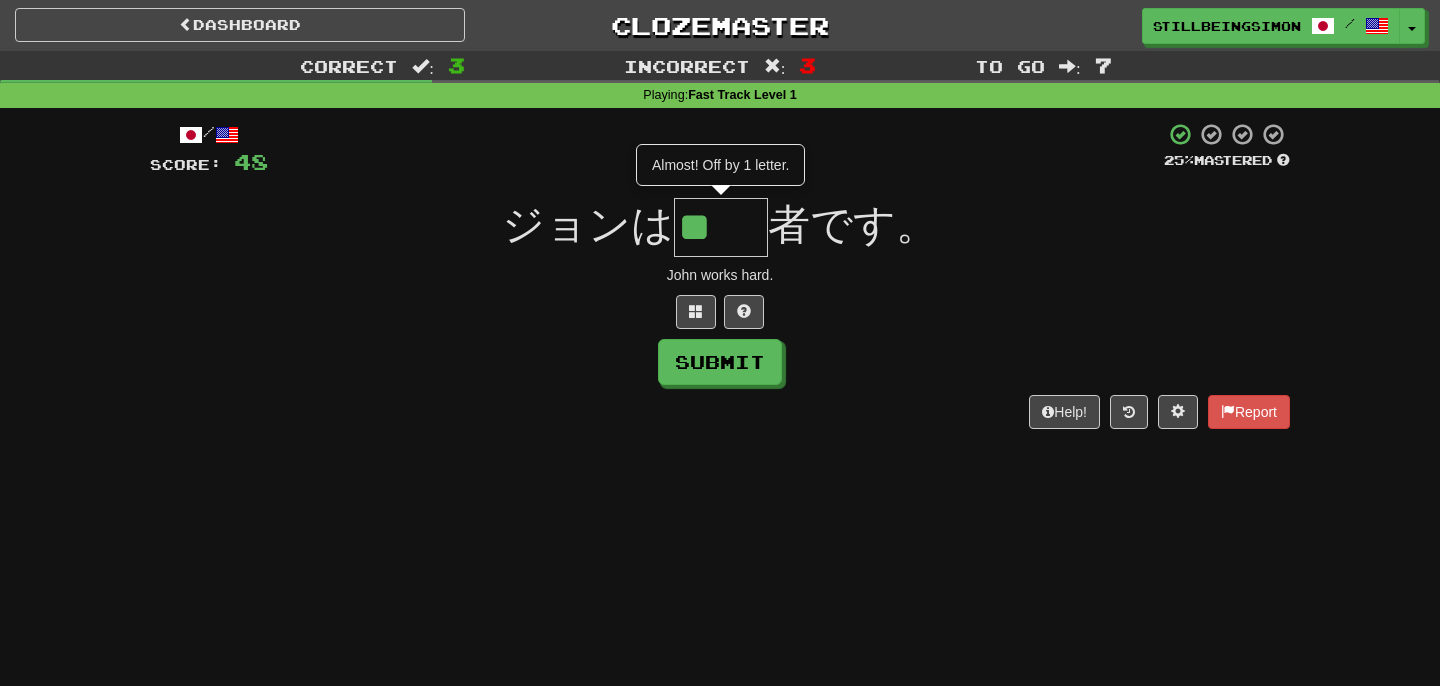 type on "**" 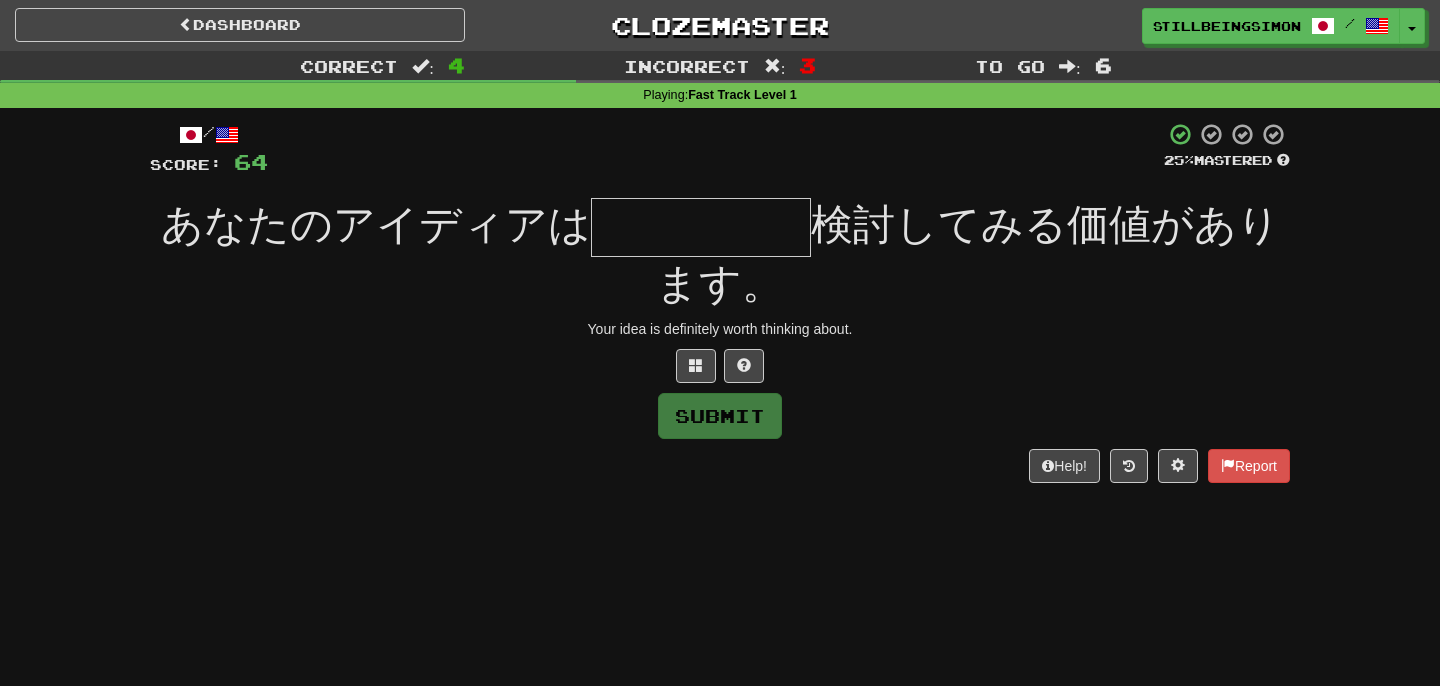 type on "*****" 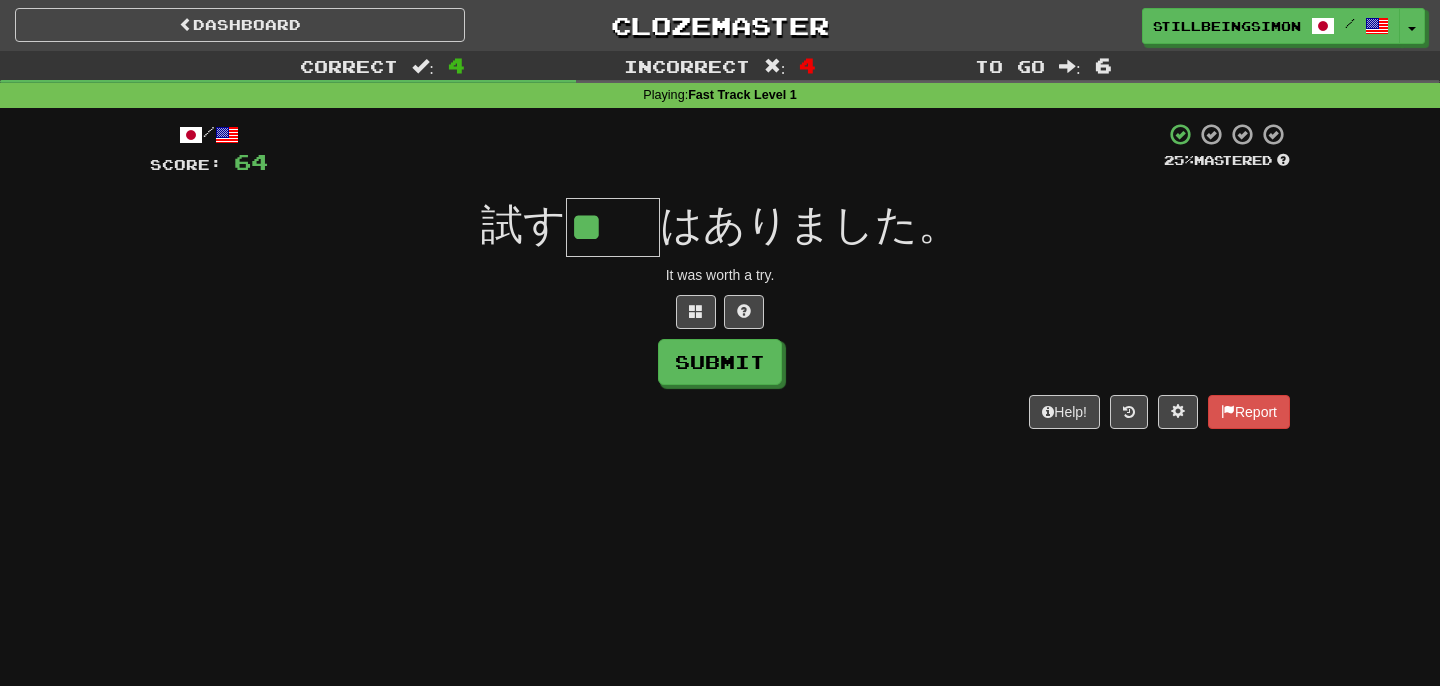 type on "**" 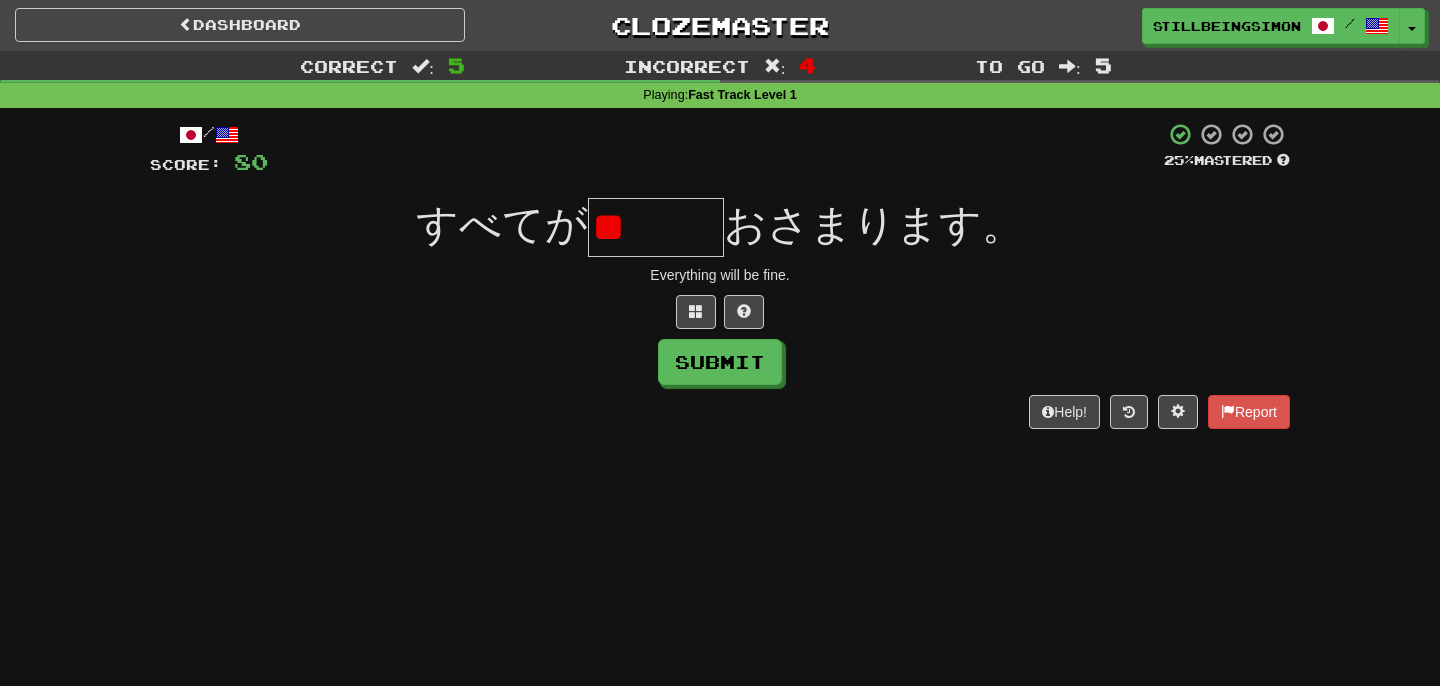 type on "*" 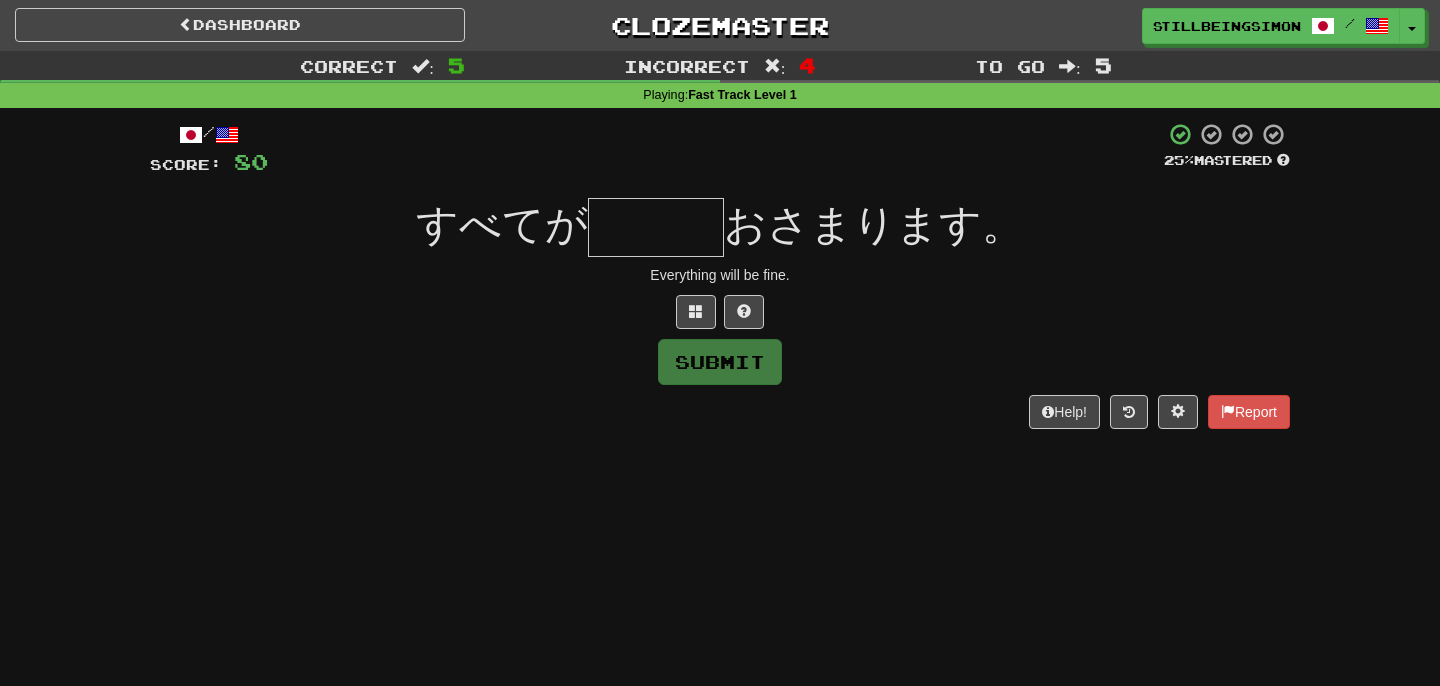 type on "***" 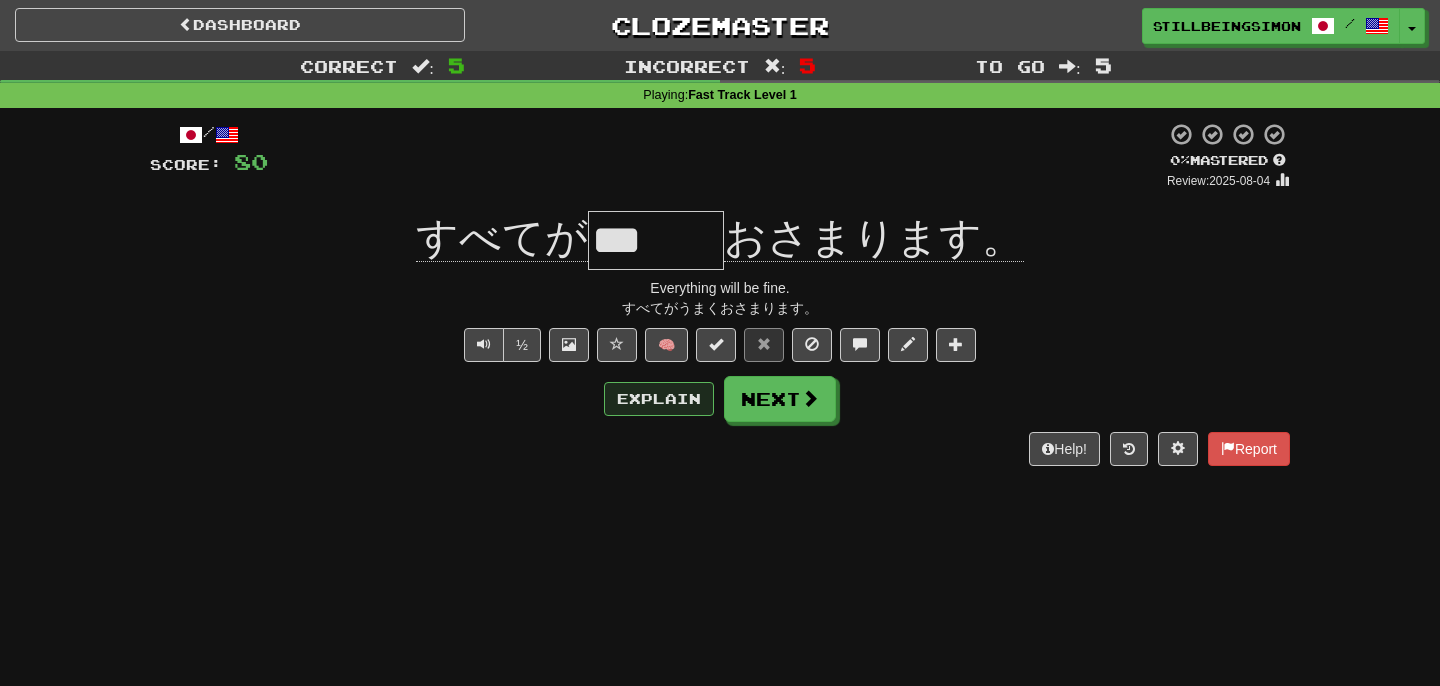 click on "Explain" at bounding box center [659, 399] 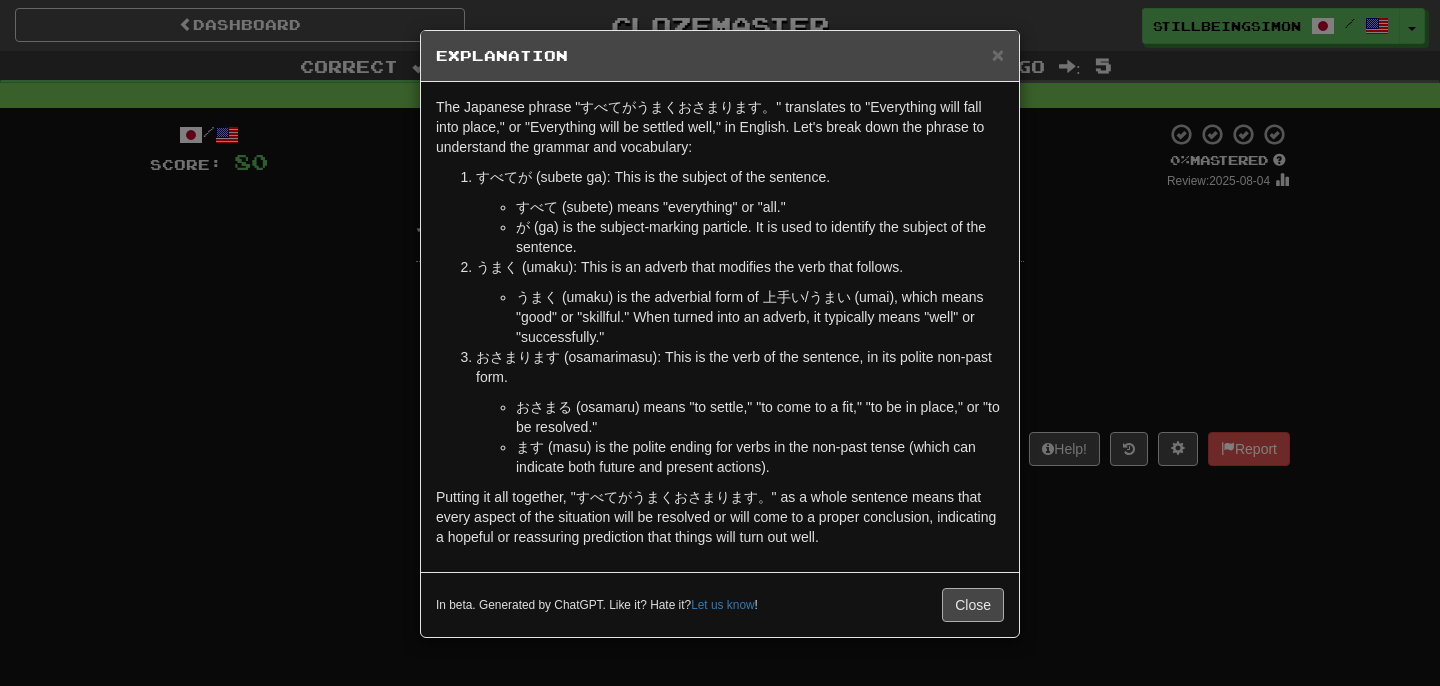 click on "Close" at bounding box center [973, 605] 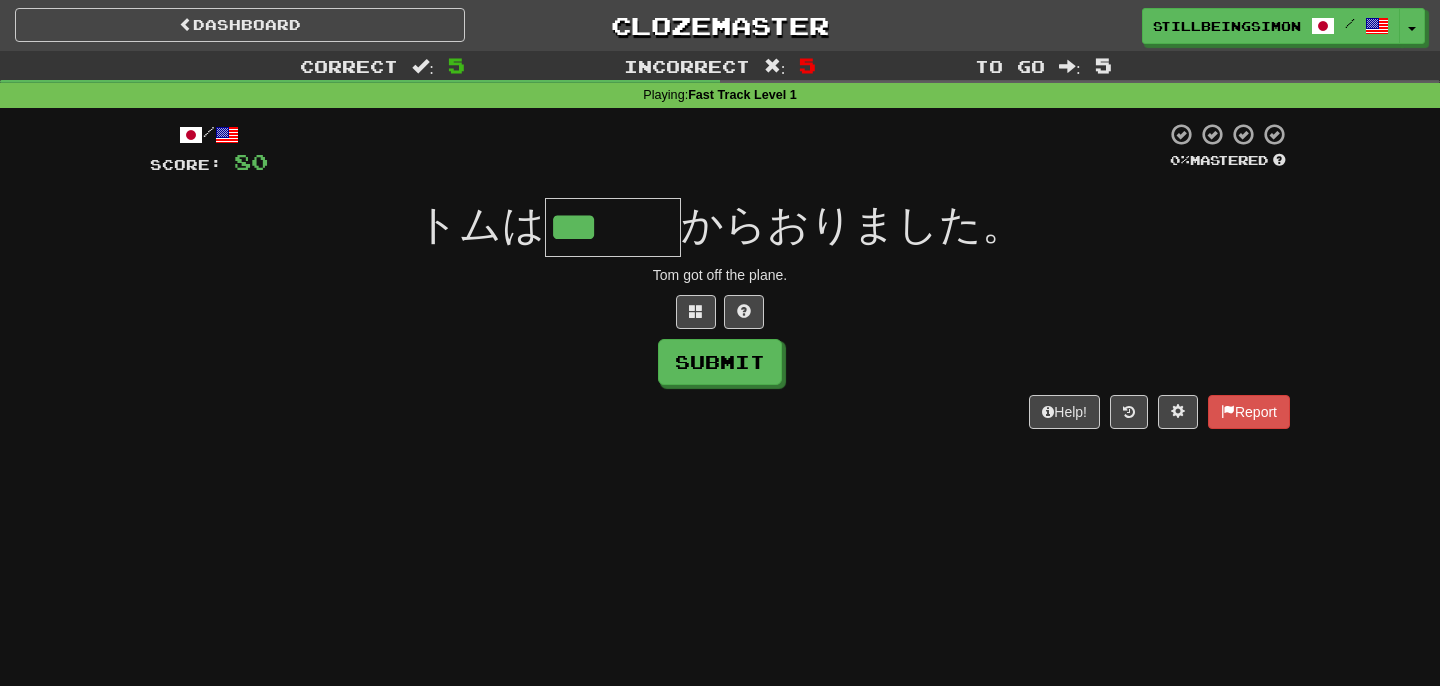 type on "***" 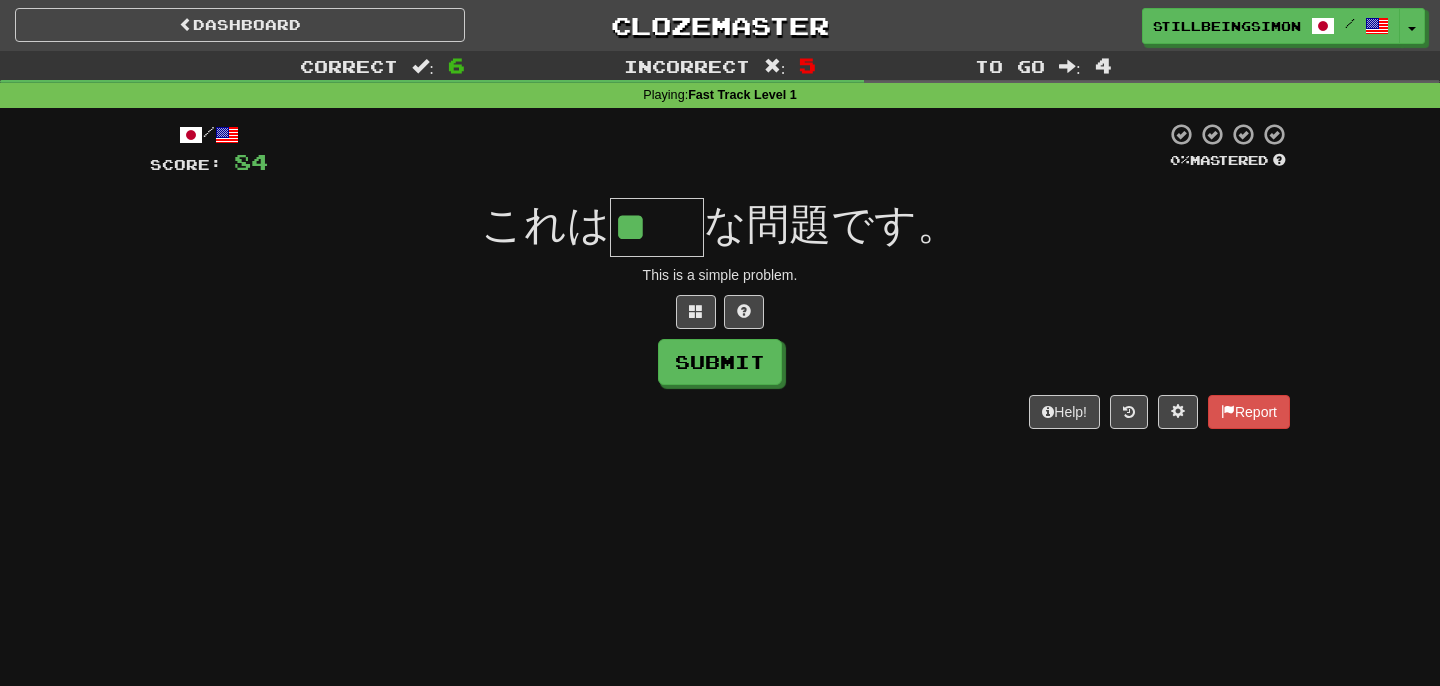 type on "**" 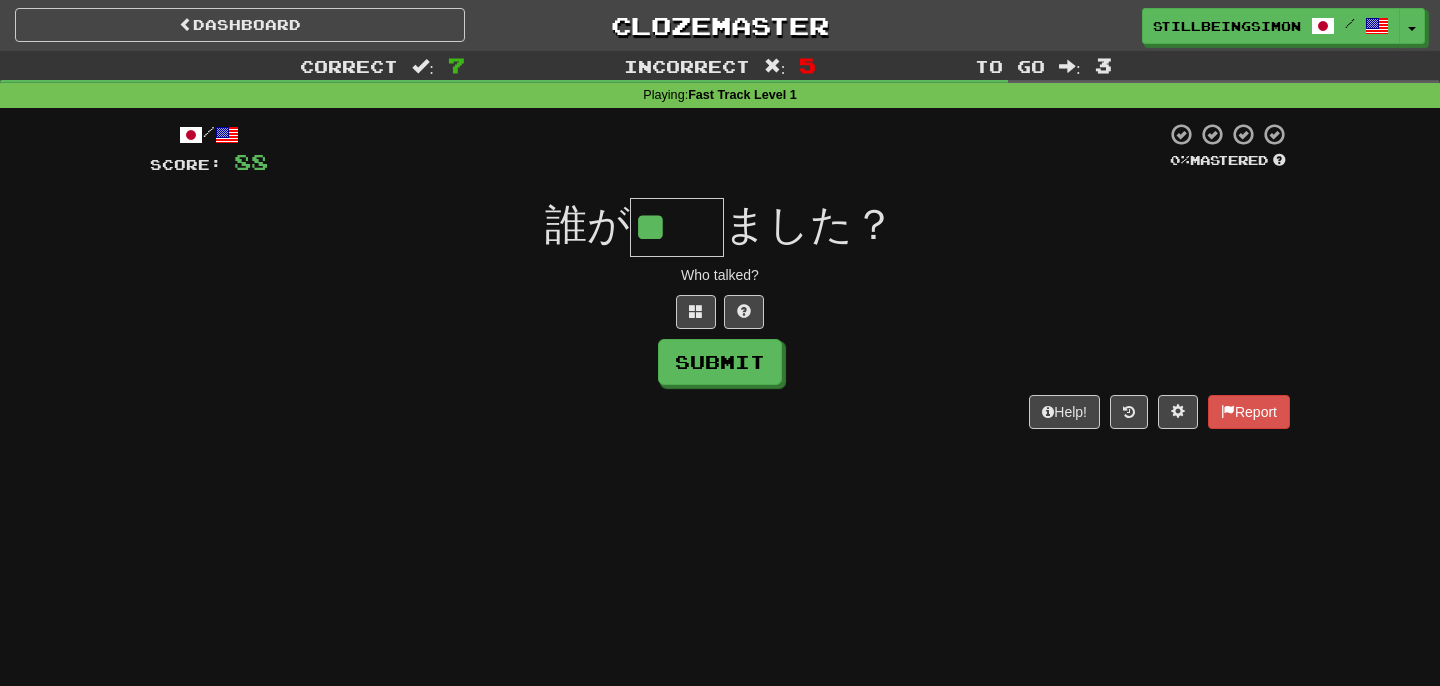 type on "**" 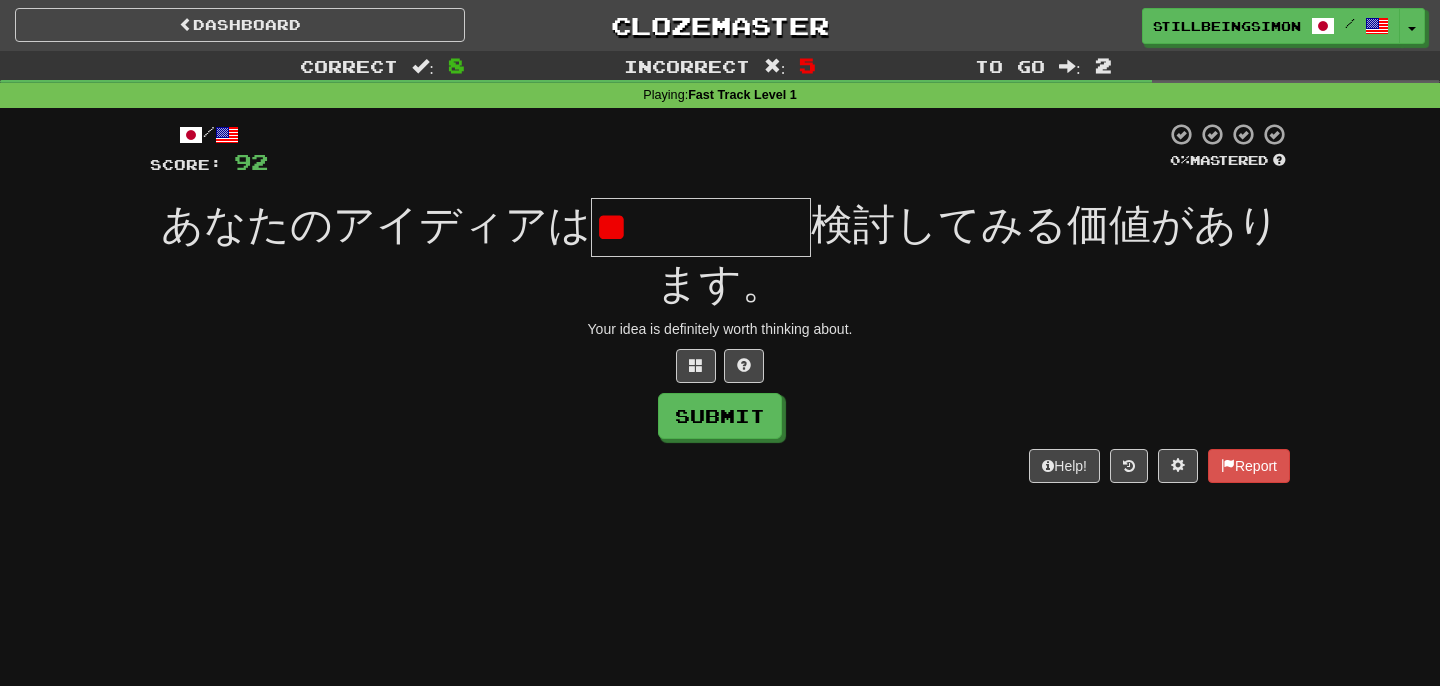 type on "*" 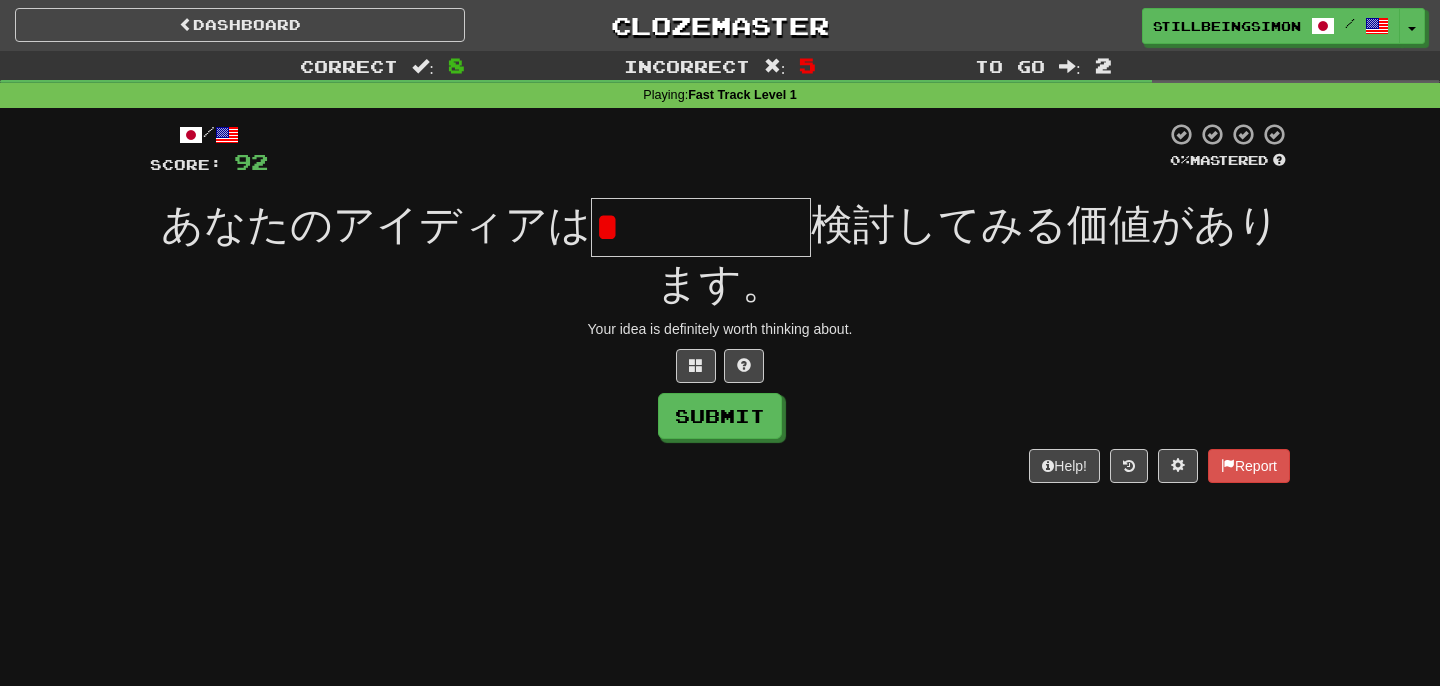type on "*****" 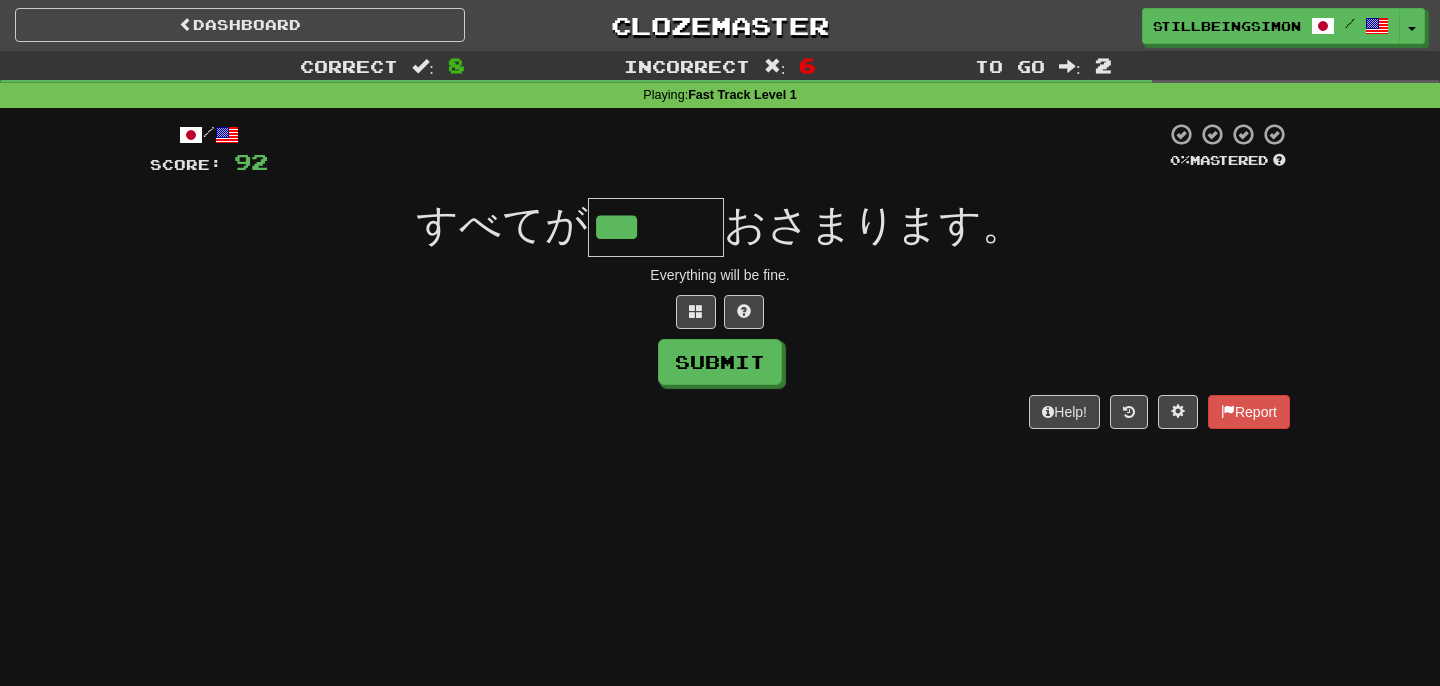 type on "***" 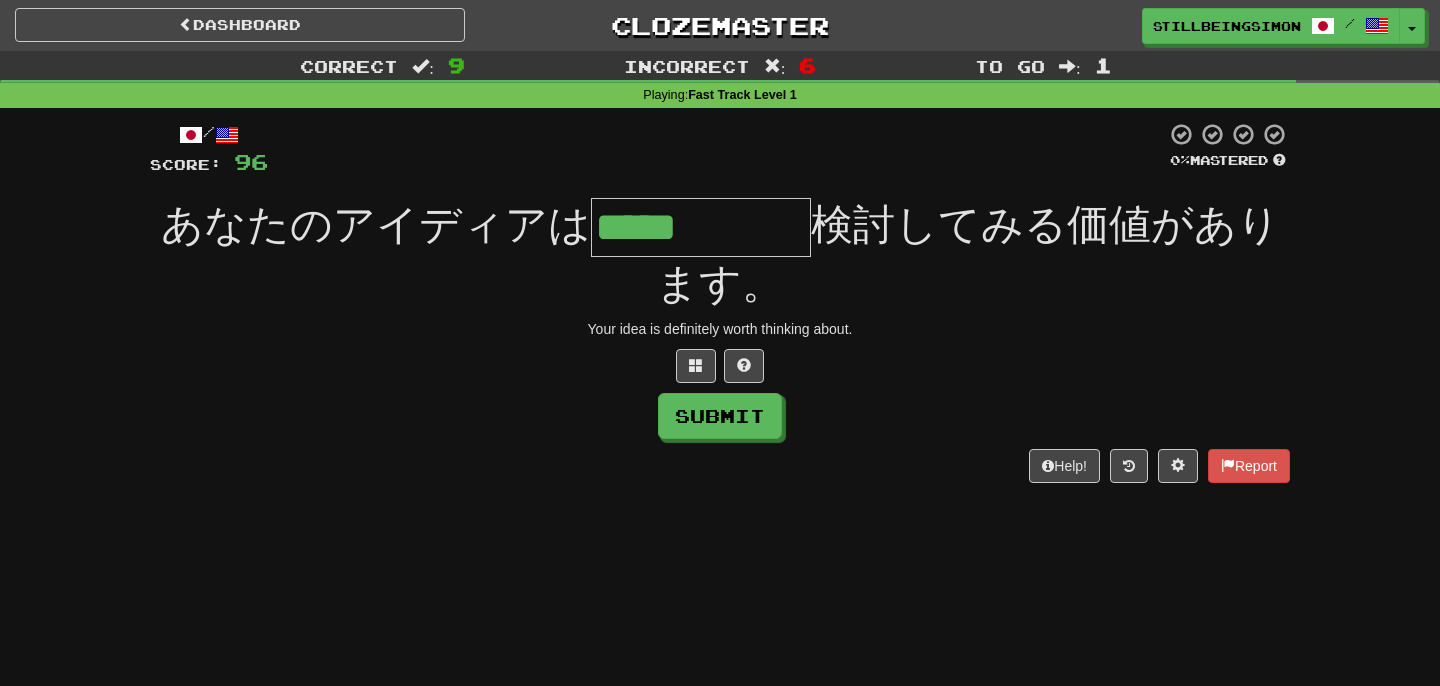 type on "*****" 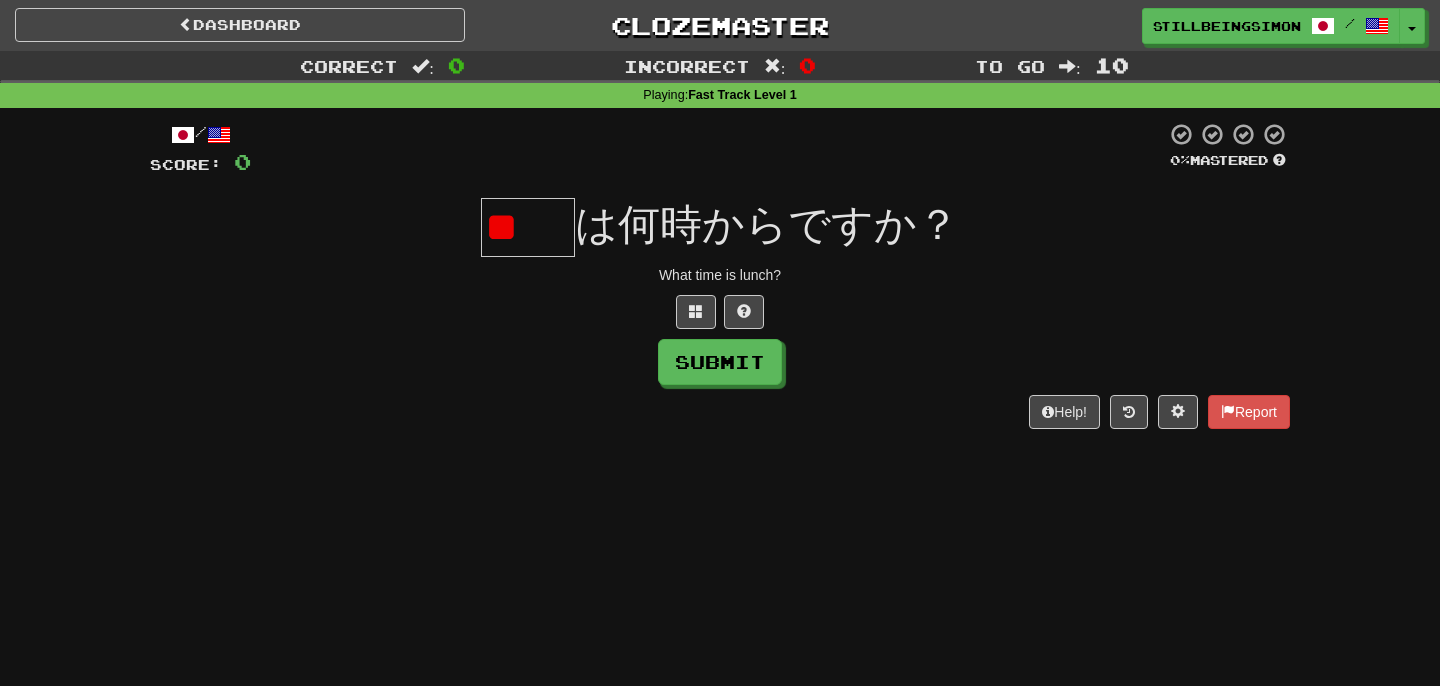 type on "*" 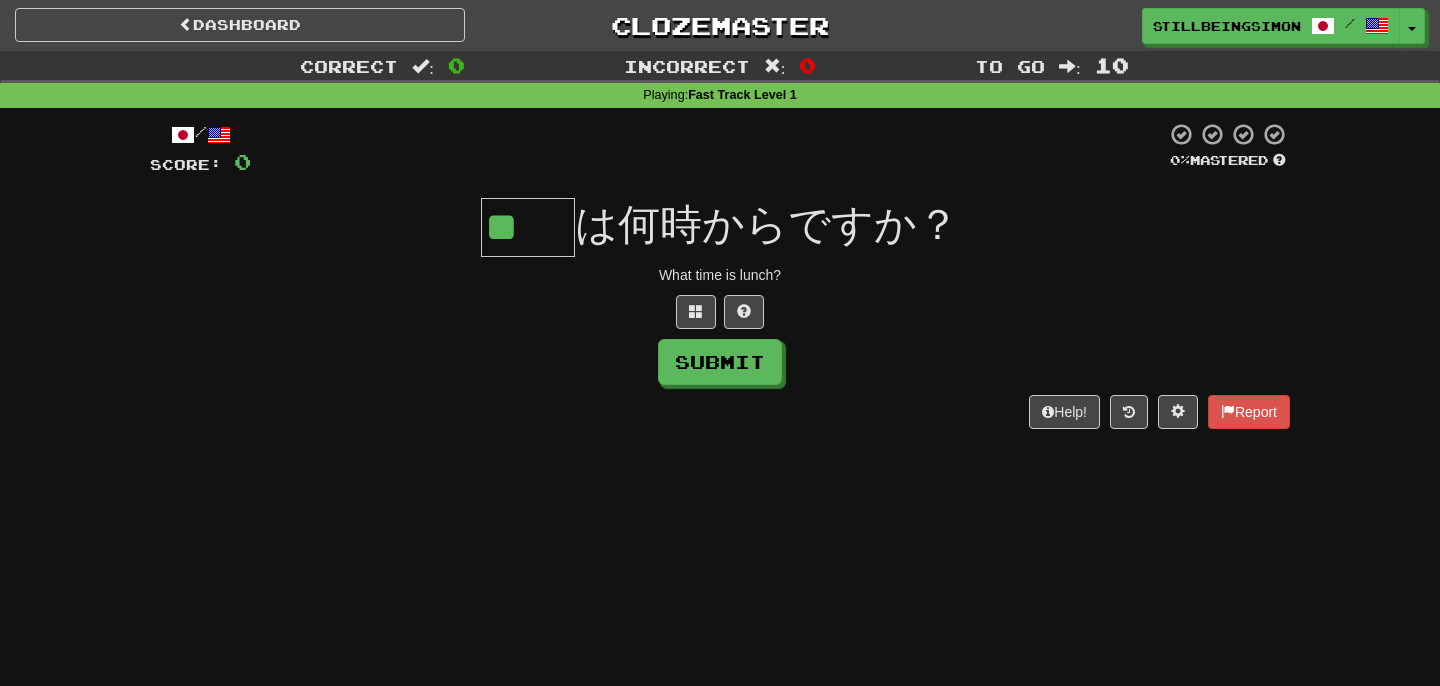 type on "**" 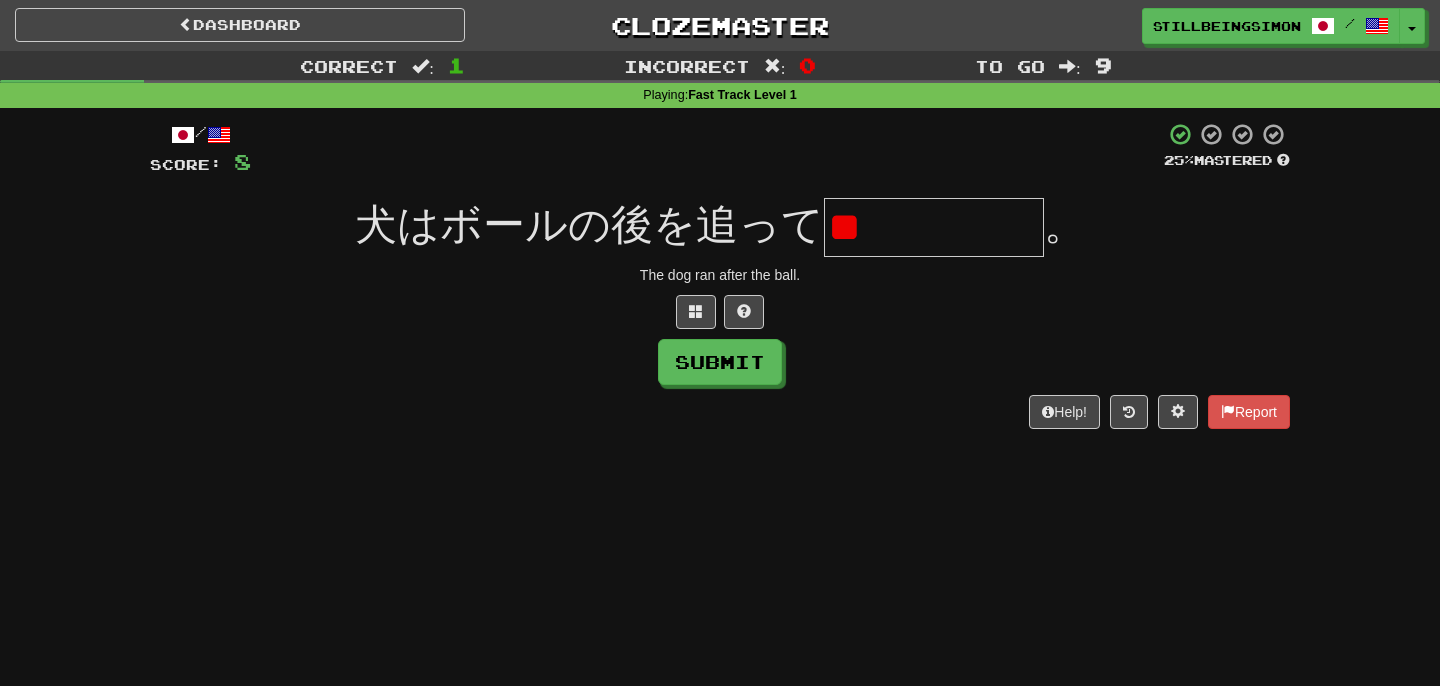 type on "*" 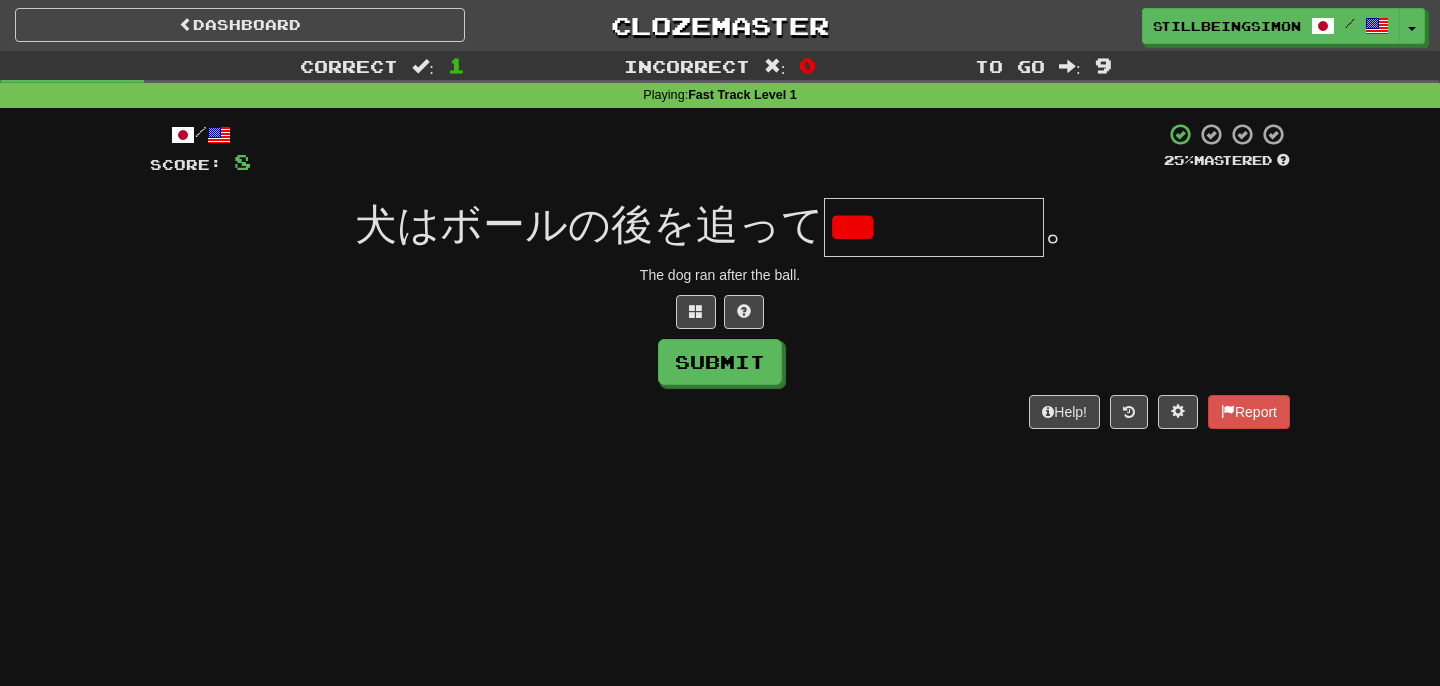 type on "*****" 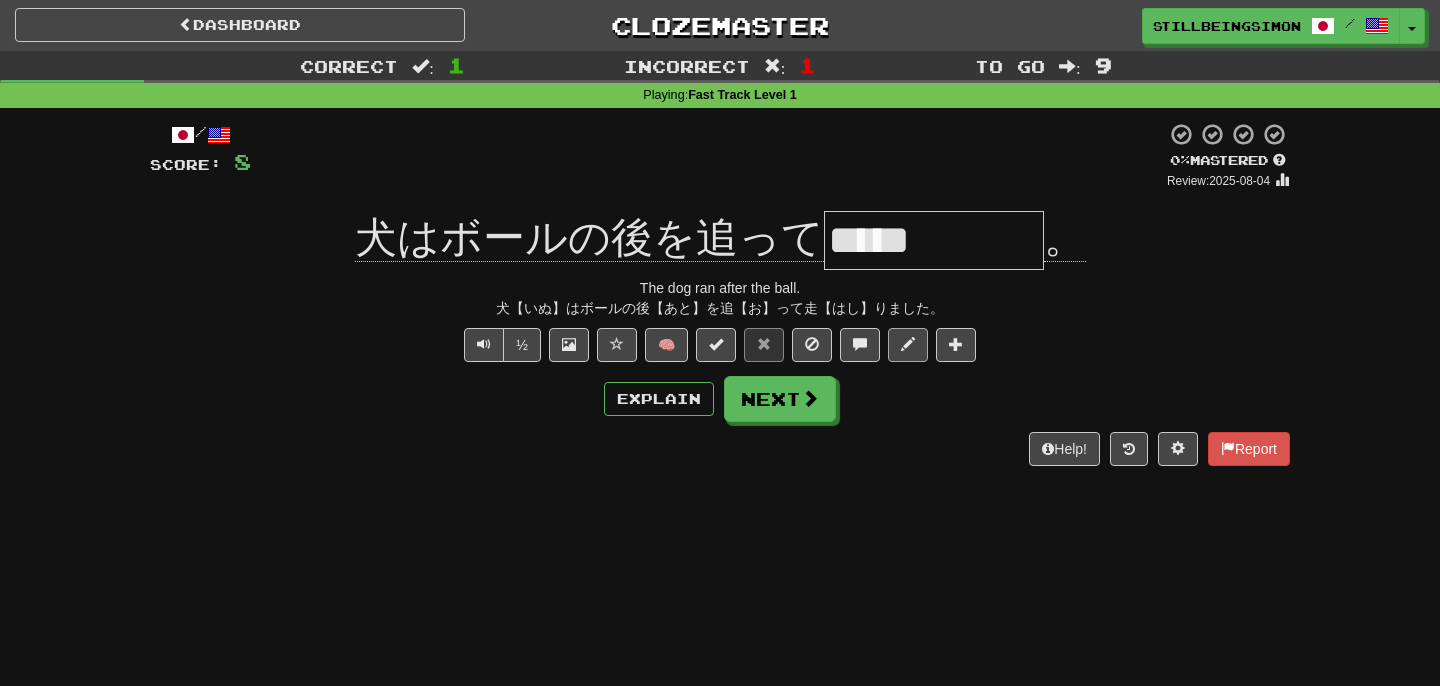 click at bounding box center (908, 345) 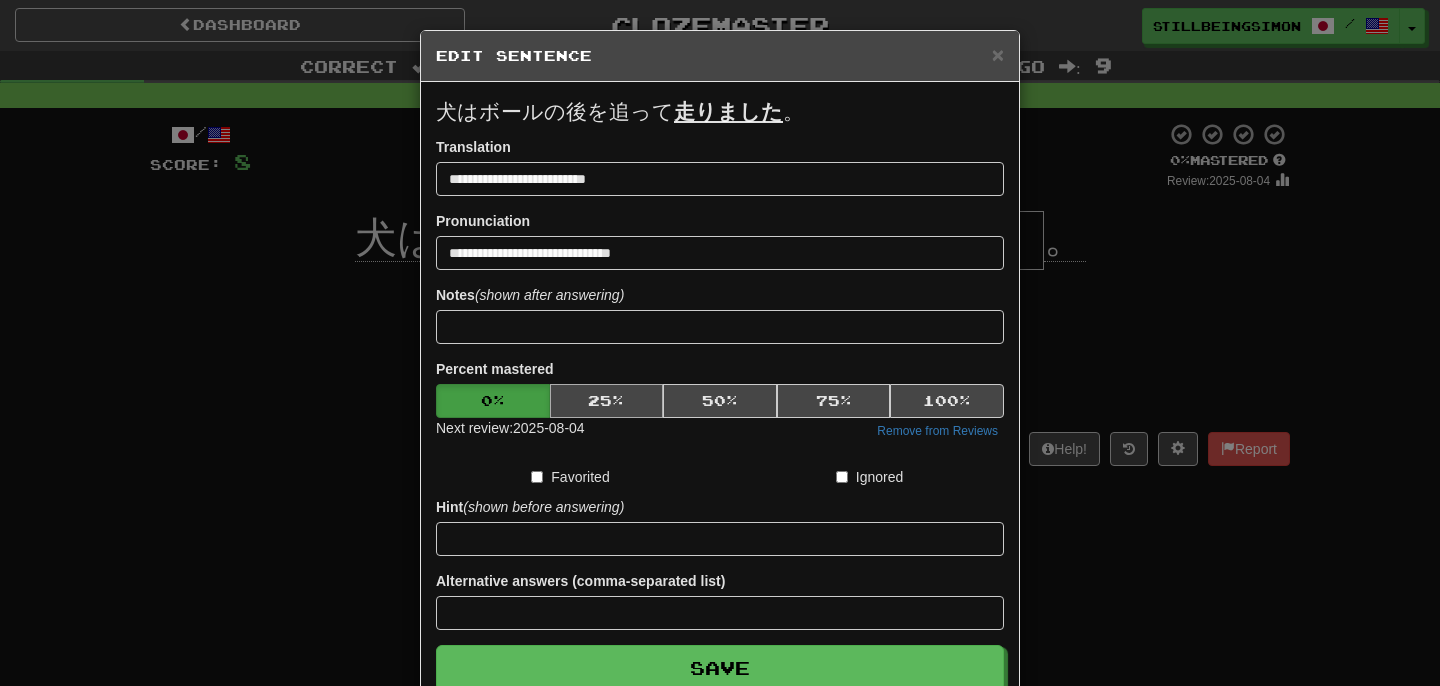 click on "25 %" at bounding box center (607, 401) 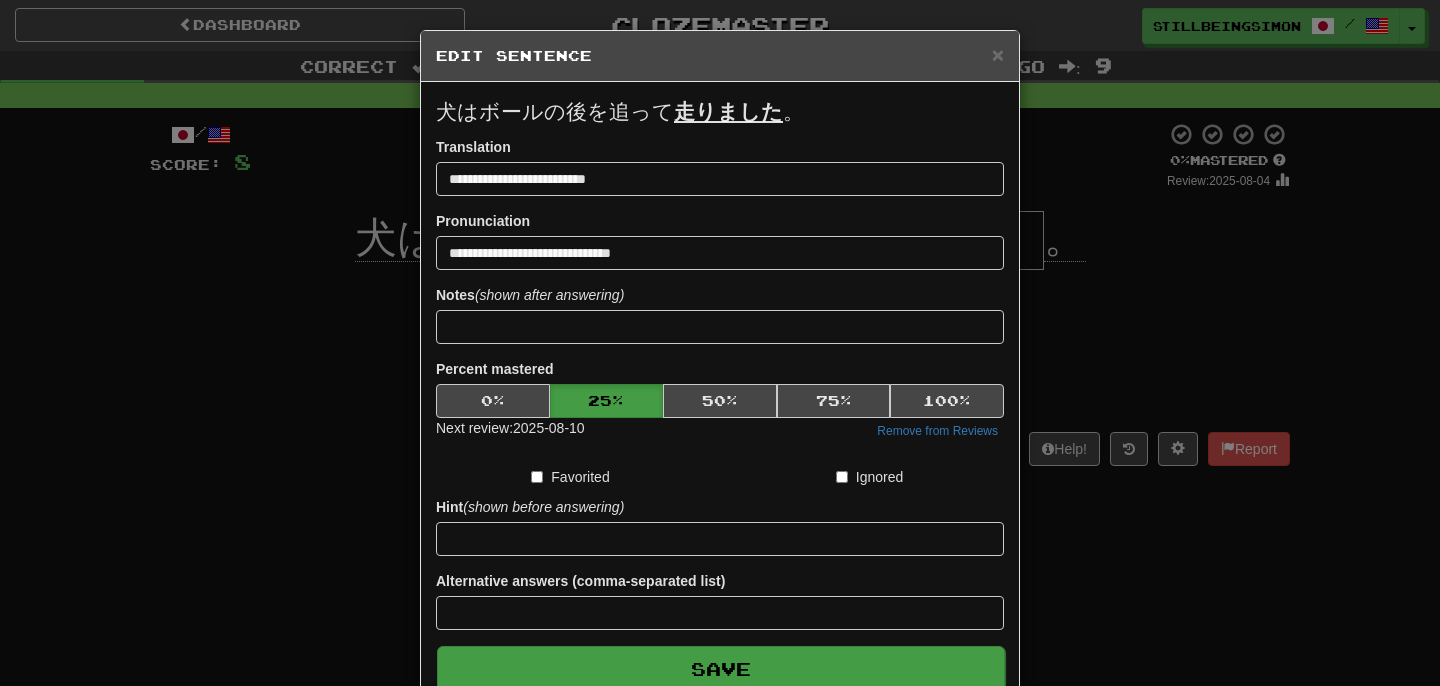 click on "Save" at bounding box center [721, 669] 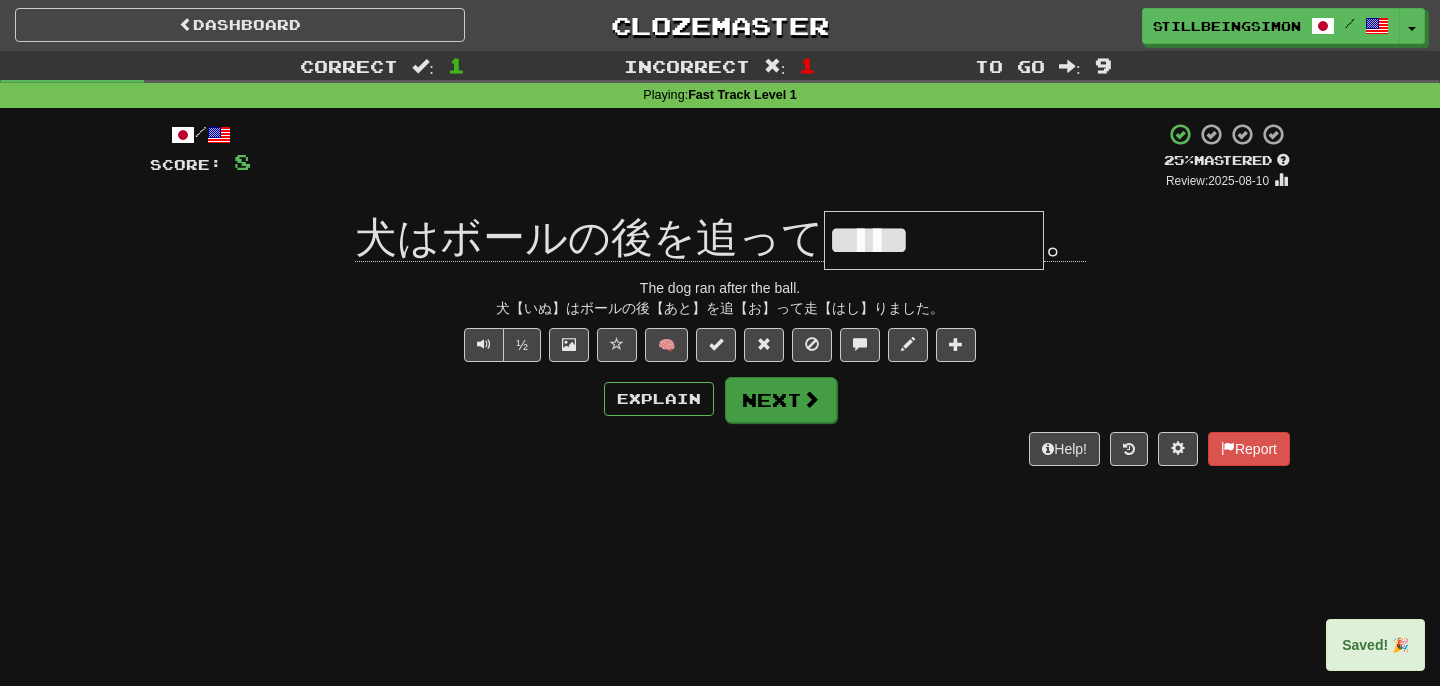 click on "Next" at bounding box center (781, 400) 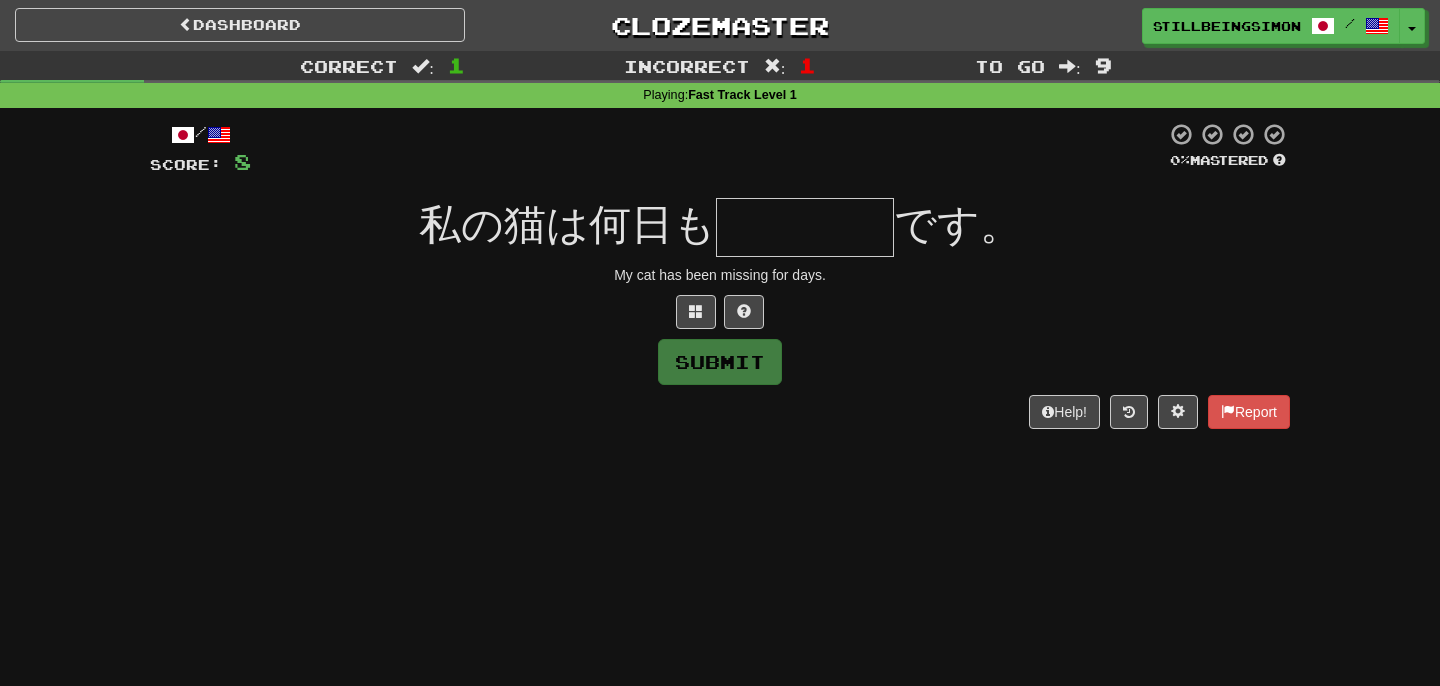 type on "****" 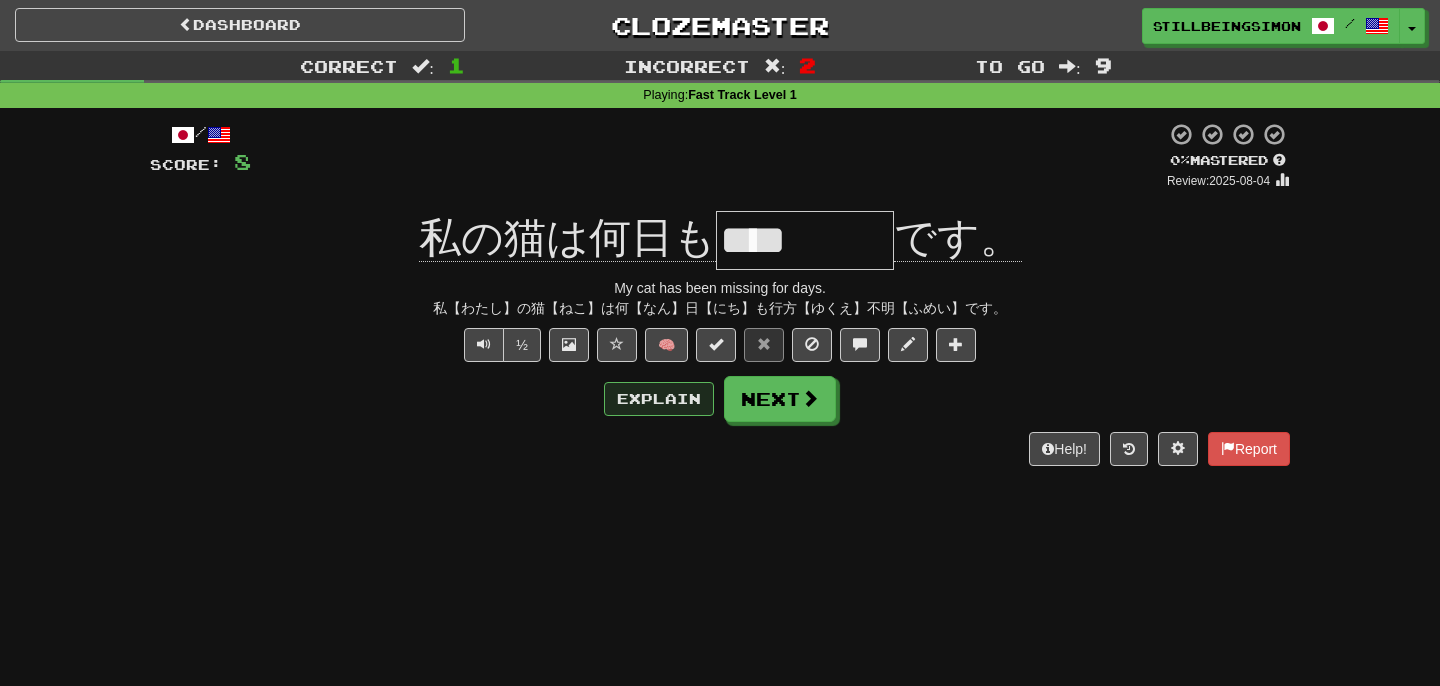 click on "Explain" at bounding box center [659, 399] 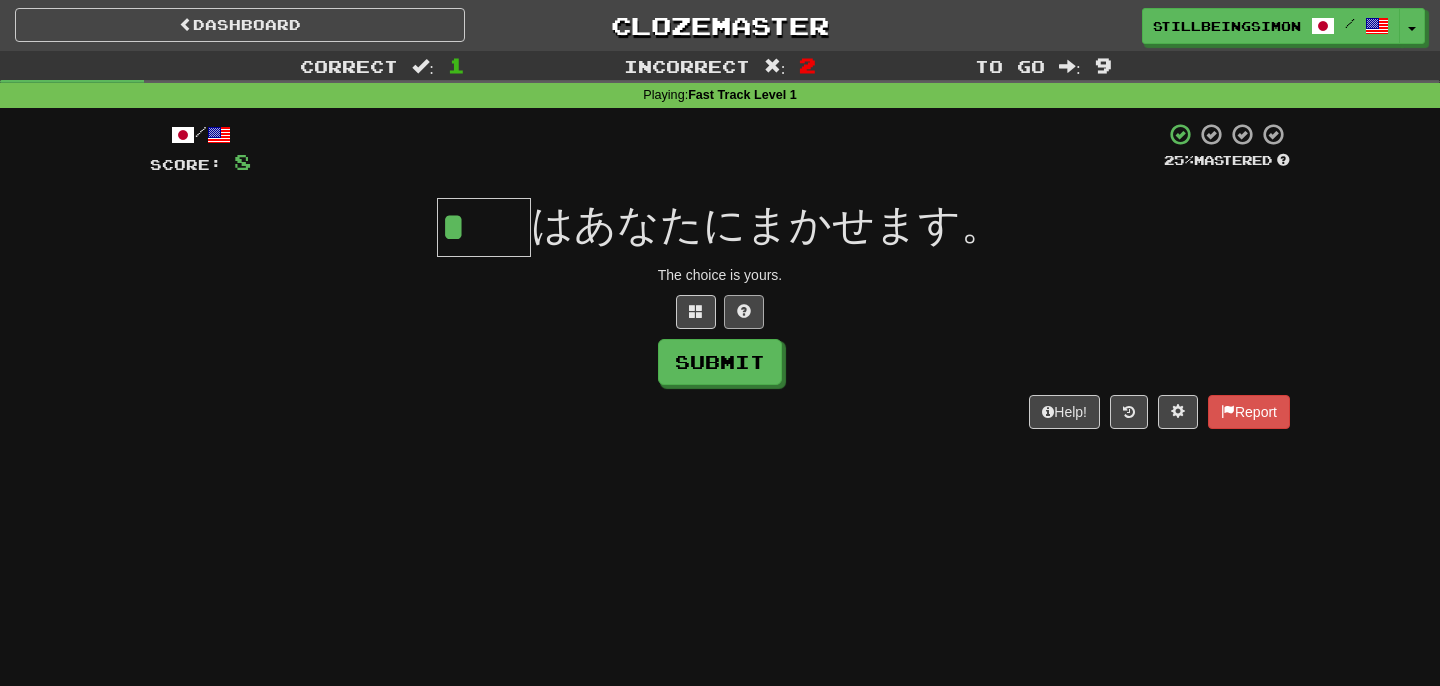 click at bounding box center (744, 312) 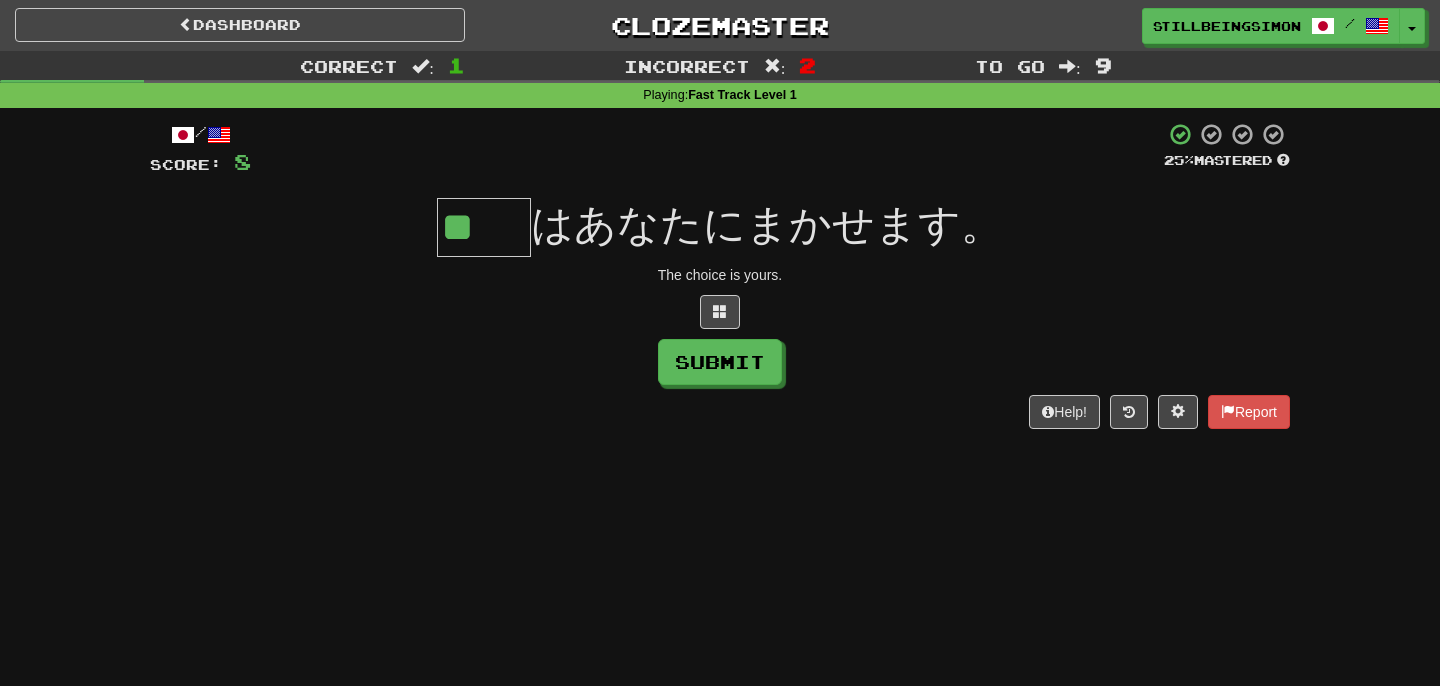 type on "*" 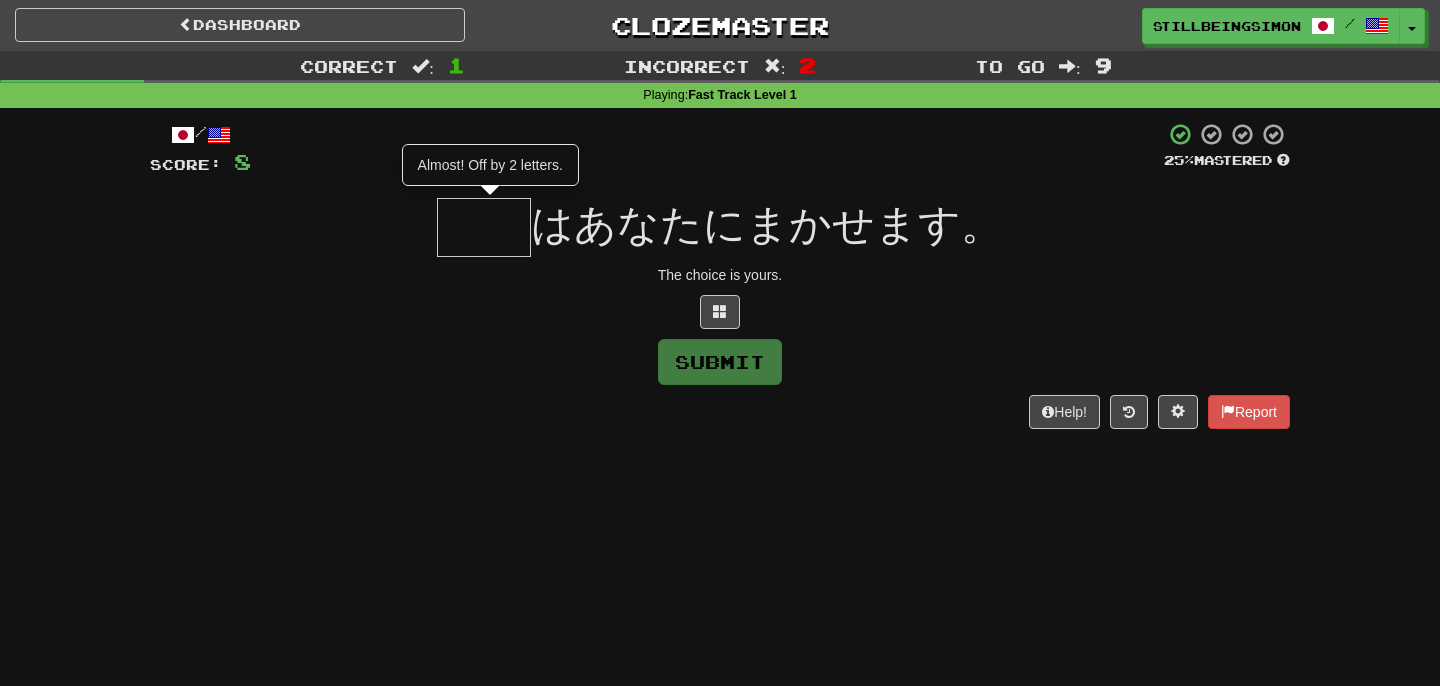 type on "**" 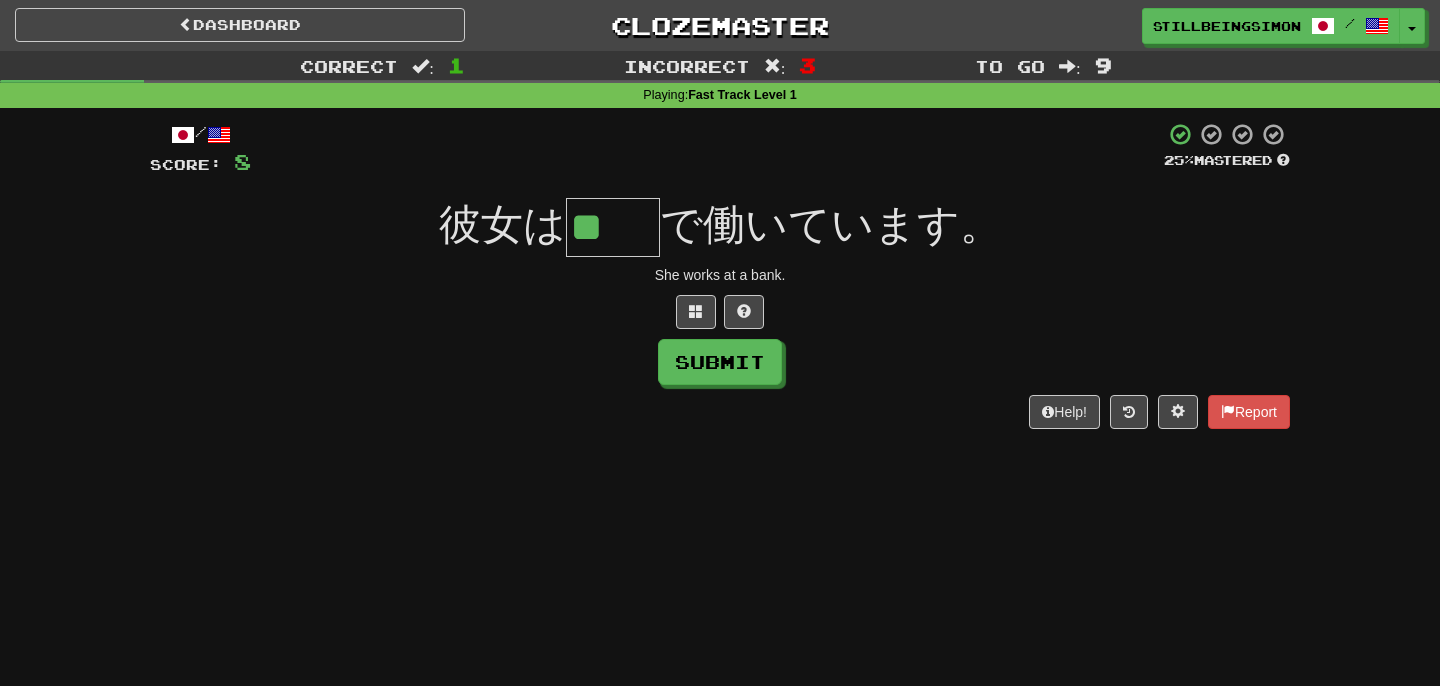 type on "**" 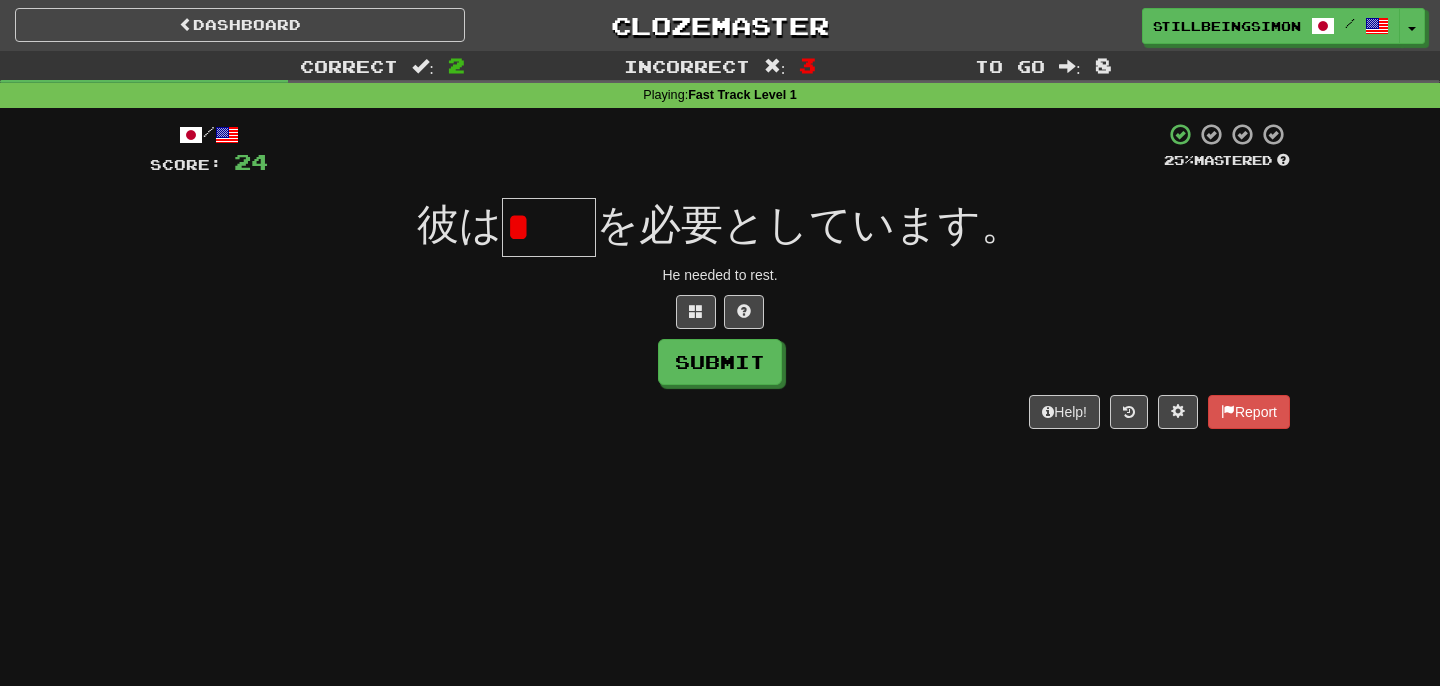type on "*" 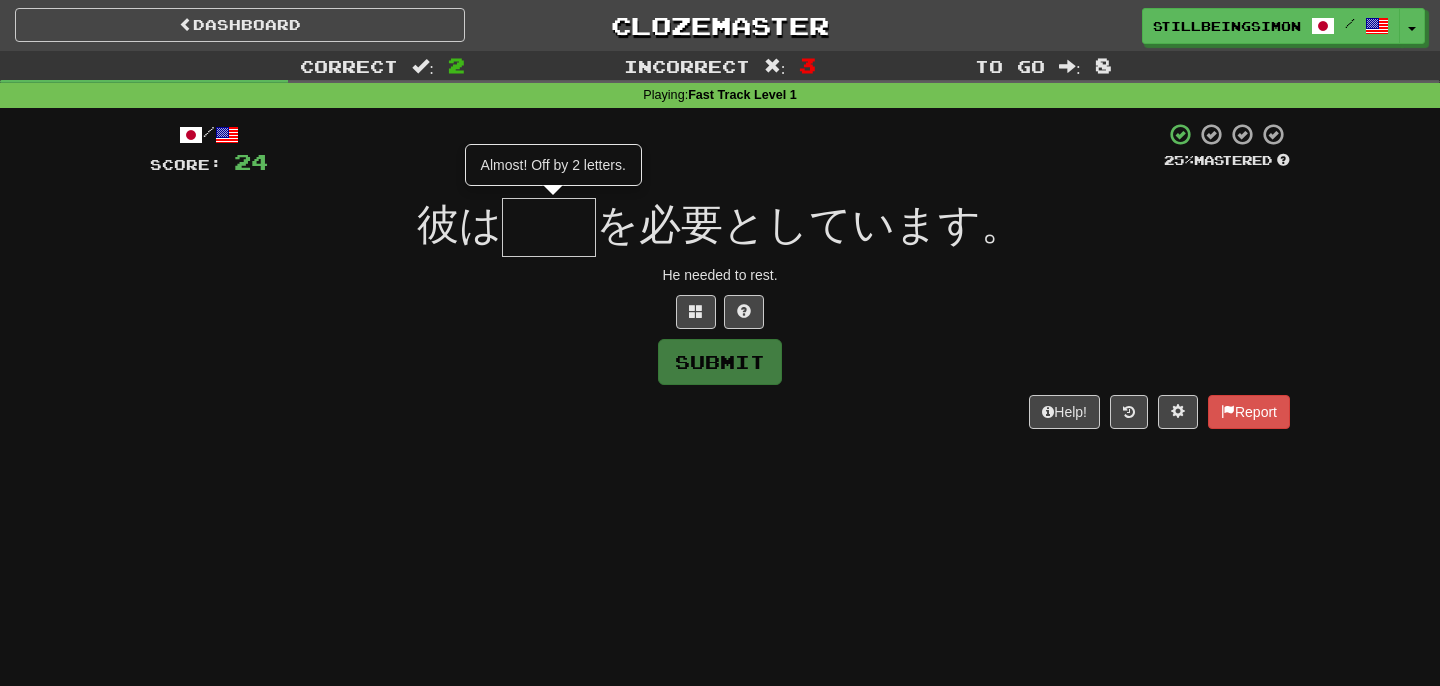 type on "**" 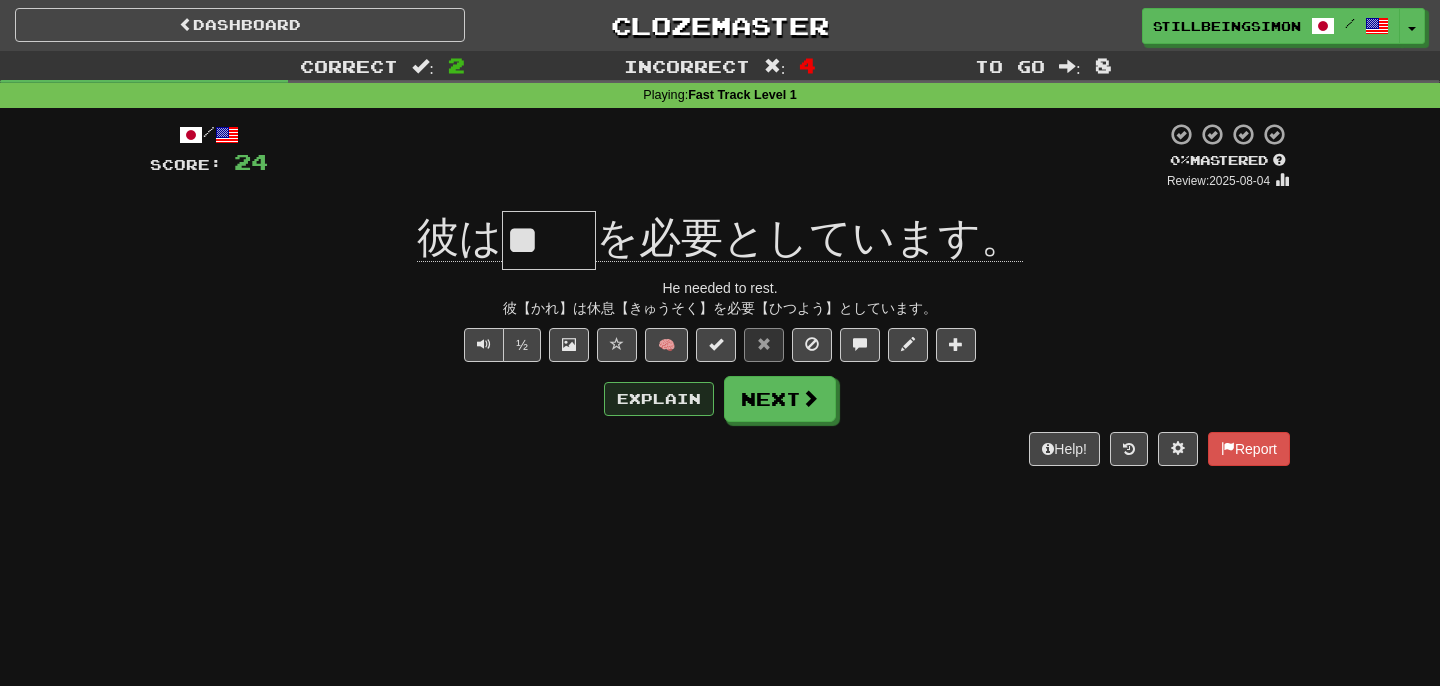 click on "Explain" at bounding box center [659, 399] 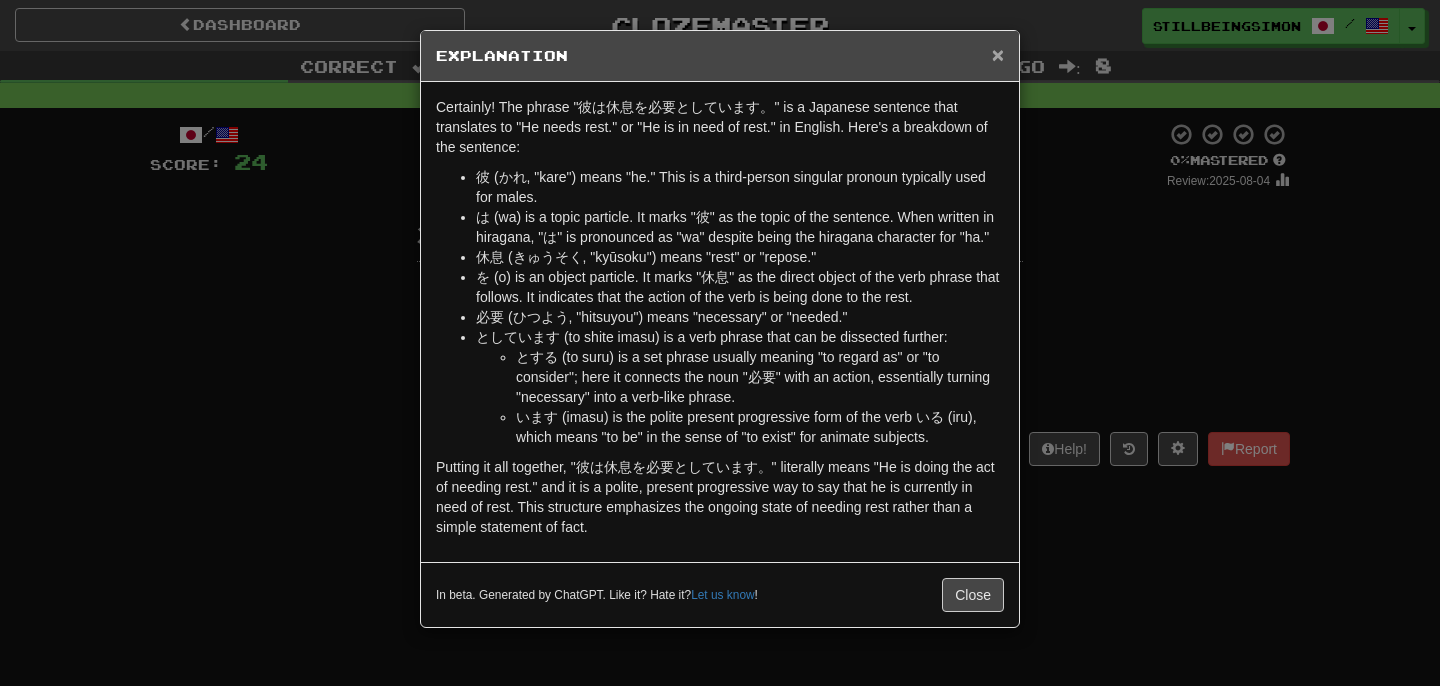 click on "×" at bounding box center (998, 54) 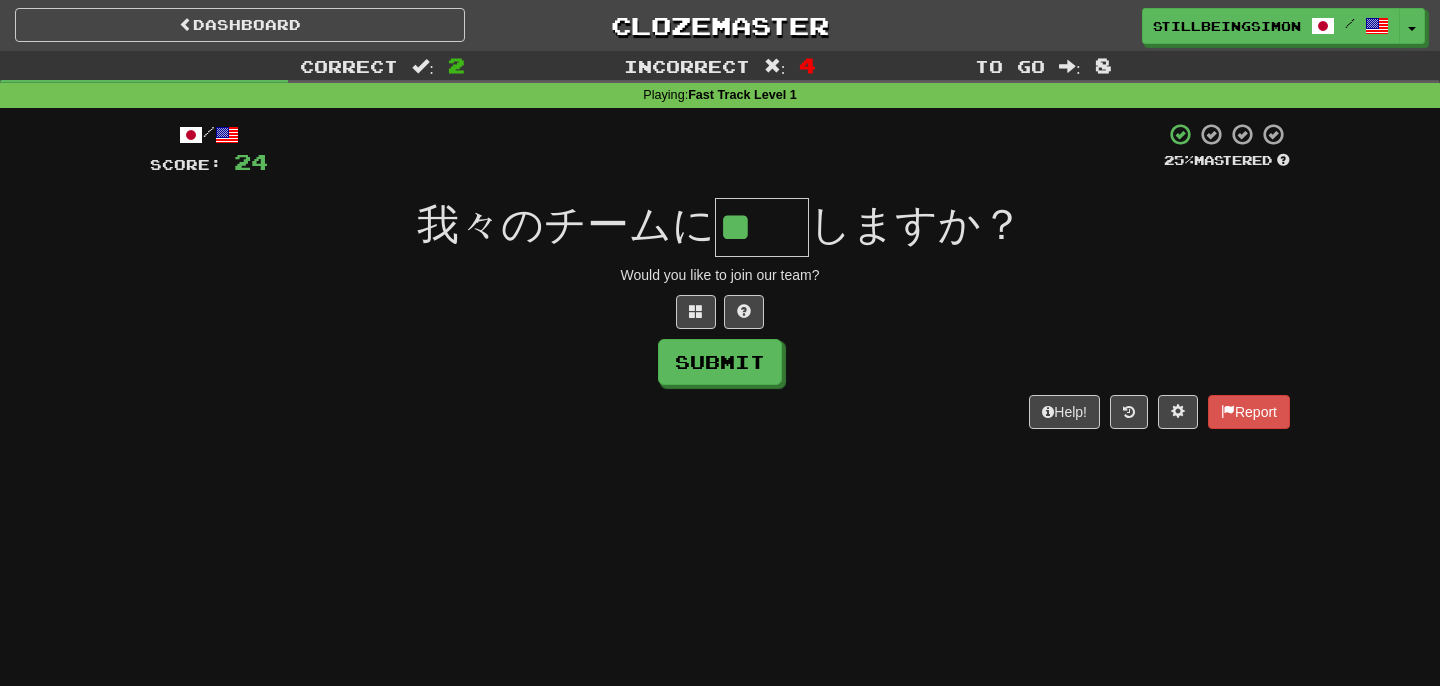 type on "**" 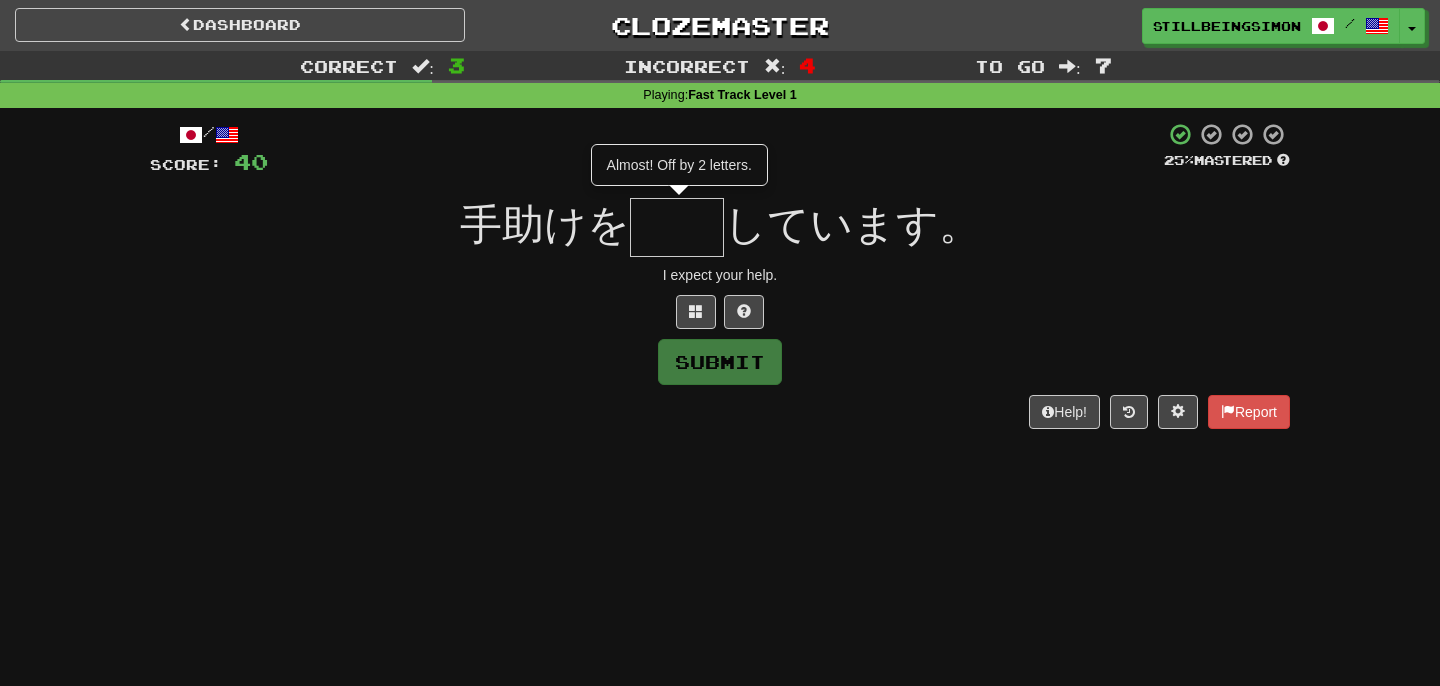 type on "**" 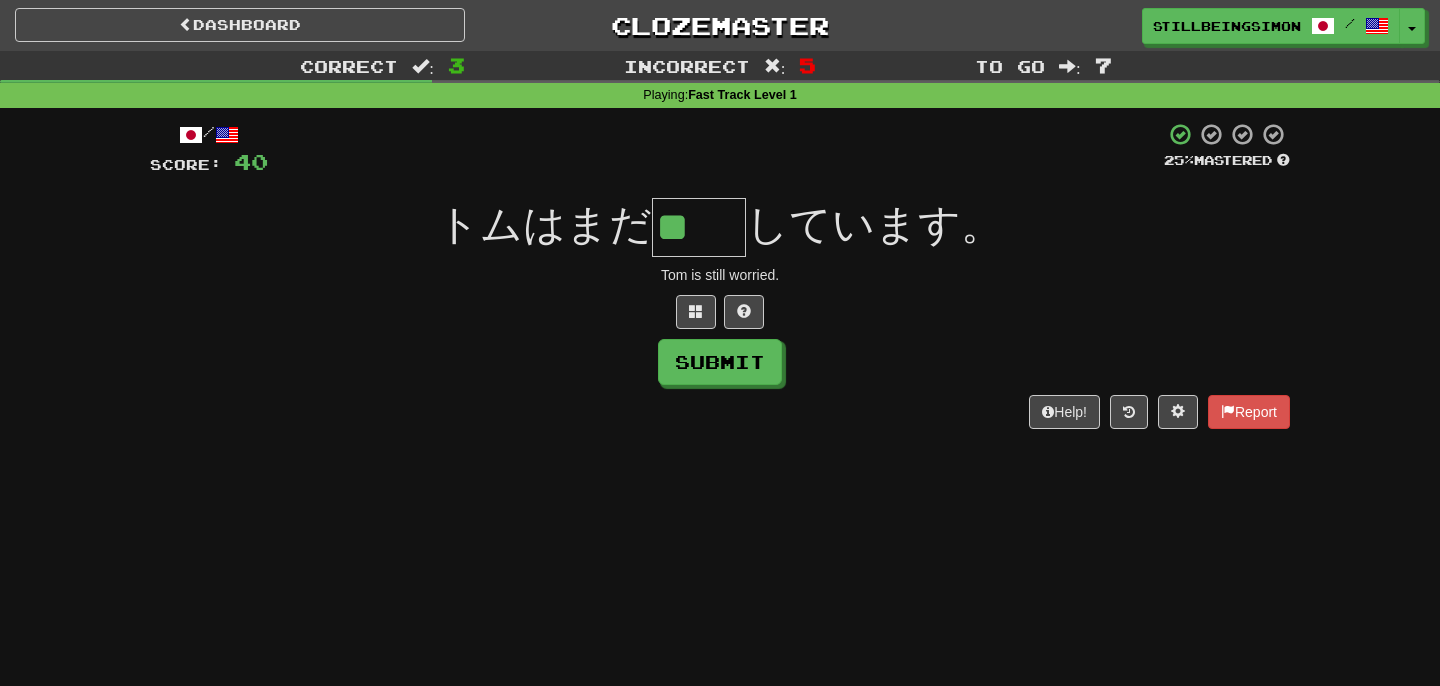 type on "**" 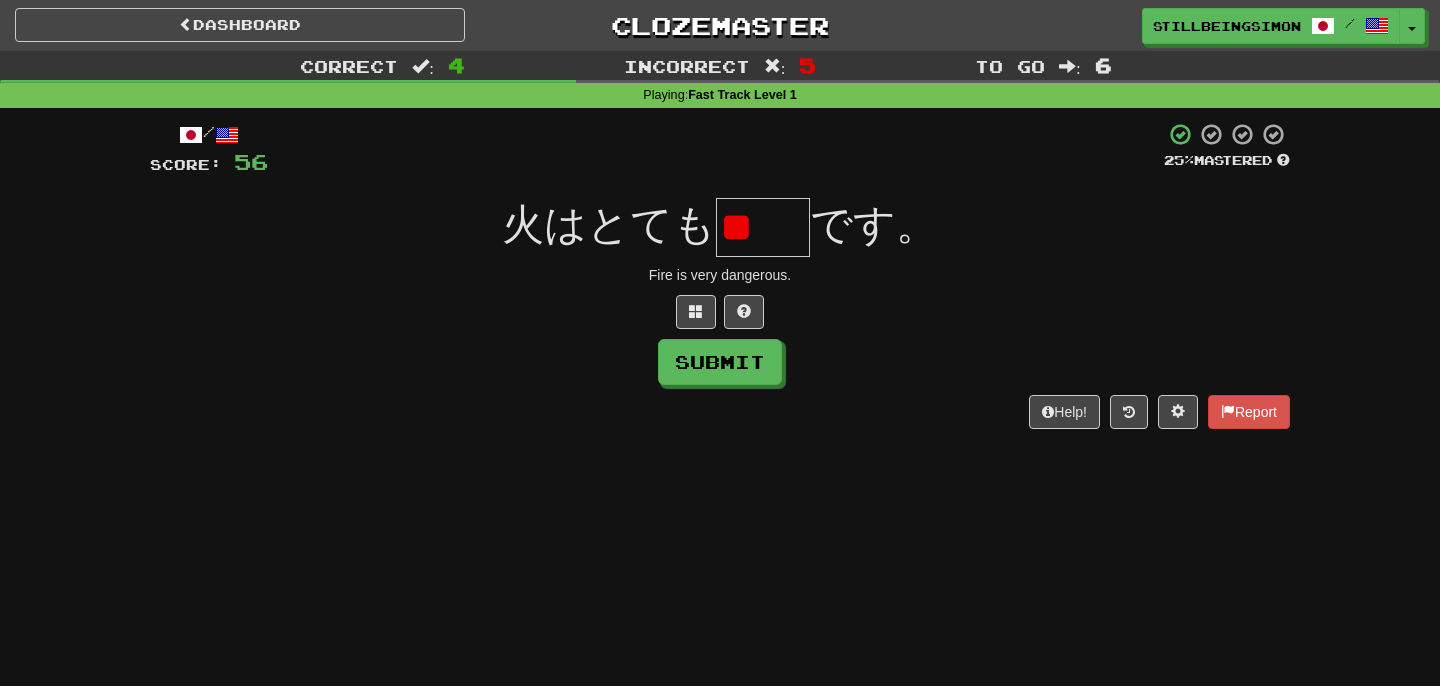 type on "*" 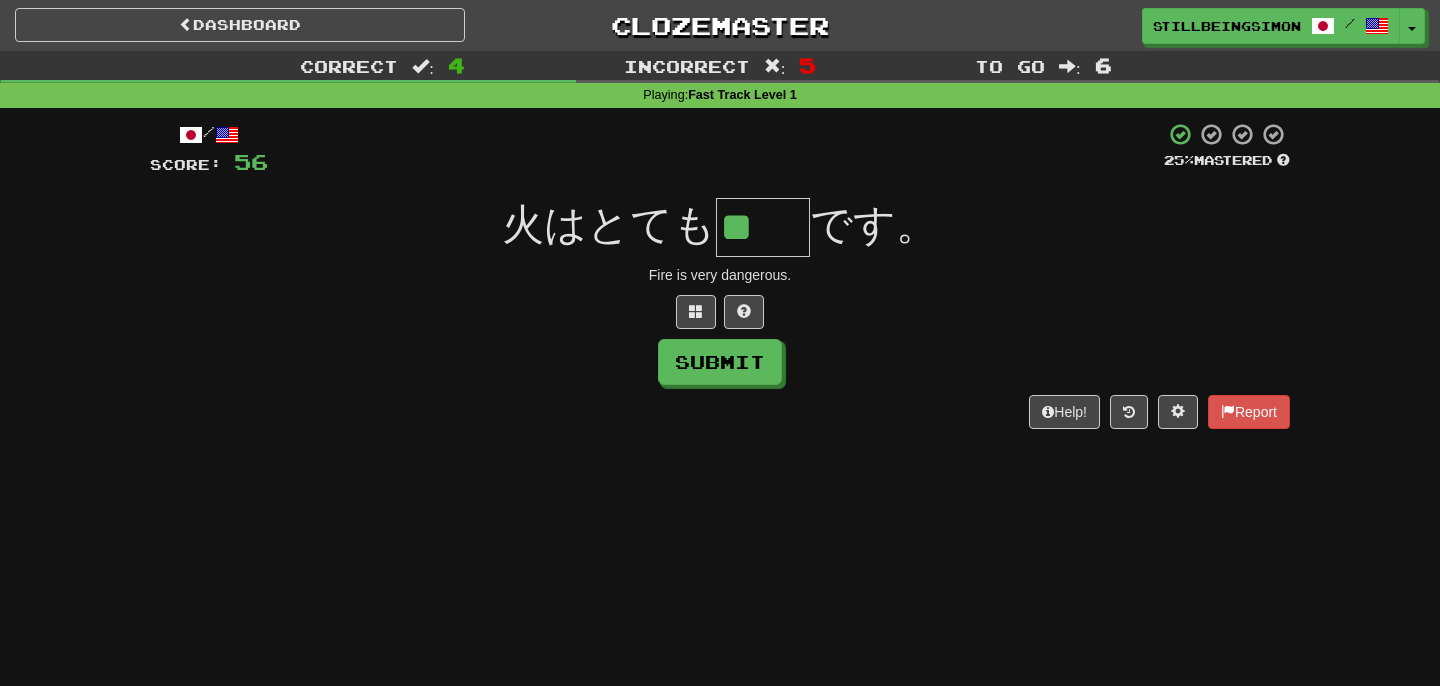 type on "**" 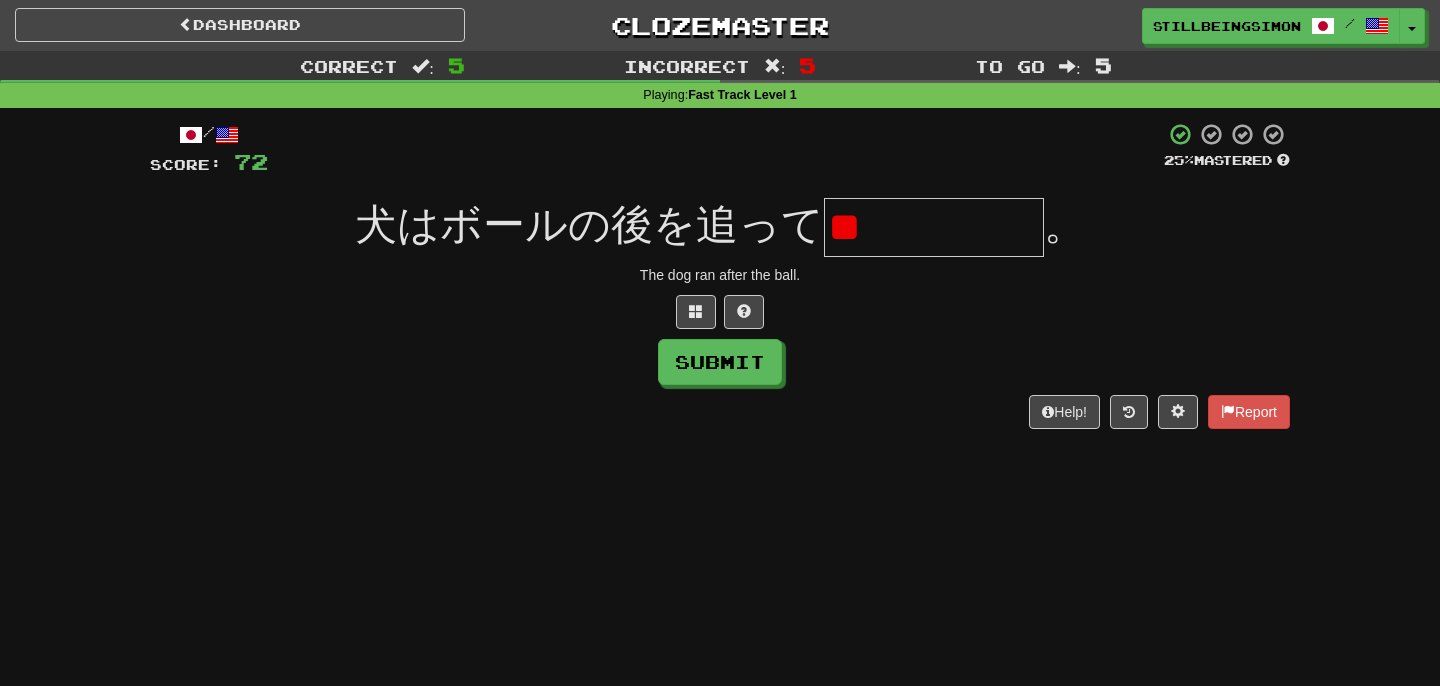 type on "*" 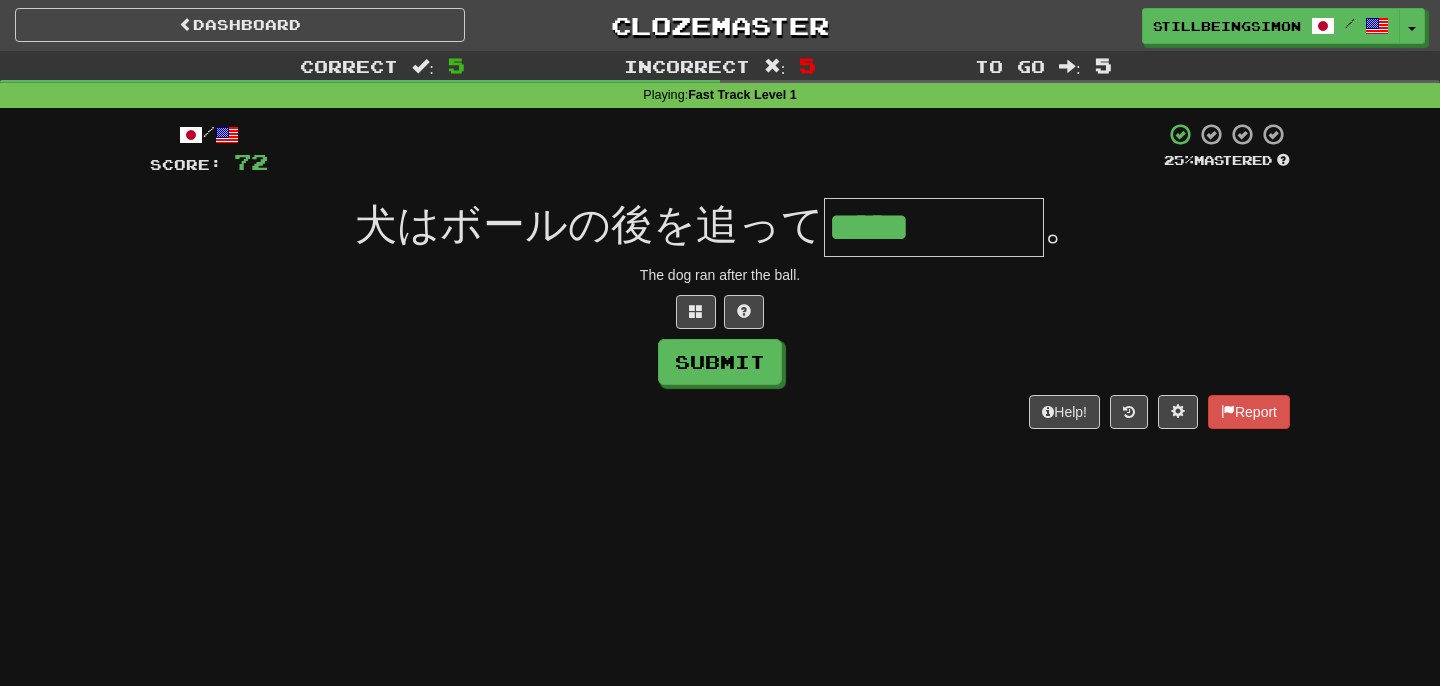 type on "*****" 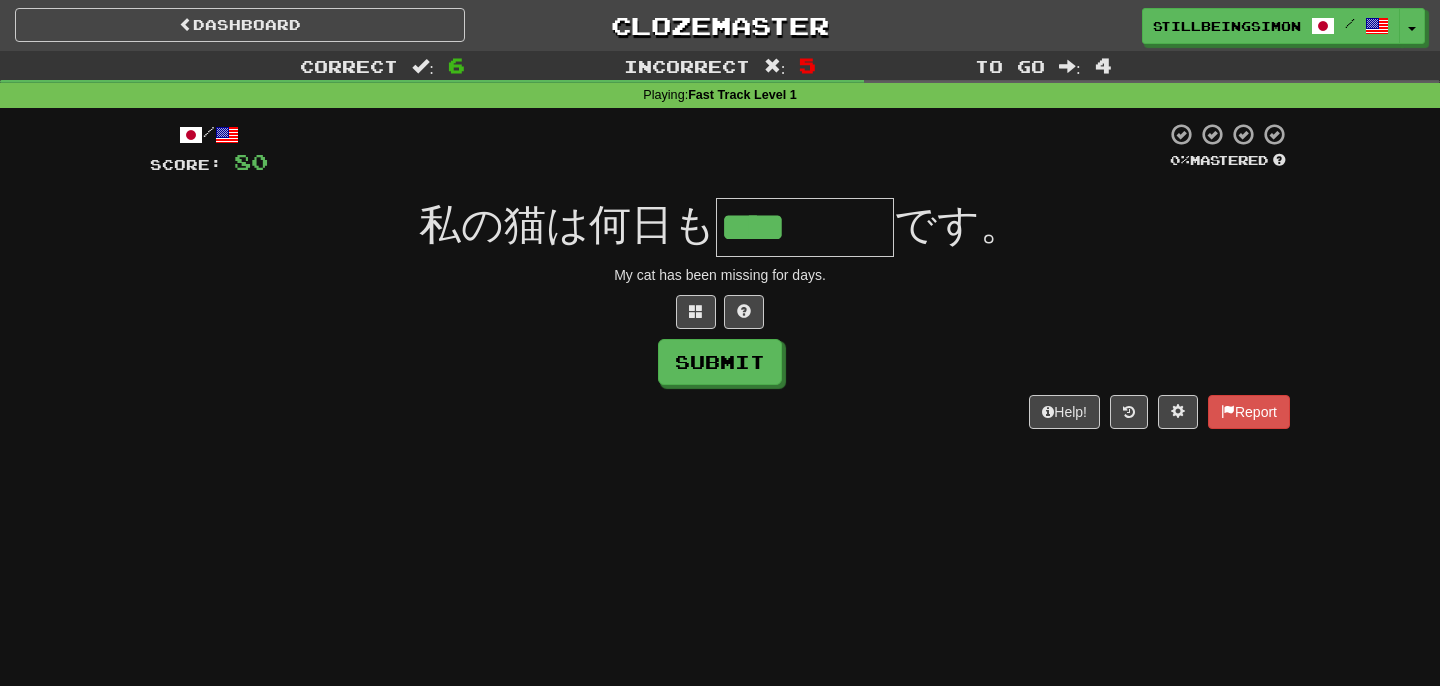 type on "****" 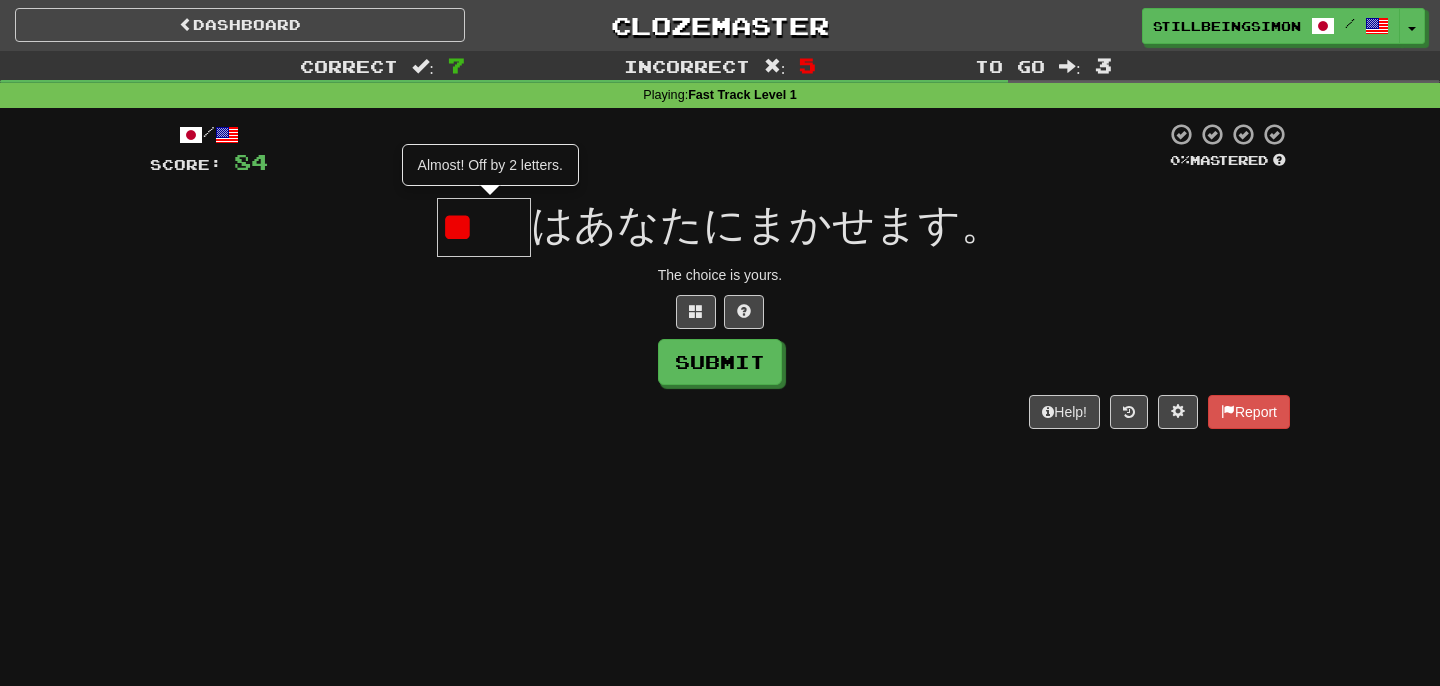 type on "*" 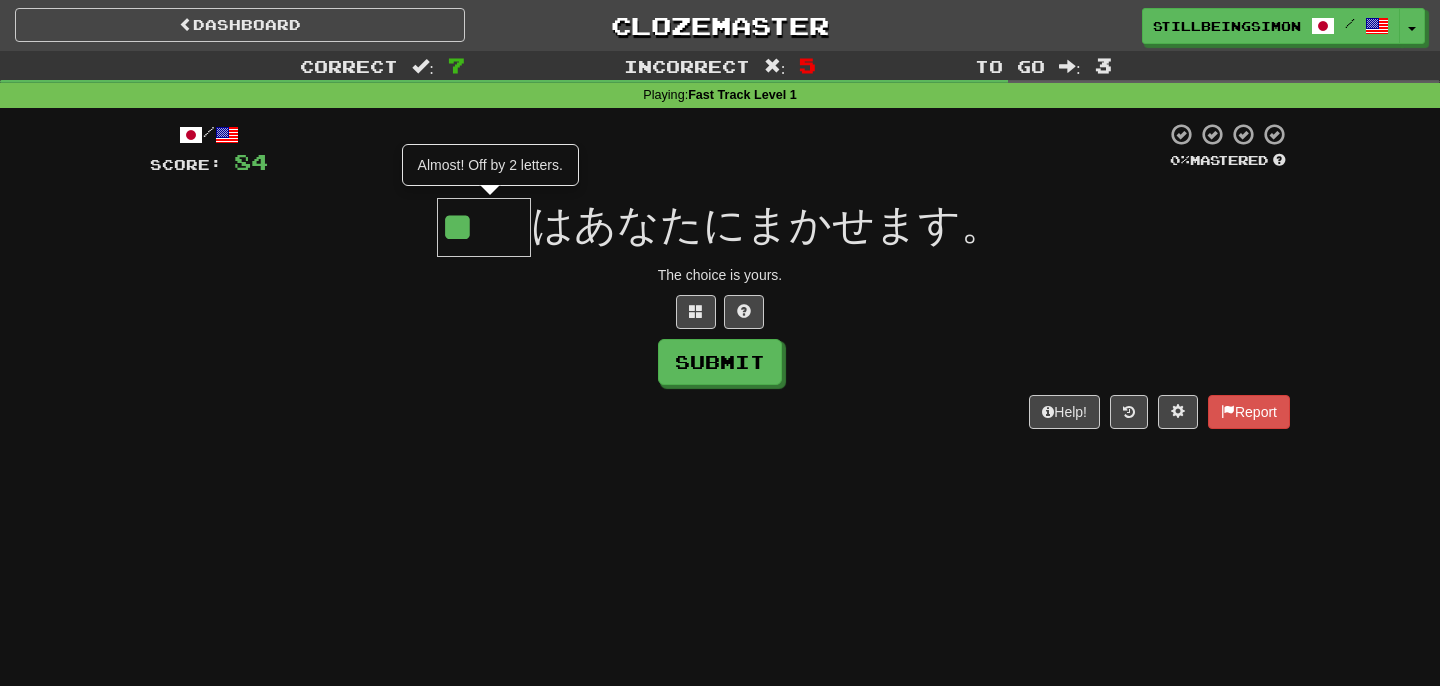 type on "**" 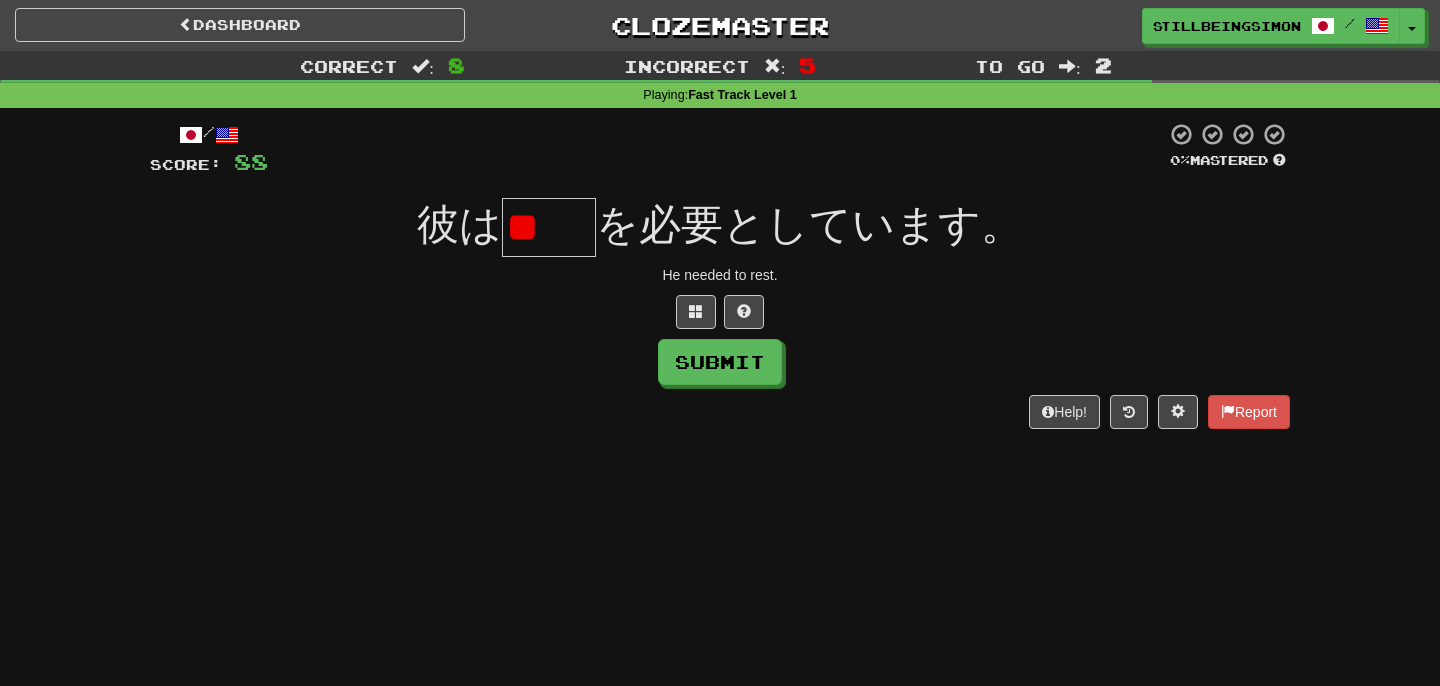 type on "*" 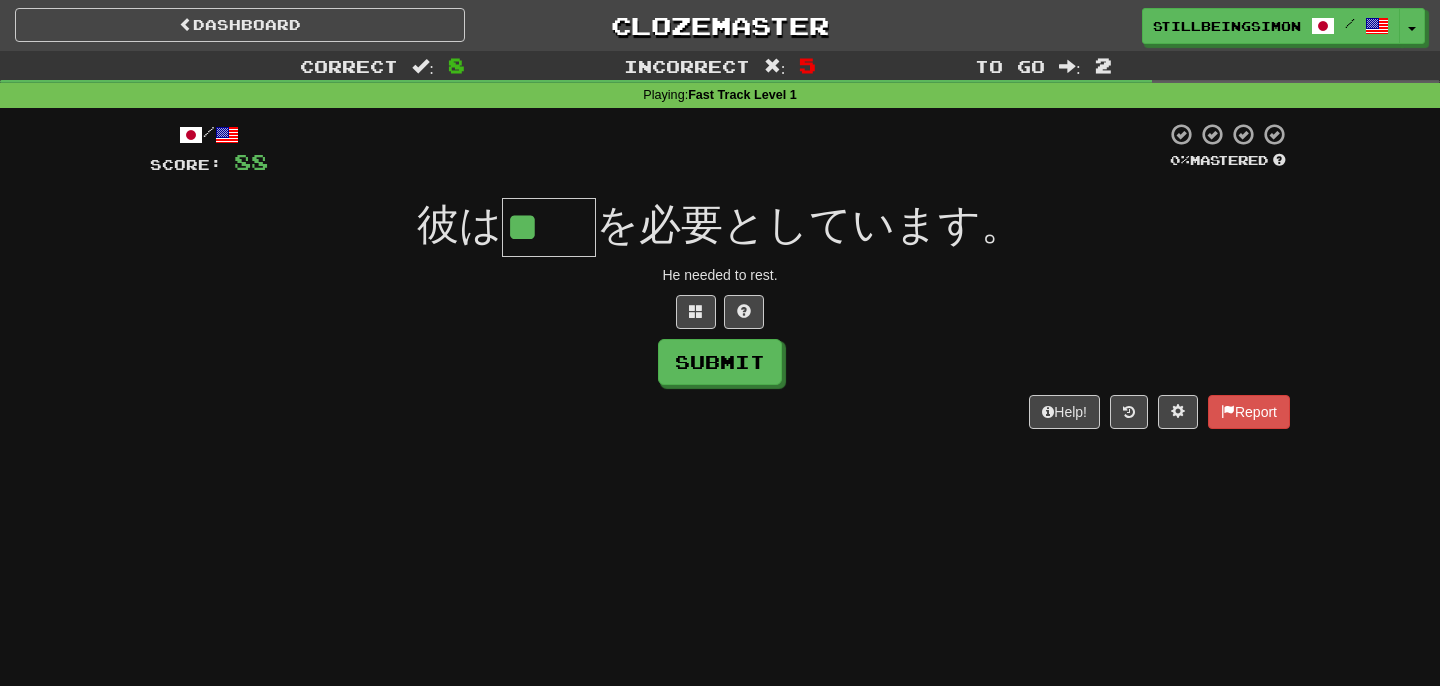 type on "**" 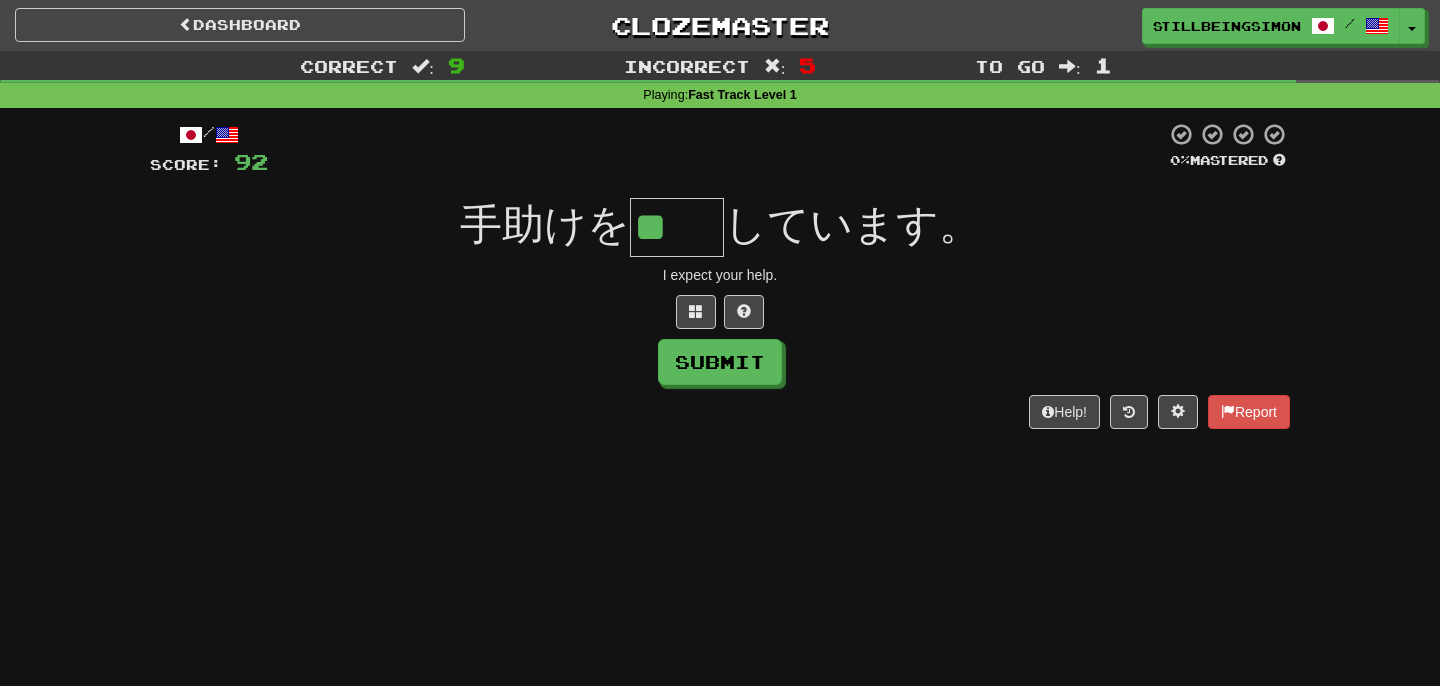 type on "**" 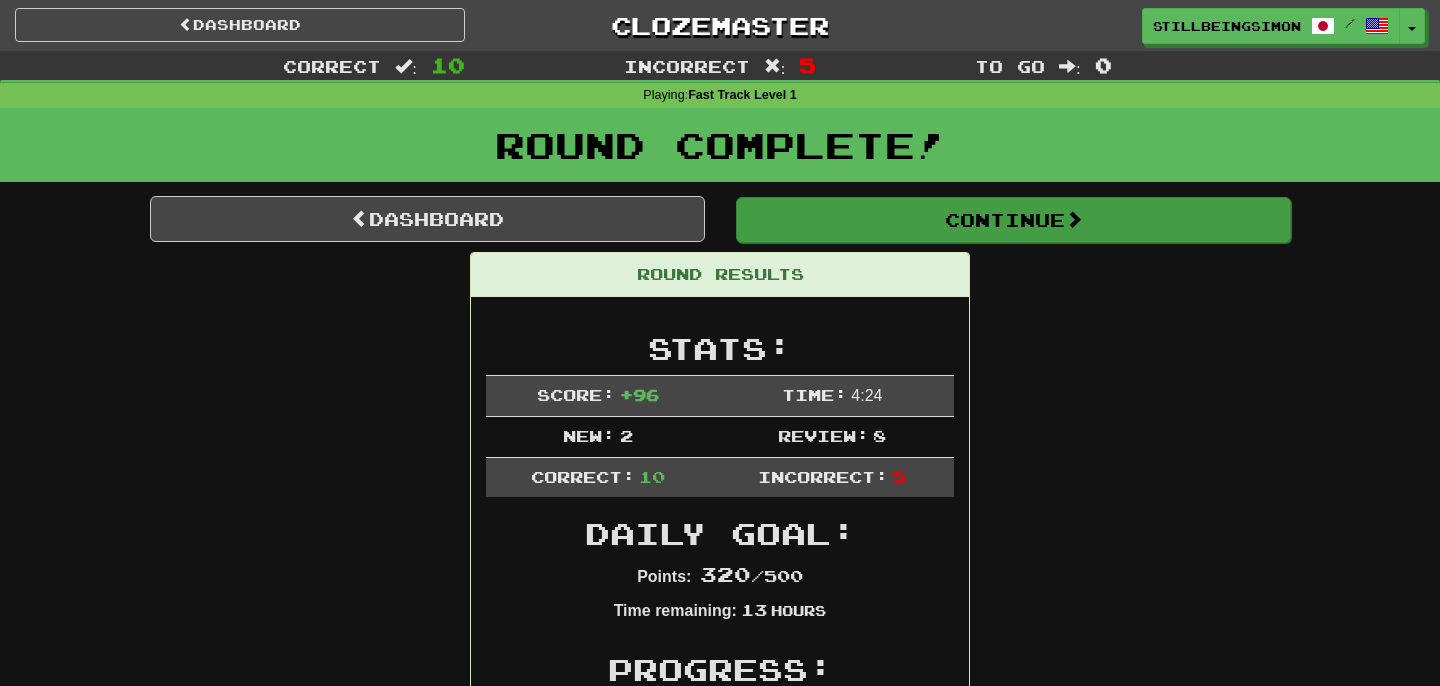 click on "Continue" at bounding box center (1013, 220) 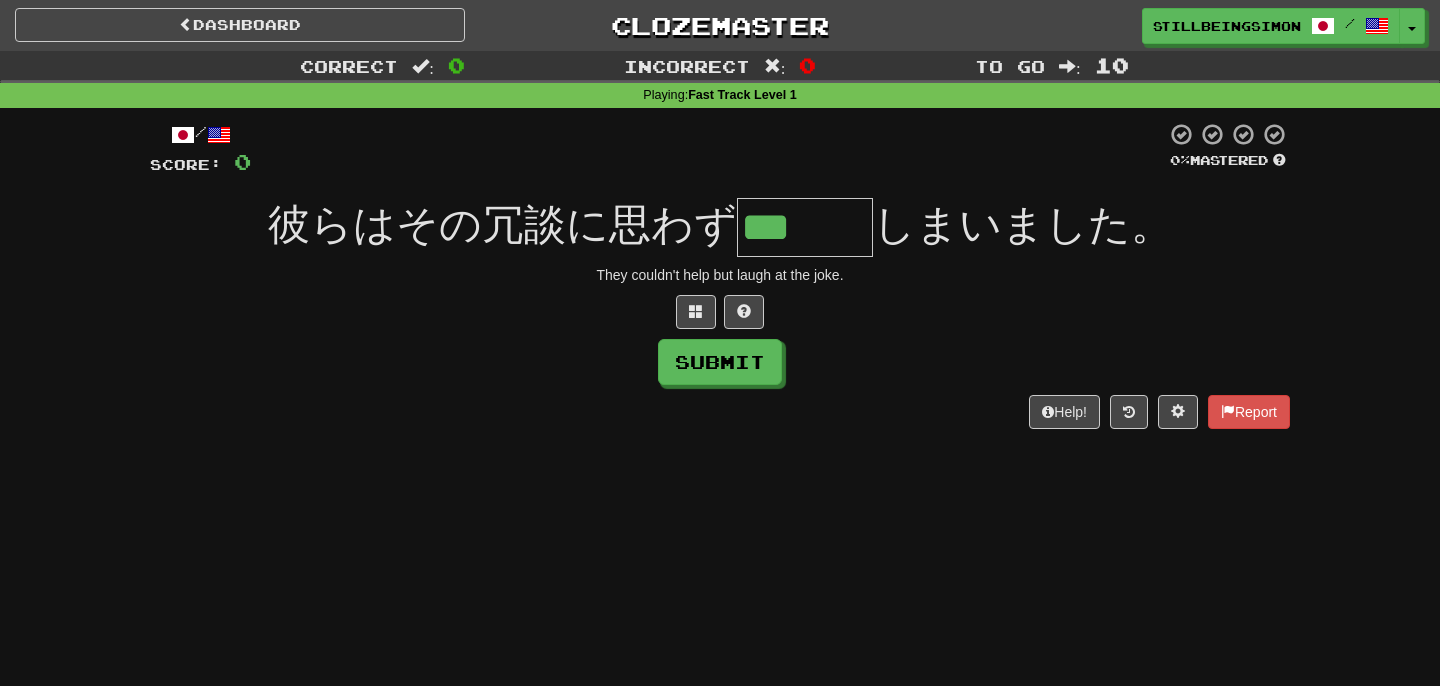 type on "***" 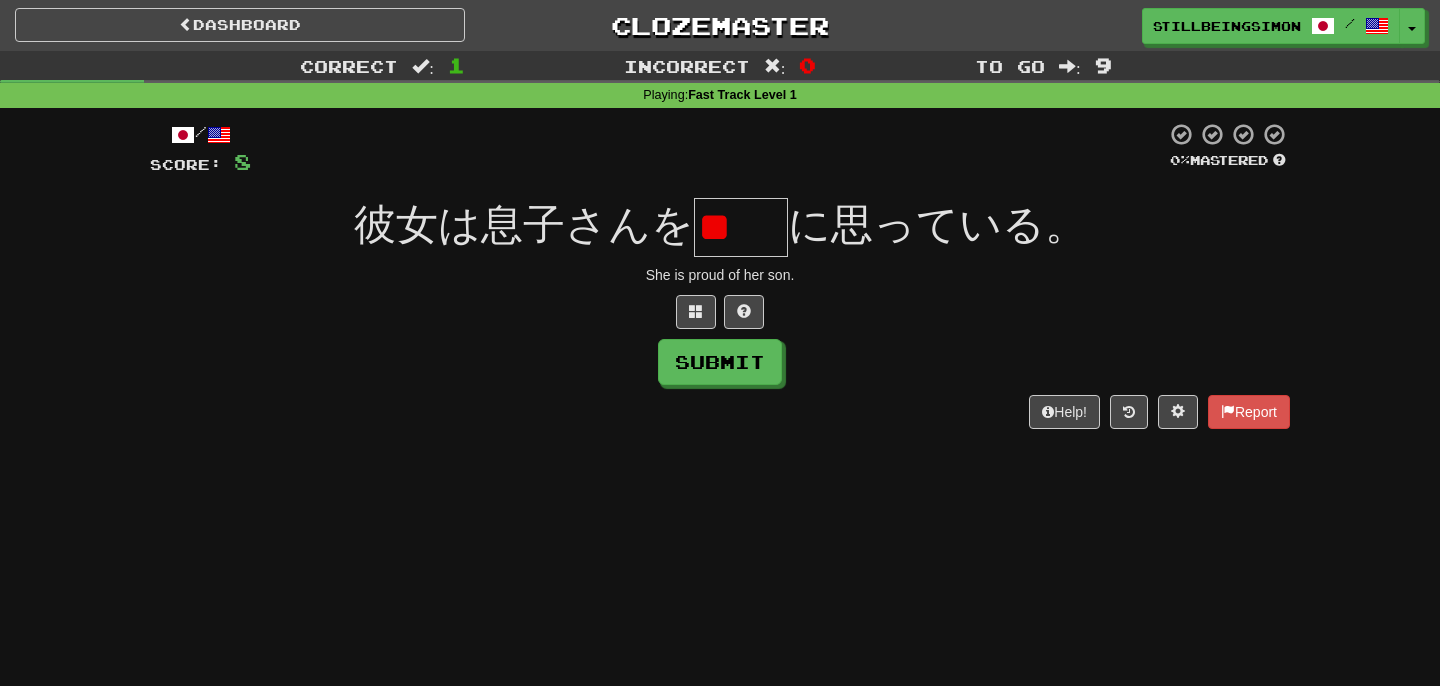 type on "*" 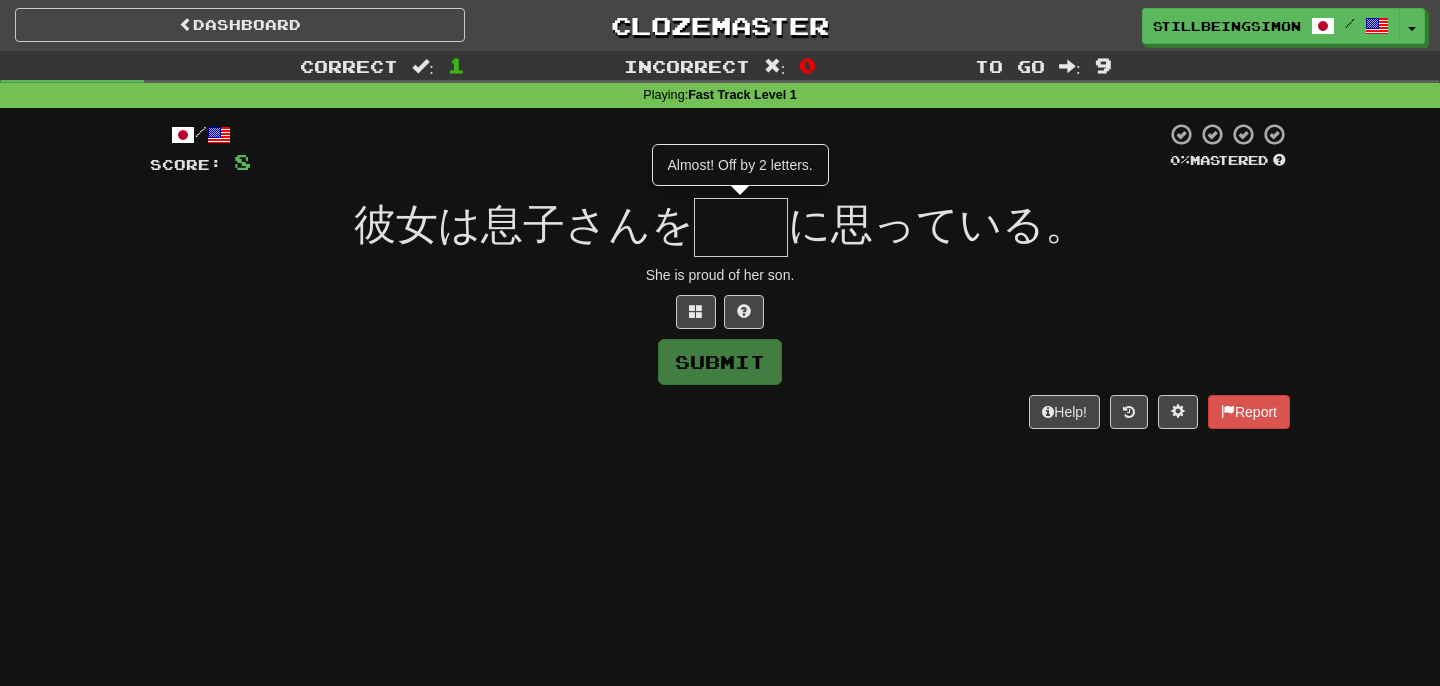 type on "**" 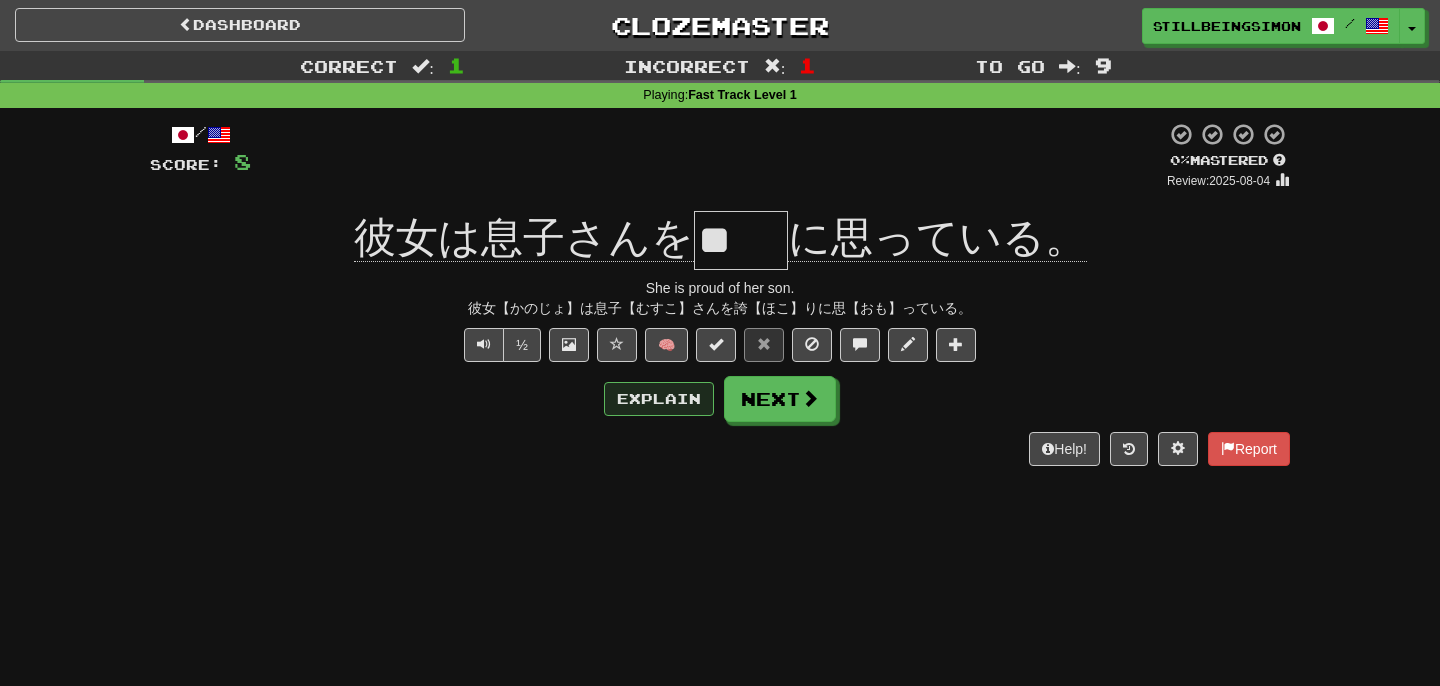 click on "Explain" at bounding box center [659, 399] 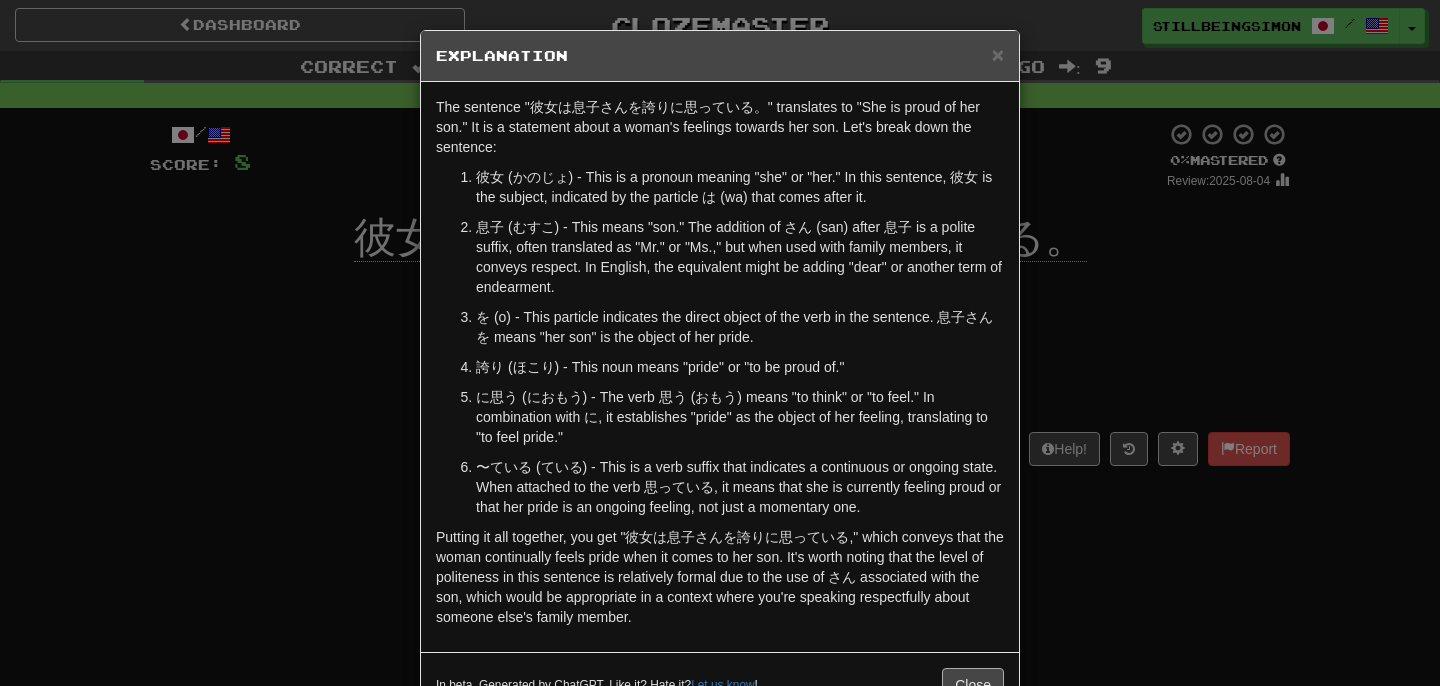 click on "Close" at bounding box center [973, 685] 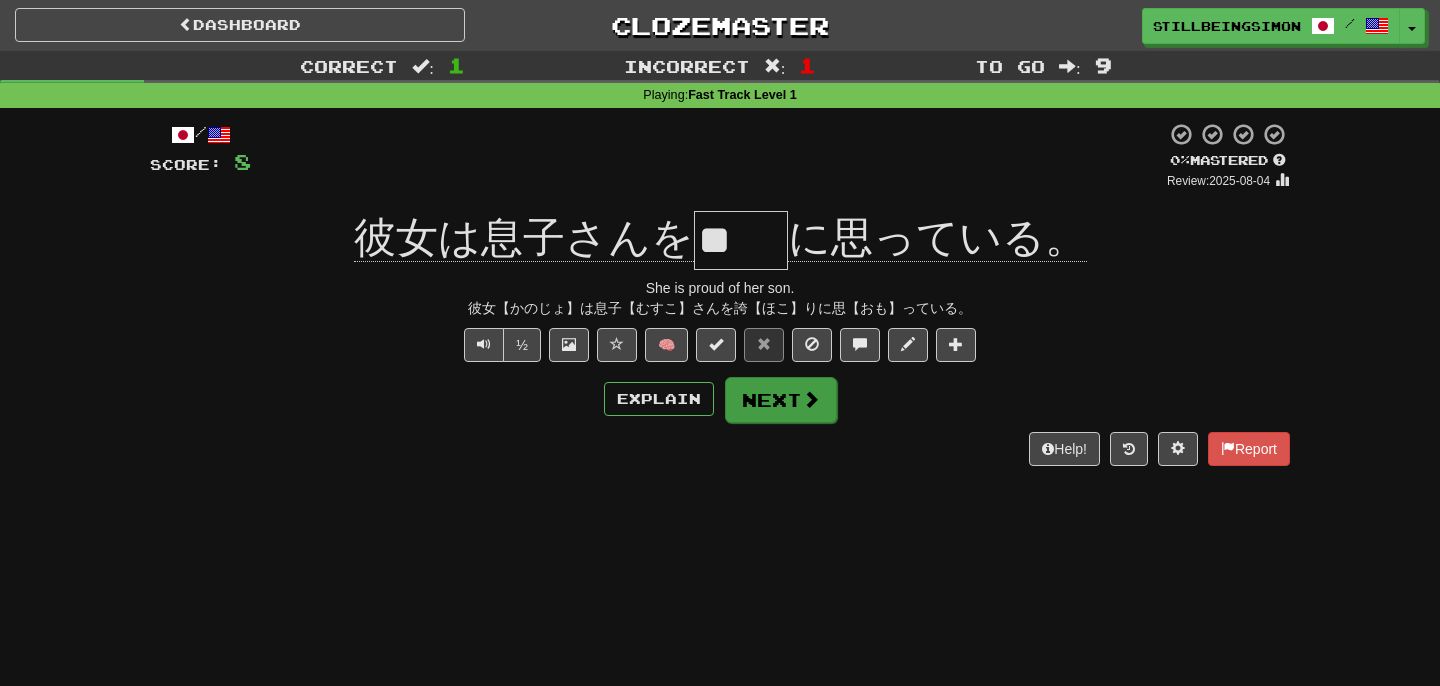 click on "Next" at bounding box center [781, 400] 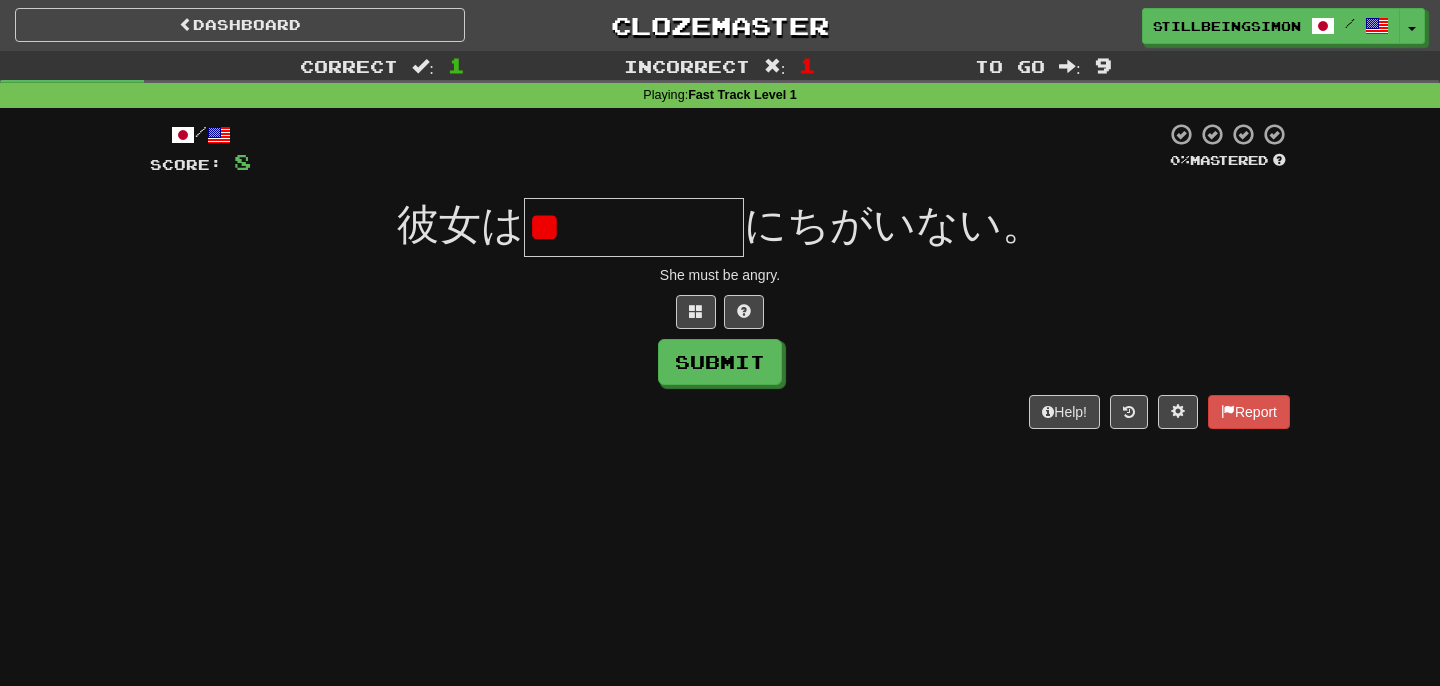 type on "*" 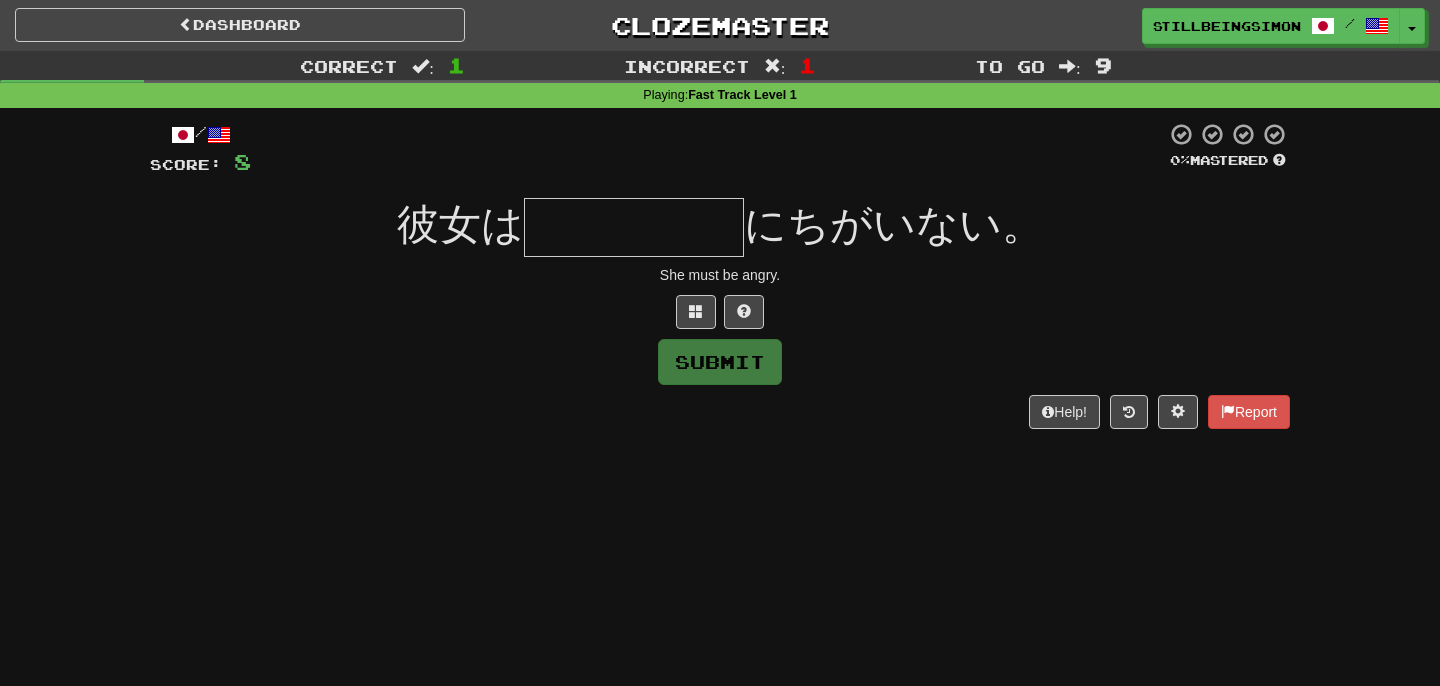 type on "*****" 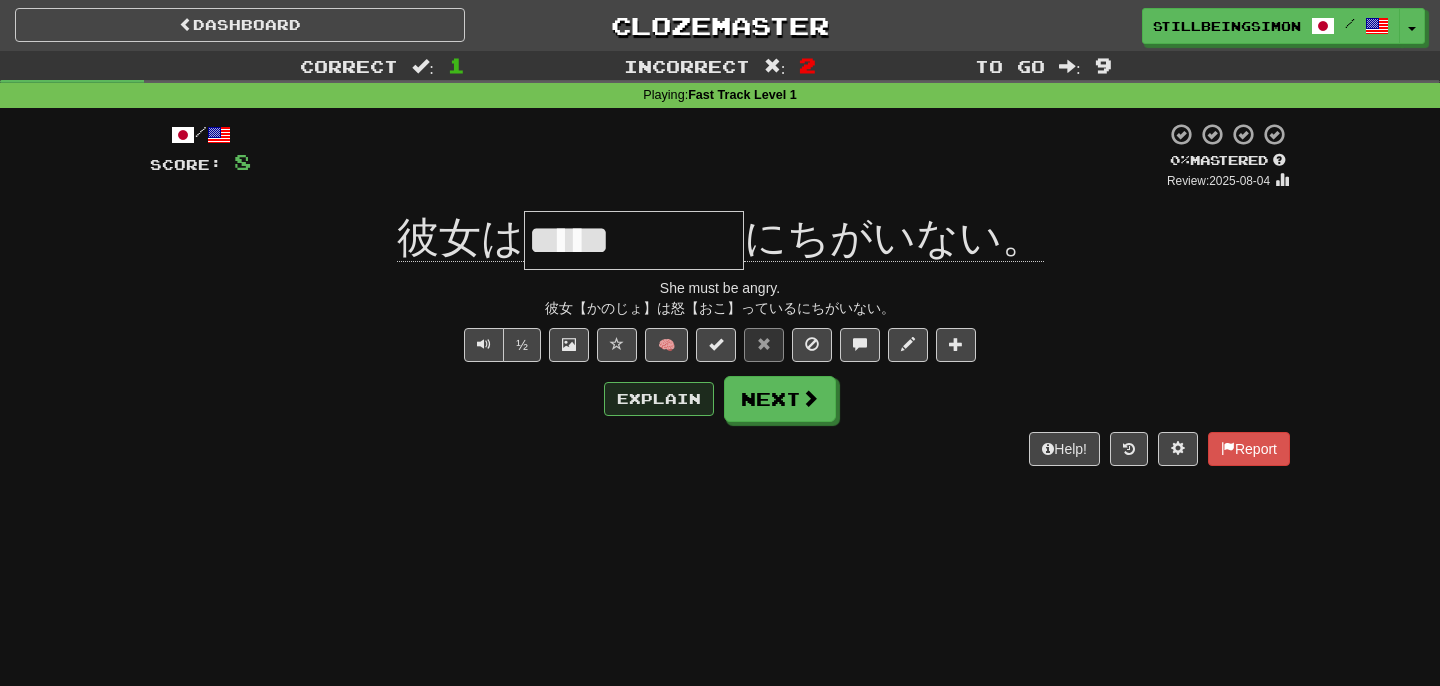 click on "Explain" at bounding box center [659, 399] 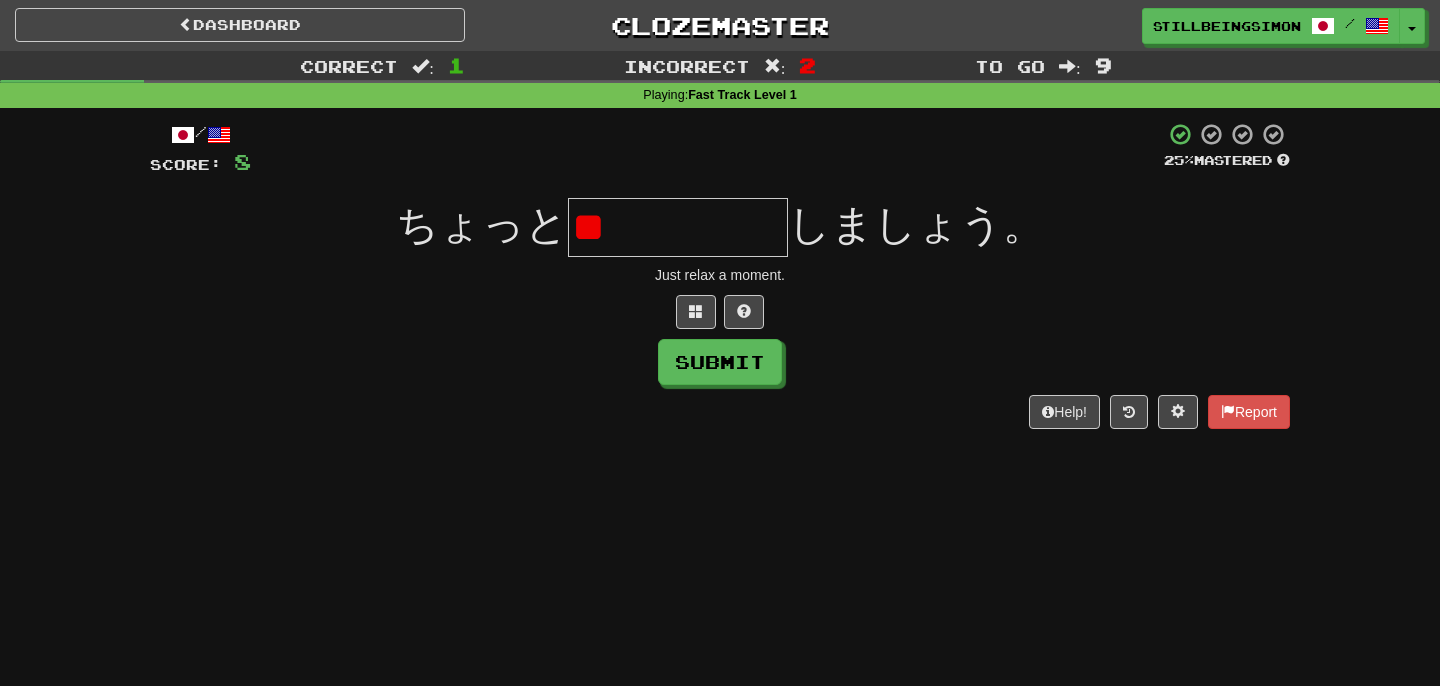 type on "*" 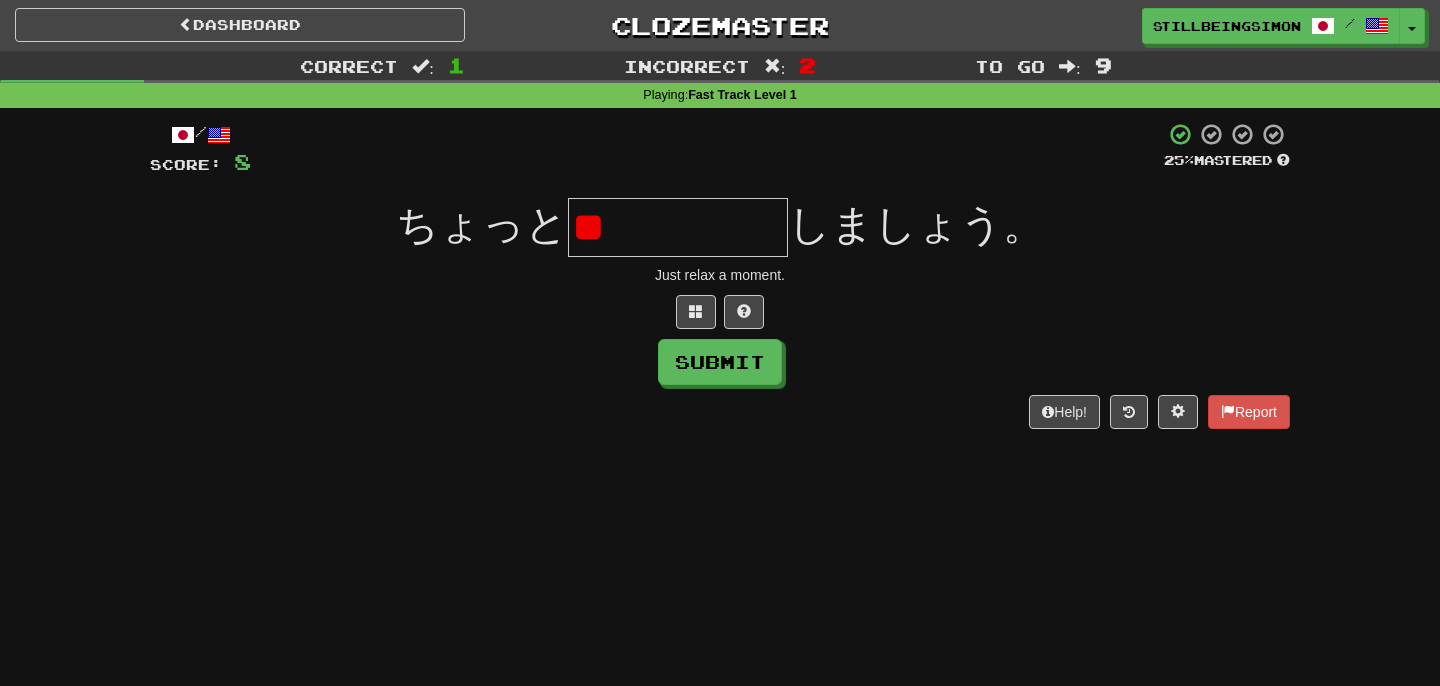 type on "*" 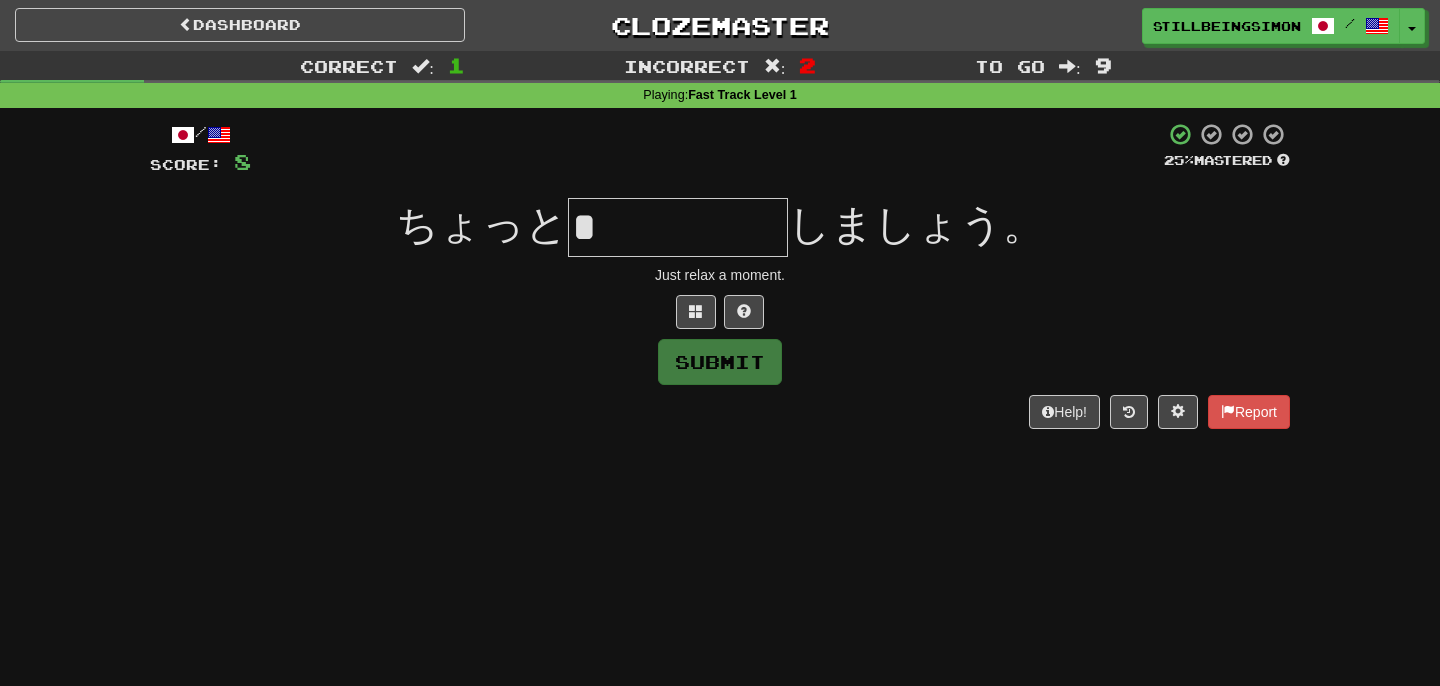 type on "*" 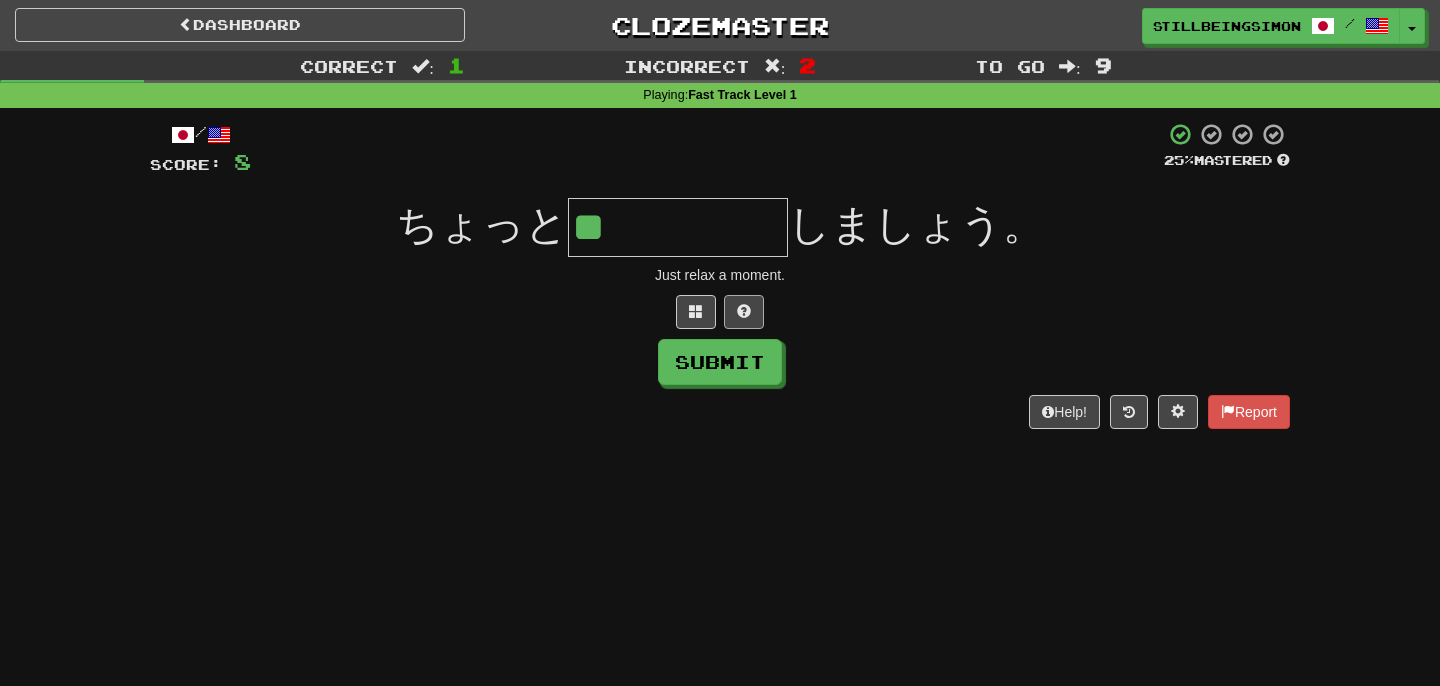 click at bounding box center [744, 311] 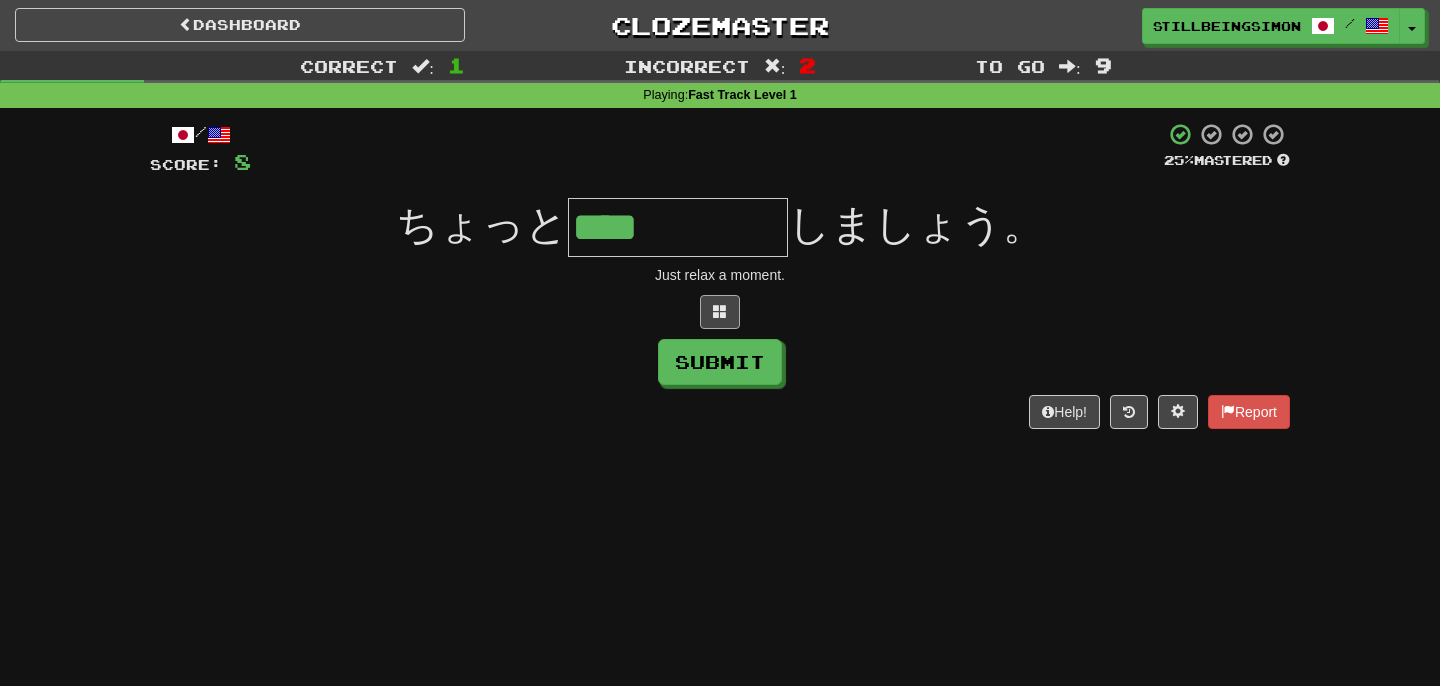 click at bounding box center [720, 312] 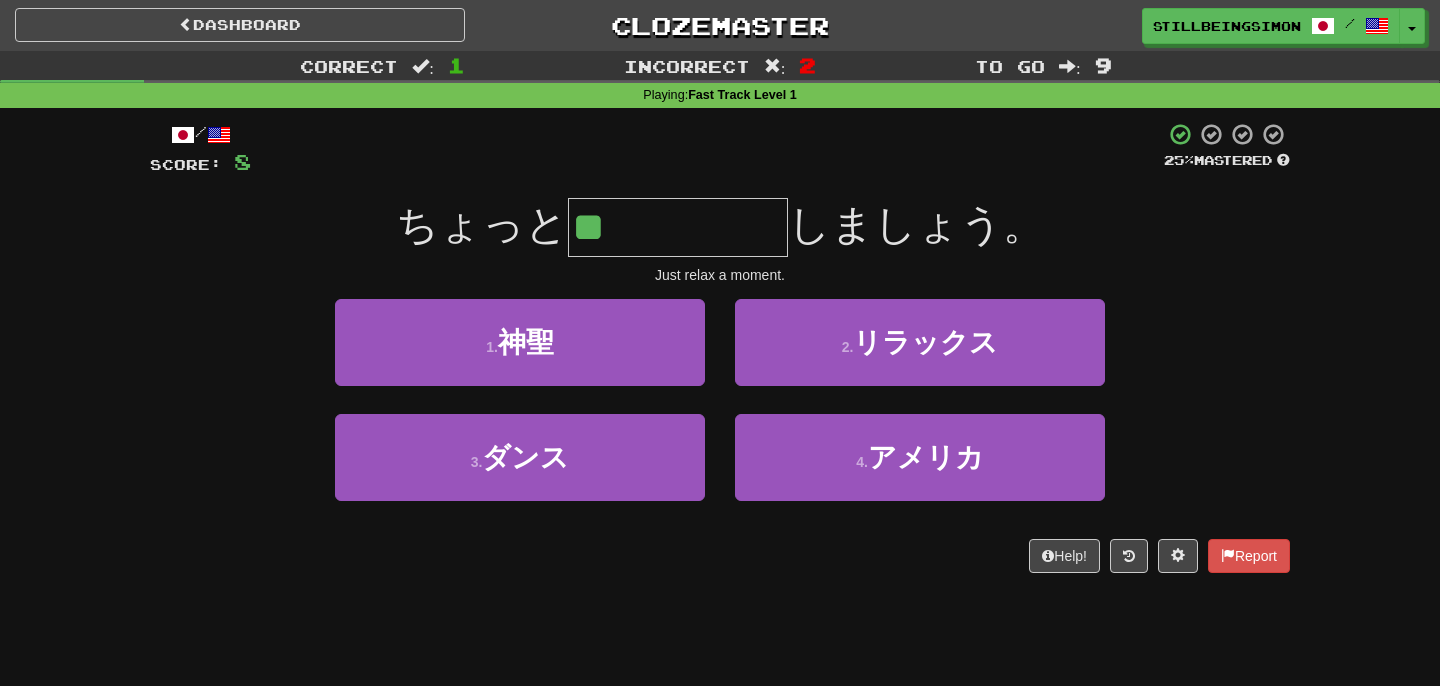 type on "*" 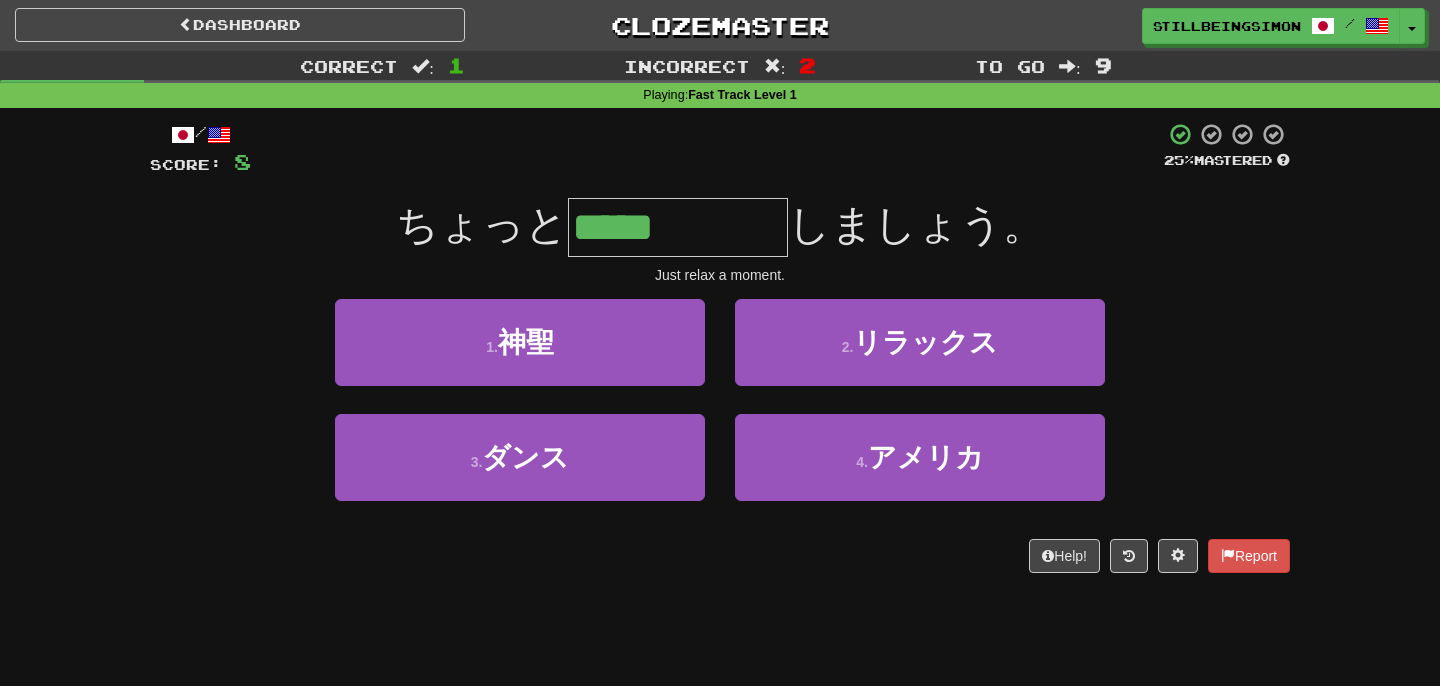 type on "*****" 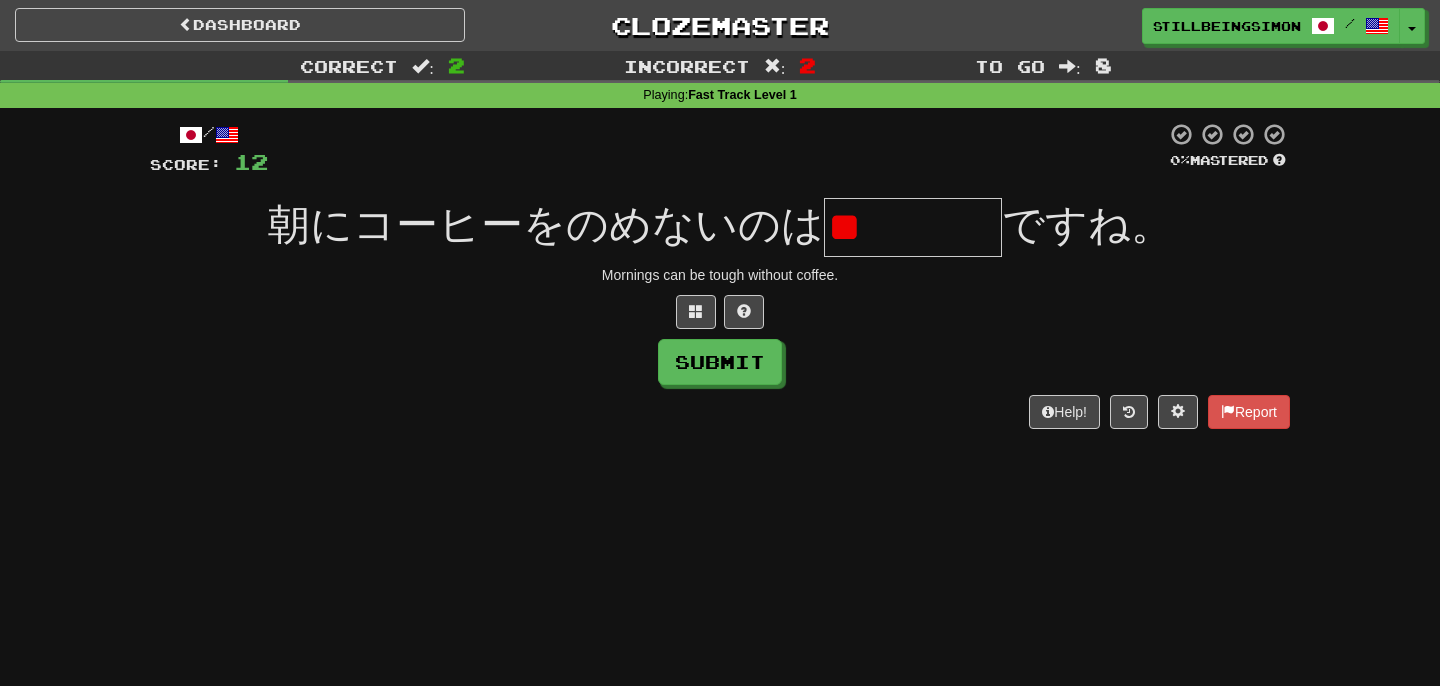 type on "*" 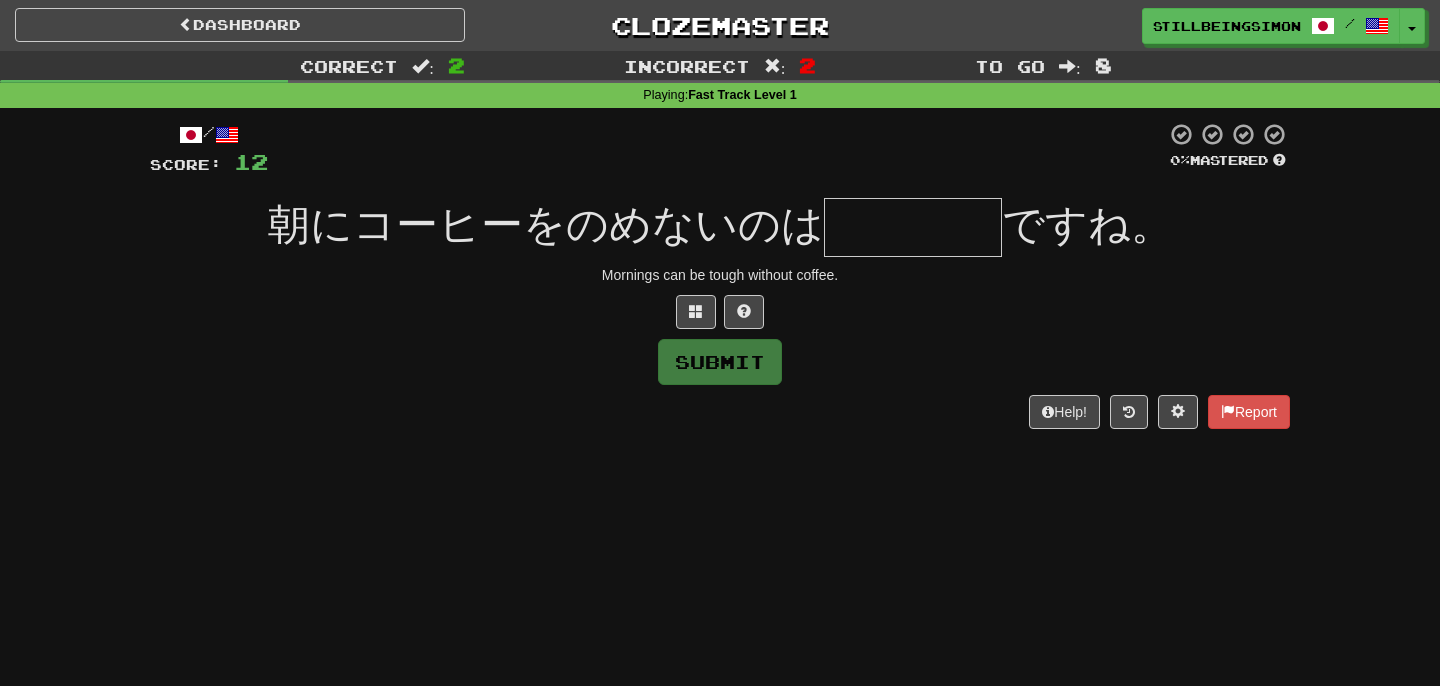 type on "****" 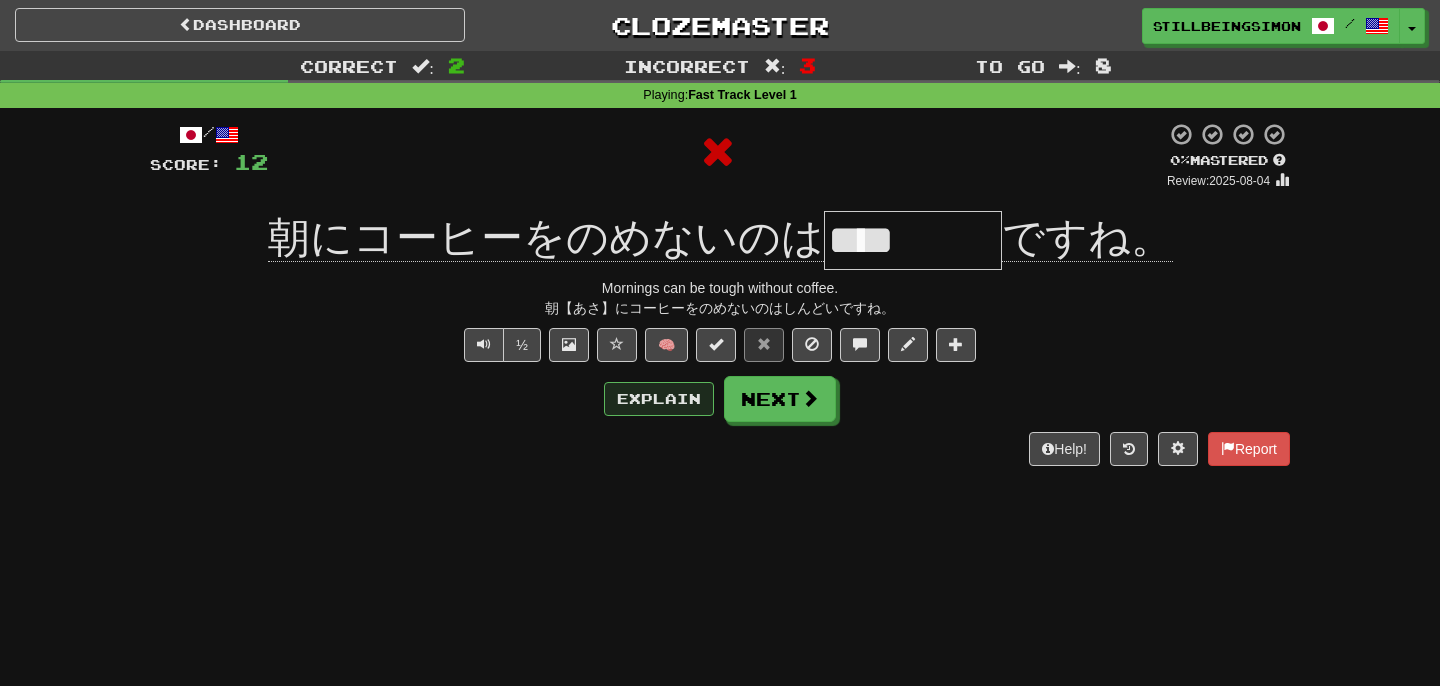 click on "Explain" at bounding box center [659, 399] 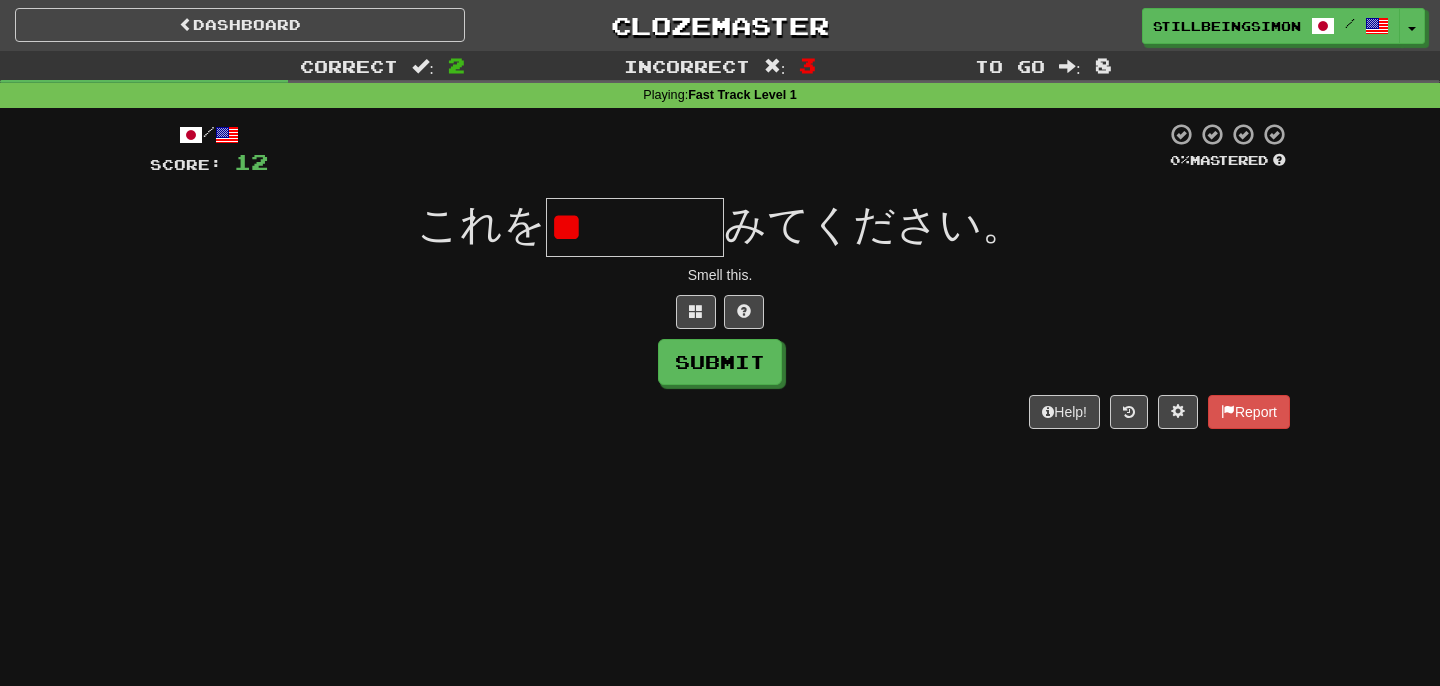 type on "*" 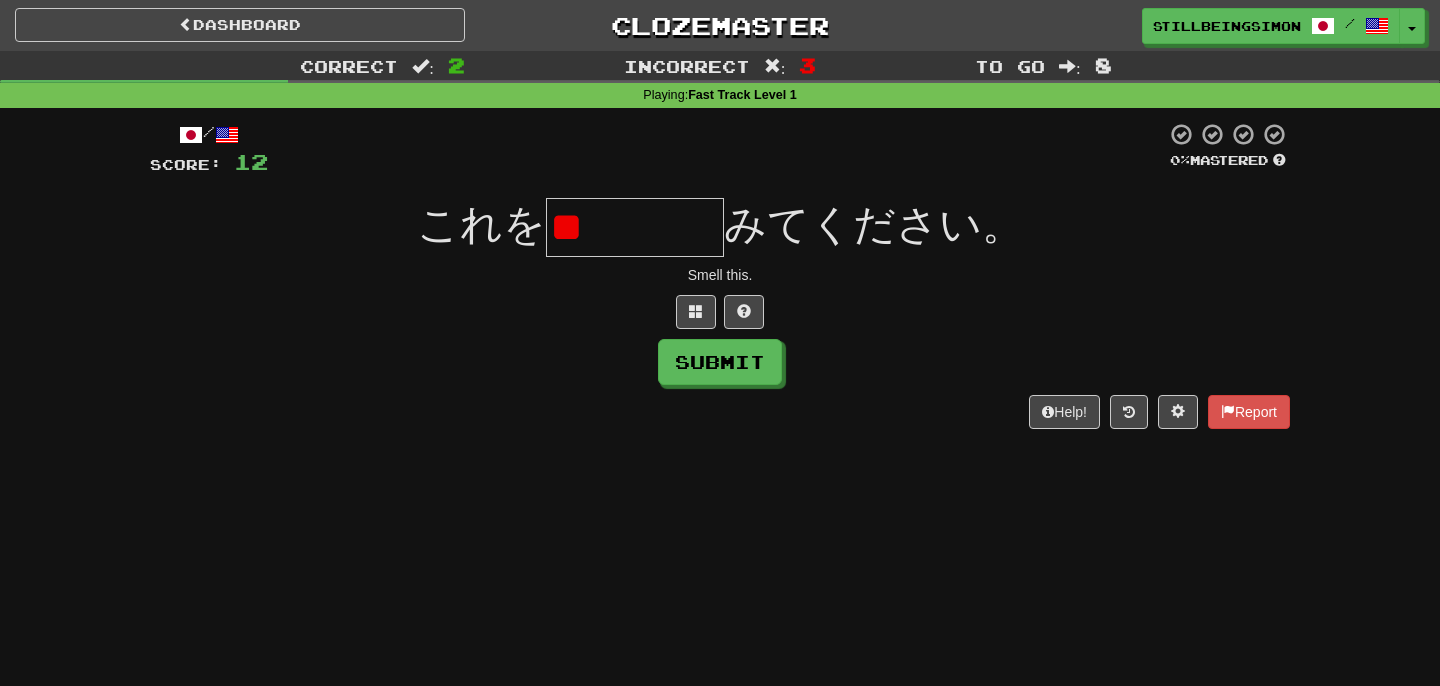 type on "*" 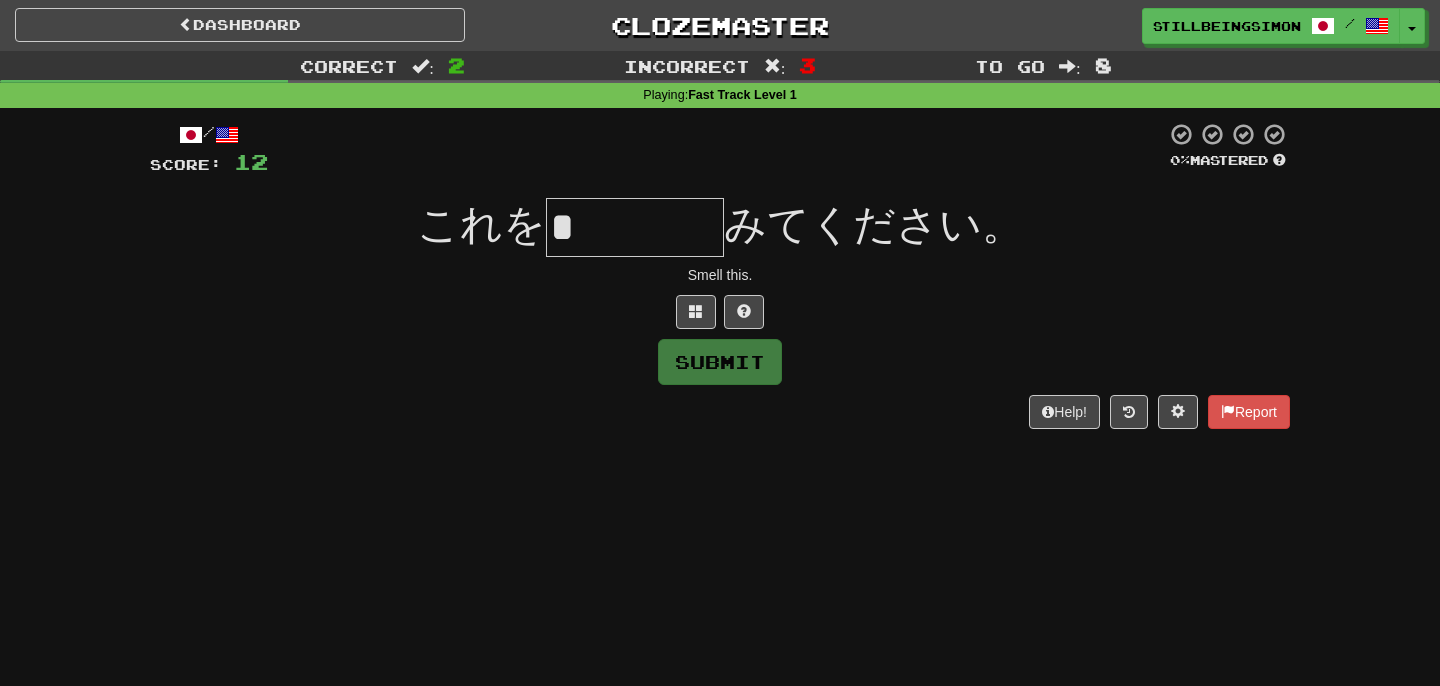 type on "*" 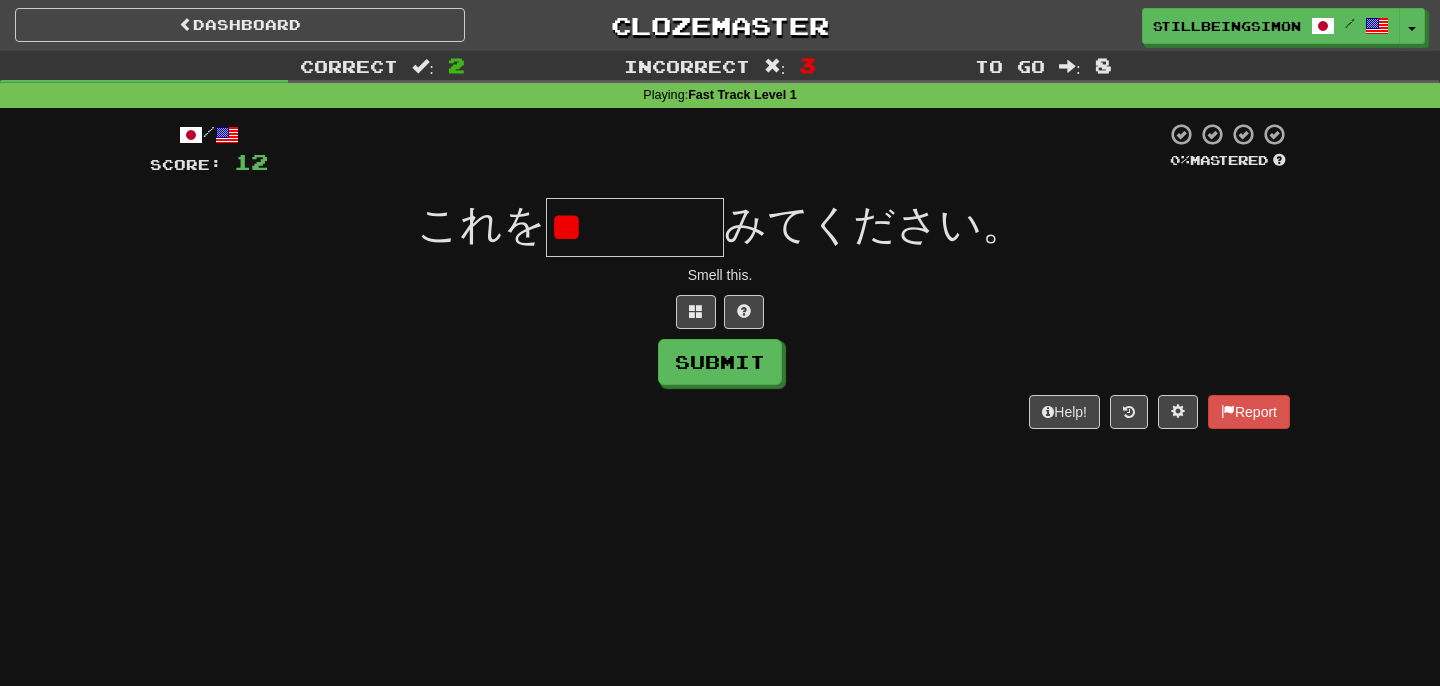 type on "*" 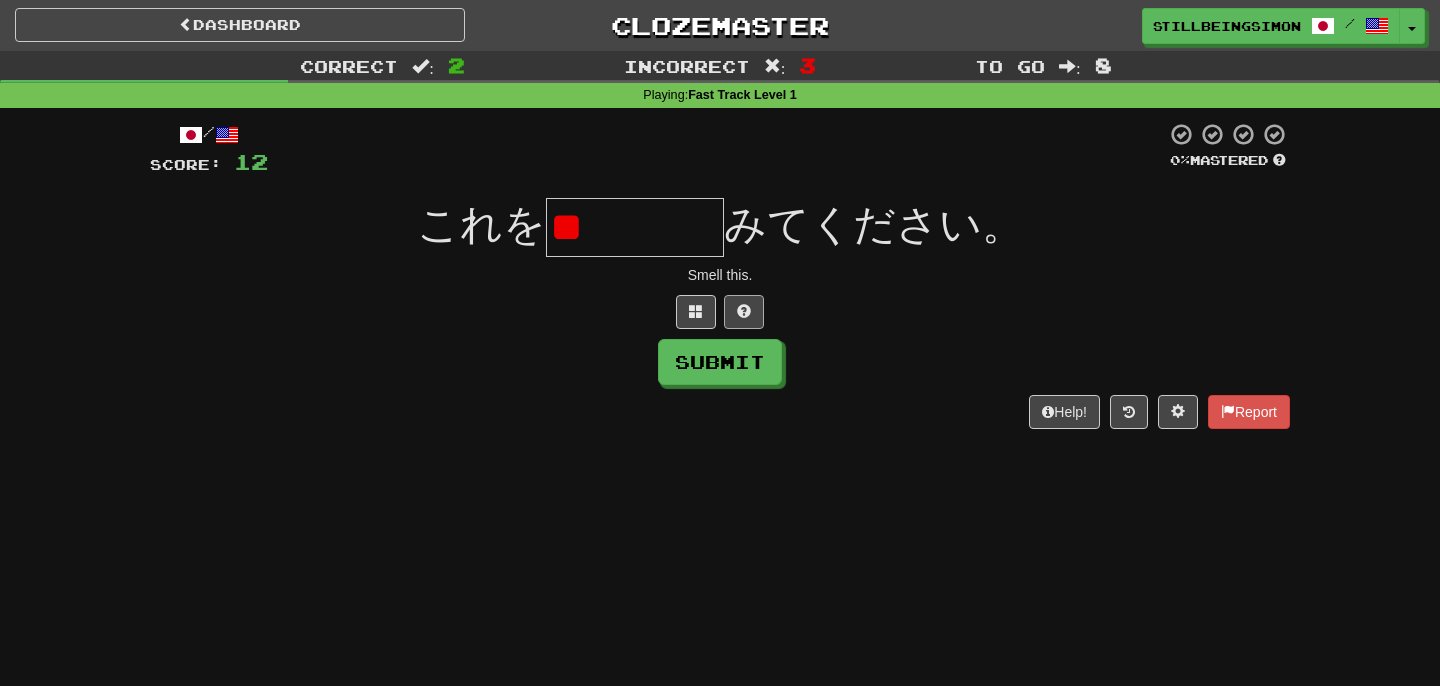 type on "*" 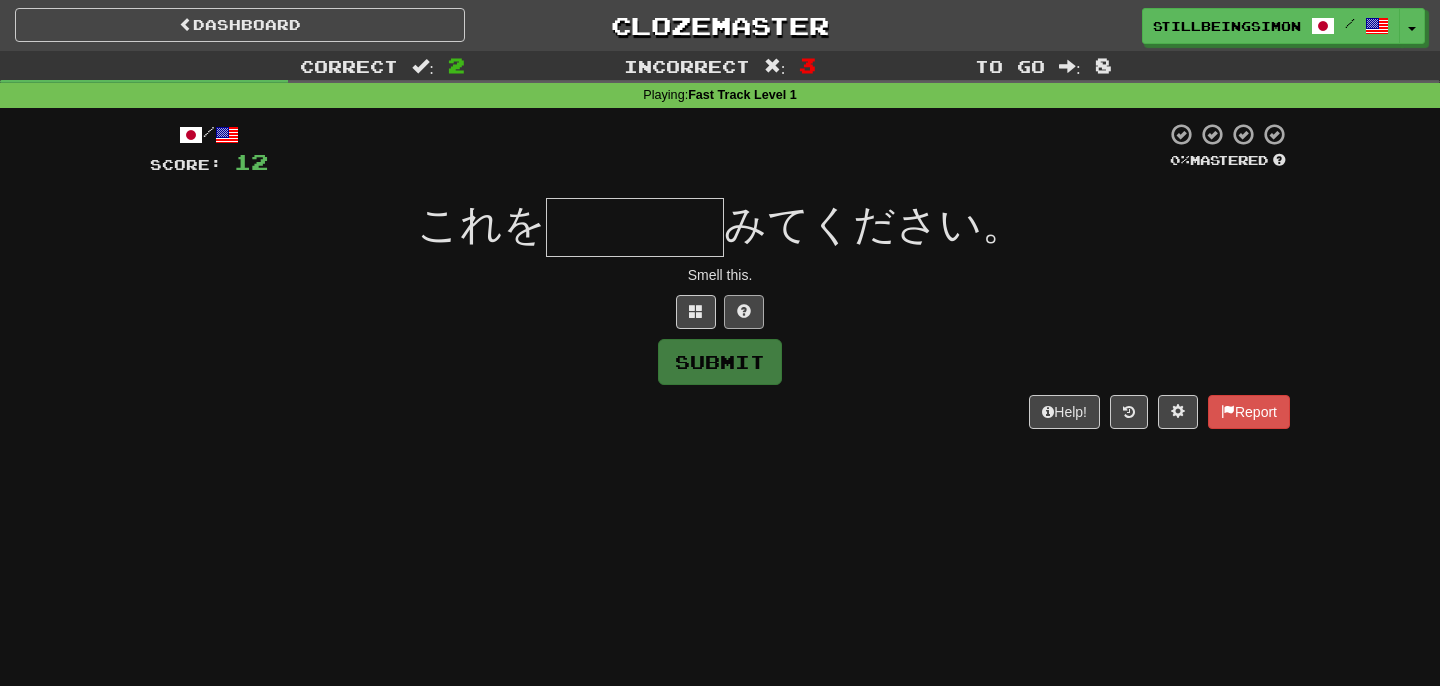 click at bounding box center (744, 312) 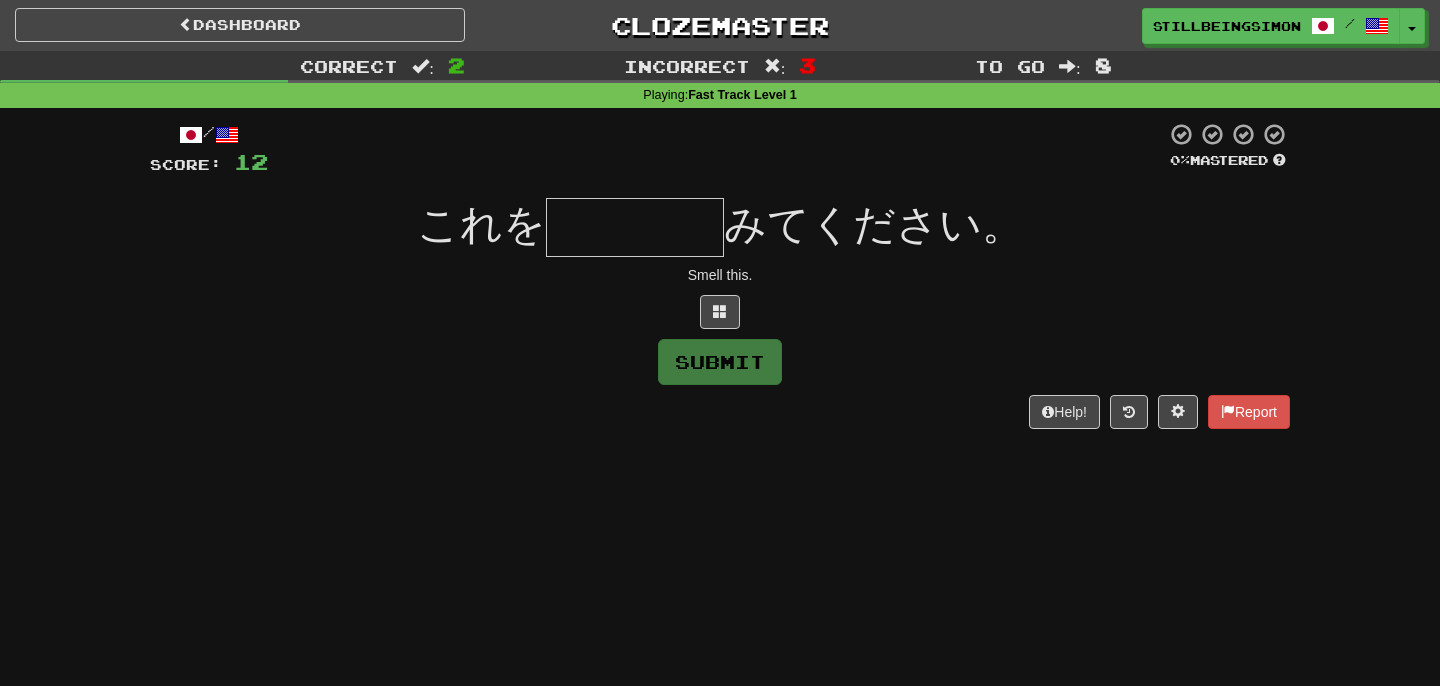 type on "****" 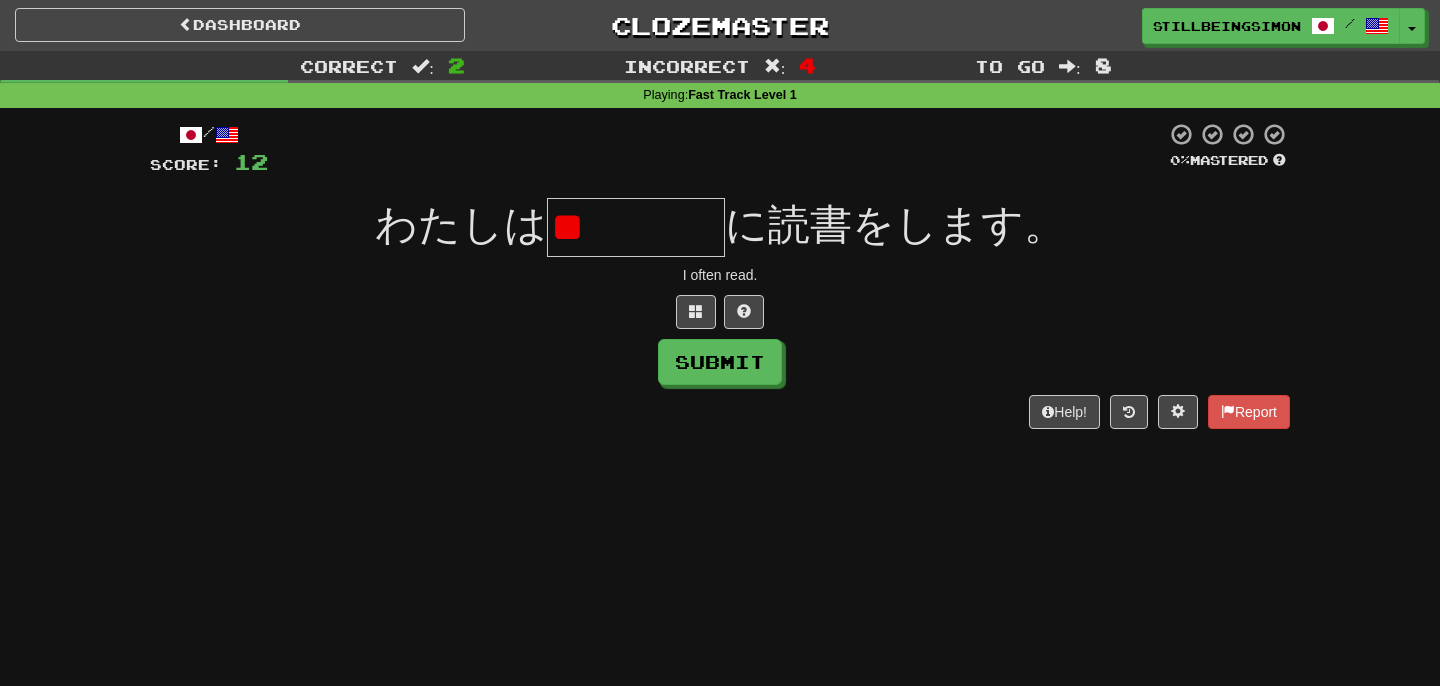 type on "*" 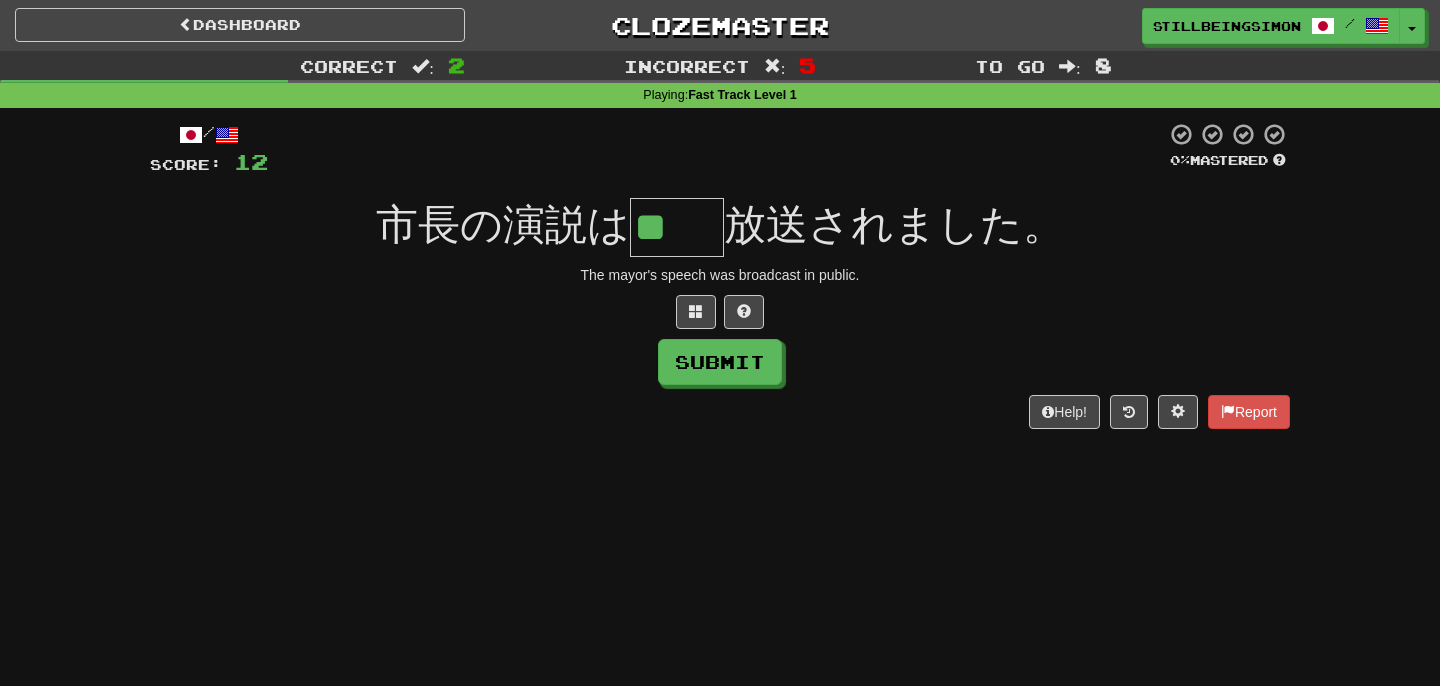 type on "**" 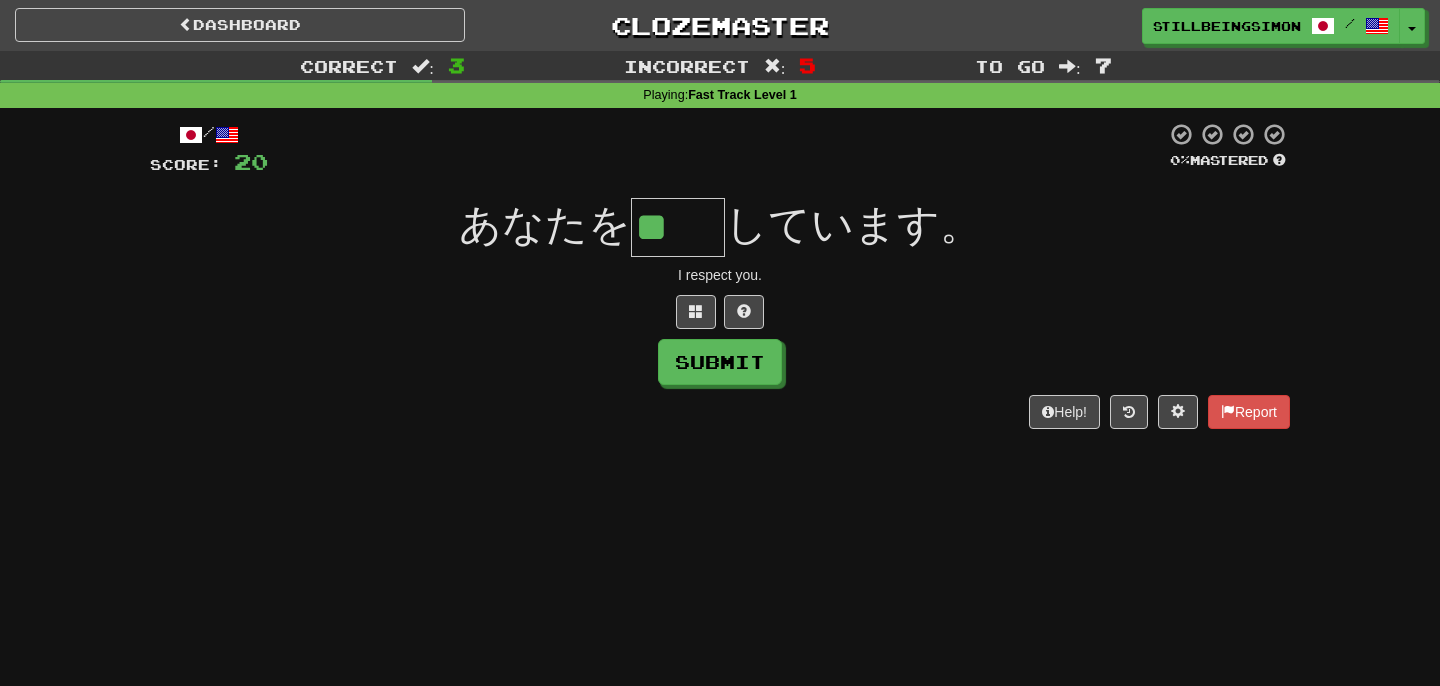 type on "**" 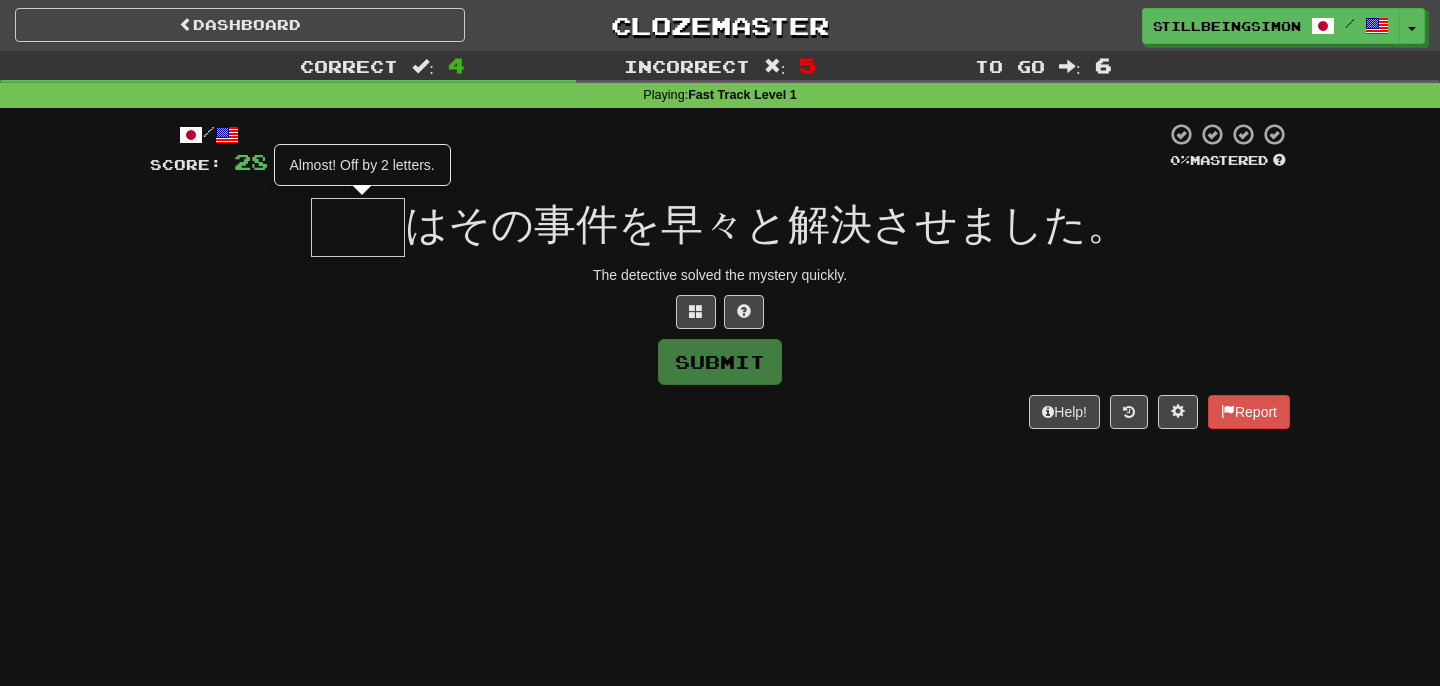 type on "**" 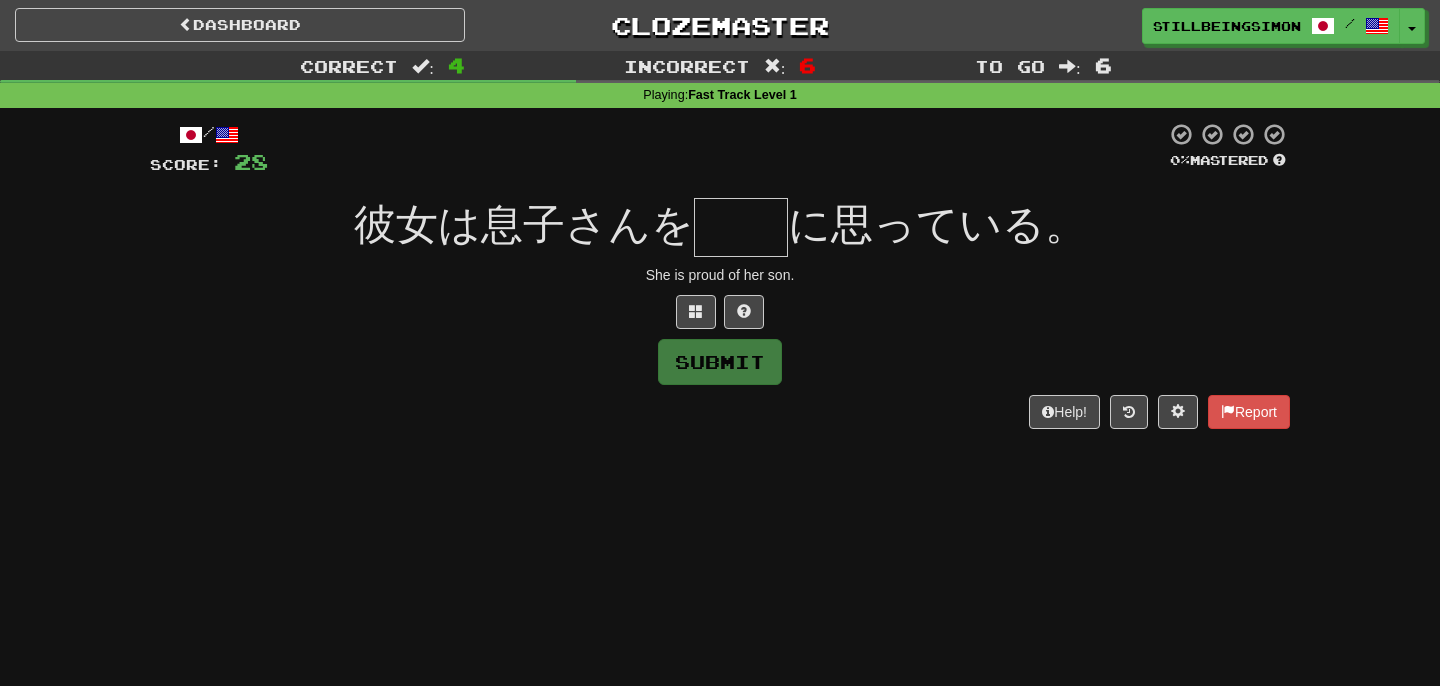 type on "*" 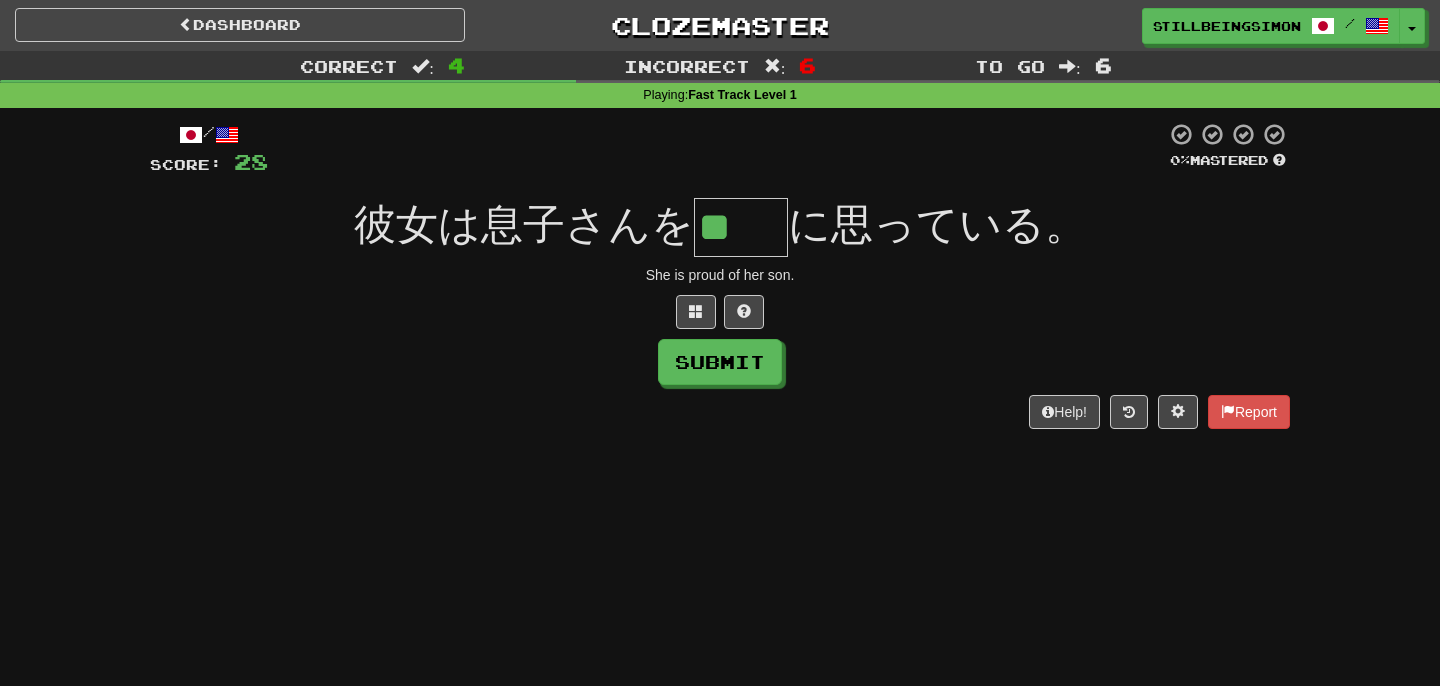 type on "**" 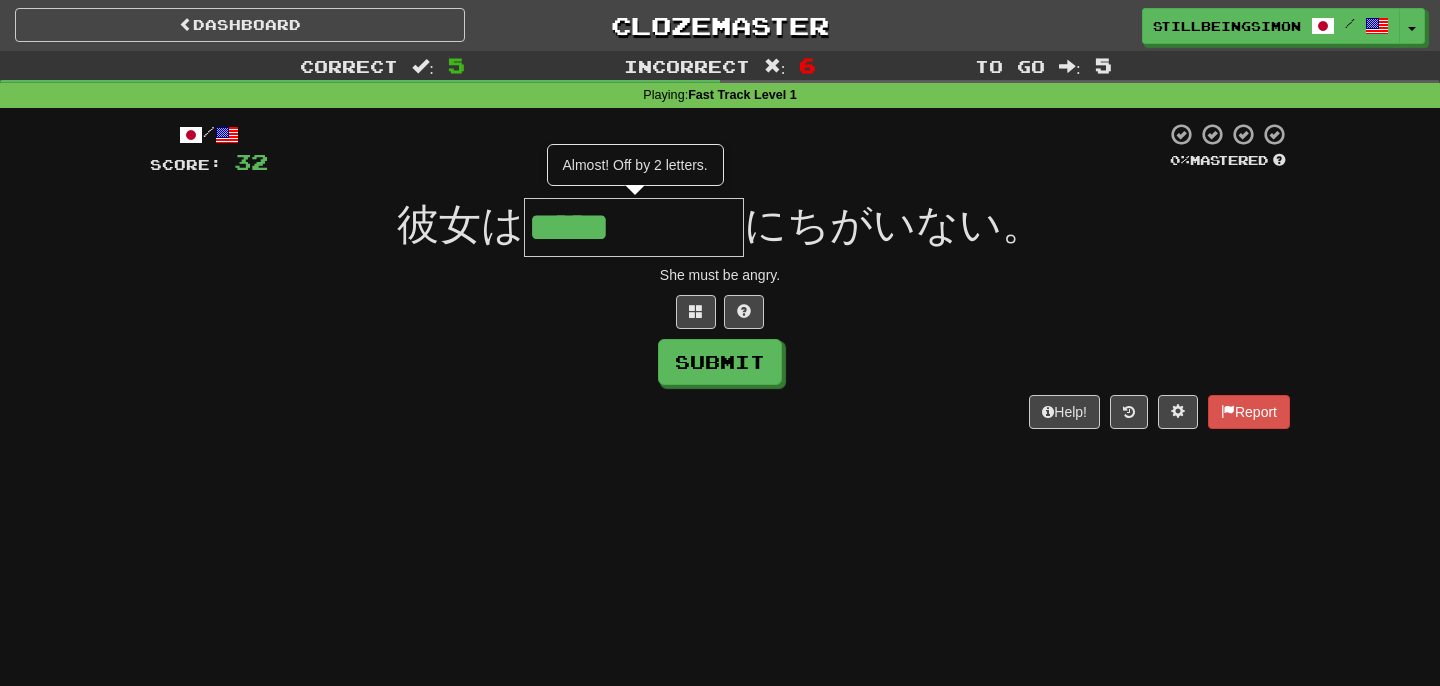 type on "*****" 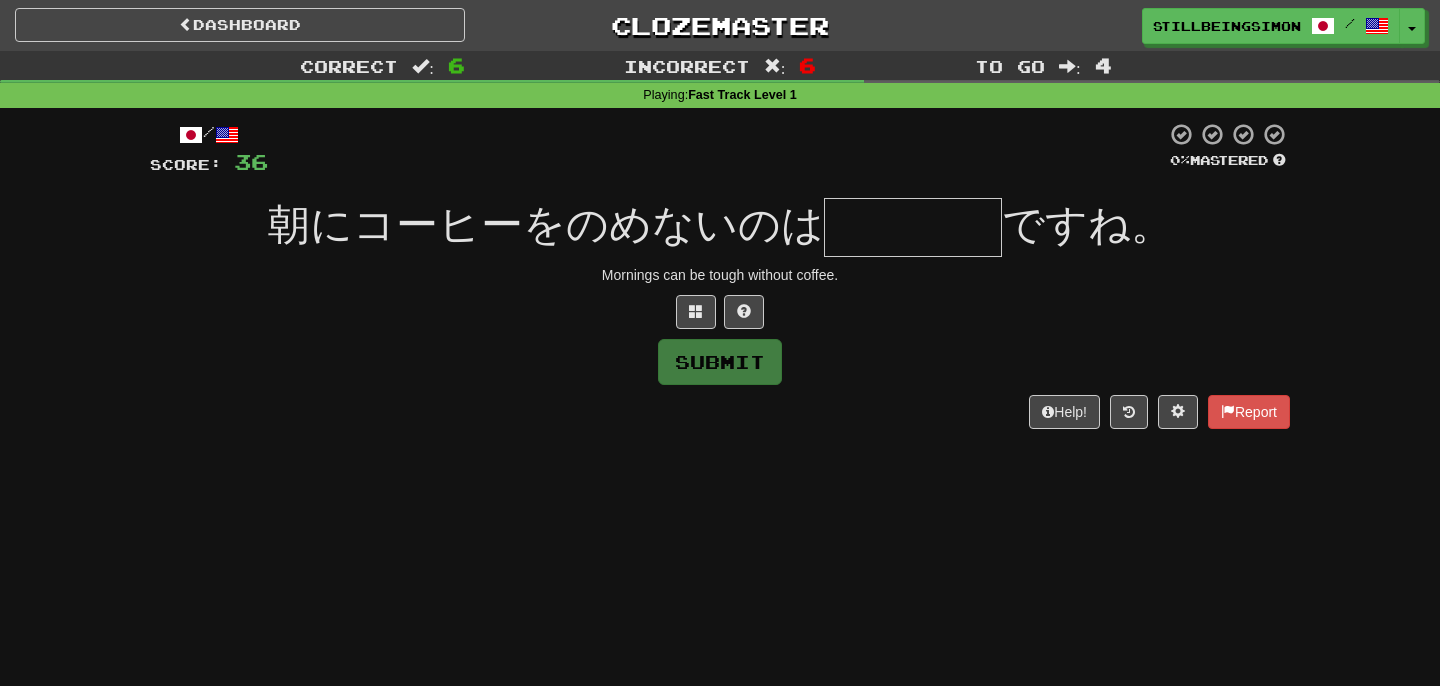 type on "****" 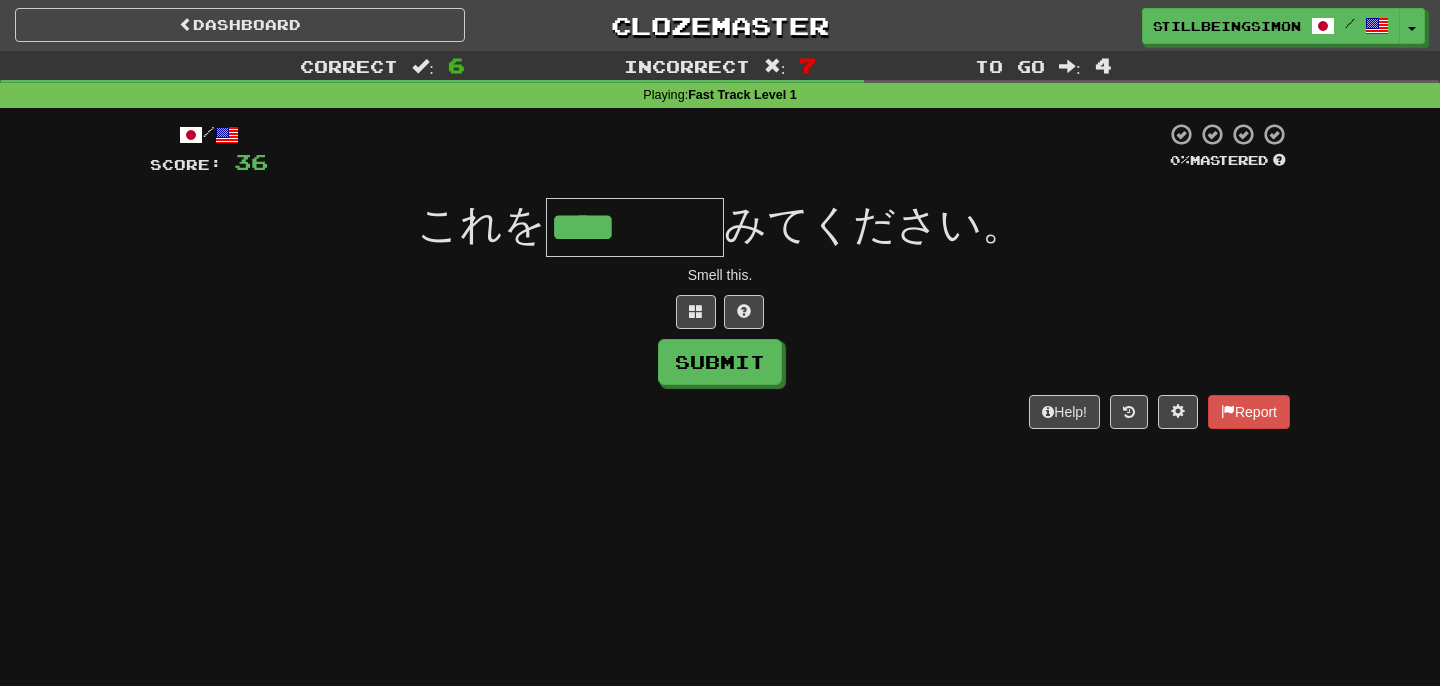 type on "****" 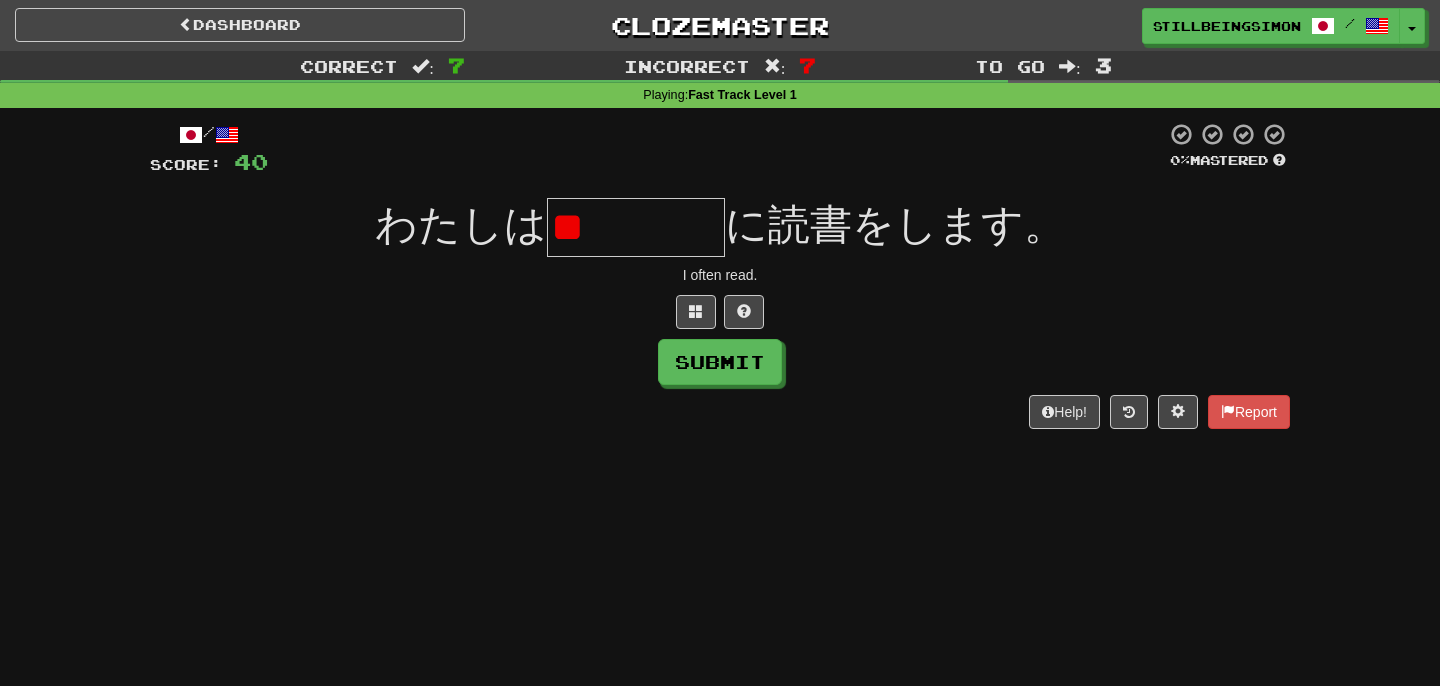 type on "*" 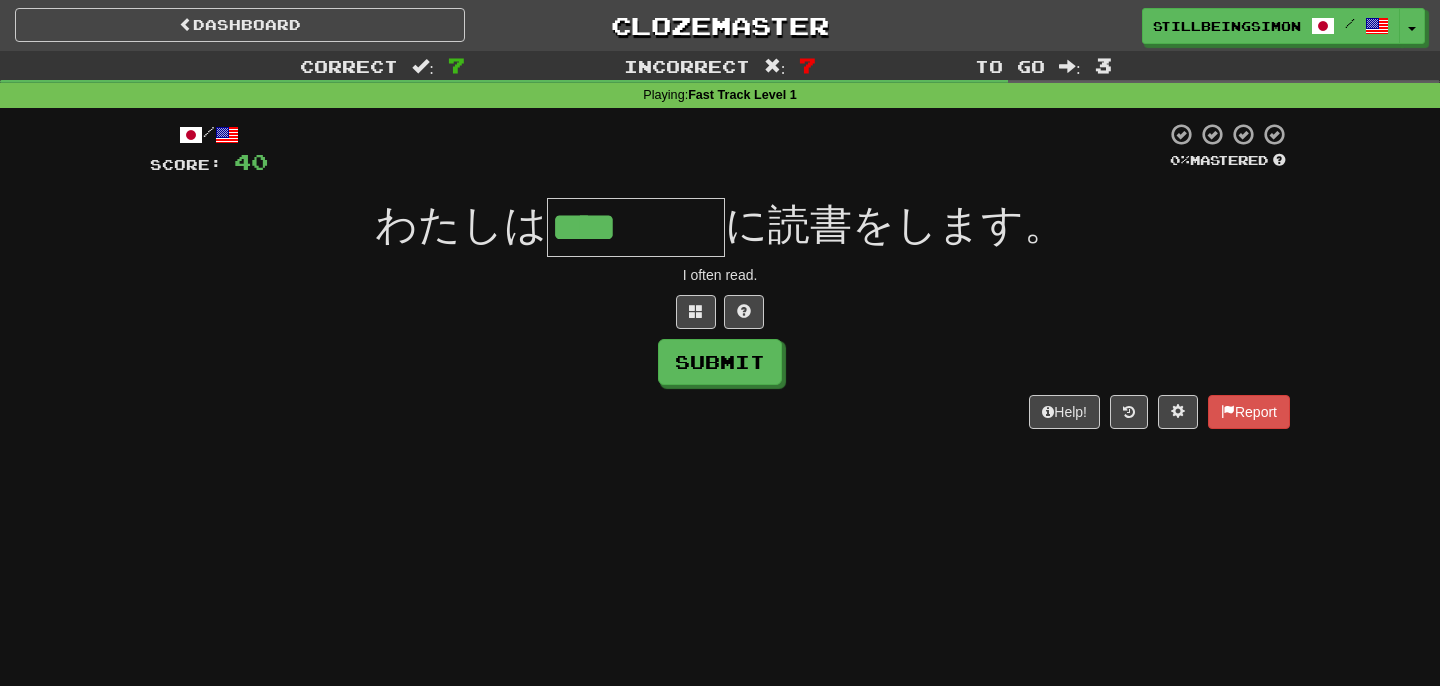 type on "****" 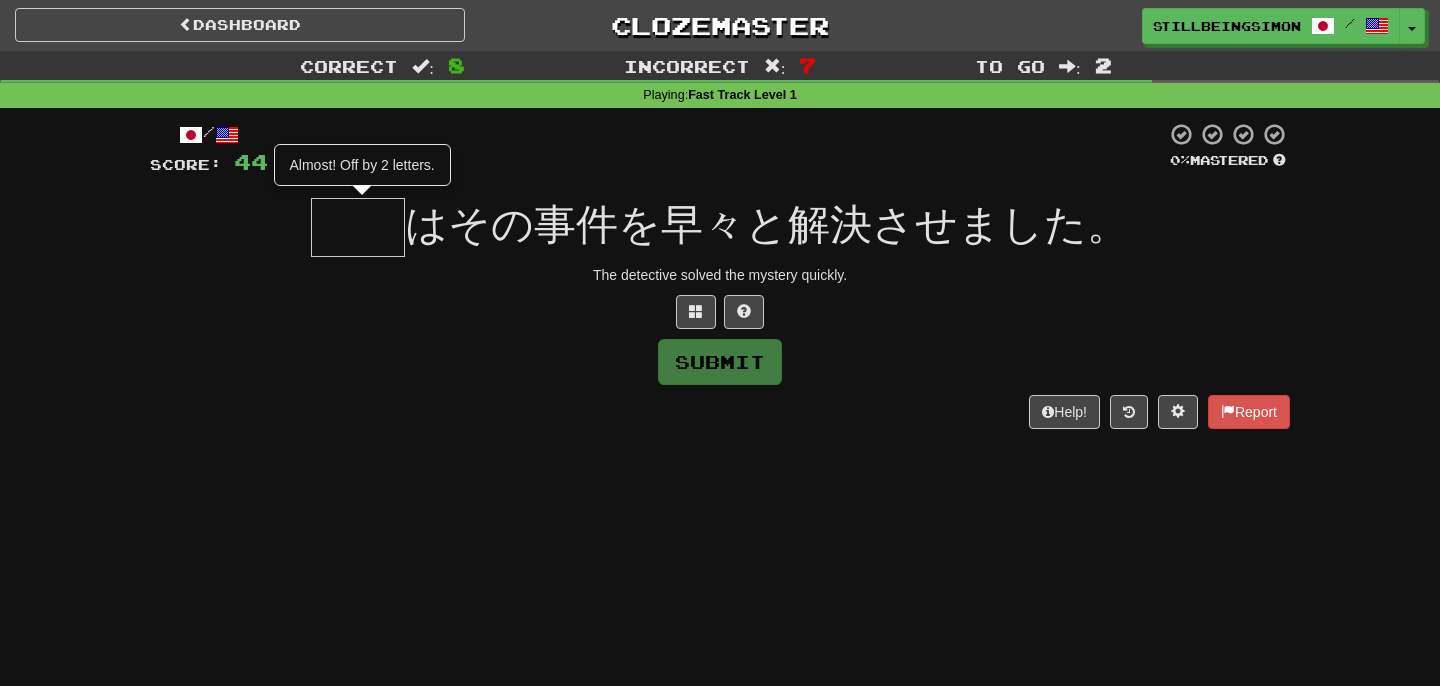 type on "**" 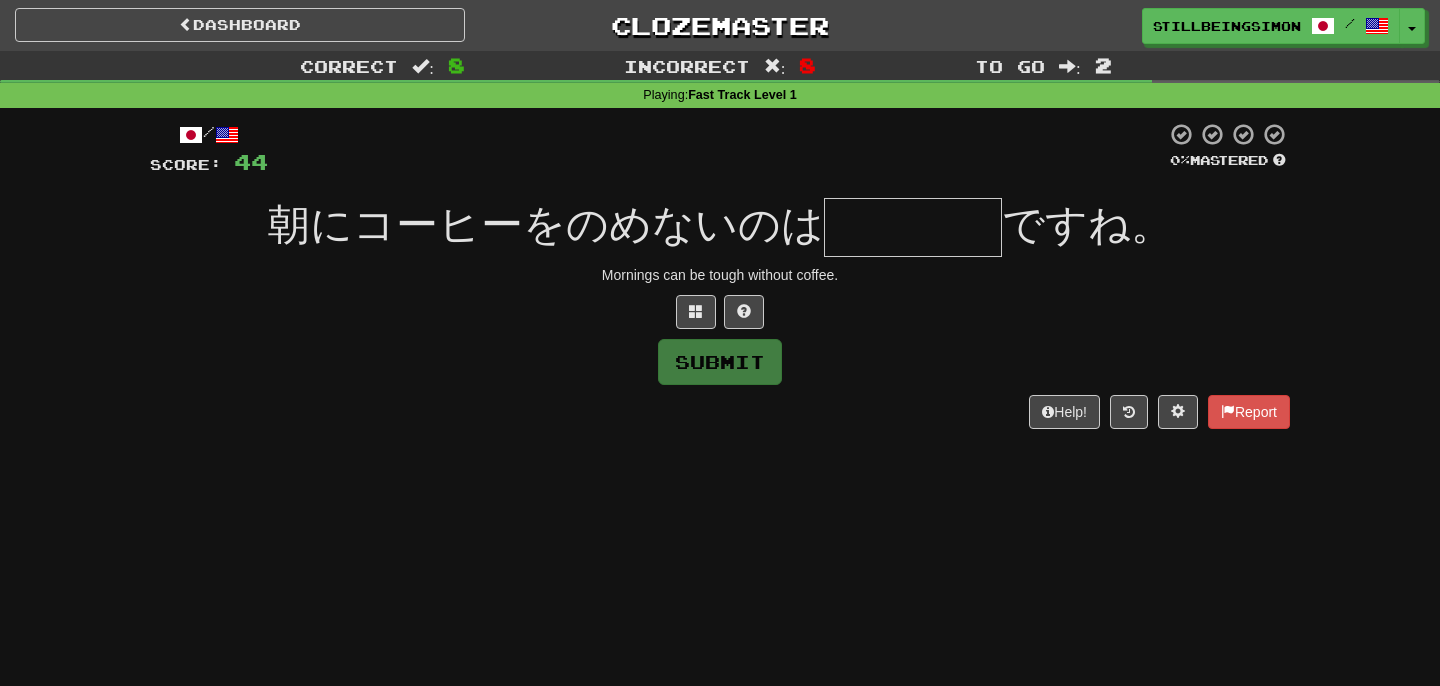type on "****" 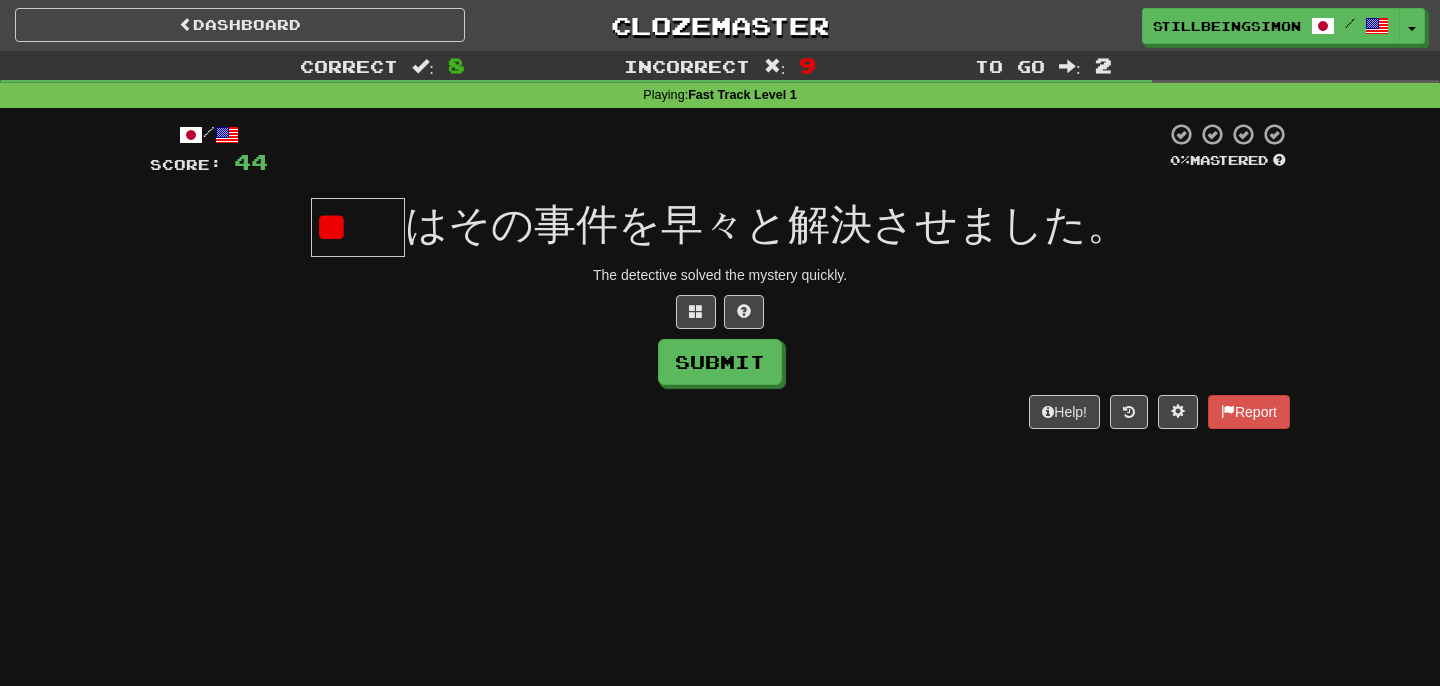 type on "*" 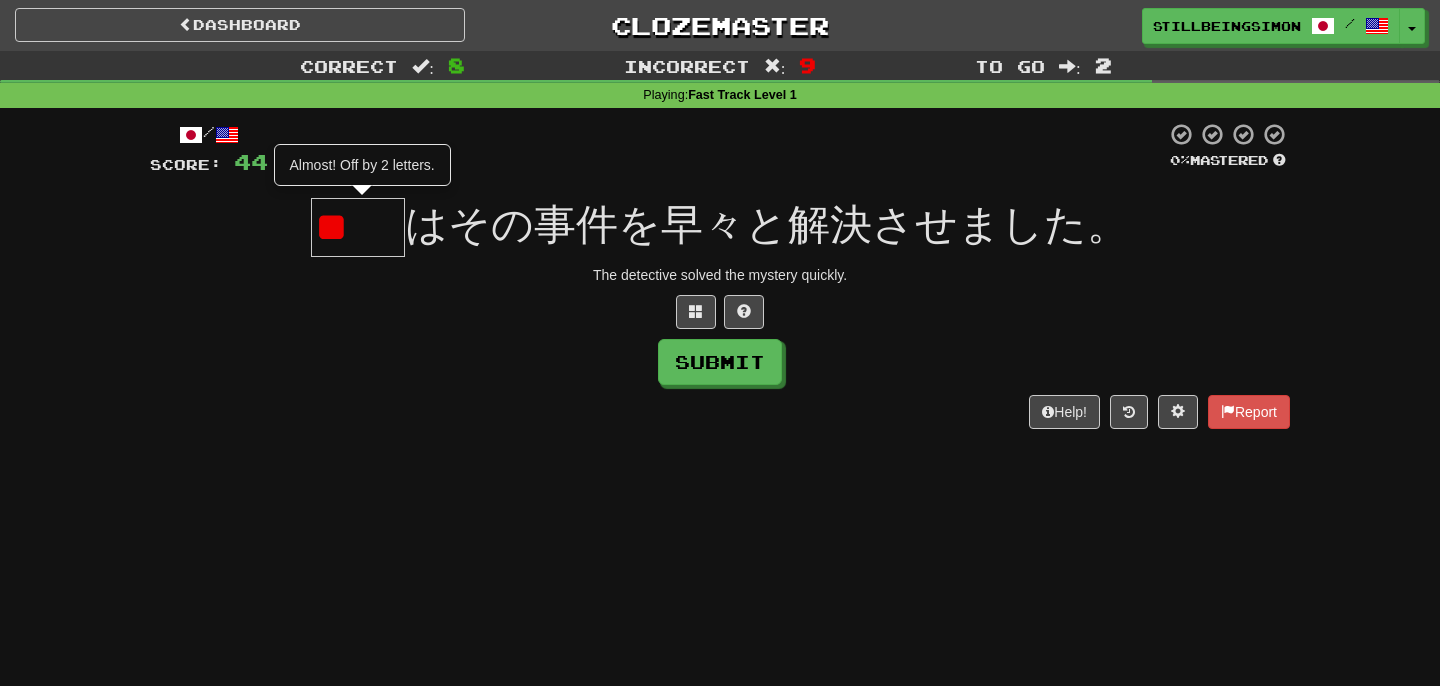 type on "**" 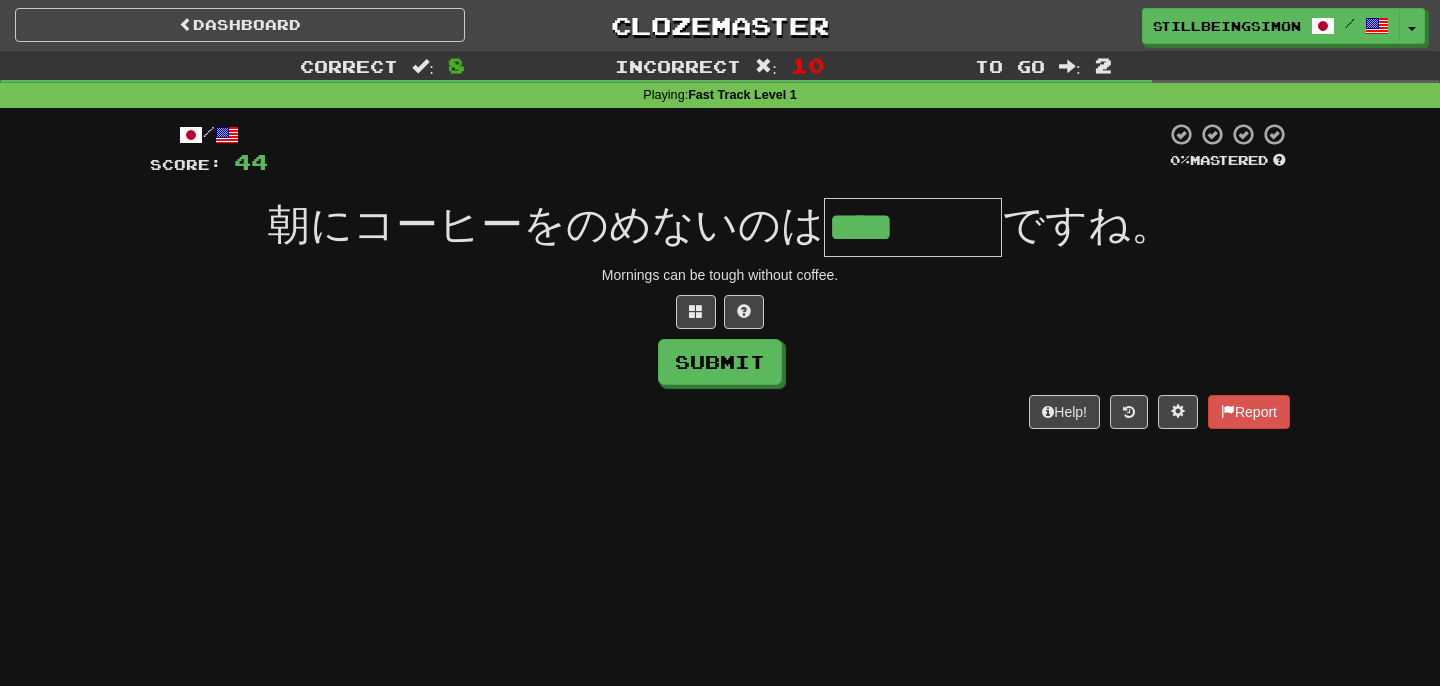 type on "****" 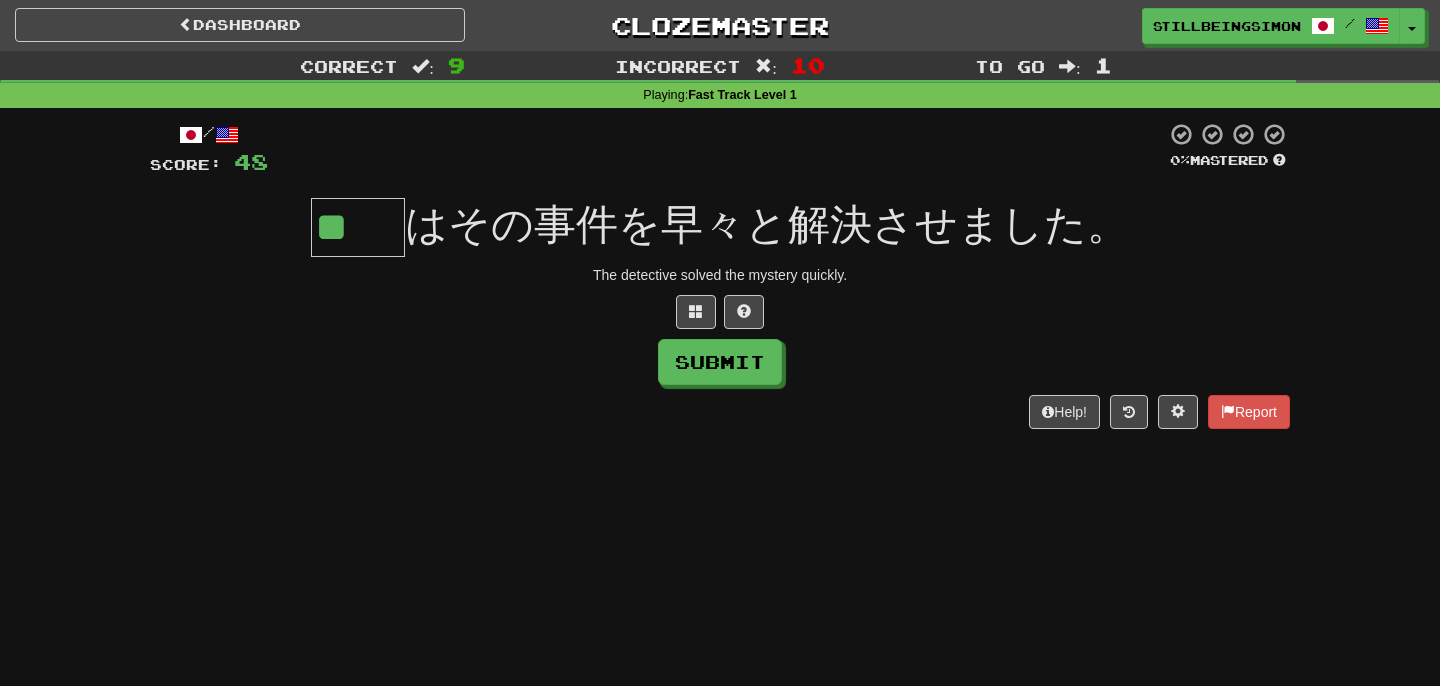 type on "**" 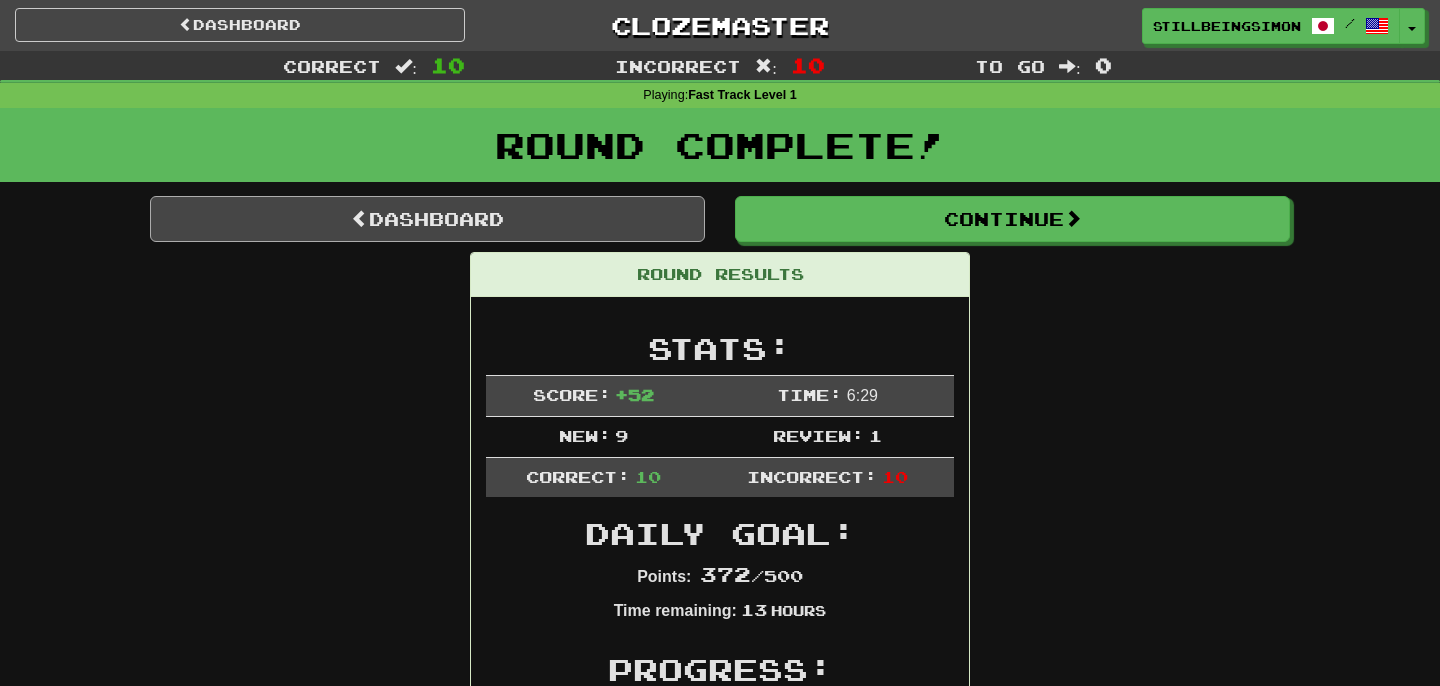 click on "Dashboard" at bounding box center [427, 219] 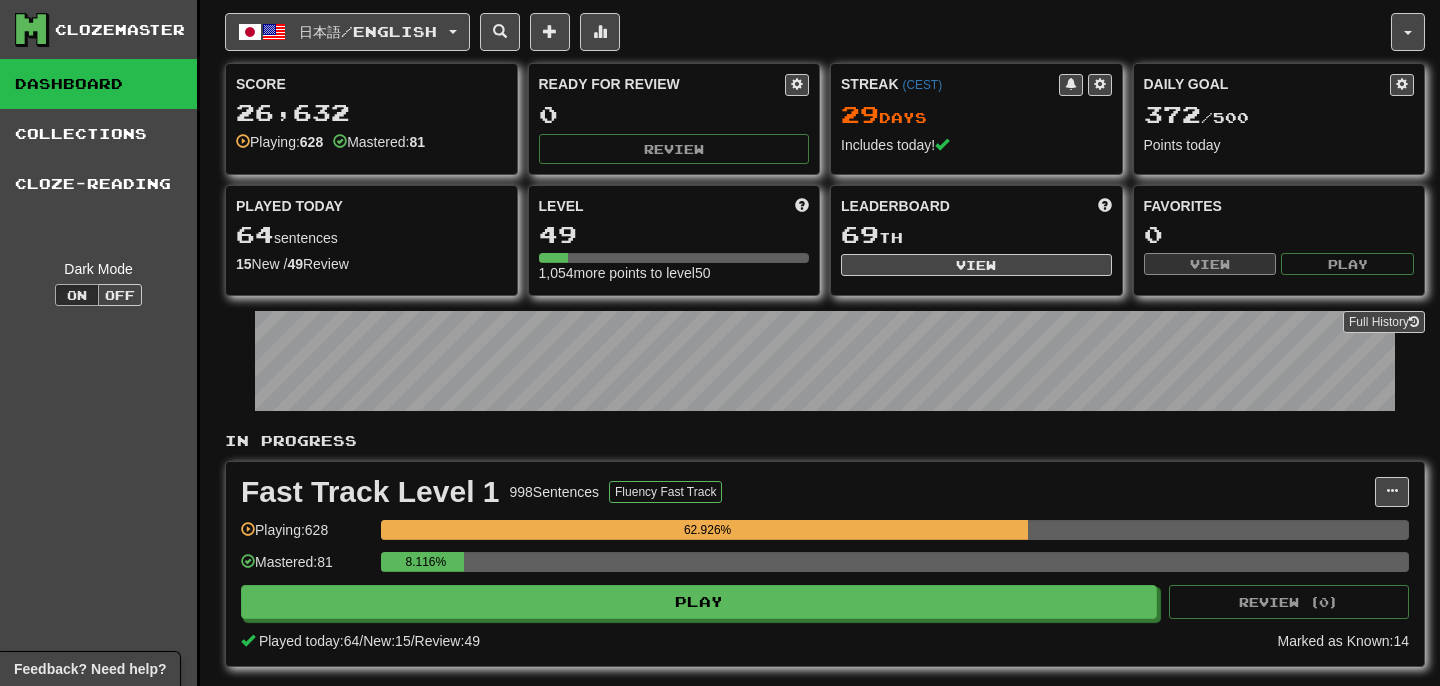 scroll, scrollTop: 0, scrollLeft: 0, axis: both 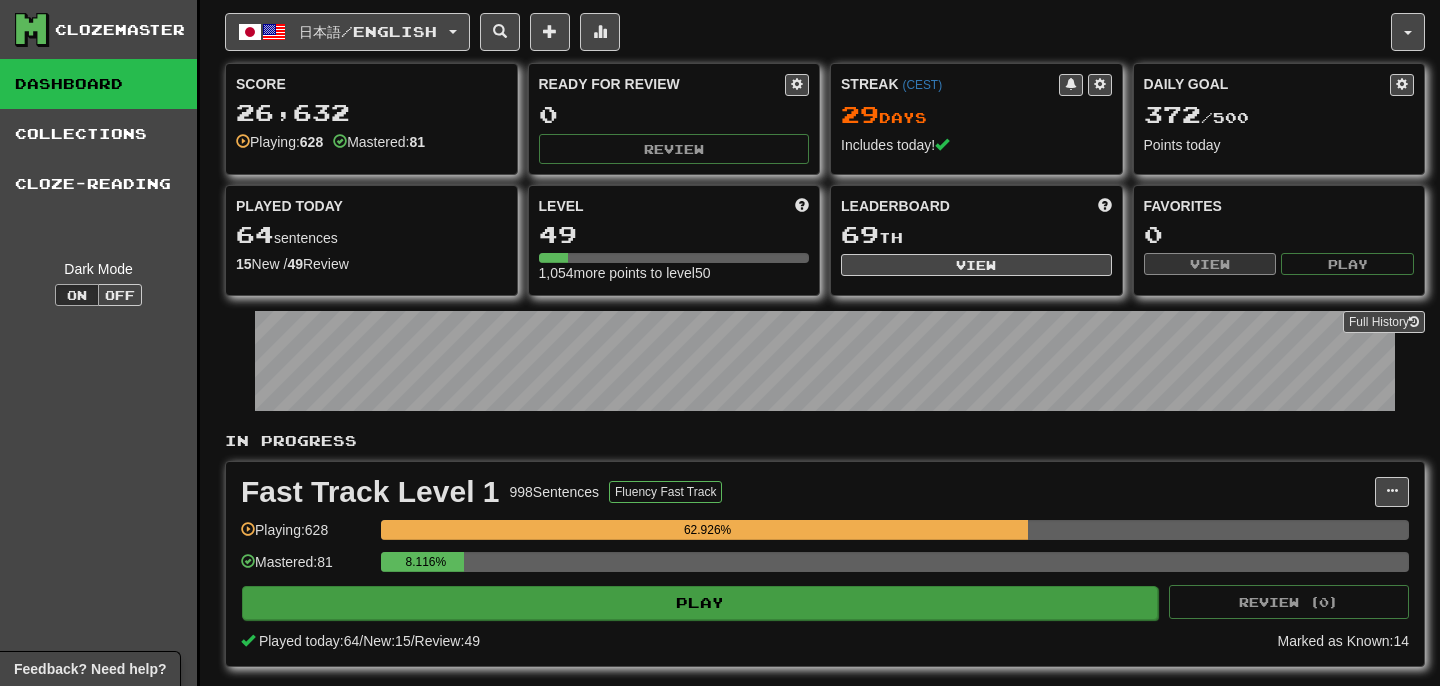 click on "Play" at bounding box center (700, 603) 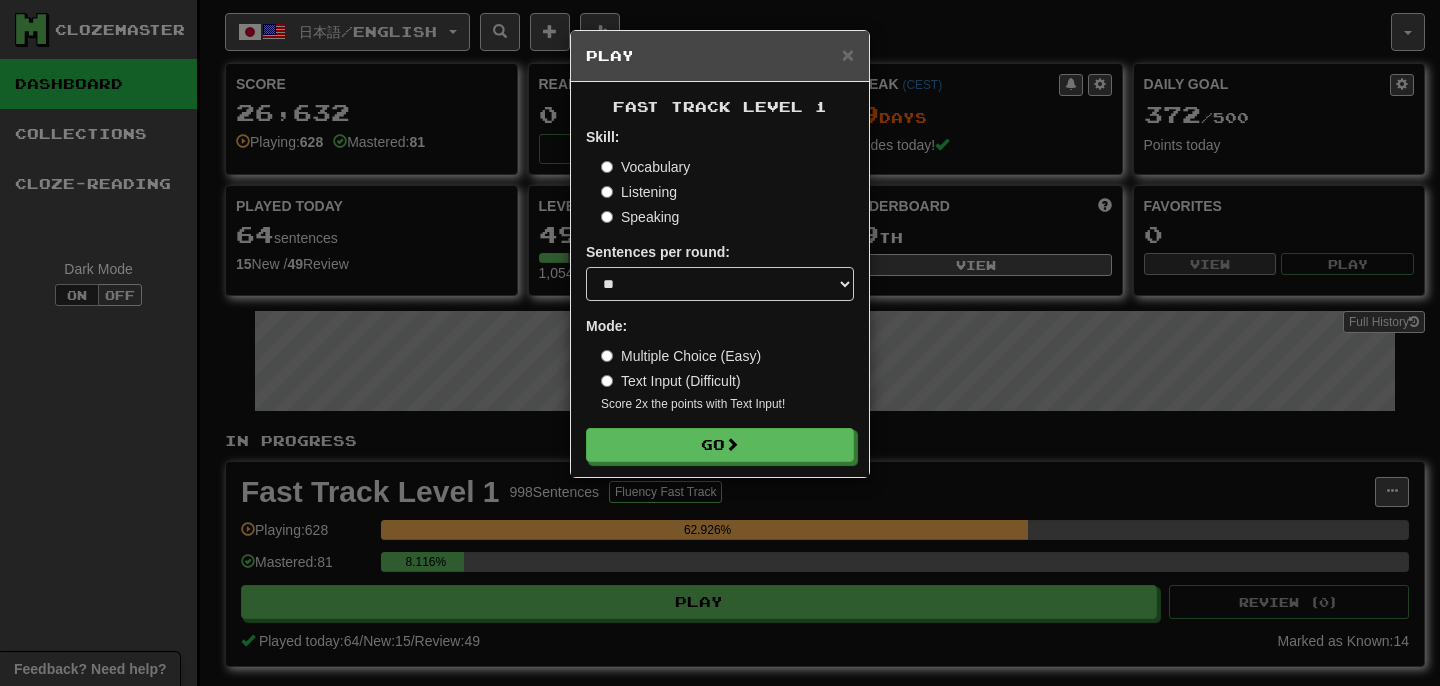 click on "Skill: Vocabulary Listening Speaking Sentences per round: * ** ** ** ** ** *** ******** Mode: Multiple Choice (Easy) Text Input (Difficult) Score 2x the points with Text Input ! Go" at bounding box center [720, 294] 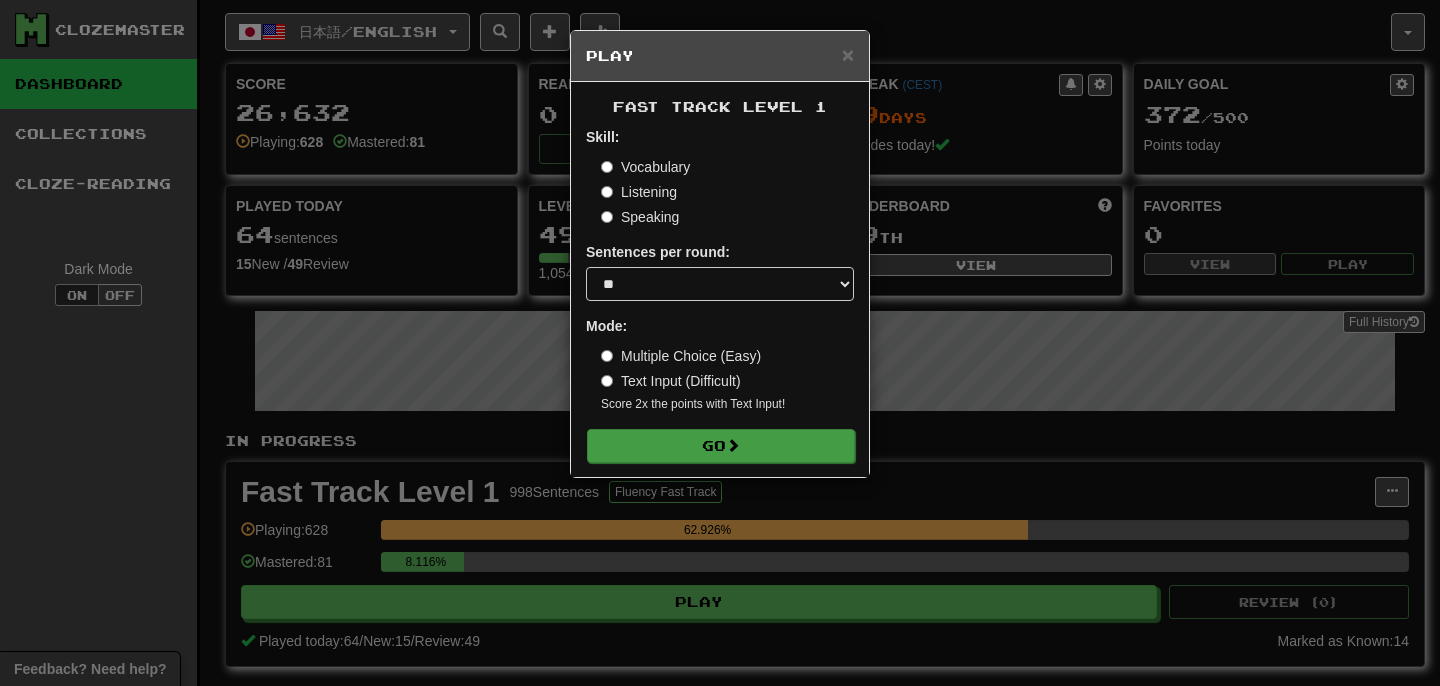 click on "Go" at bounding box center (721, 446) 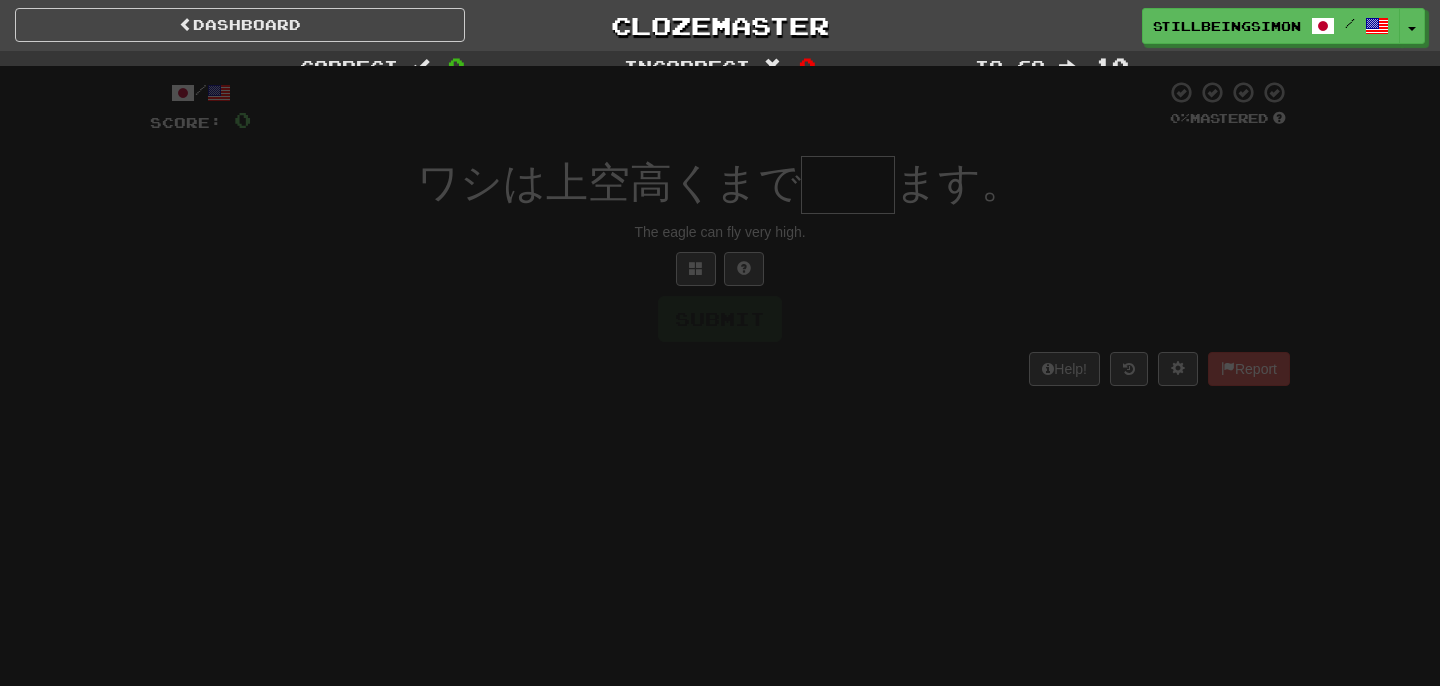 scroll, scrollTop: 0, scrollLeft: 0, axis: both 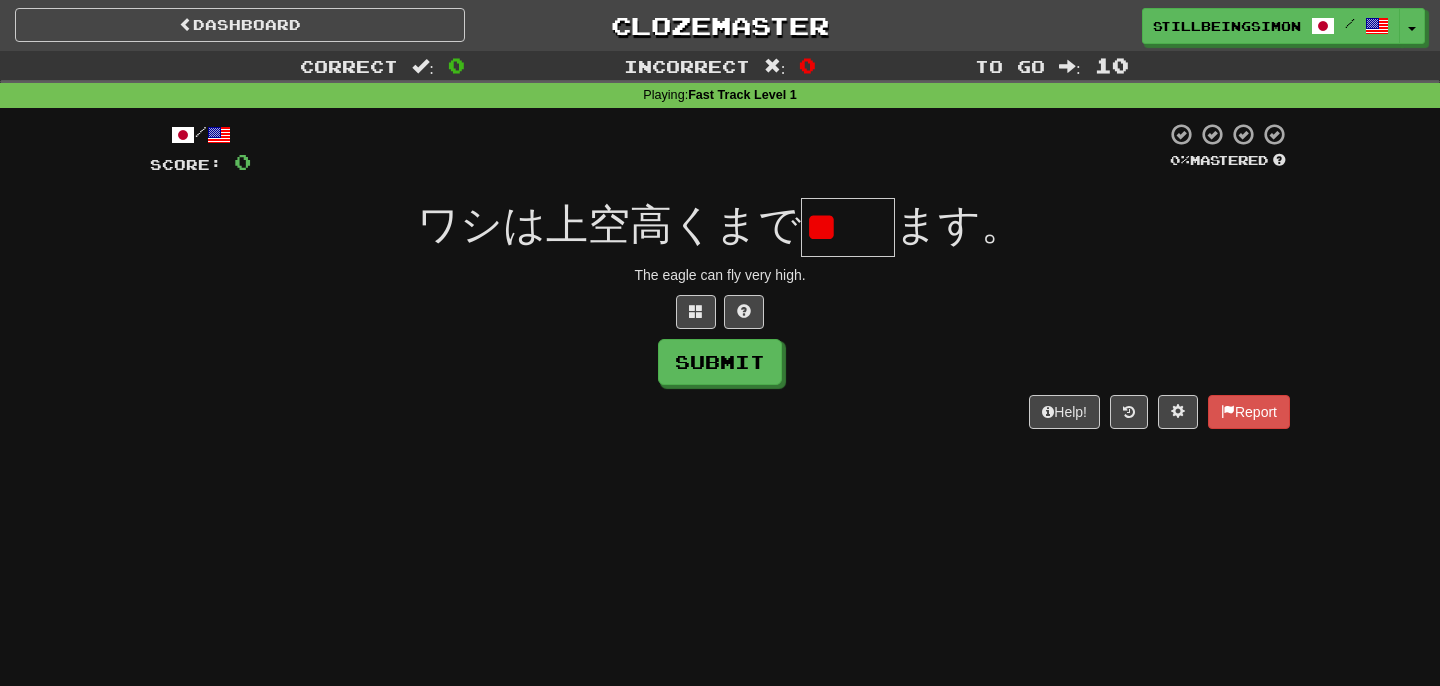 type on "*" 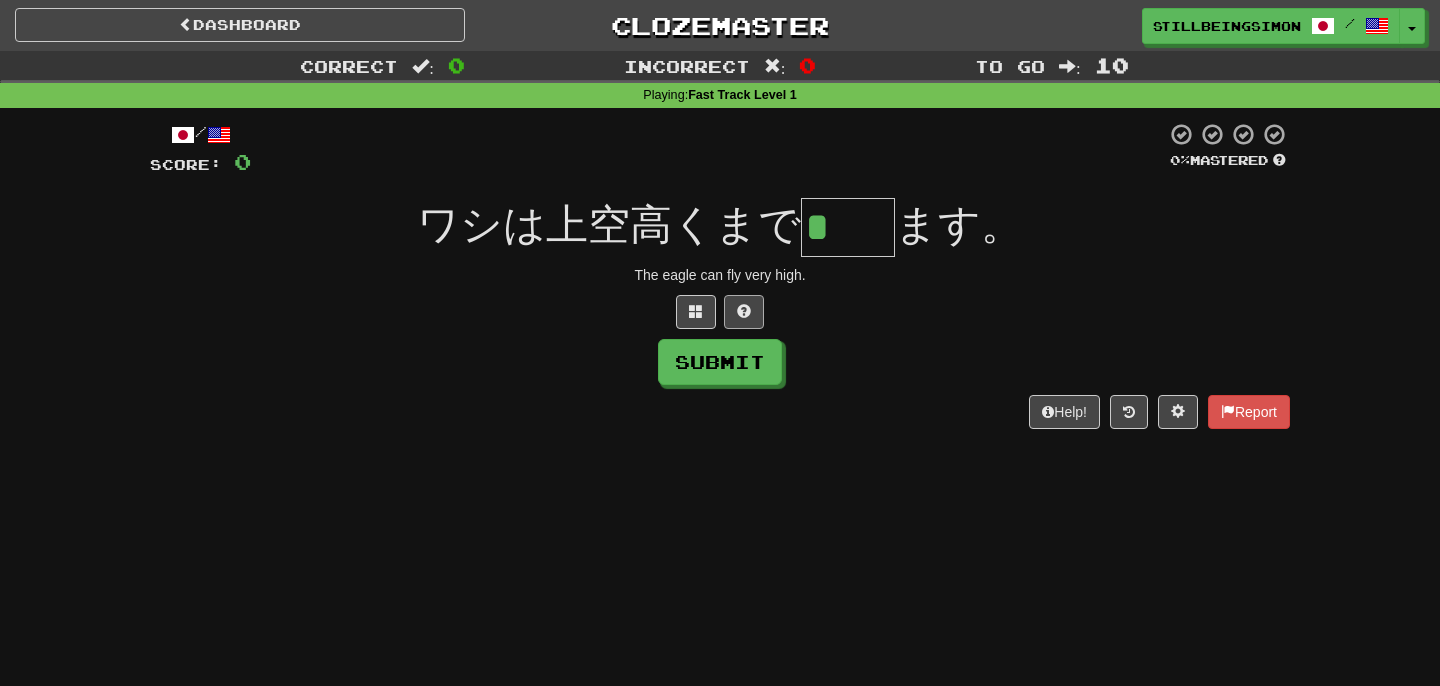 click at bounding box center (744, 312) 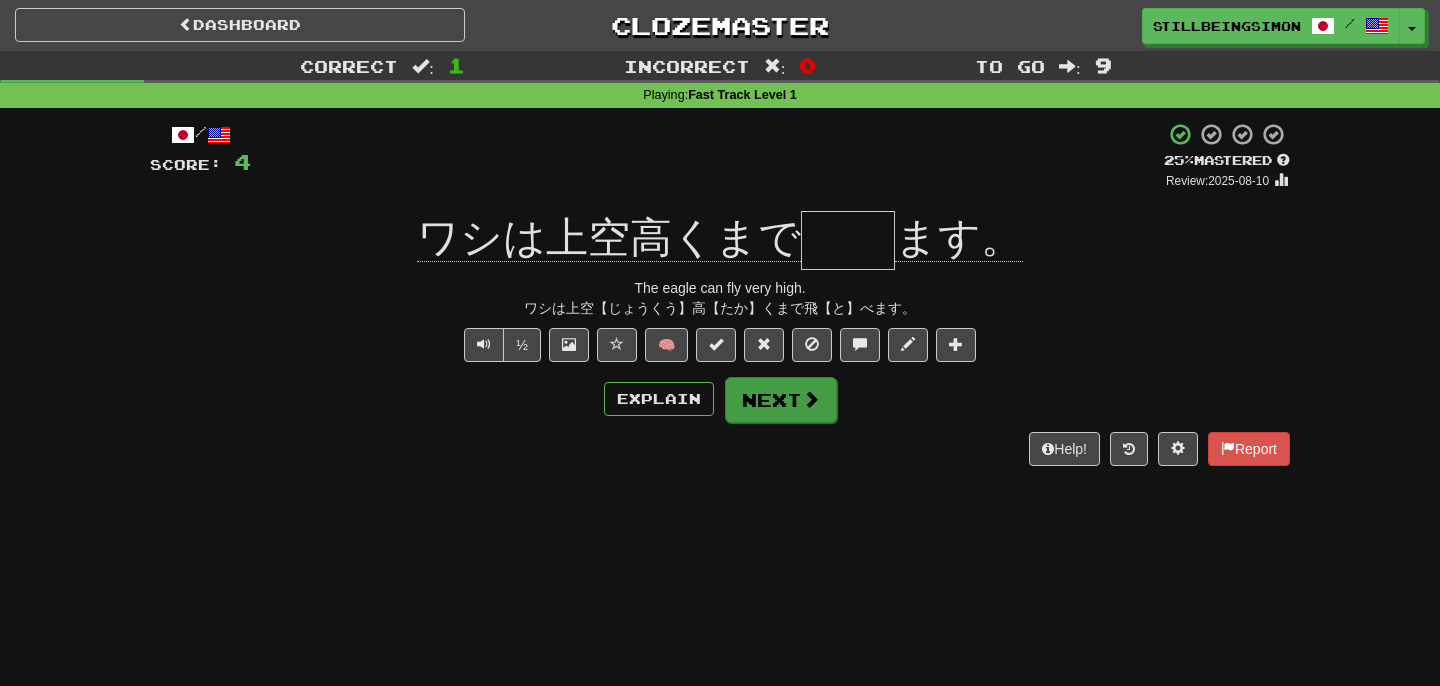 click on "Next" at bounding box center [781, 400] 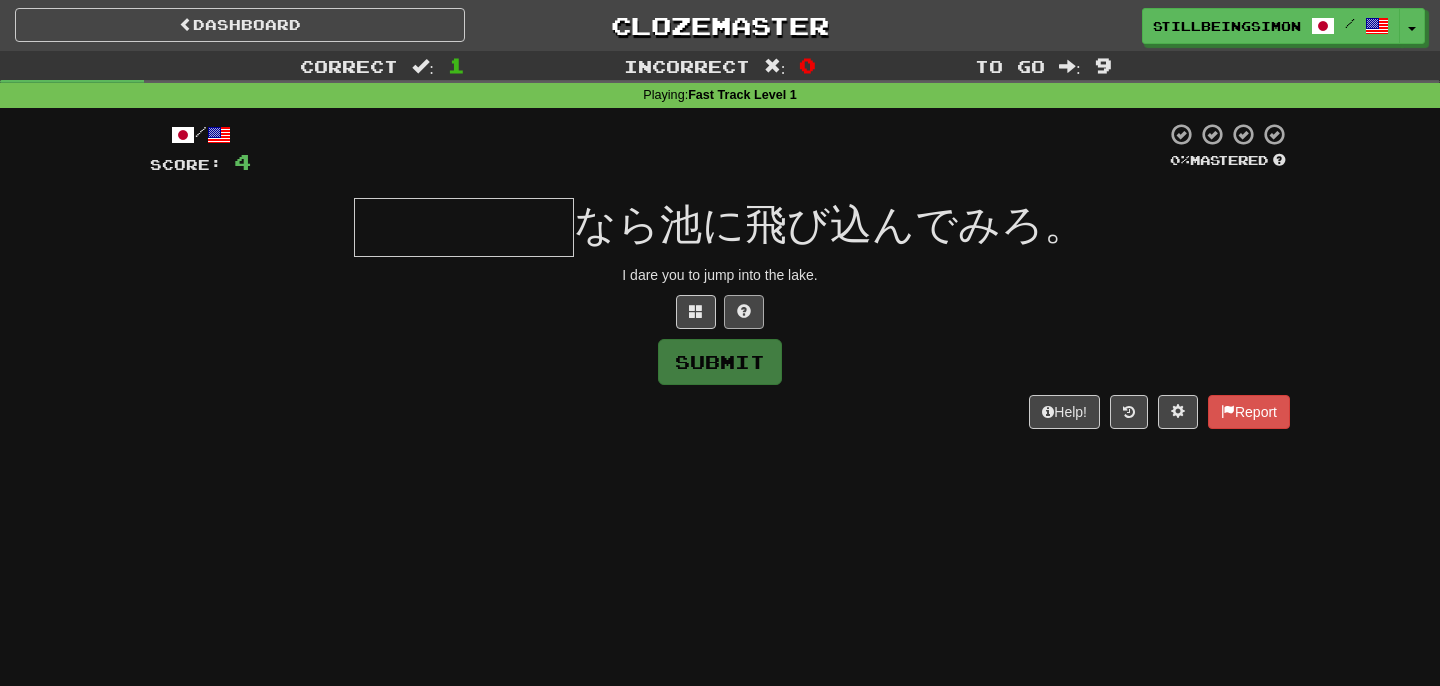 type on "*****" 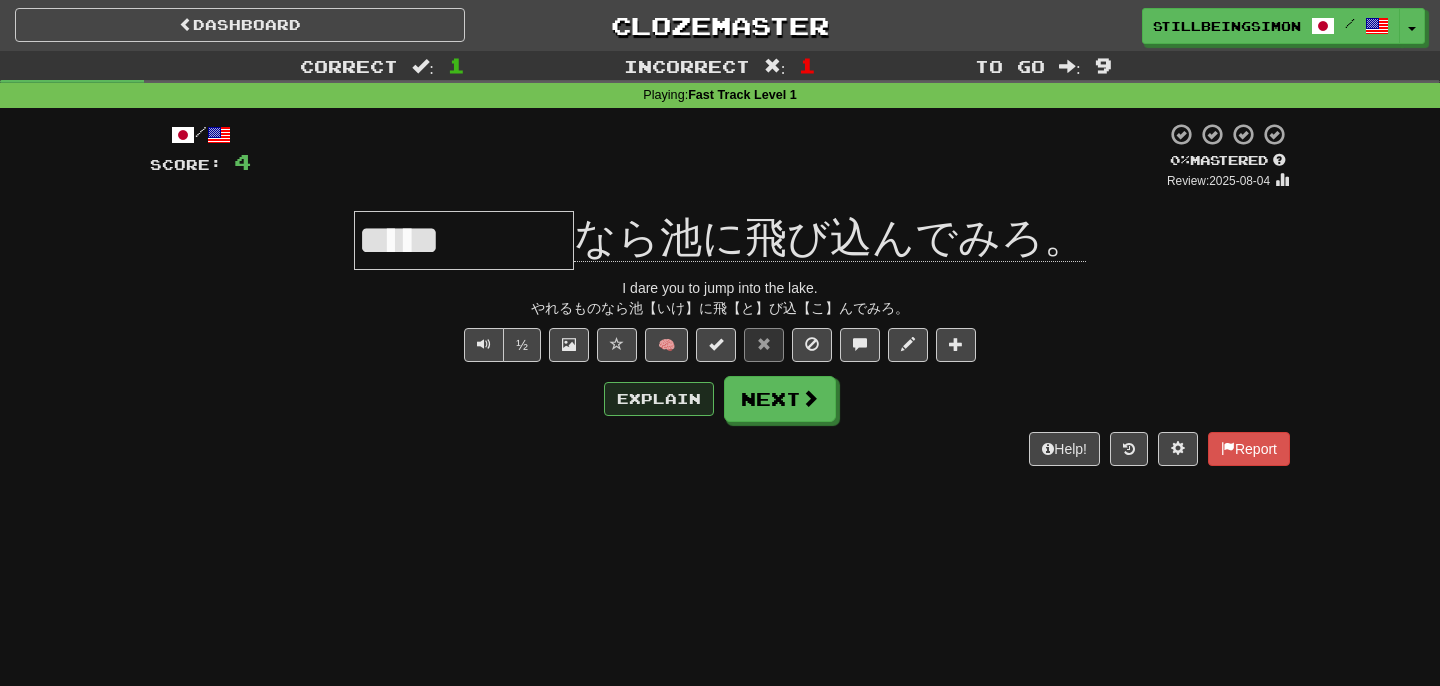 click on "Explain" at bounding box center [659, 399] 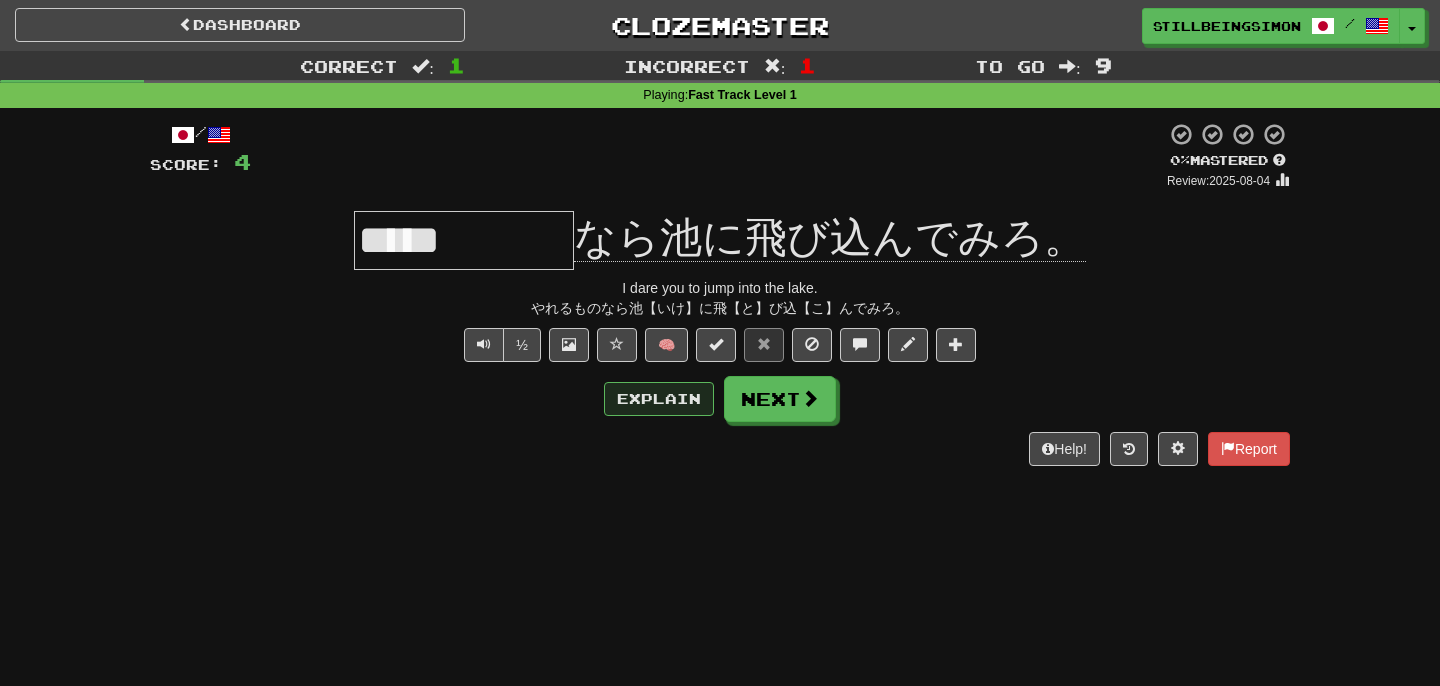 click on "Explain" at bounding box center [659, 399] 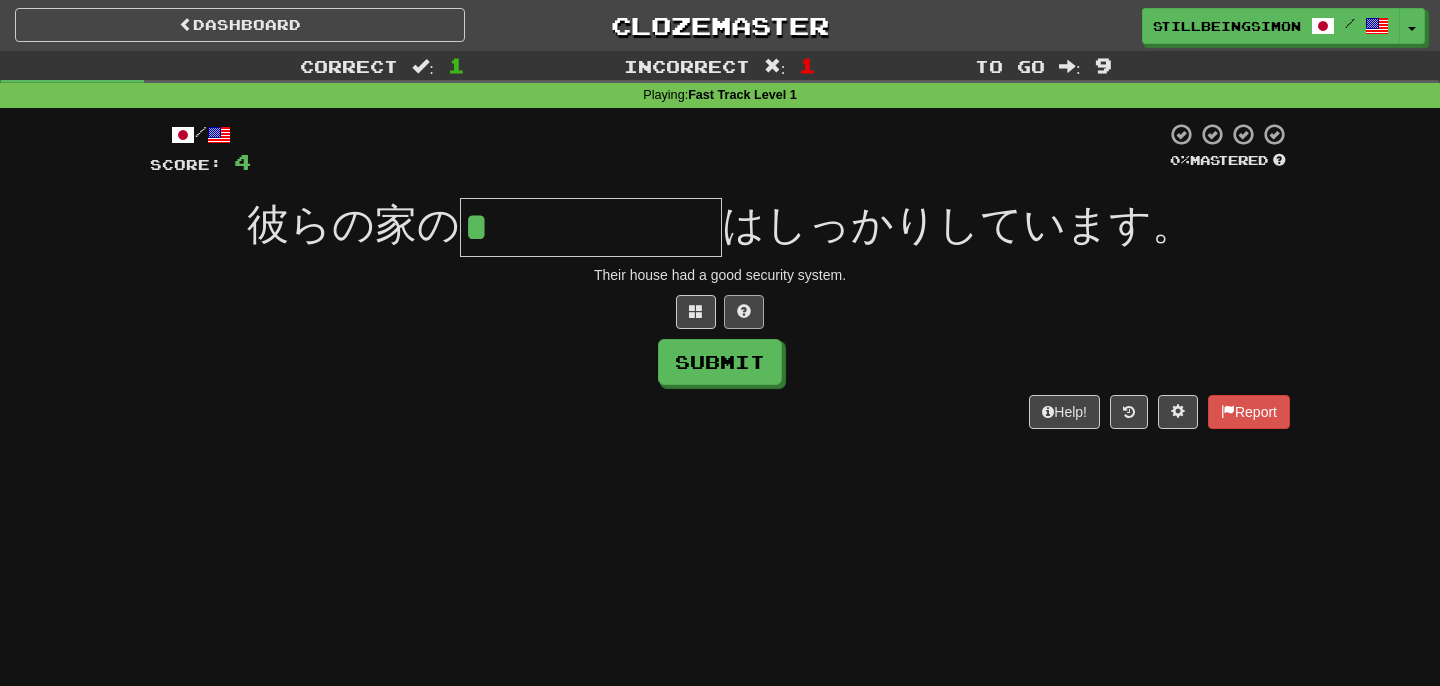 click at bounding box center (744, 312) 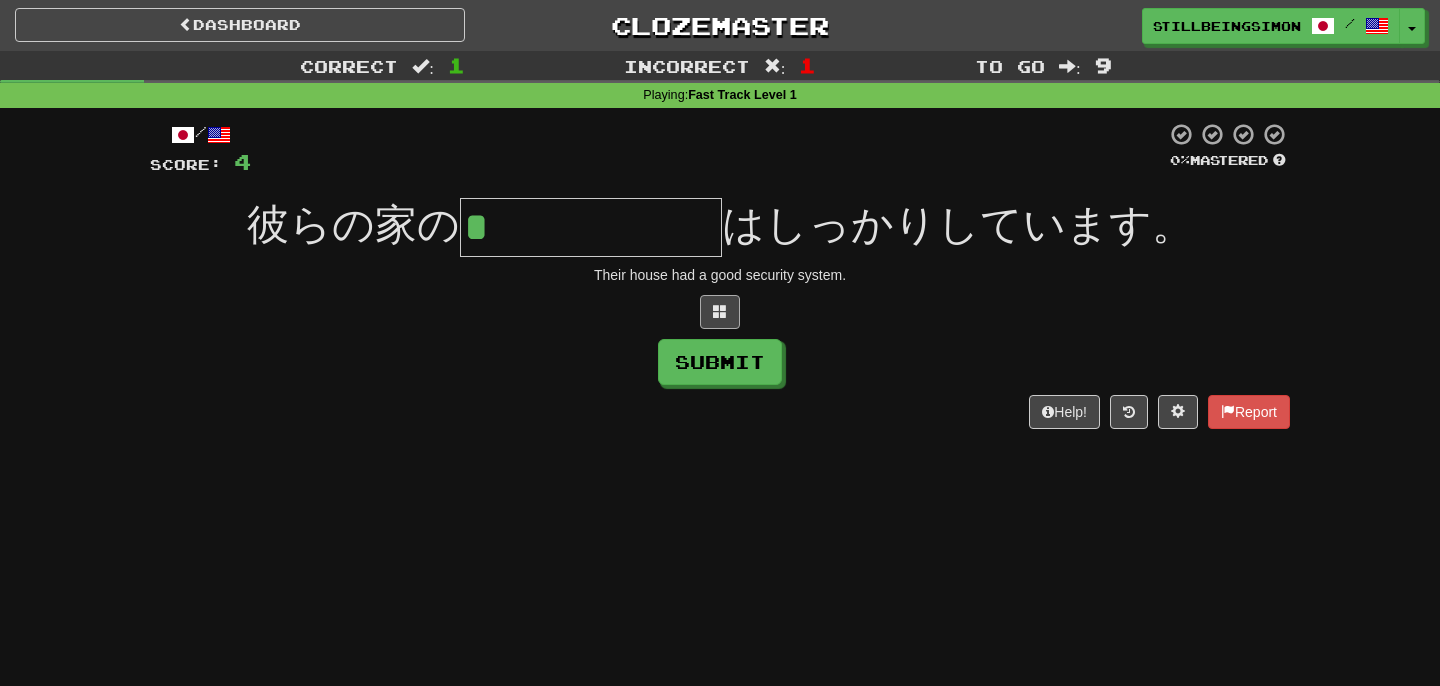 type on "*" 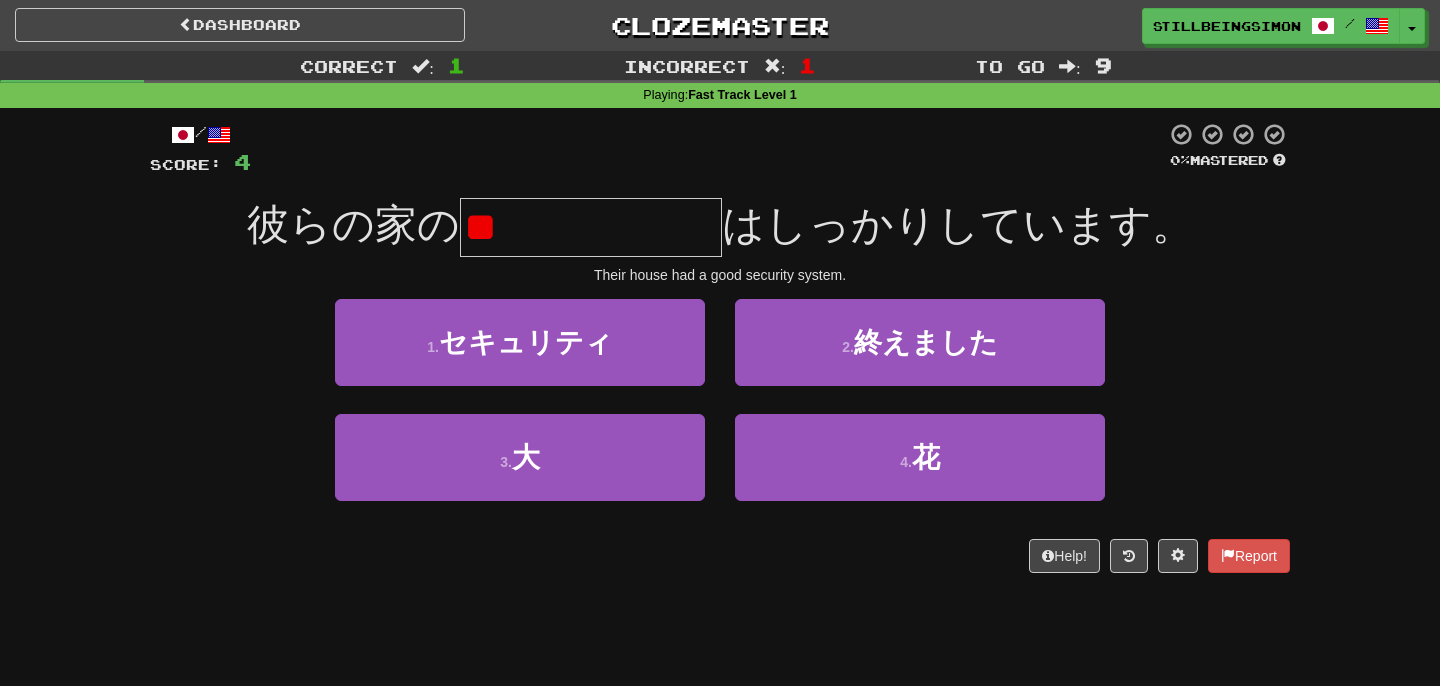 type on "*" 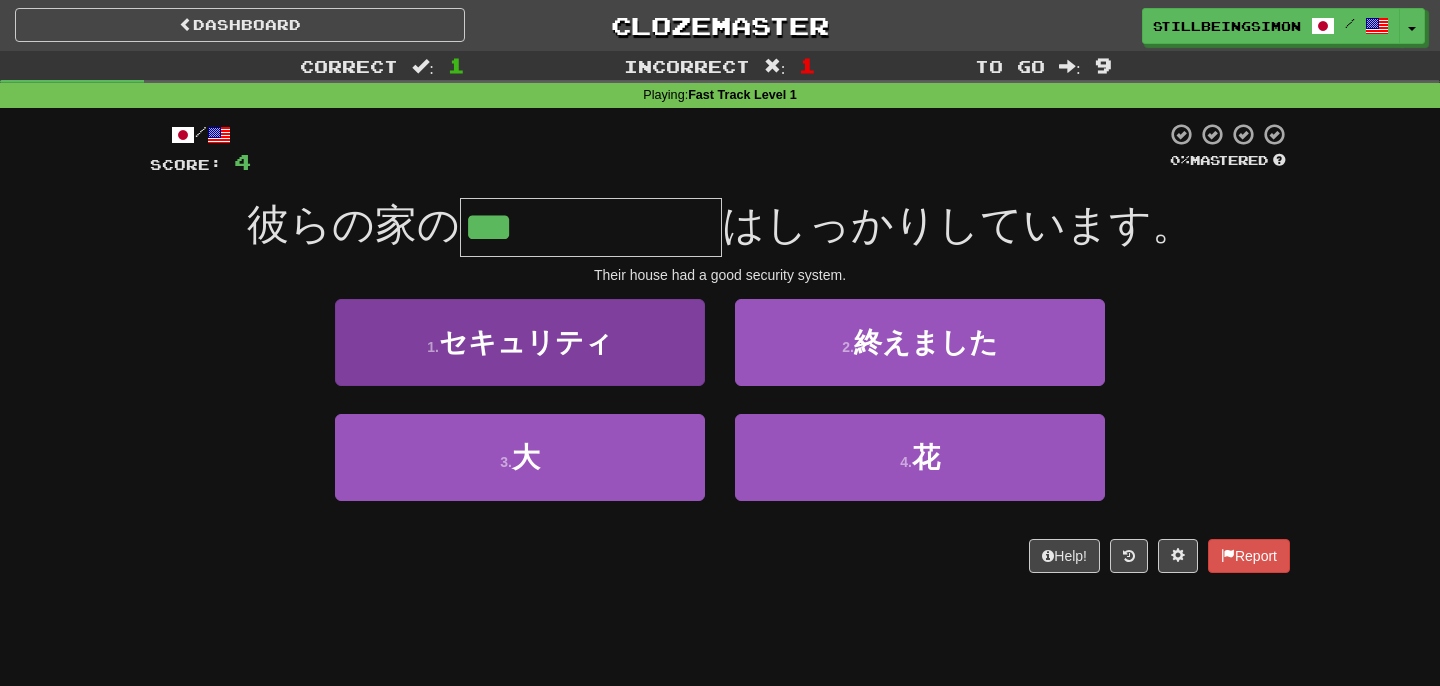 click on "1 .  セキュリティ" at bounding box center (520, 342) 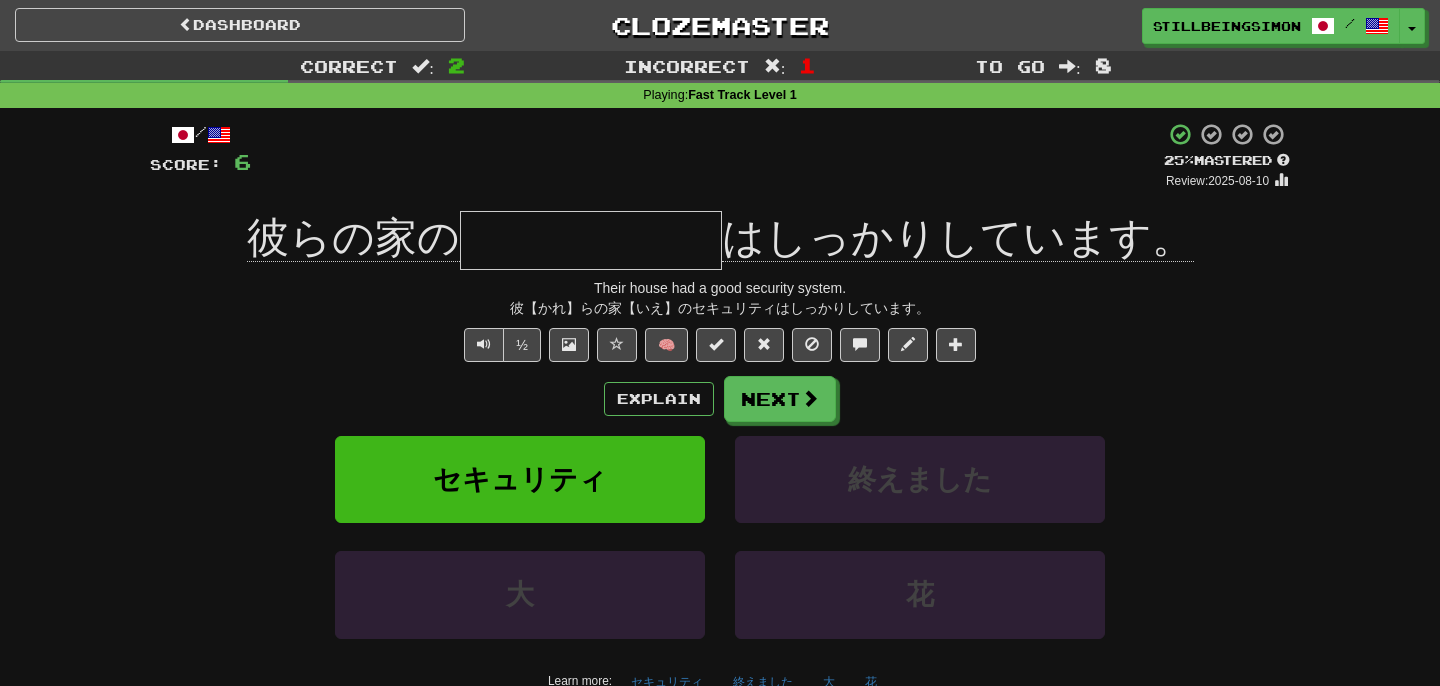 drag, startPoint x: 714, startPoint y: 245, endPoint x: 695, endPoint y: 245, distance: 19 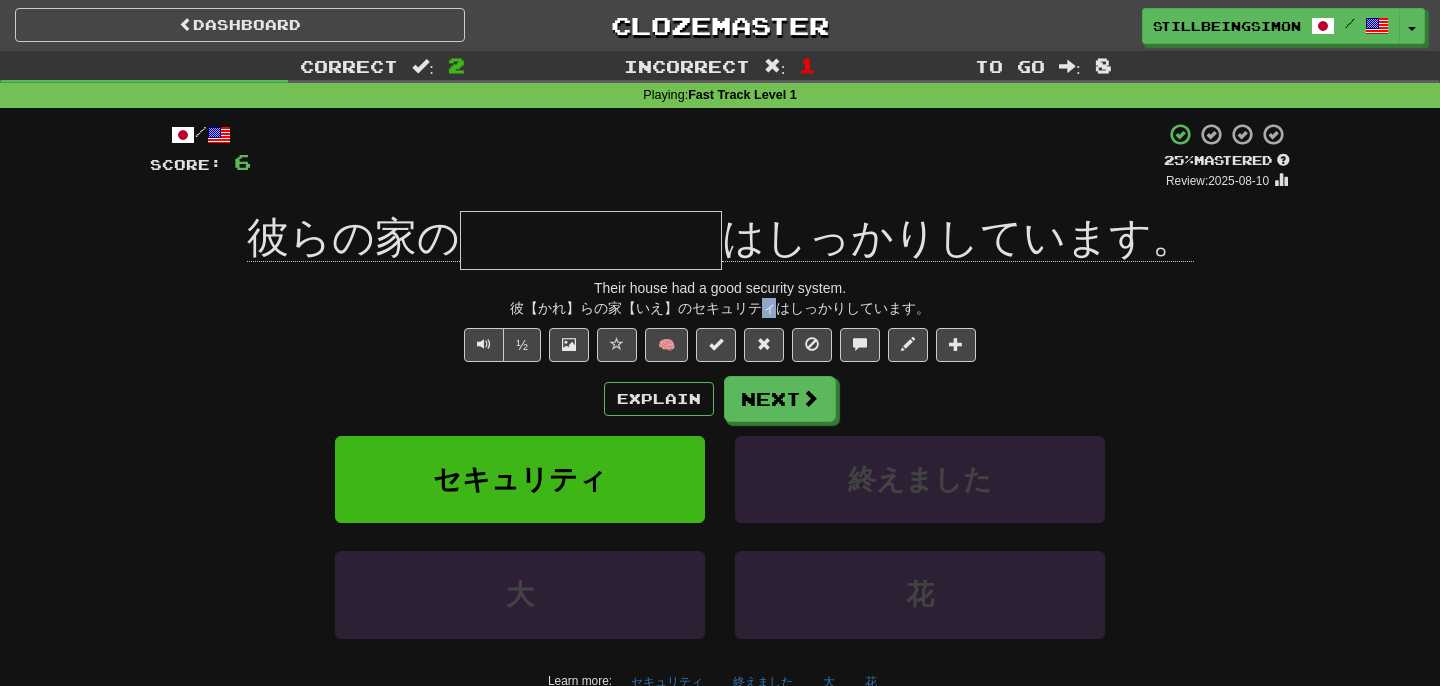 click on "彼【かれ】らの家【いえ】のセキュリティはしっかりしています。" at bounding box center (720, 308) 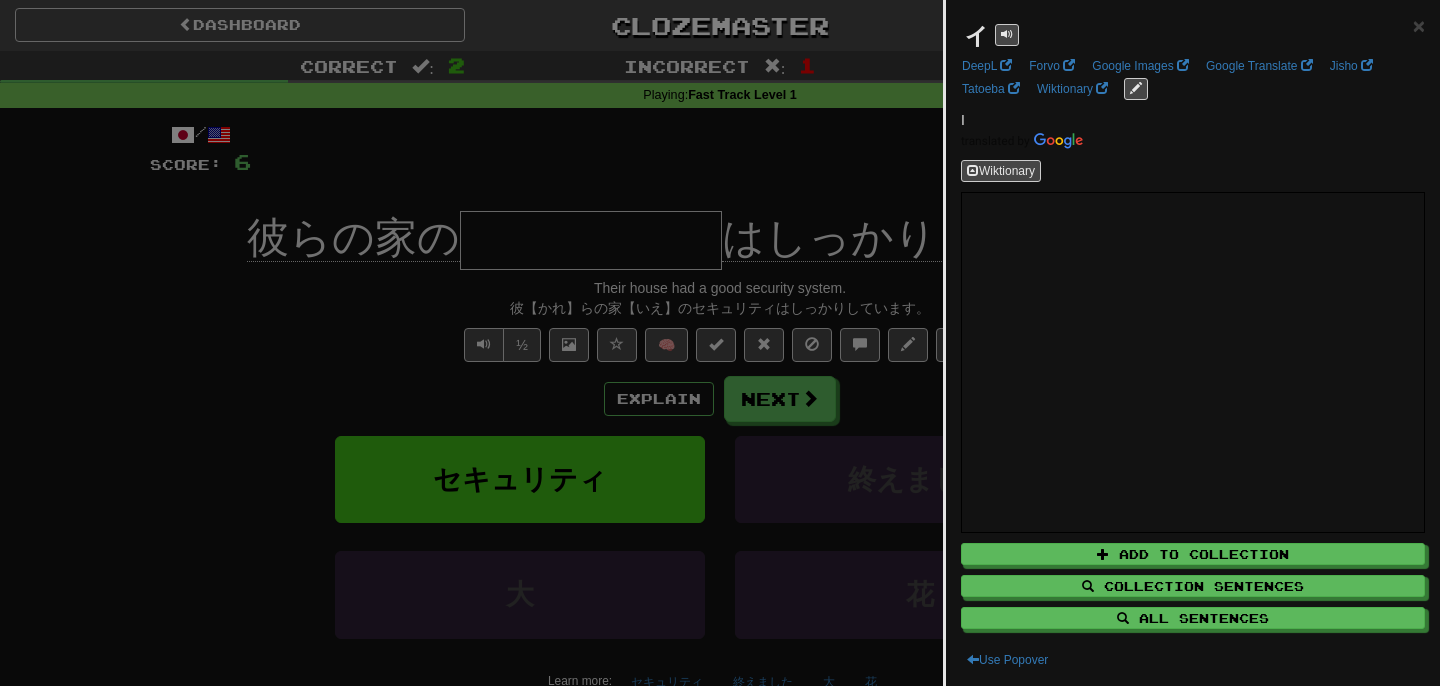 click at bounding box center (720, 343) 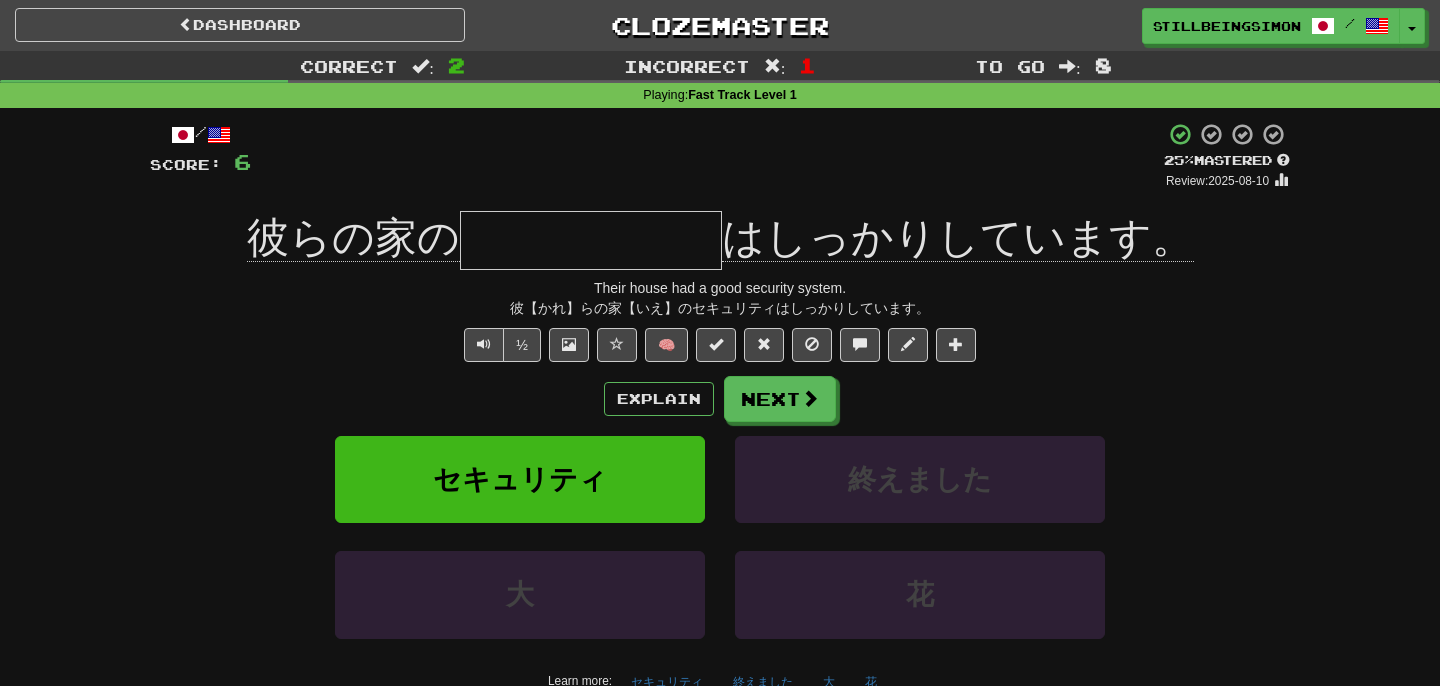 click at bounding box center (591, 240) 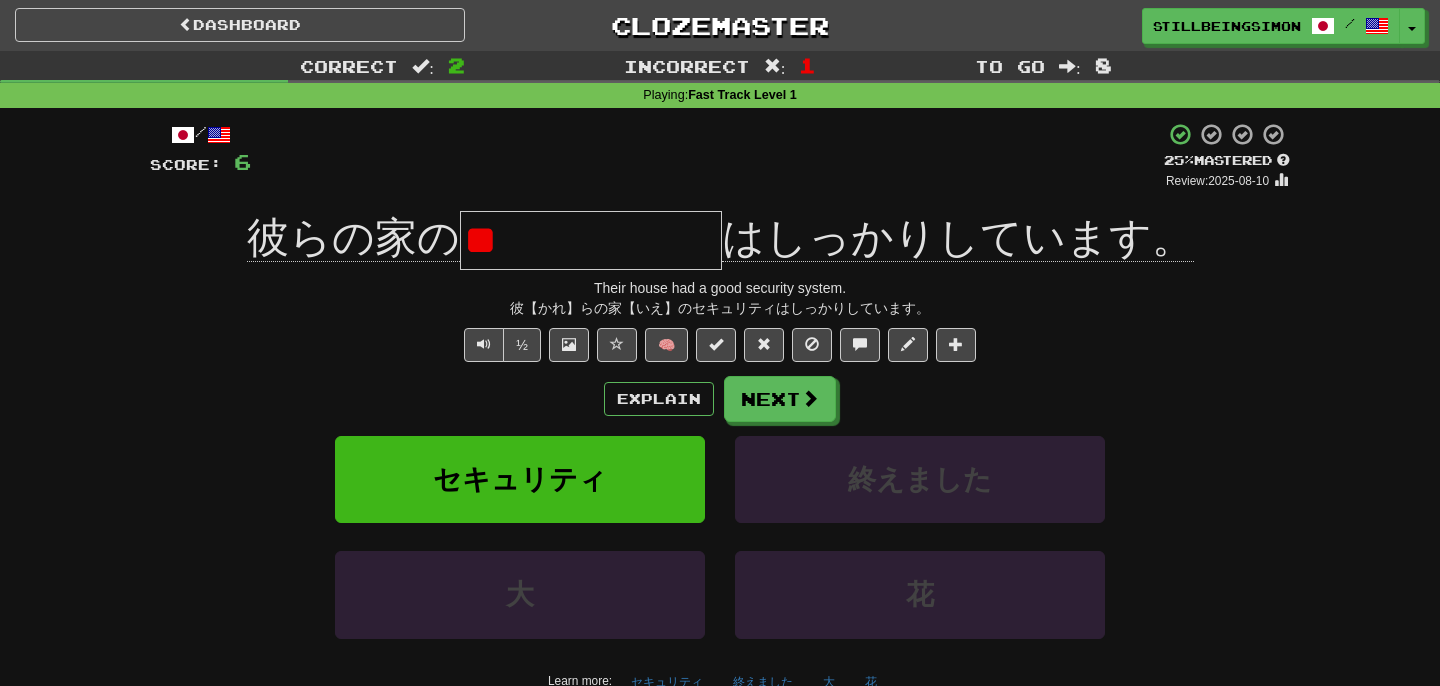 type on "*" 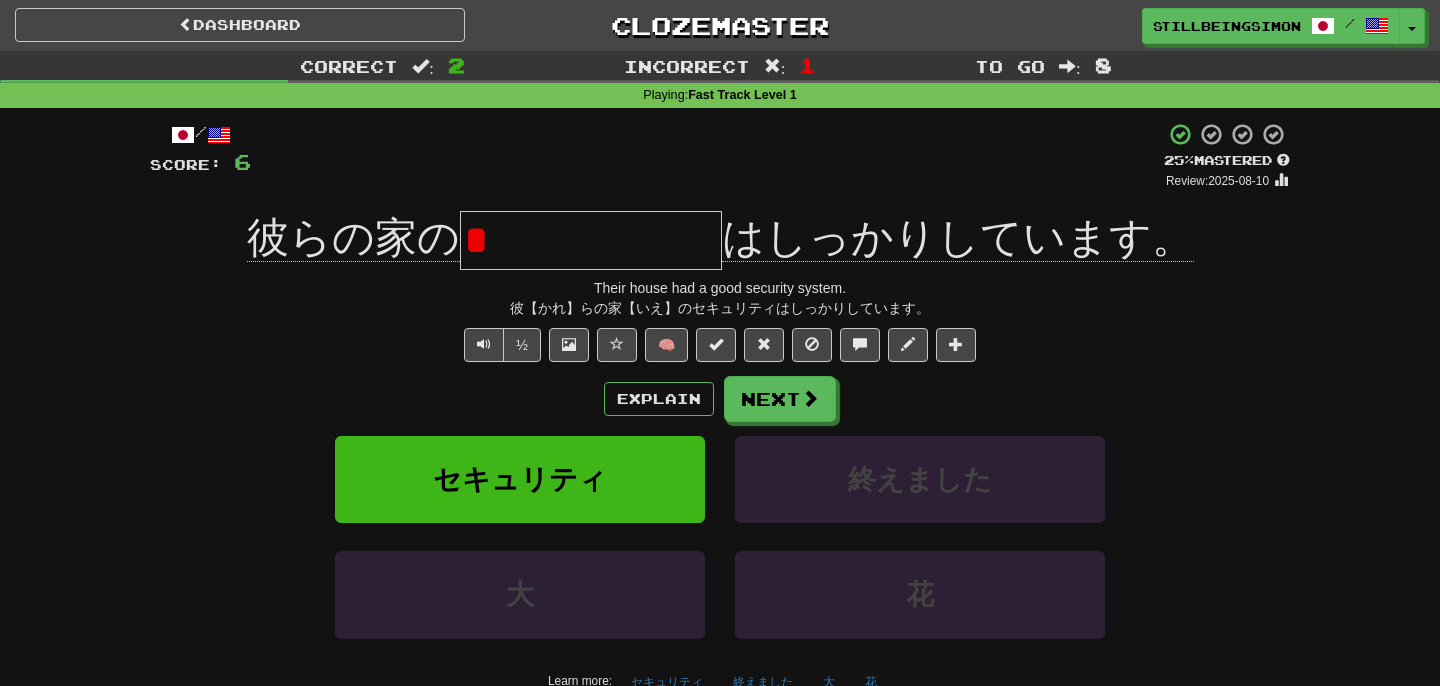 type on "*" 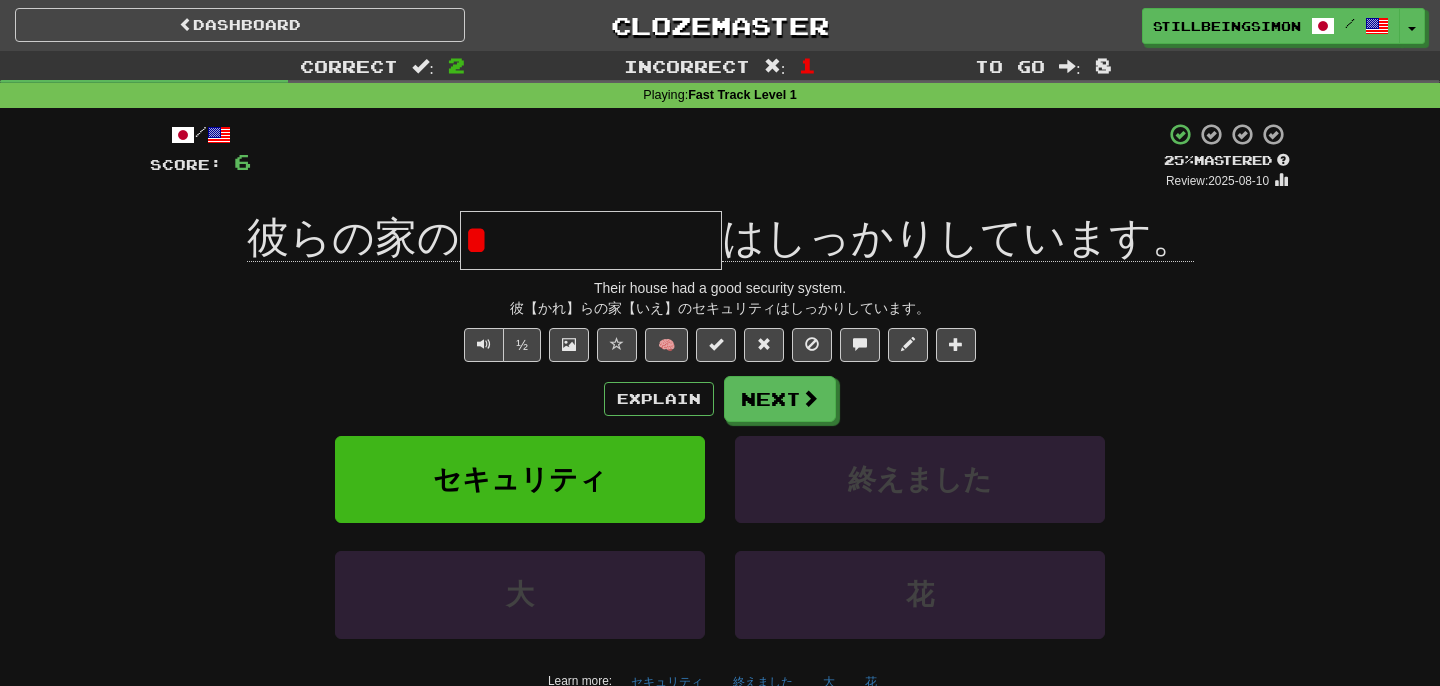 type on "*" 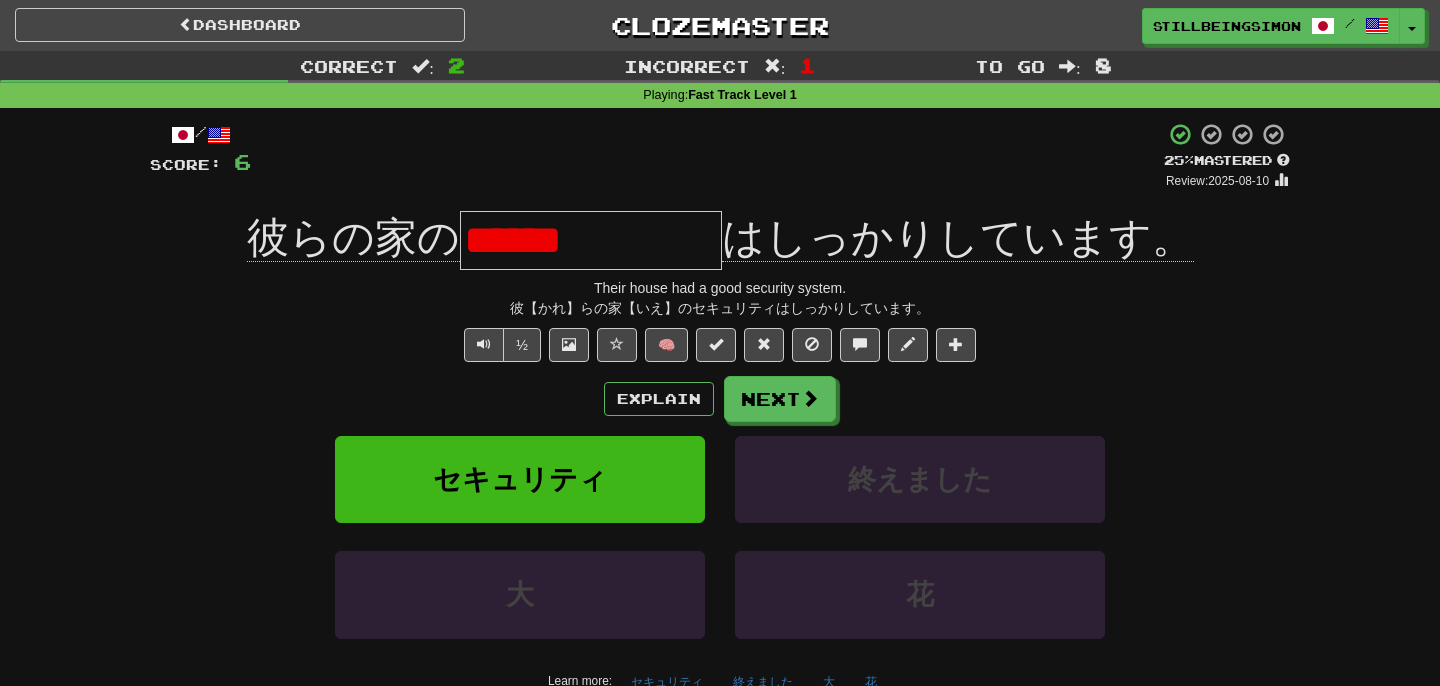 type on "******" 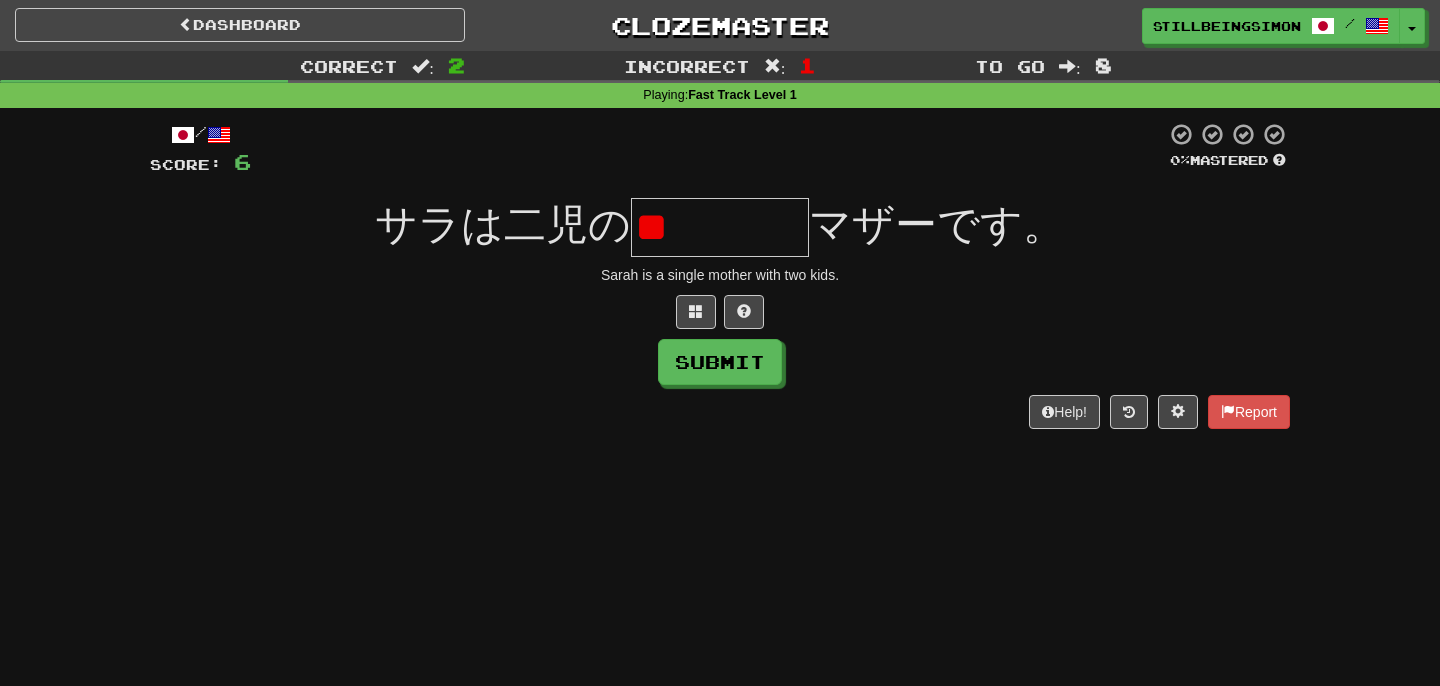 type on "*" 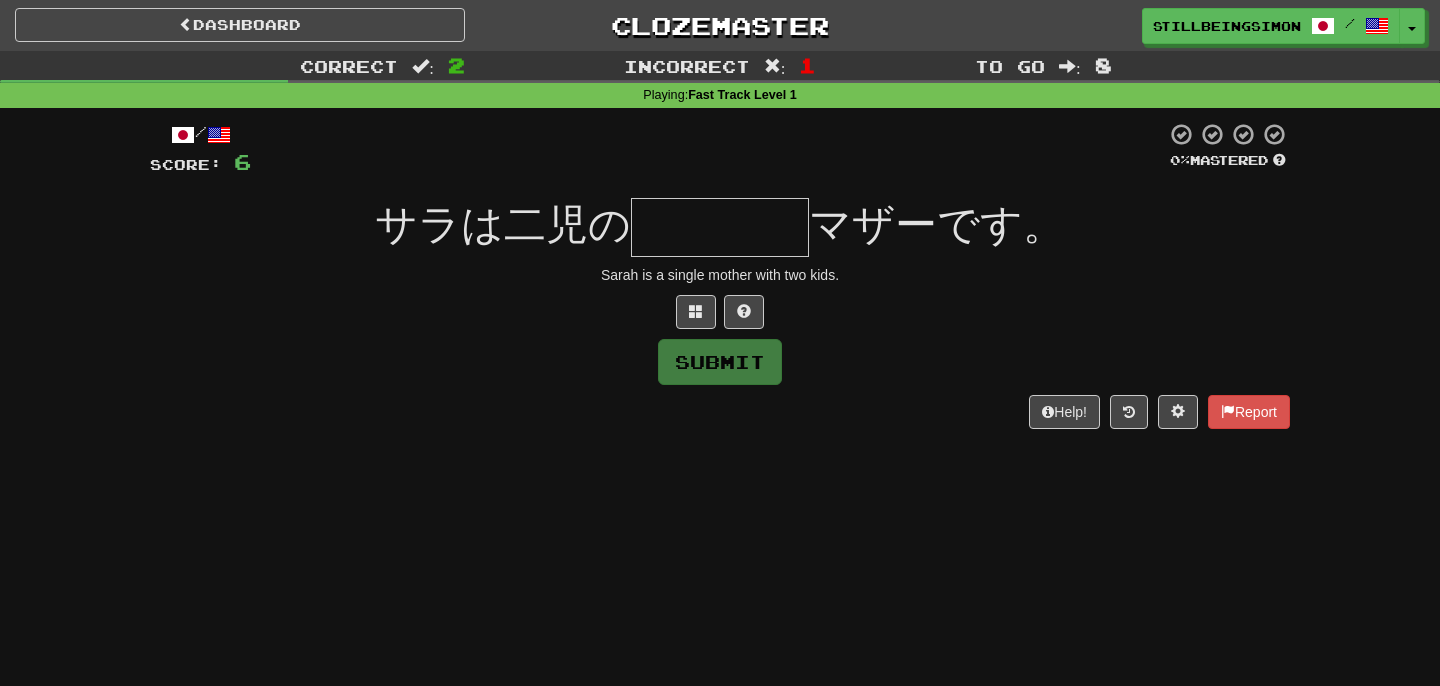 type on "****" 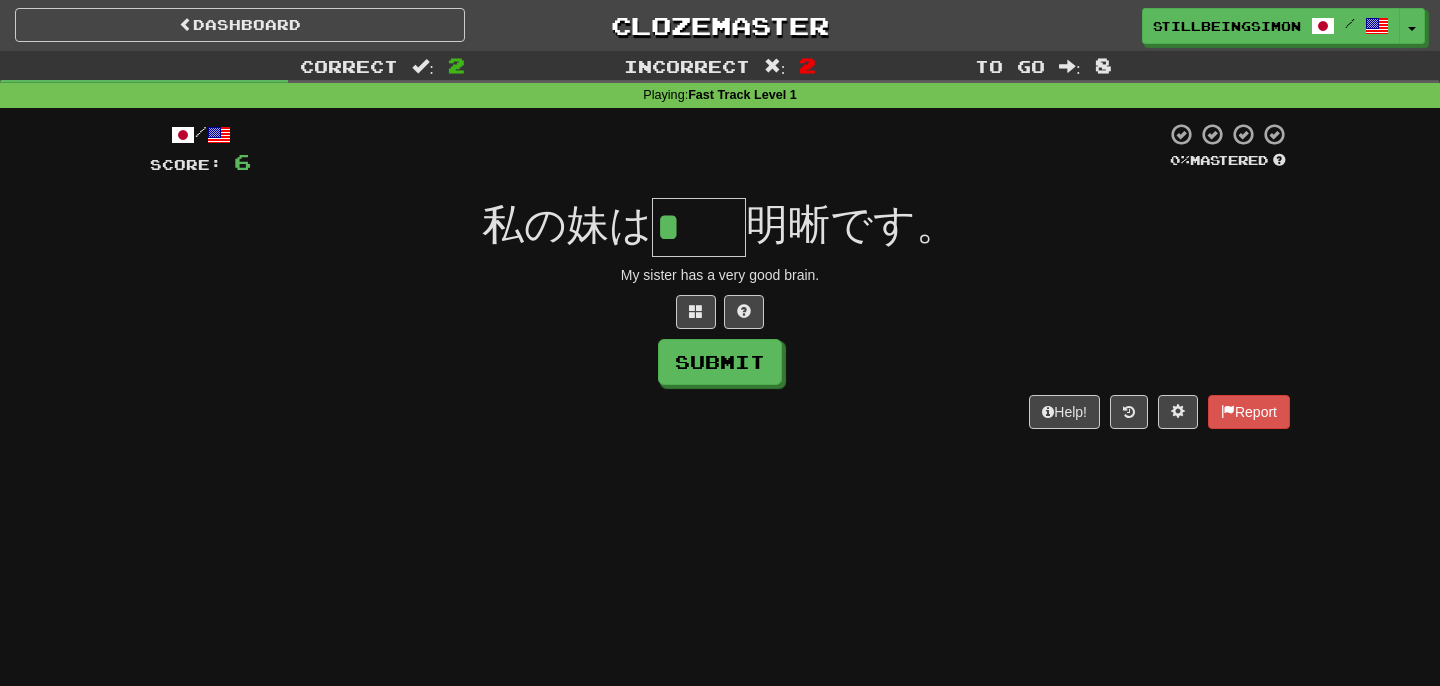 type on "*" 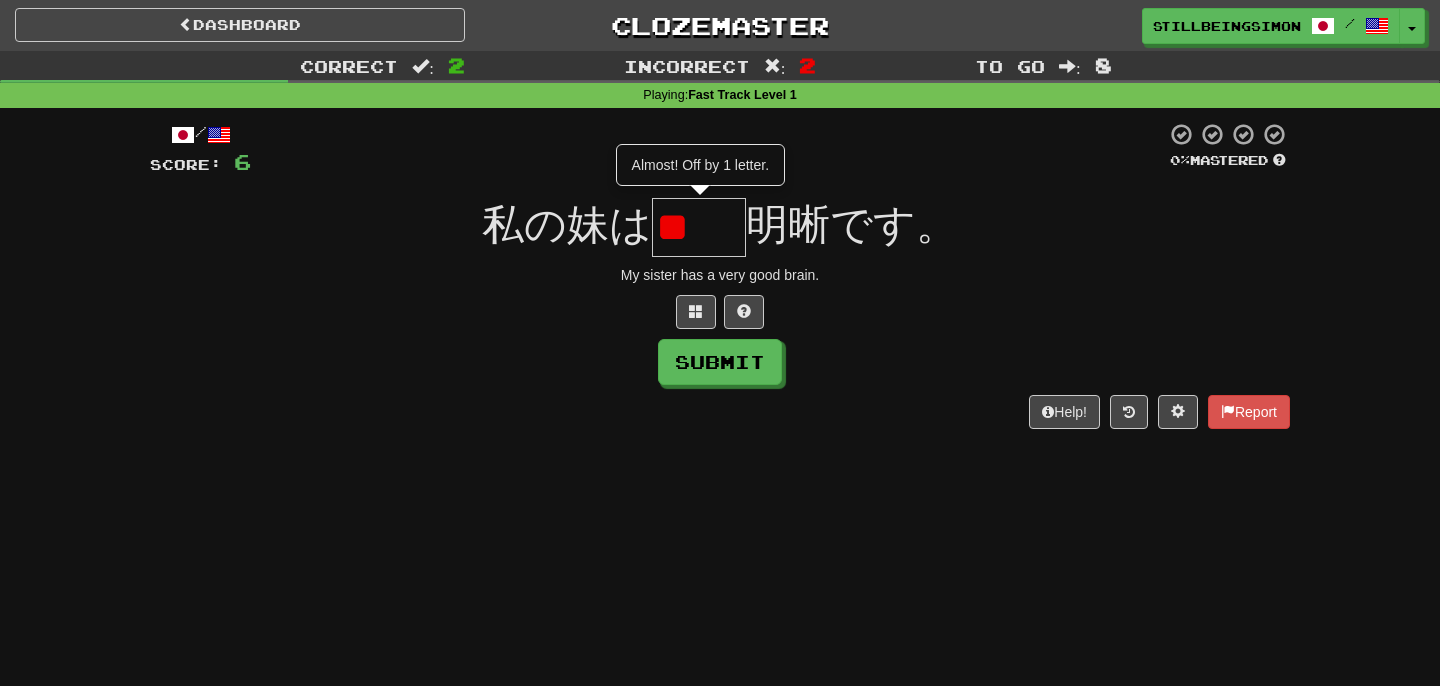 type on "*" 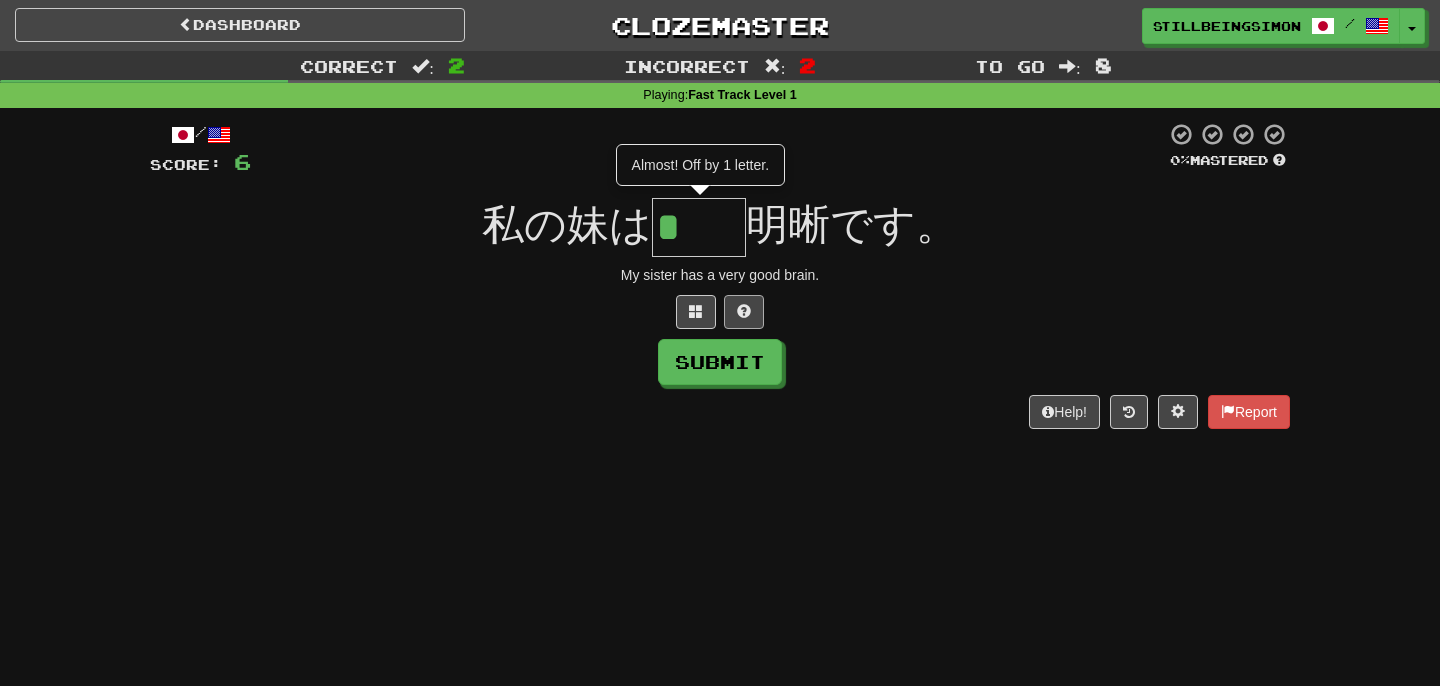 click at bounding box center (744, 312) 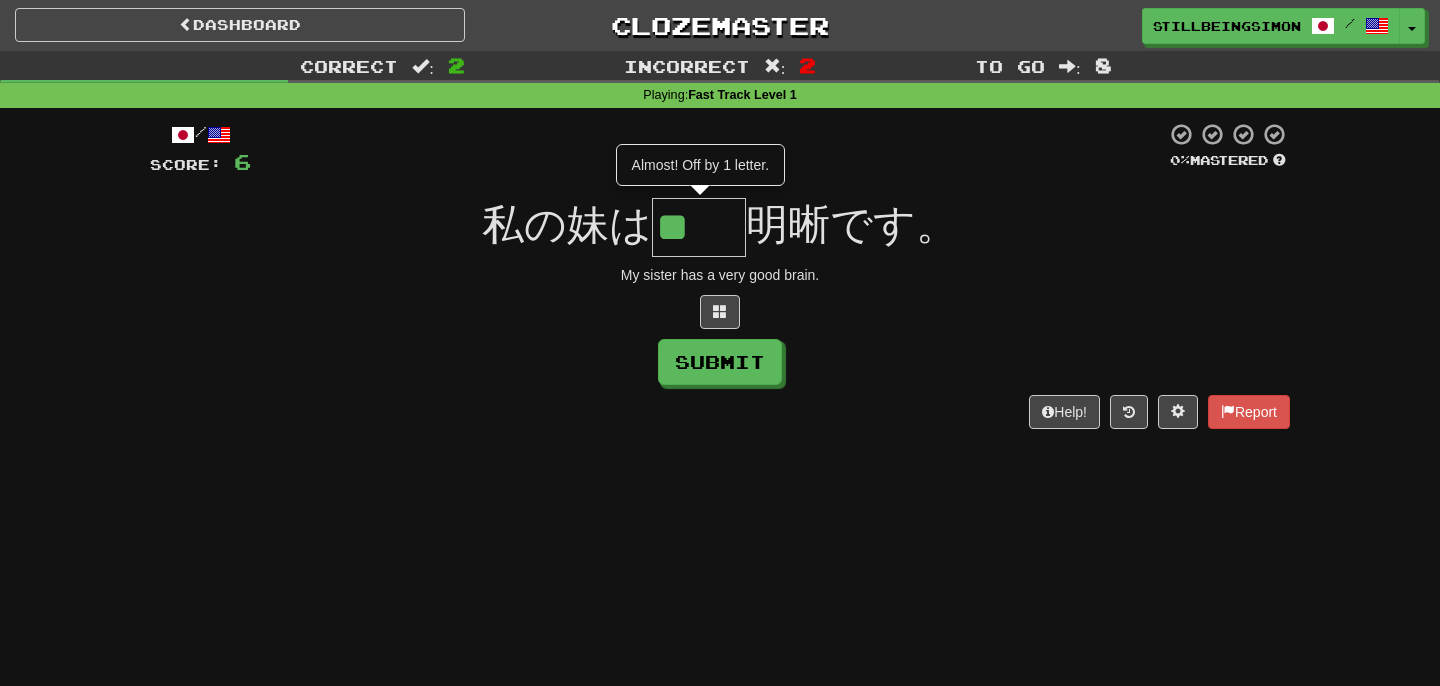 type on "*" 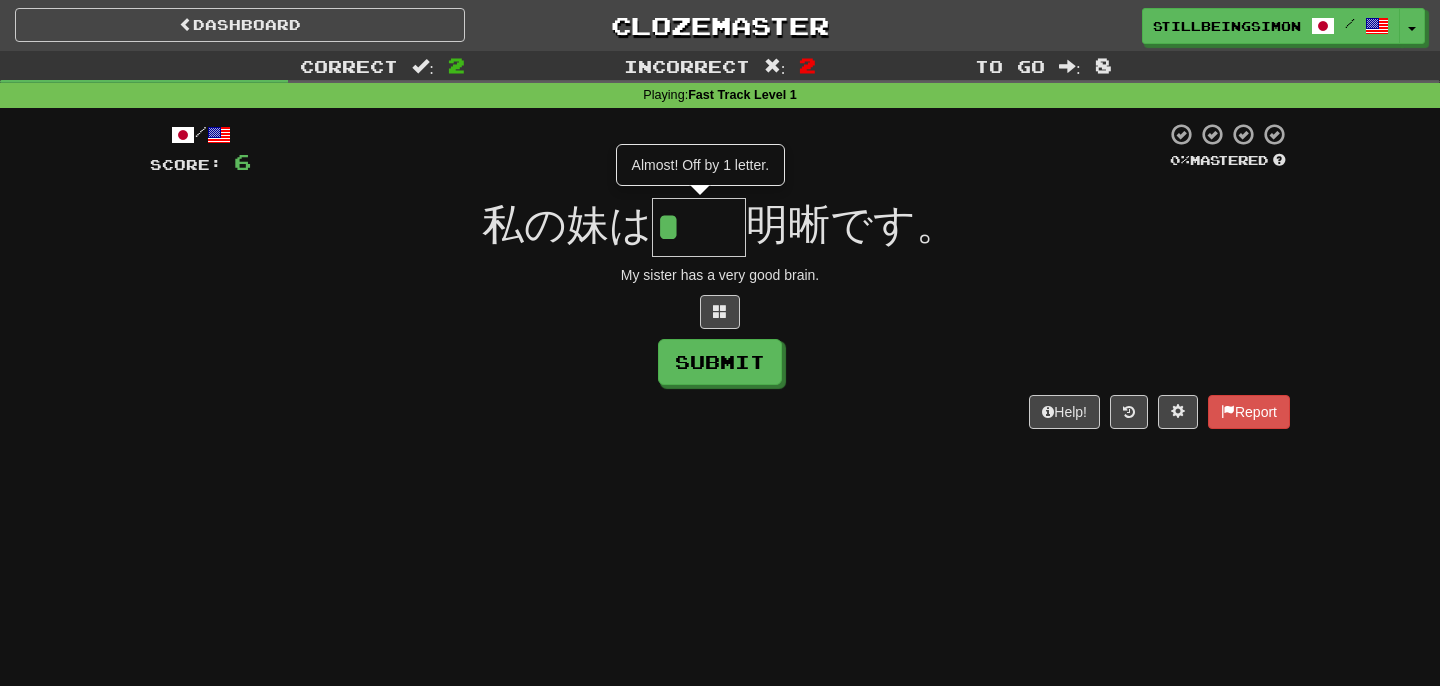 type on "**" 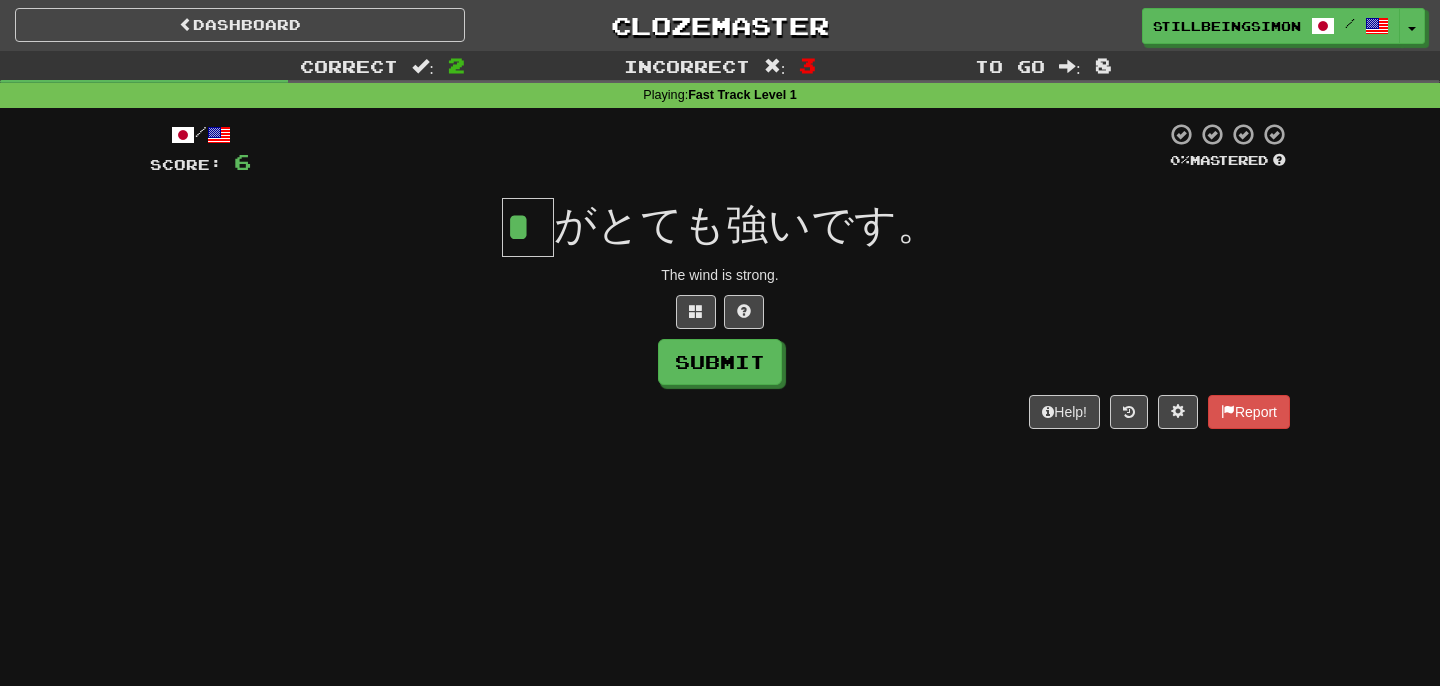 type on "*" 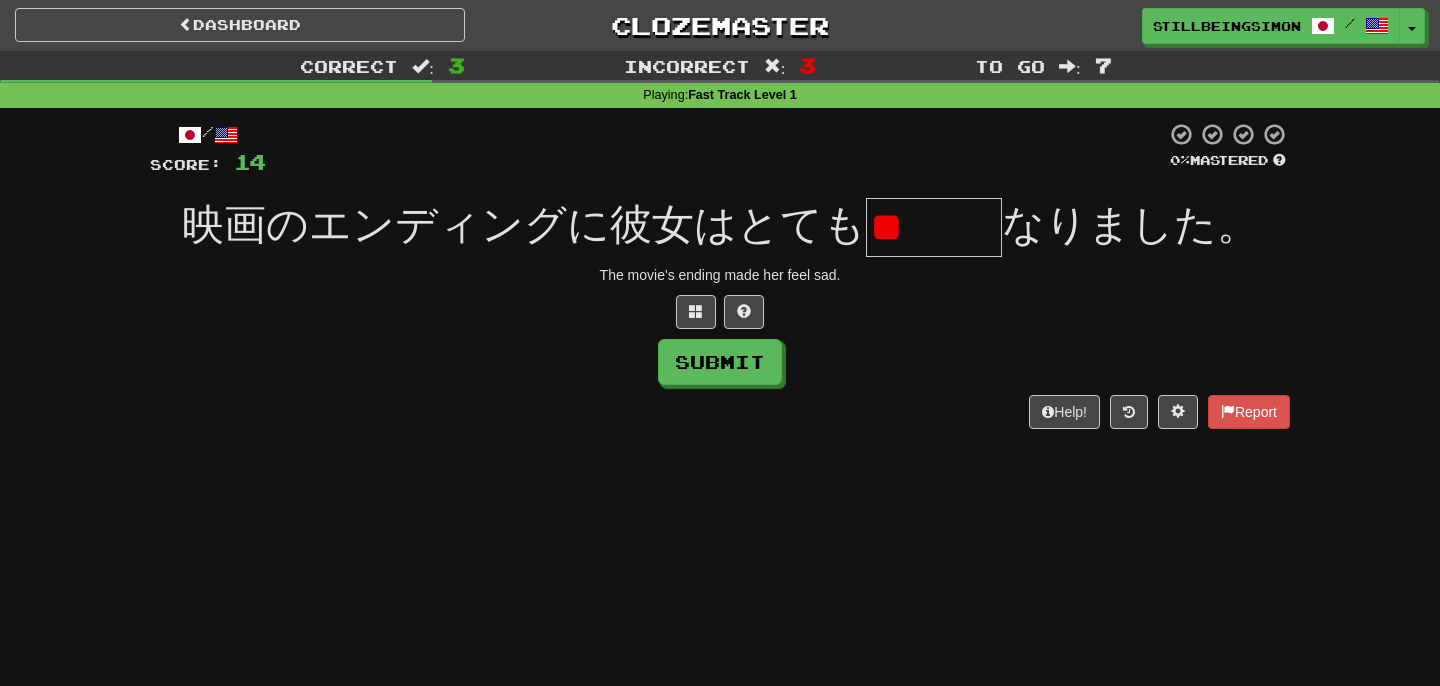 type on "*" 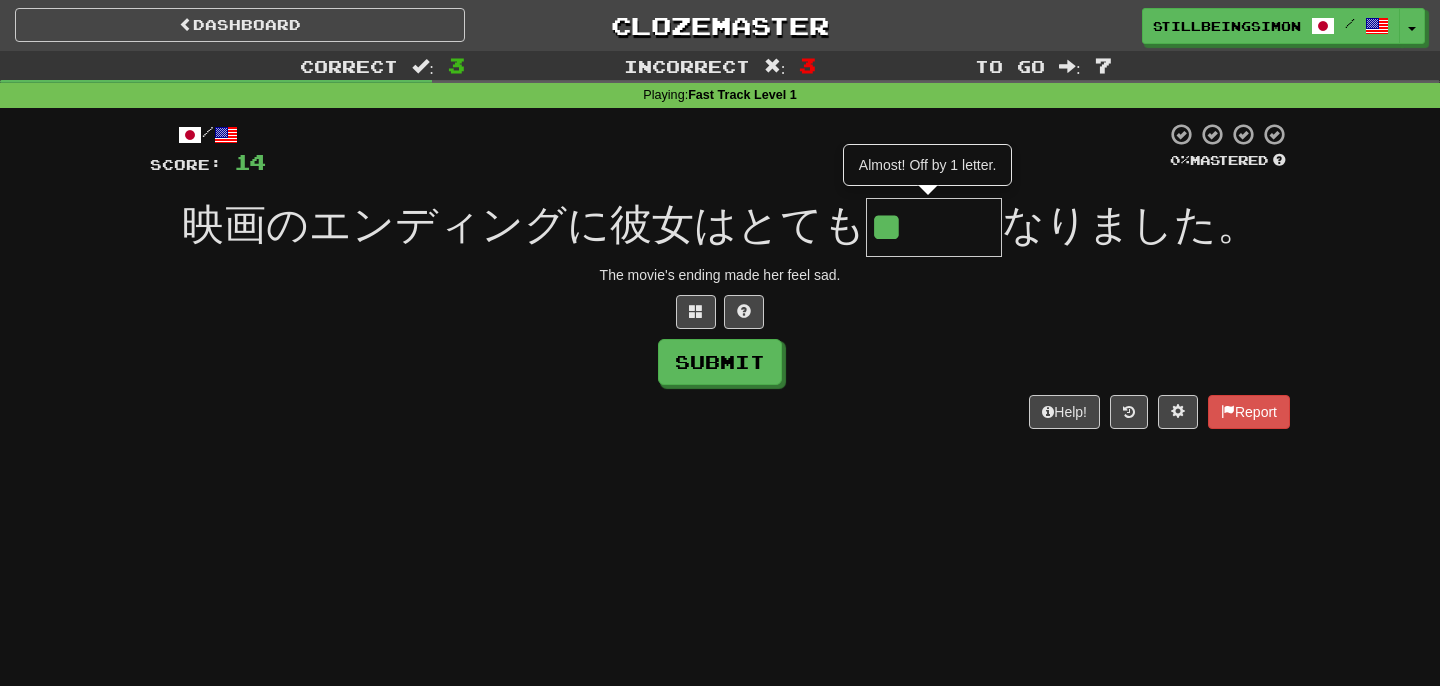 click on "/  Score:   14 0 %  Mastered 映画のエンディングに彼女はとても ** Almost! Off by 1 letter. なりました。 The movie's ending made her feel sad. Submit  Help!  Report" at bounding box center (720, 275) 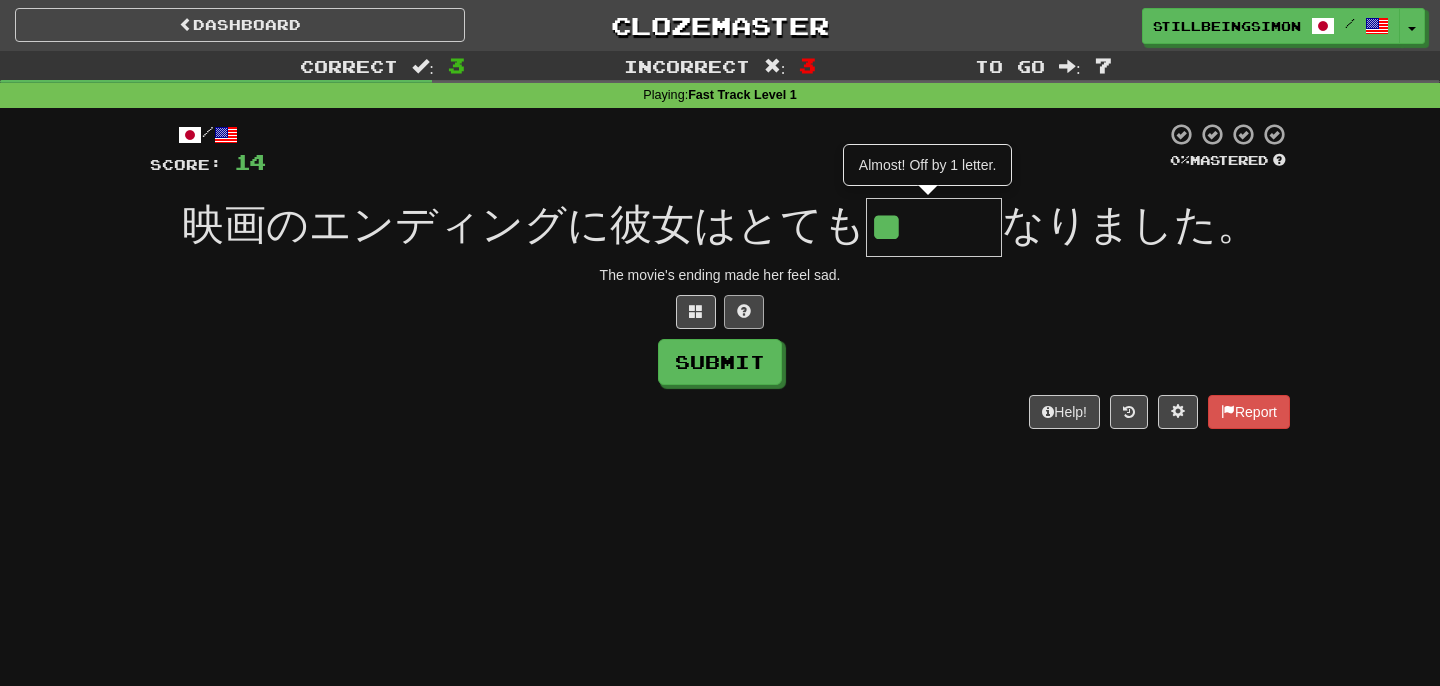 click at bounding box center [744, 312] 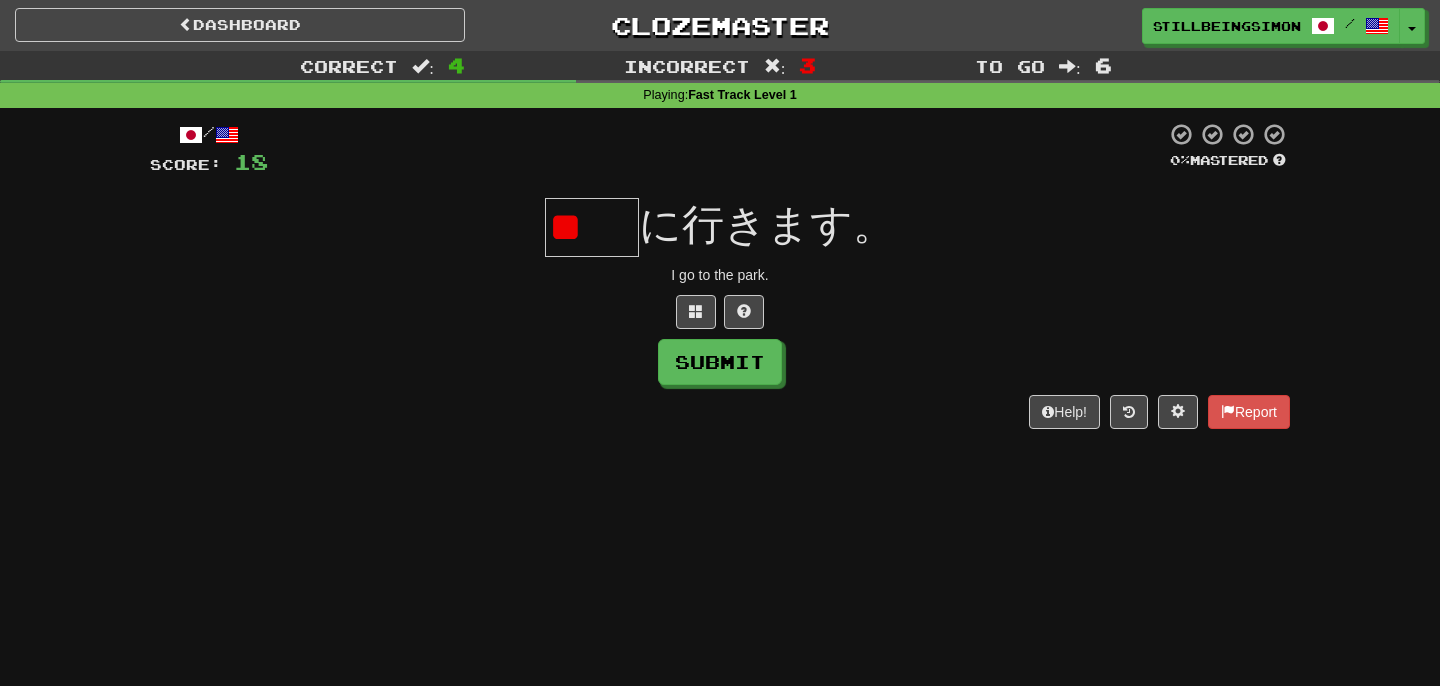 type on "*" 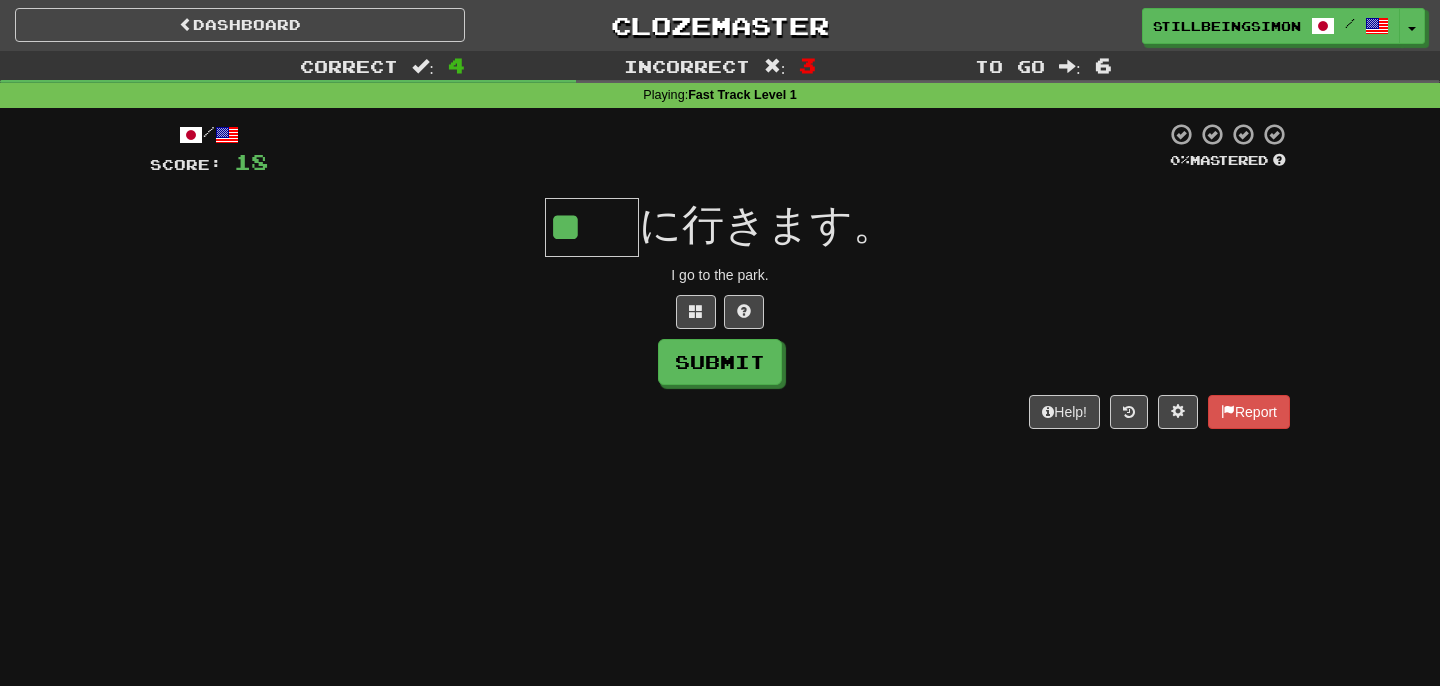 type on "**" 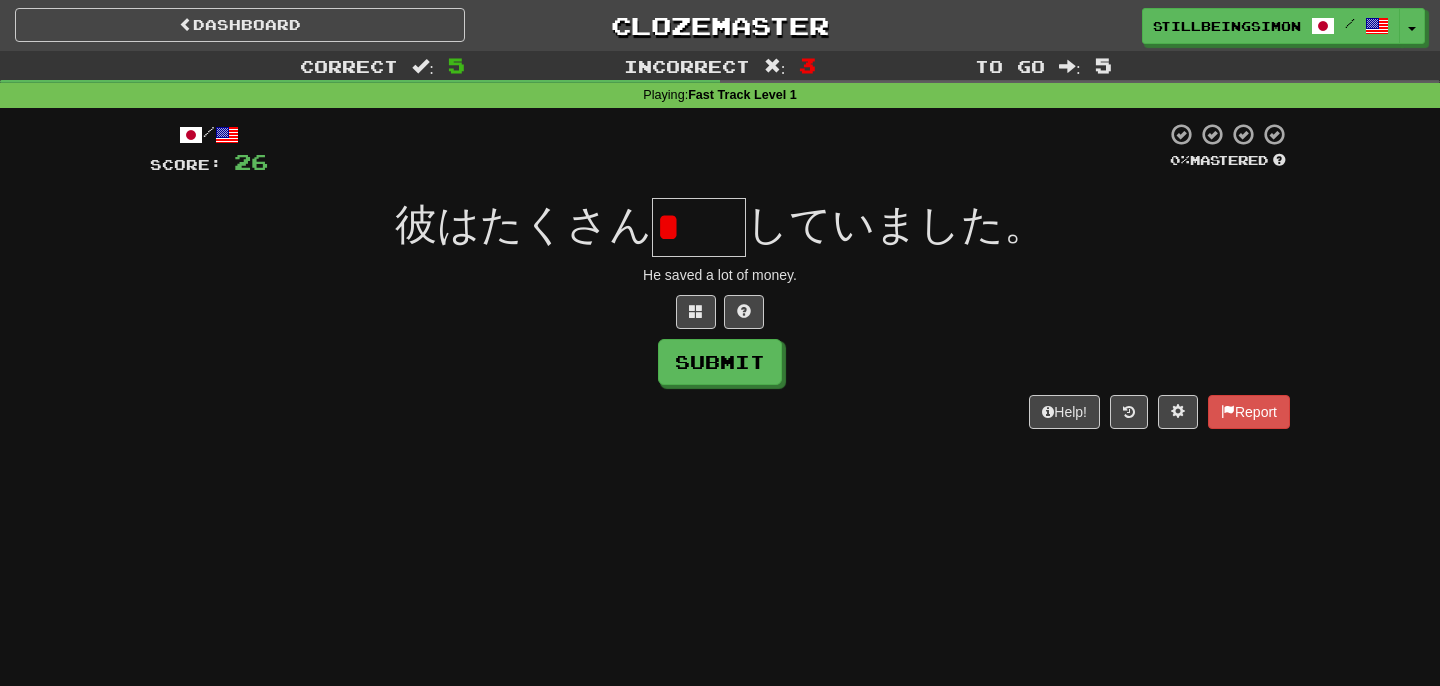 type on "*" 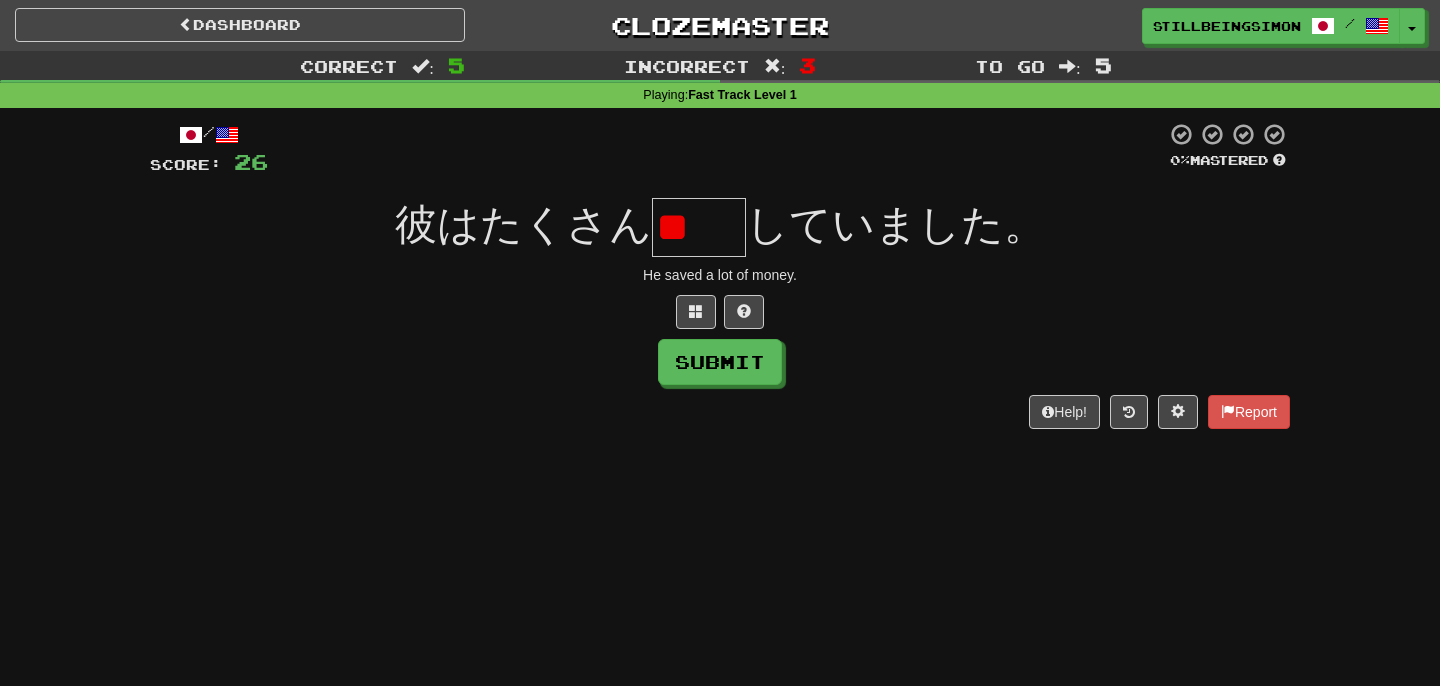 type on "*" 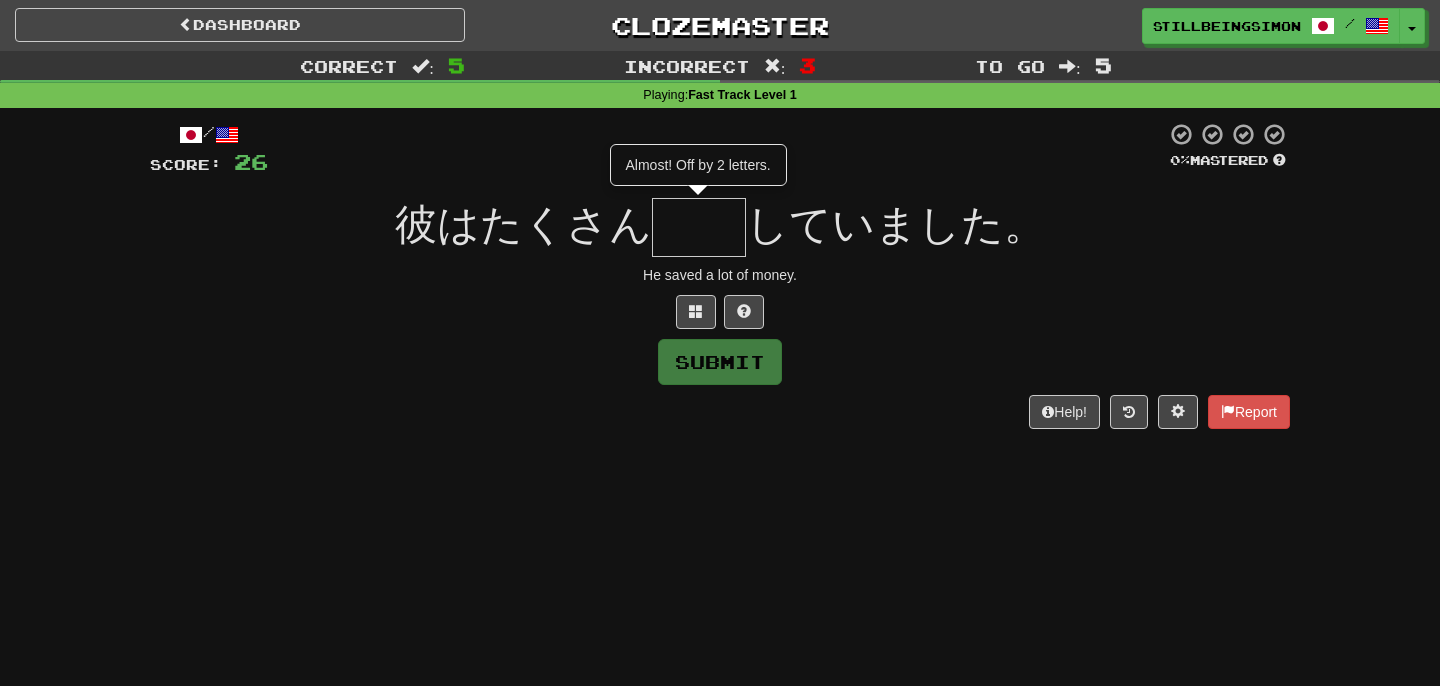 type on "**" 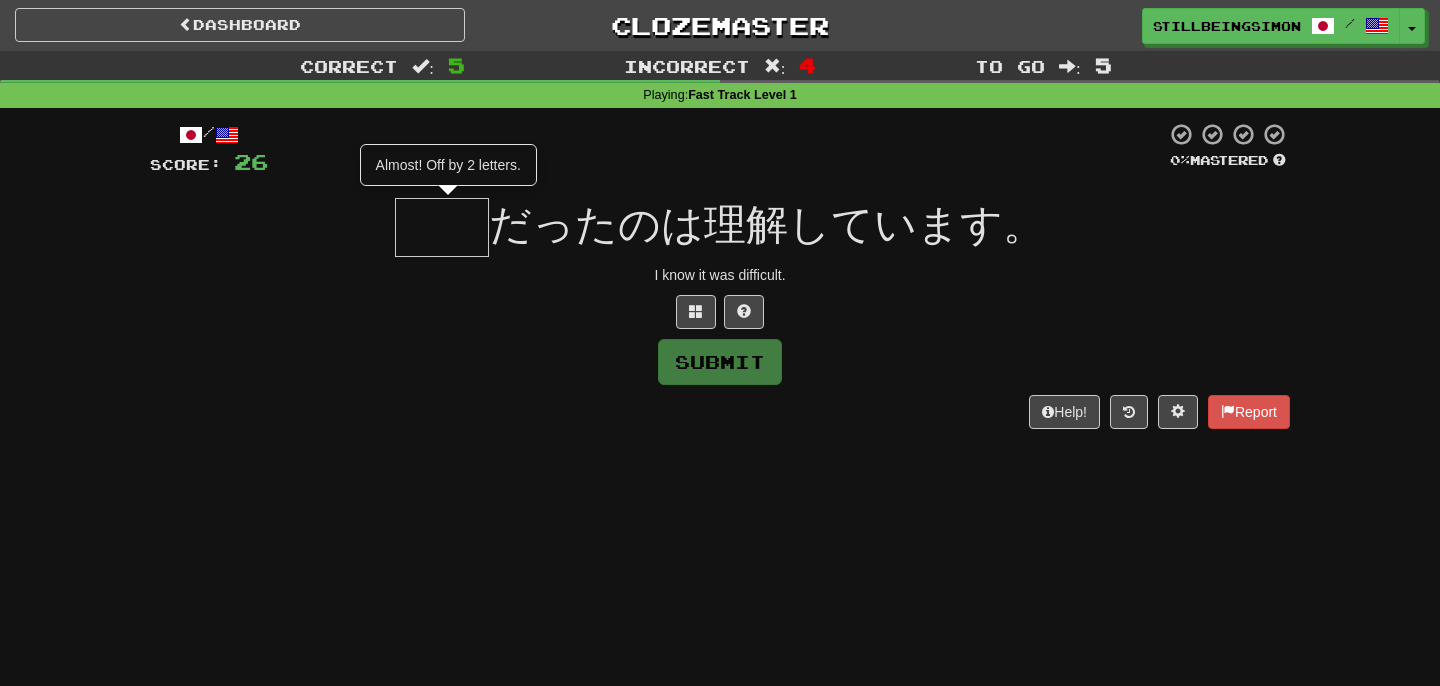 type on "**" 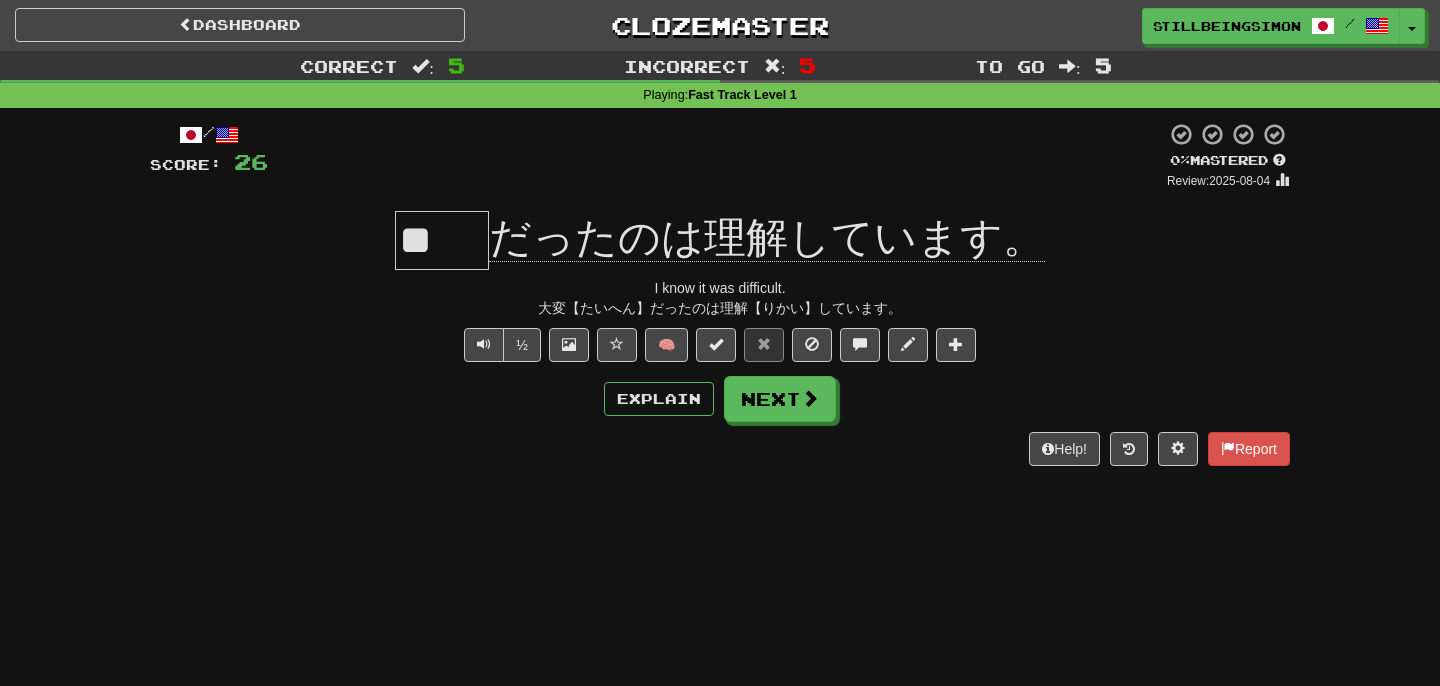 click on "Explain Next" at bounding box center (720, 399) 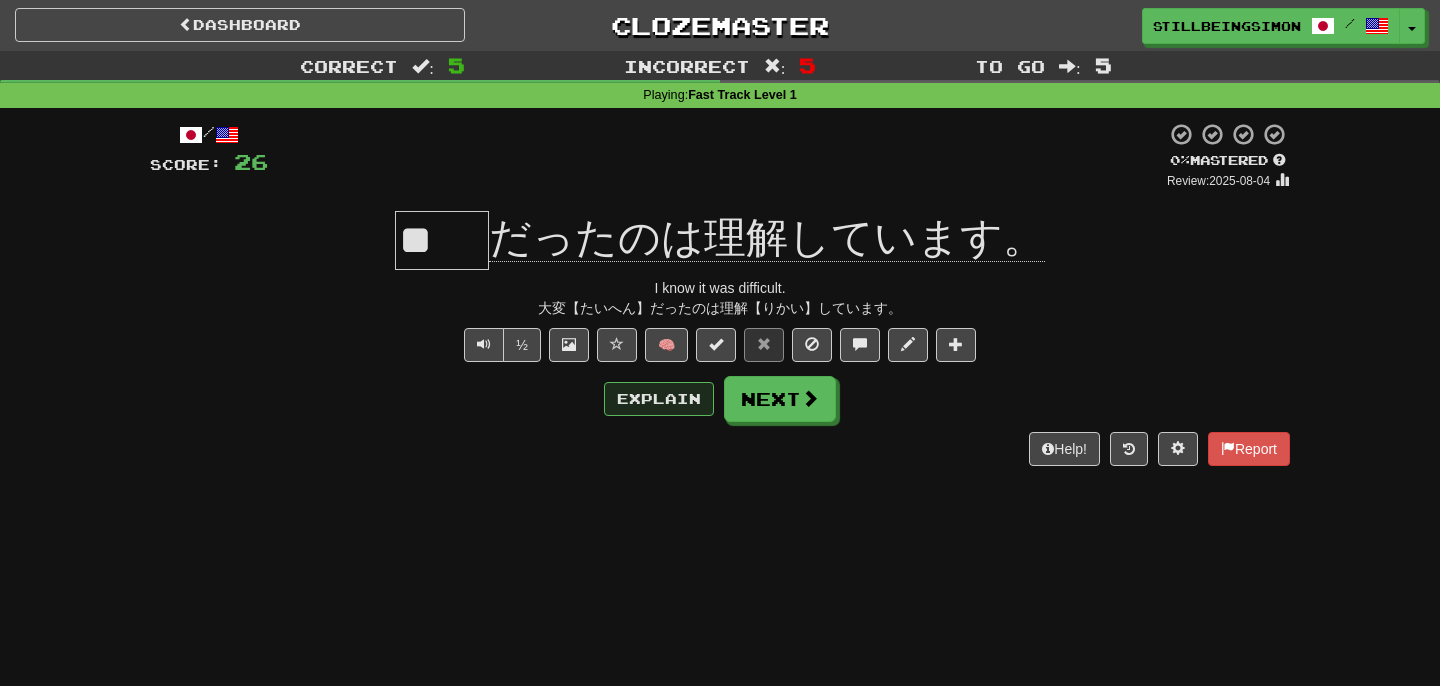click on "Explain" at bounding box center (659, 399) 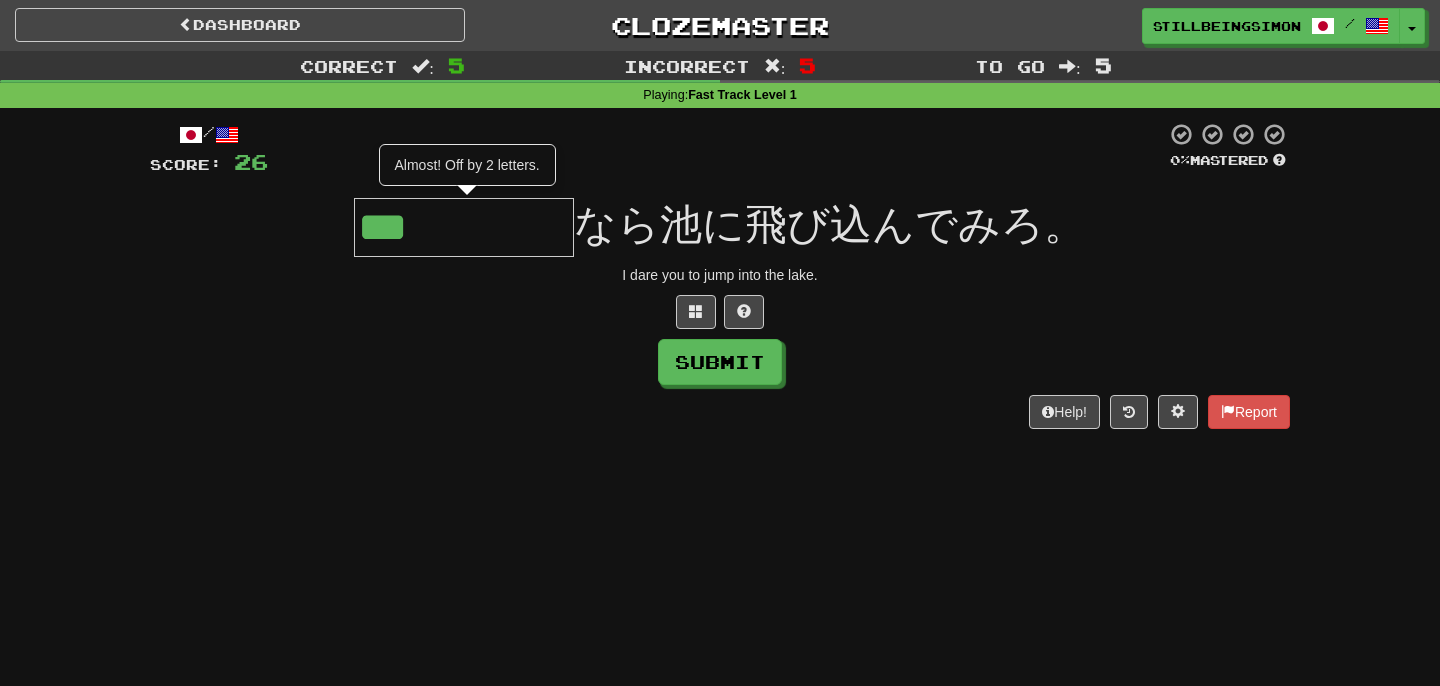 type on "*****" 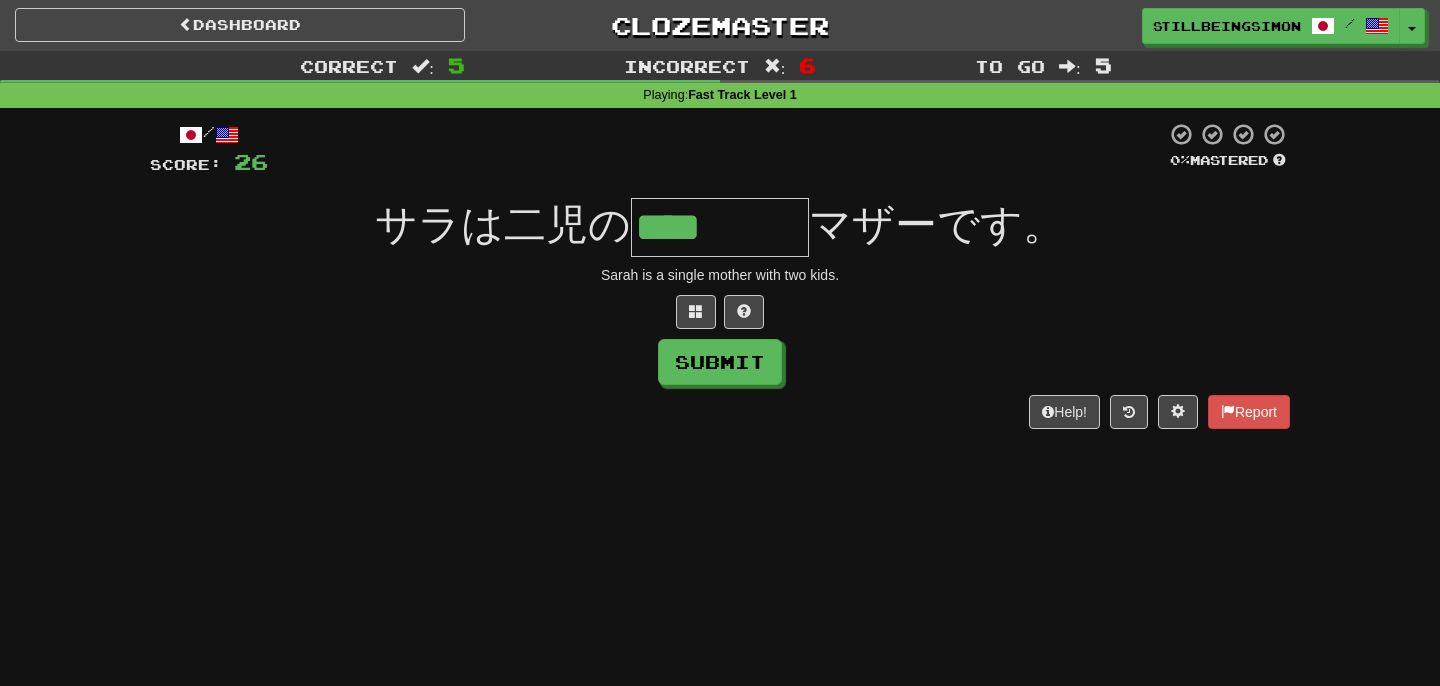 type on "****" 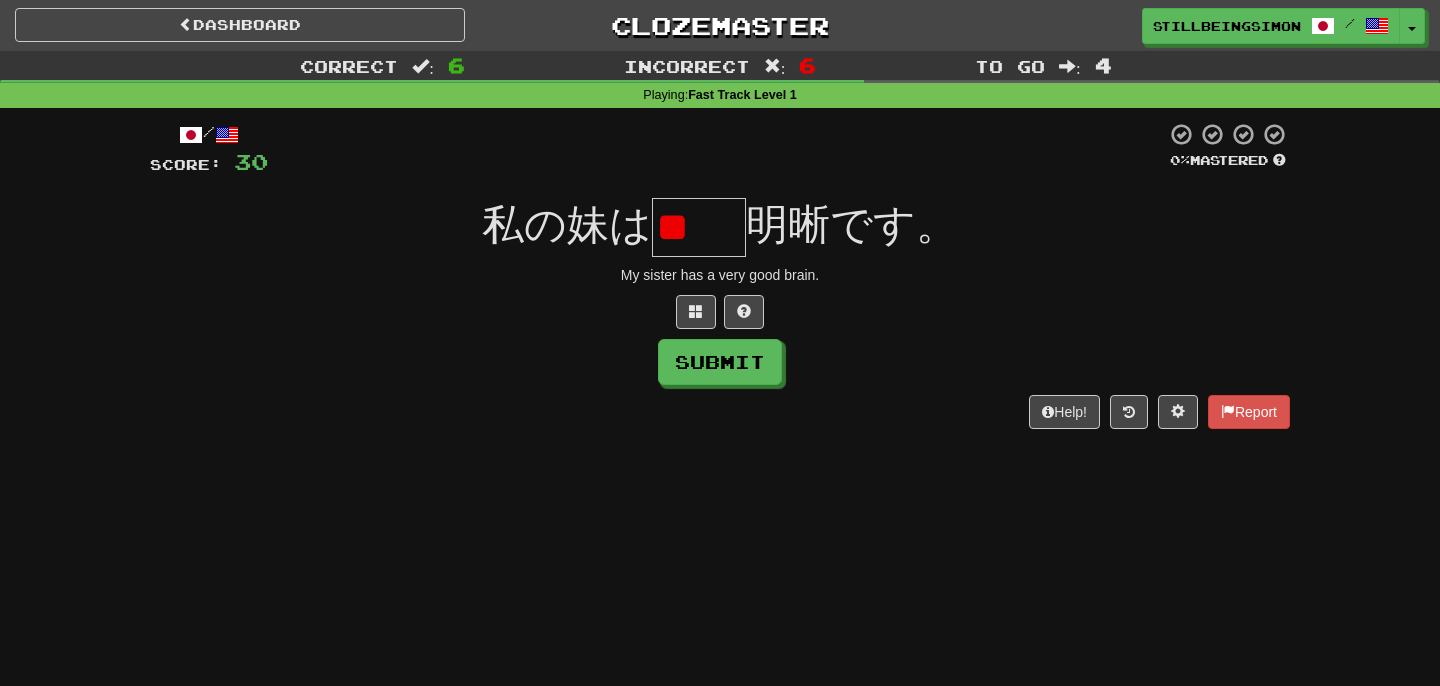 type on "*" 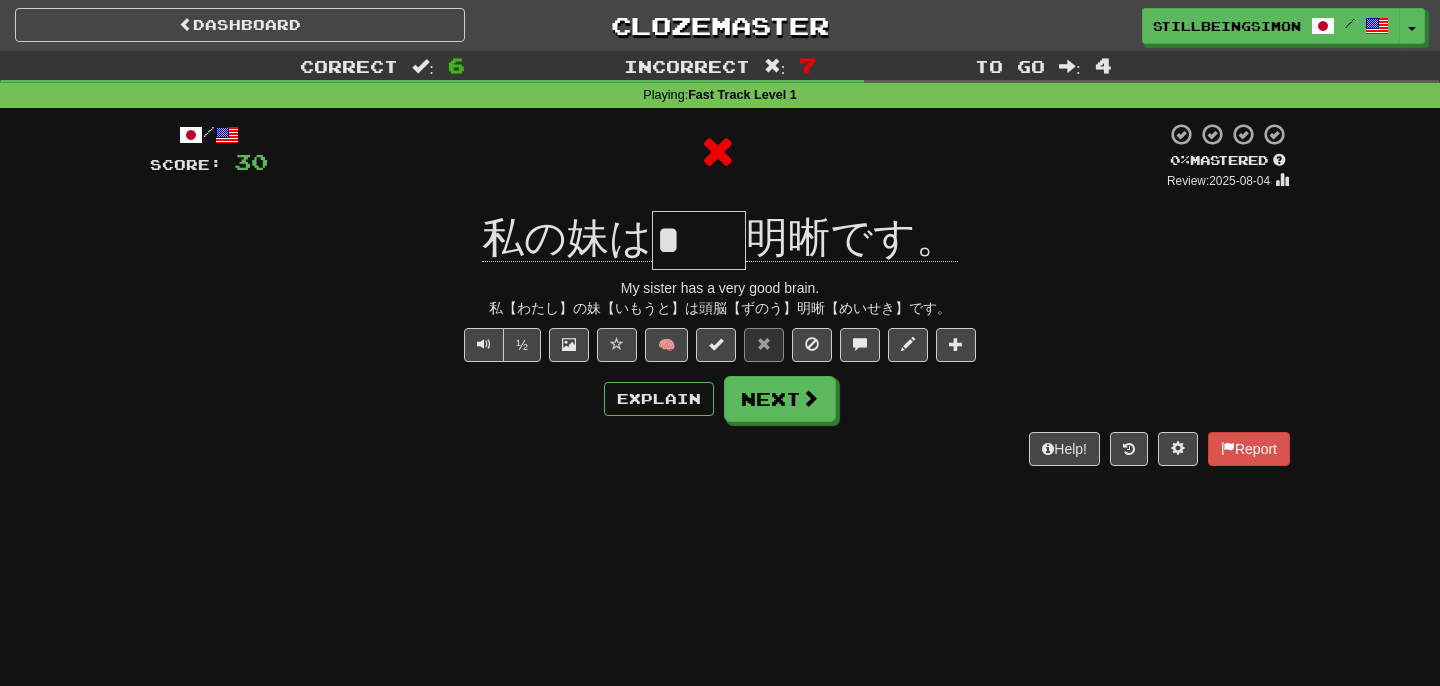 type on "**" 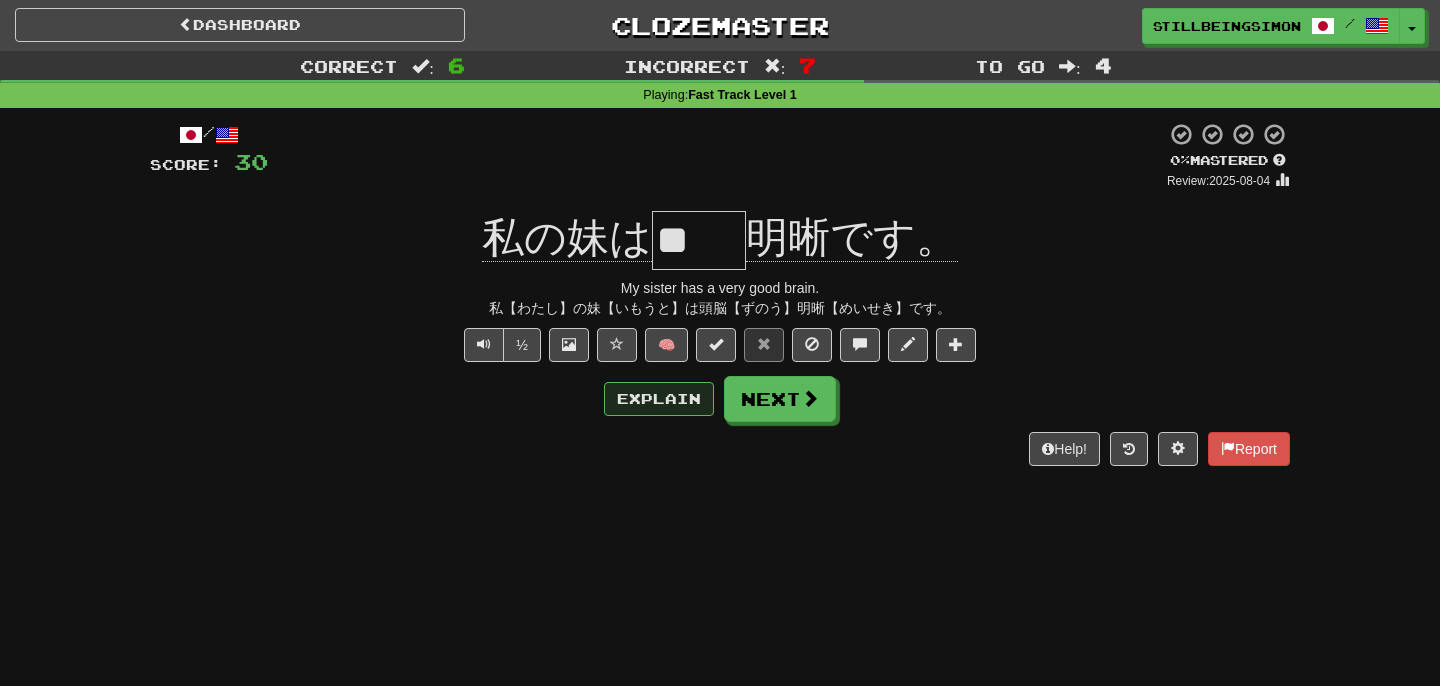 click on "Explain" at bounding box center [659, 399] 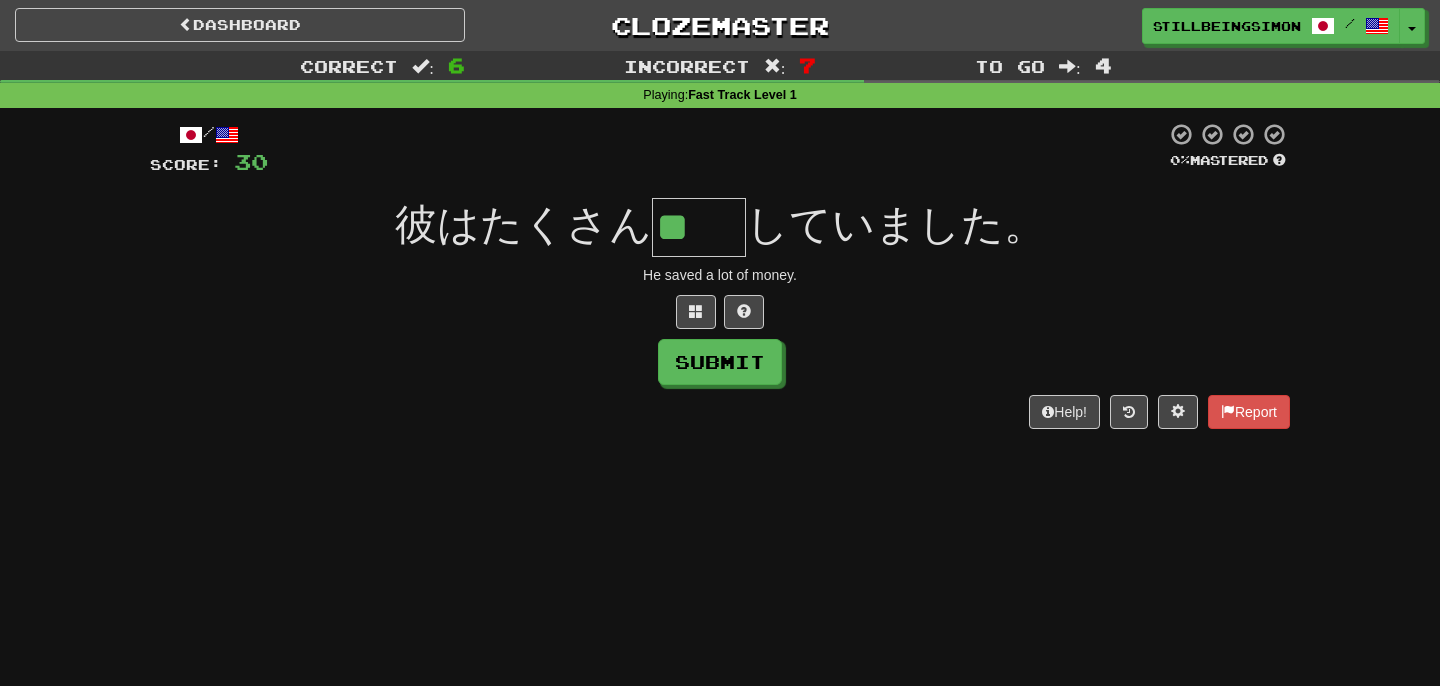type on "**" 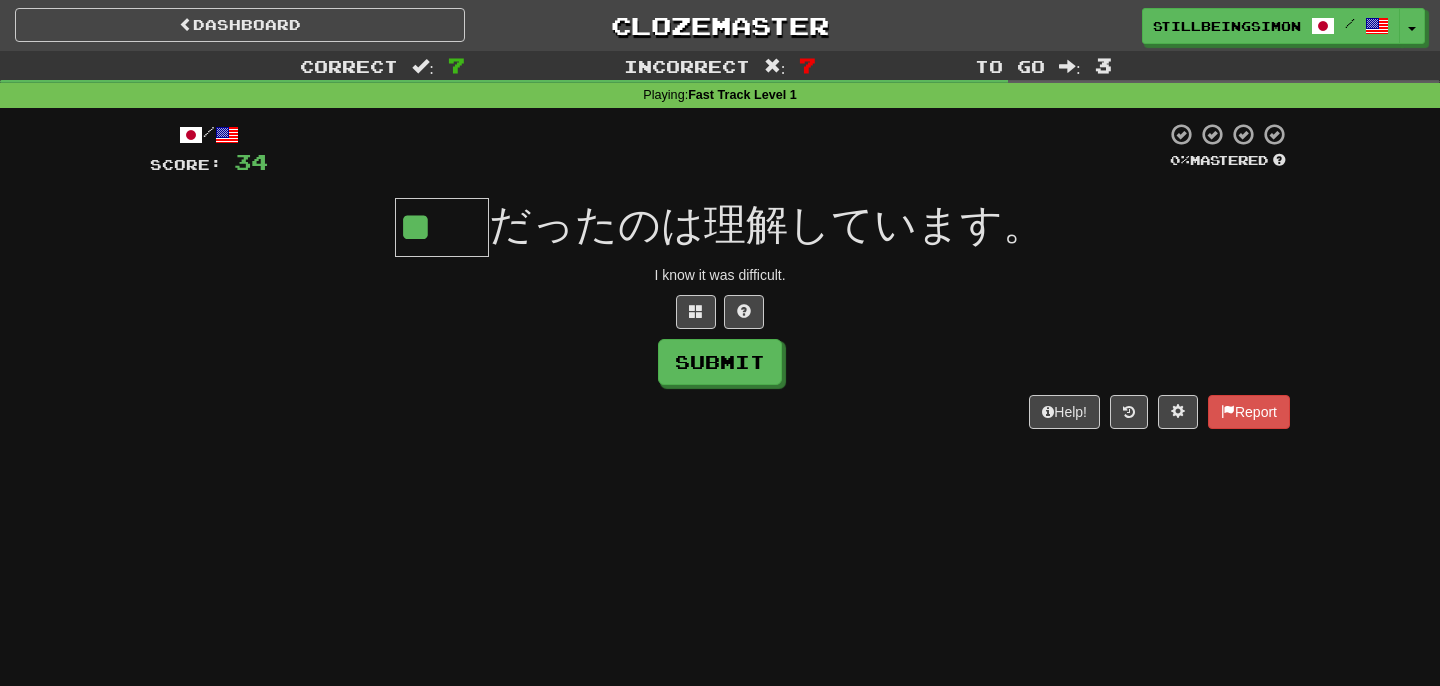 type on "**" 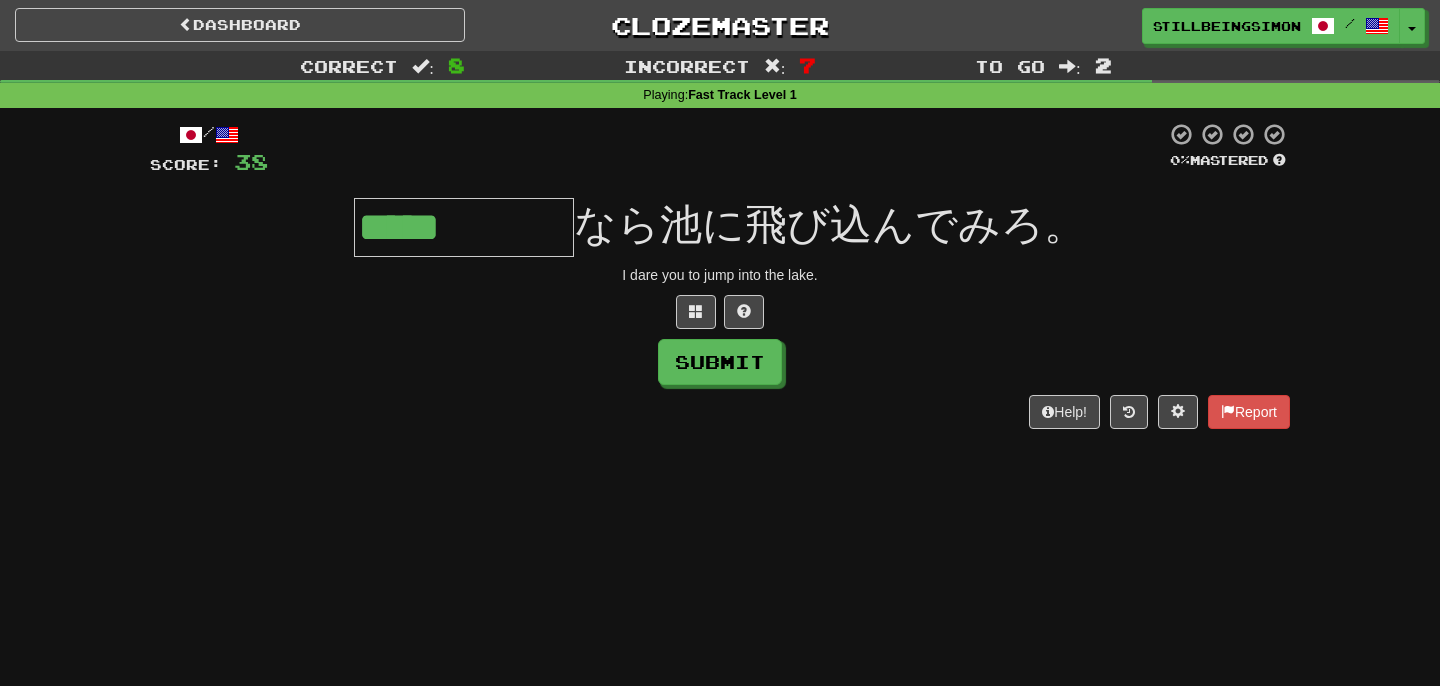 type on "*****" 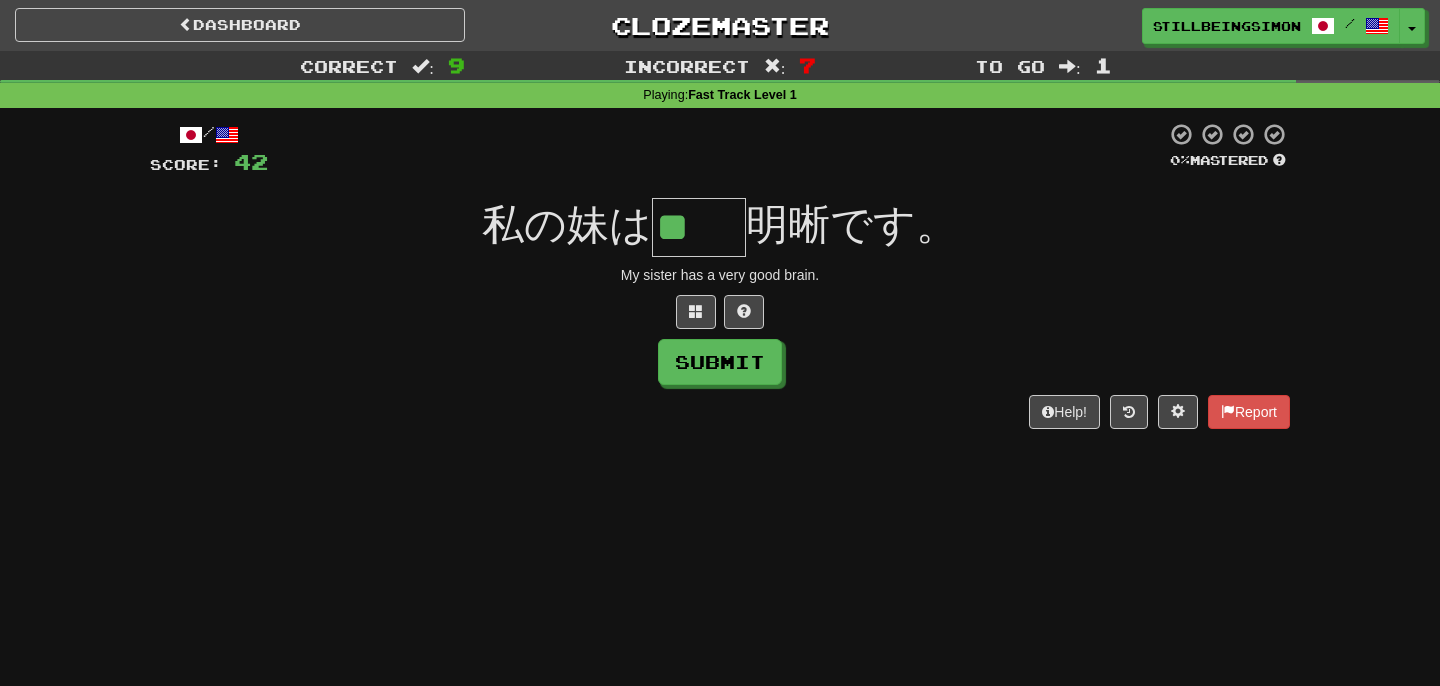 type on "**" 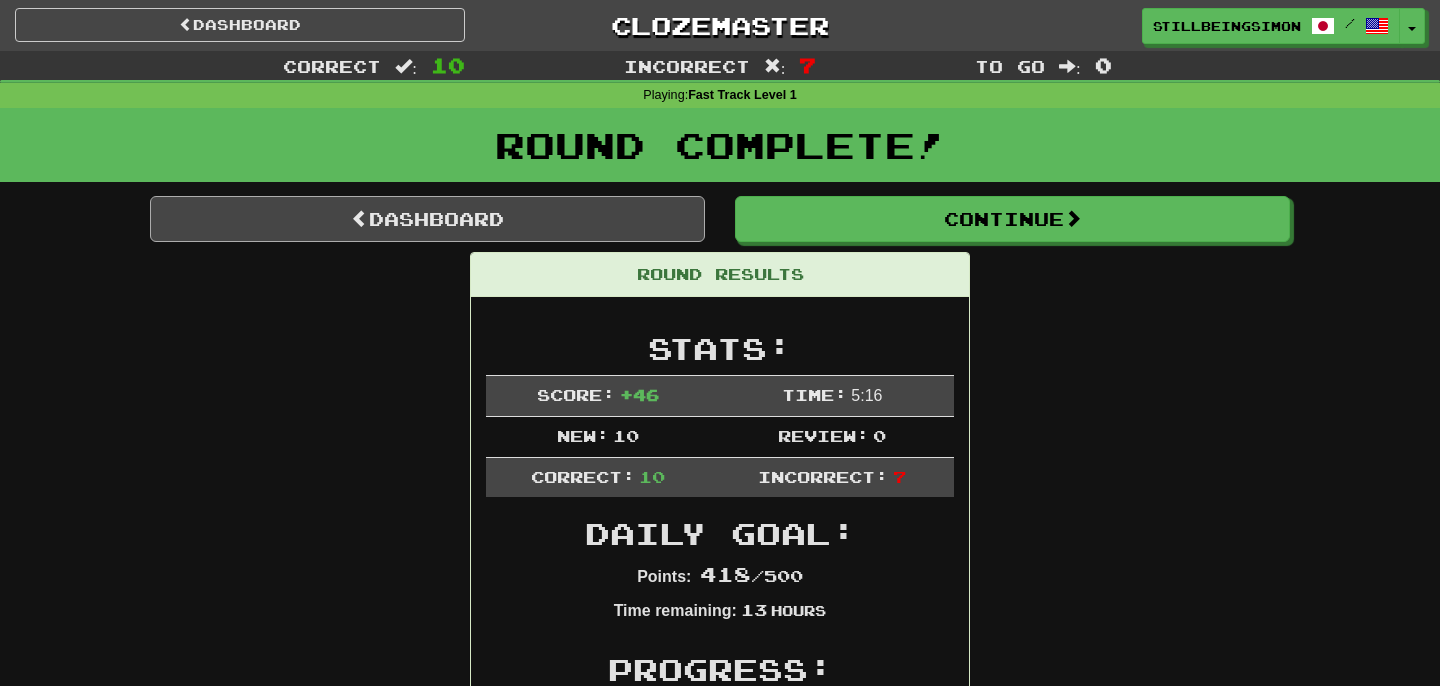 click on "Dashboard" at bounding box center [427, 219] 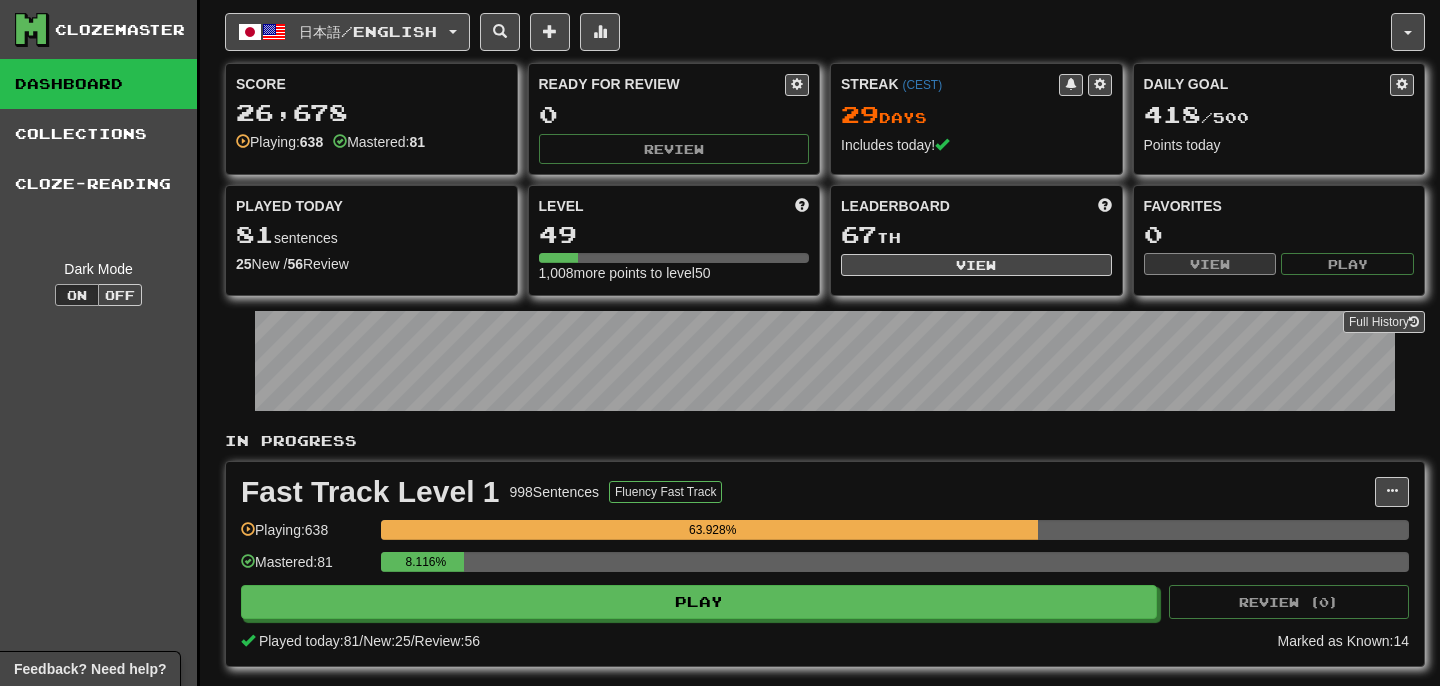 scroll, scrollTop: 0, scrollLeft: 0, axis: both 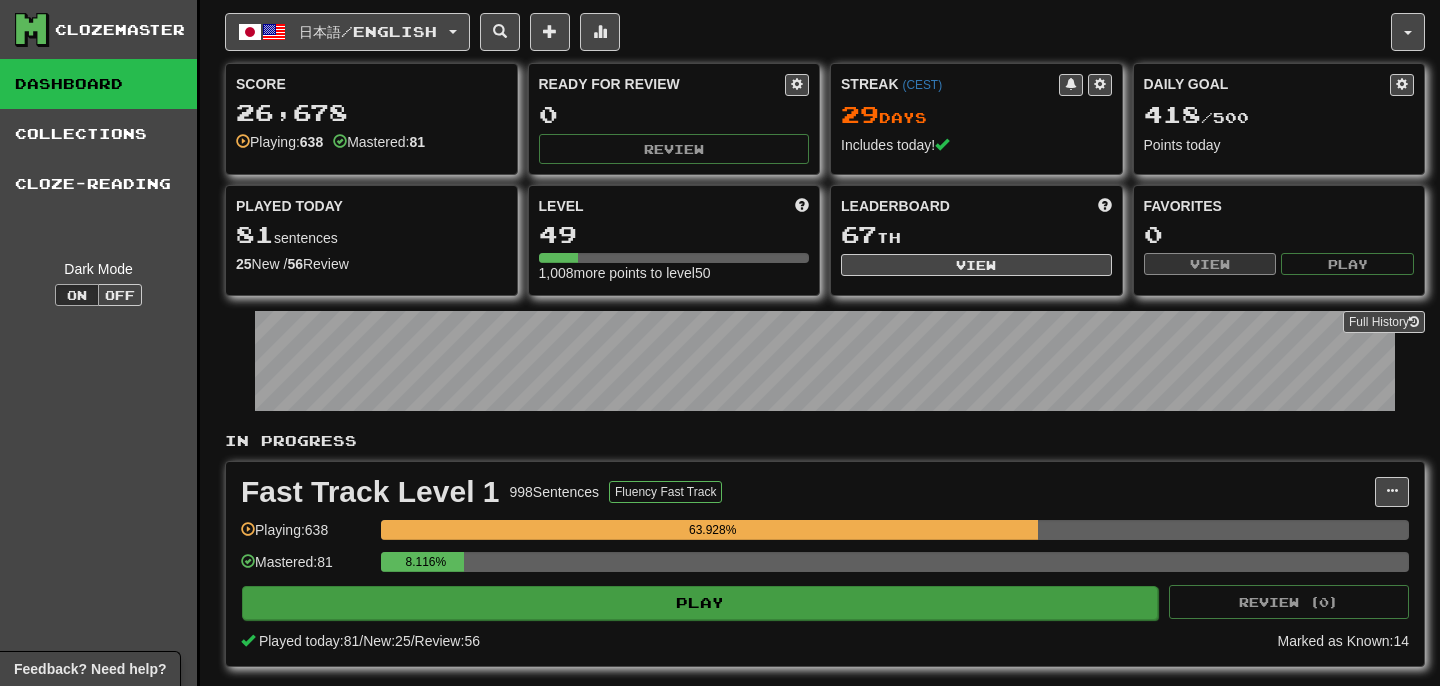 click on "Play" at bounding box center [700, 603] 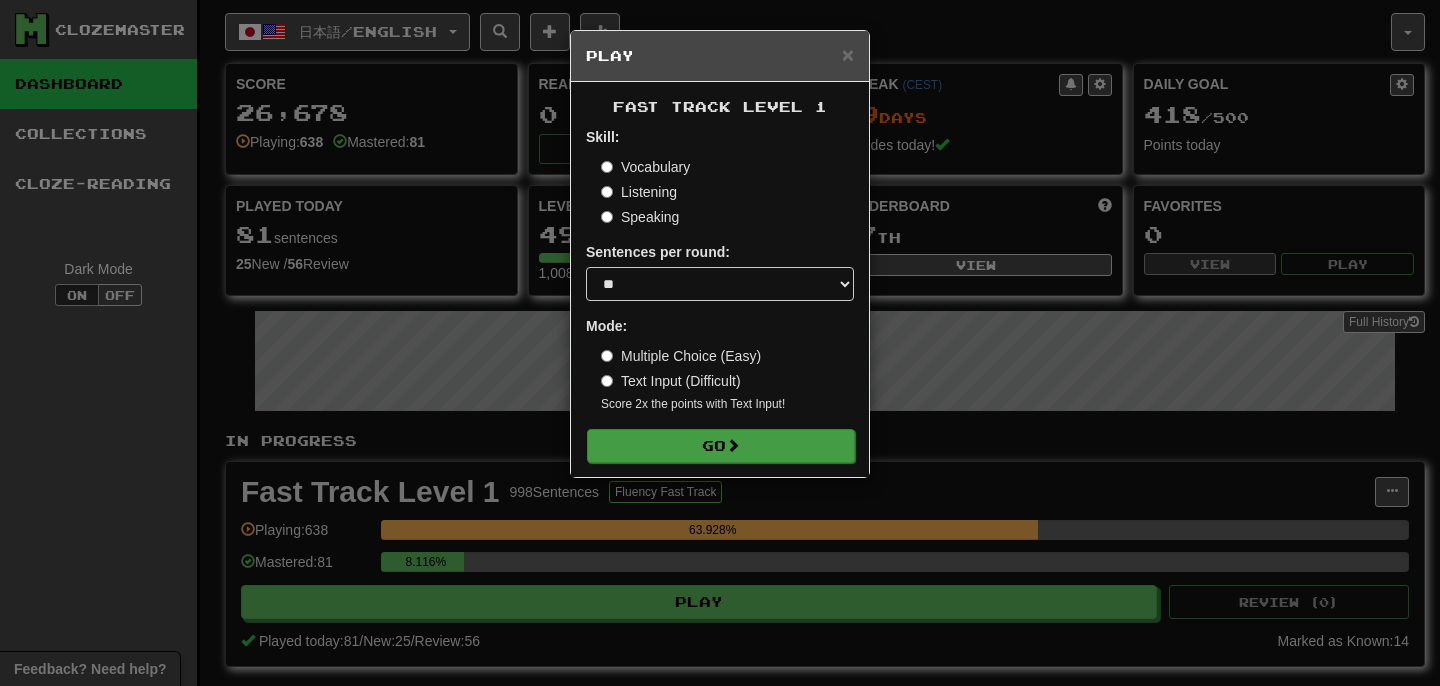 click on "Go" at bounding box center (721, 446) 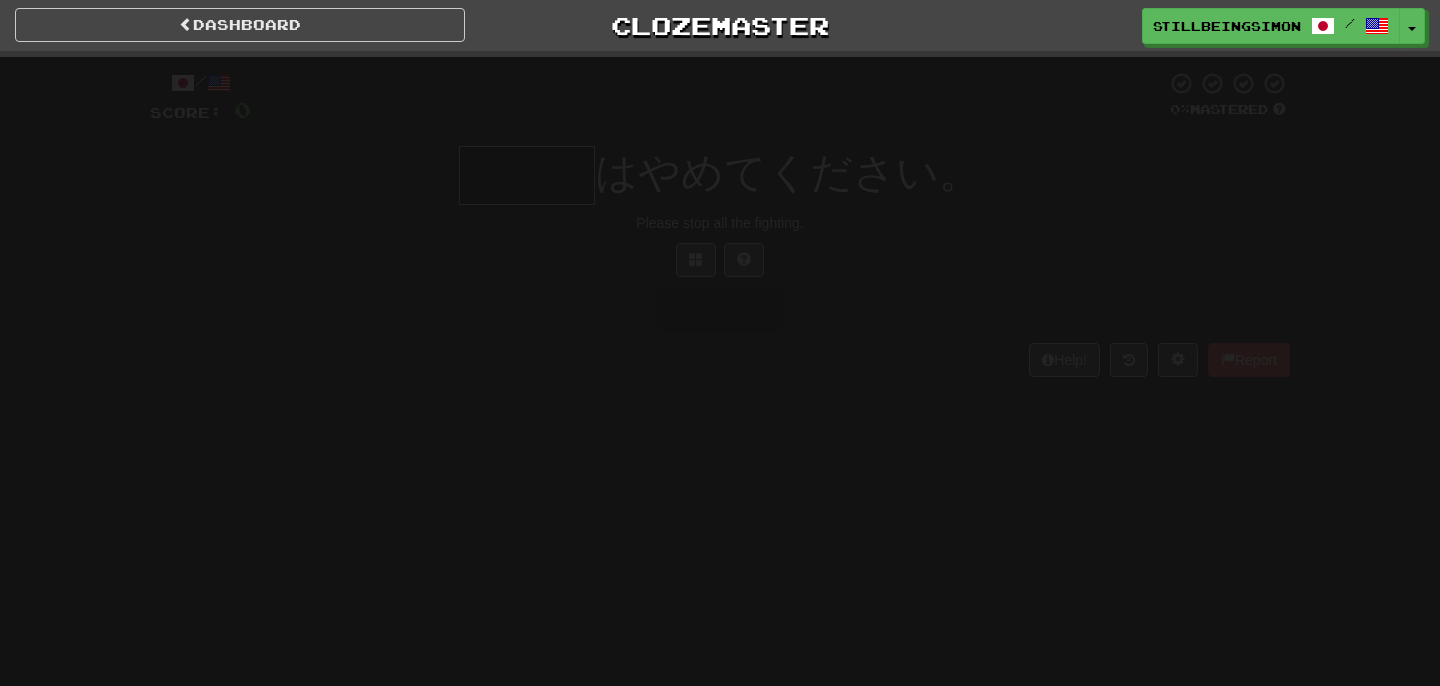 scroll, scrollTop: 0, scrollLeft: 0, axis: both 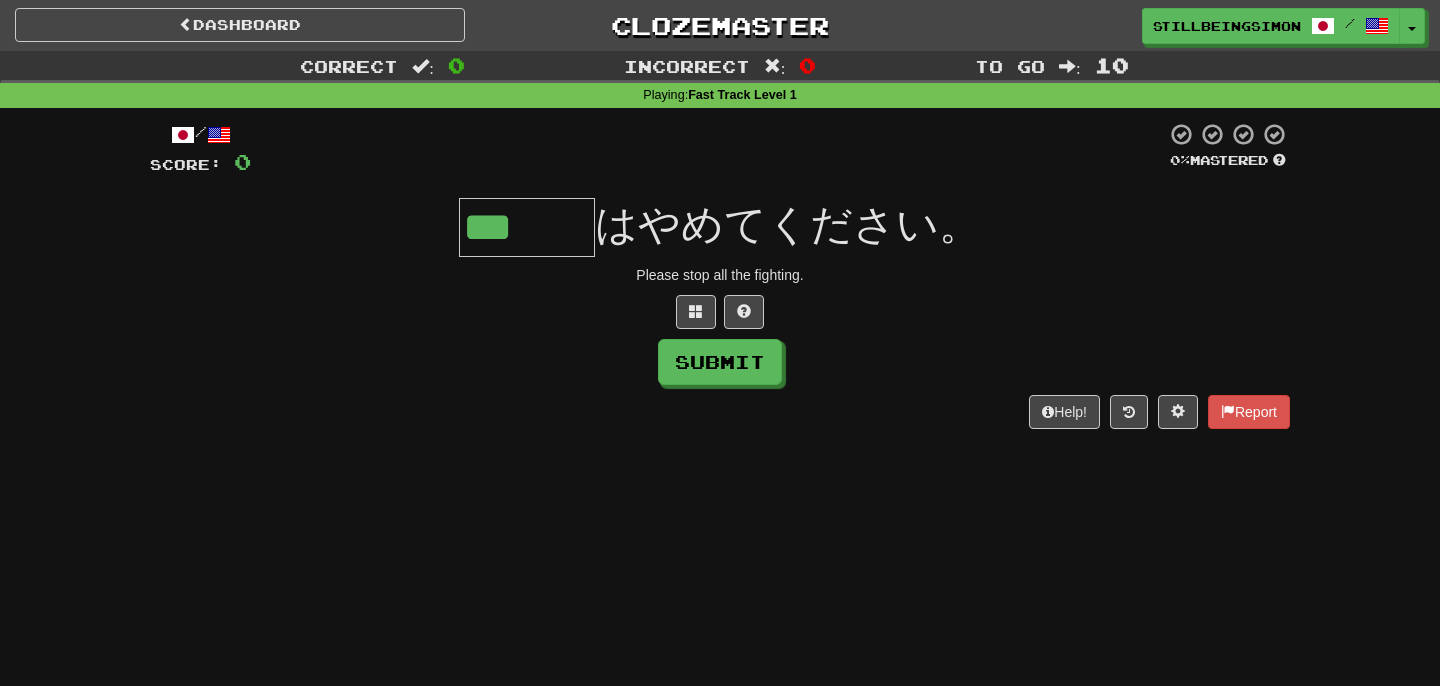 type on "***" 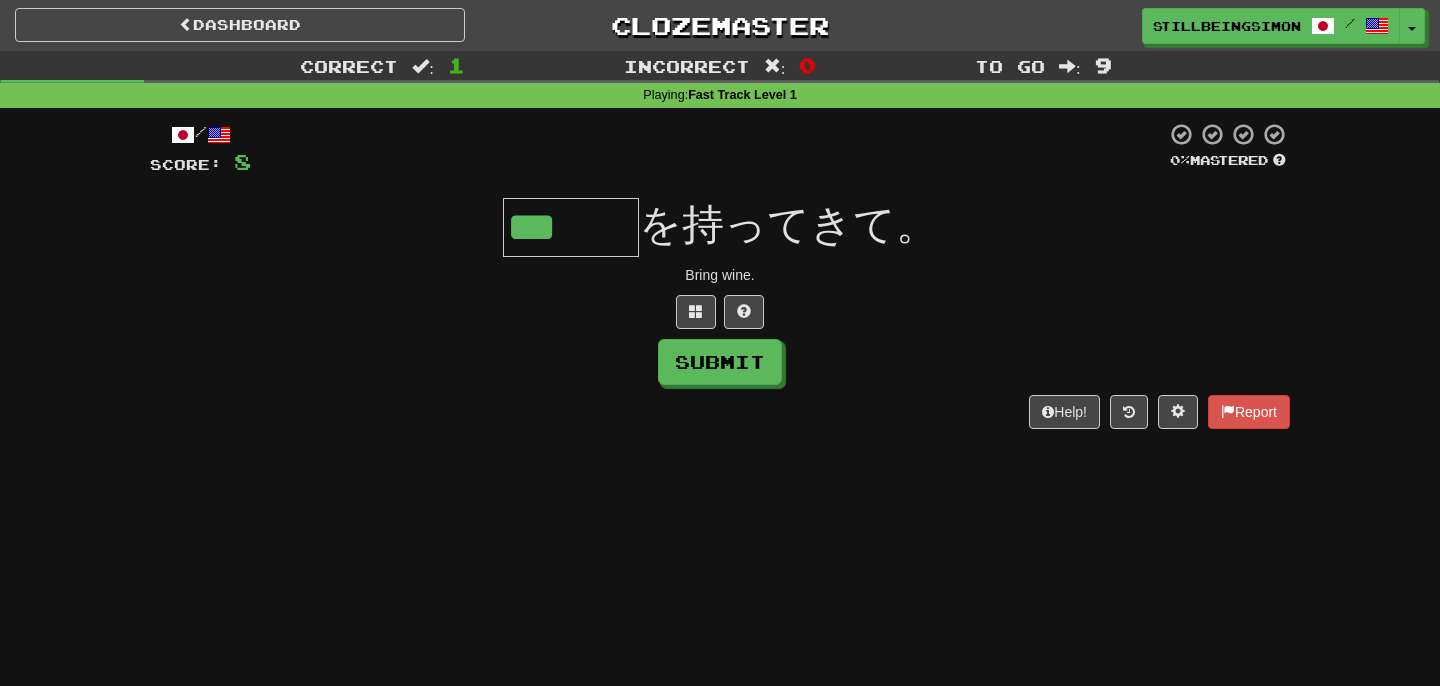 type on "***" 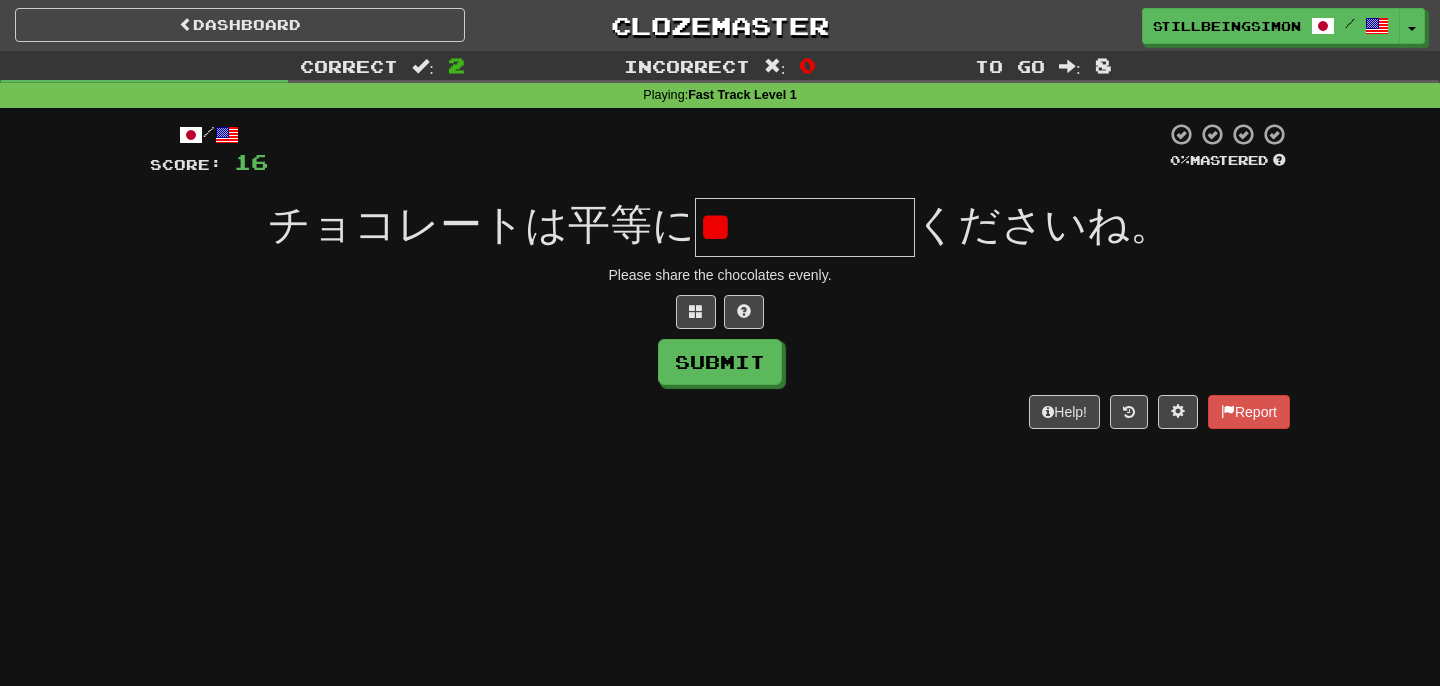 type on "*" 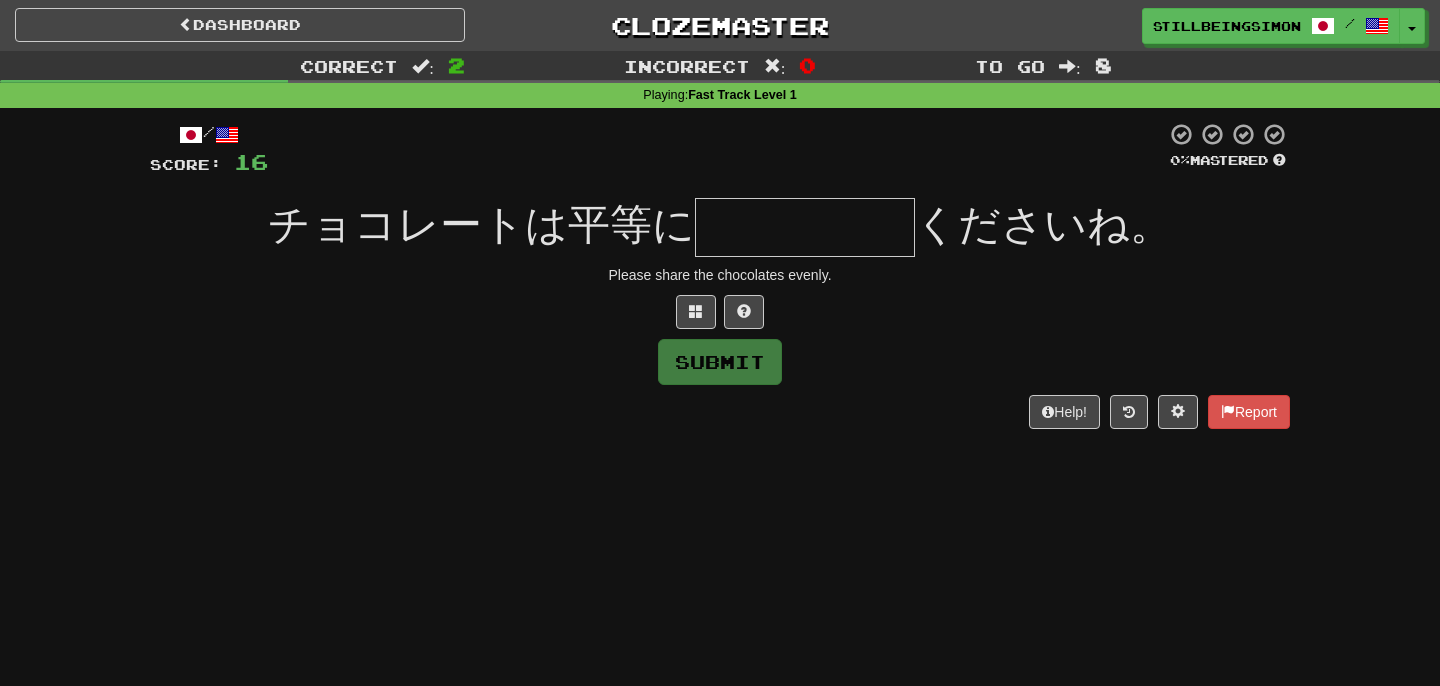 type on "*****" 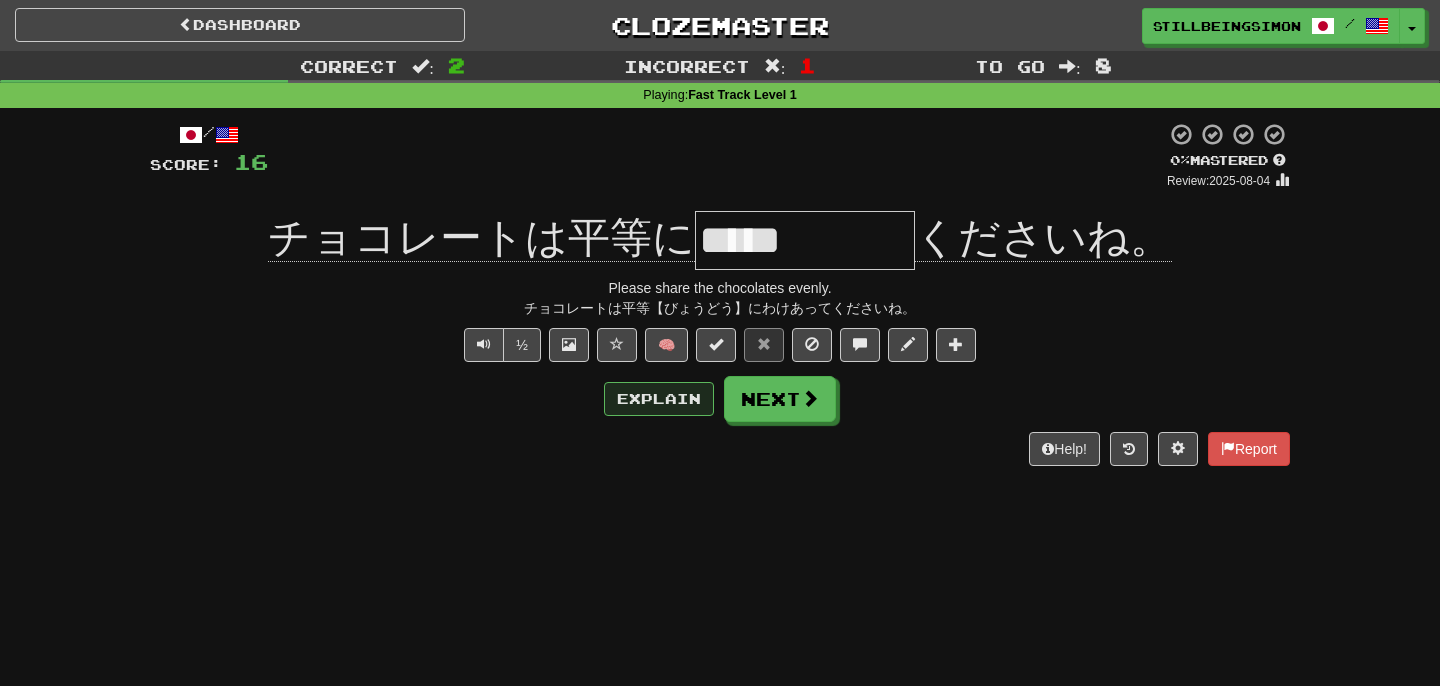 click on "Explain" at bounding box center [659, 399] 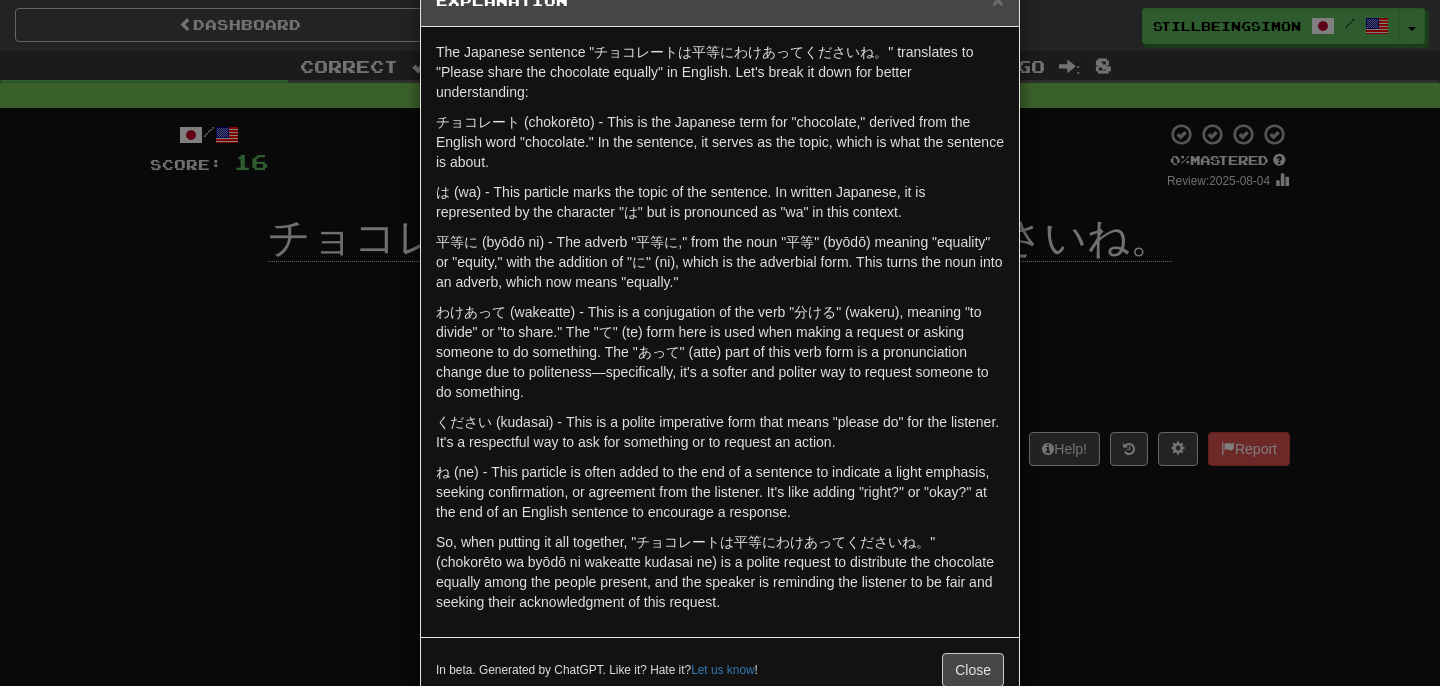 scroll, scrollTop: 79, scrollLeft: 0, axis: vertical 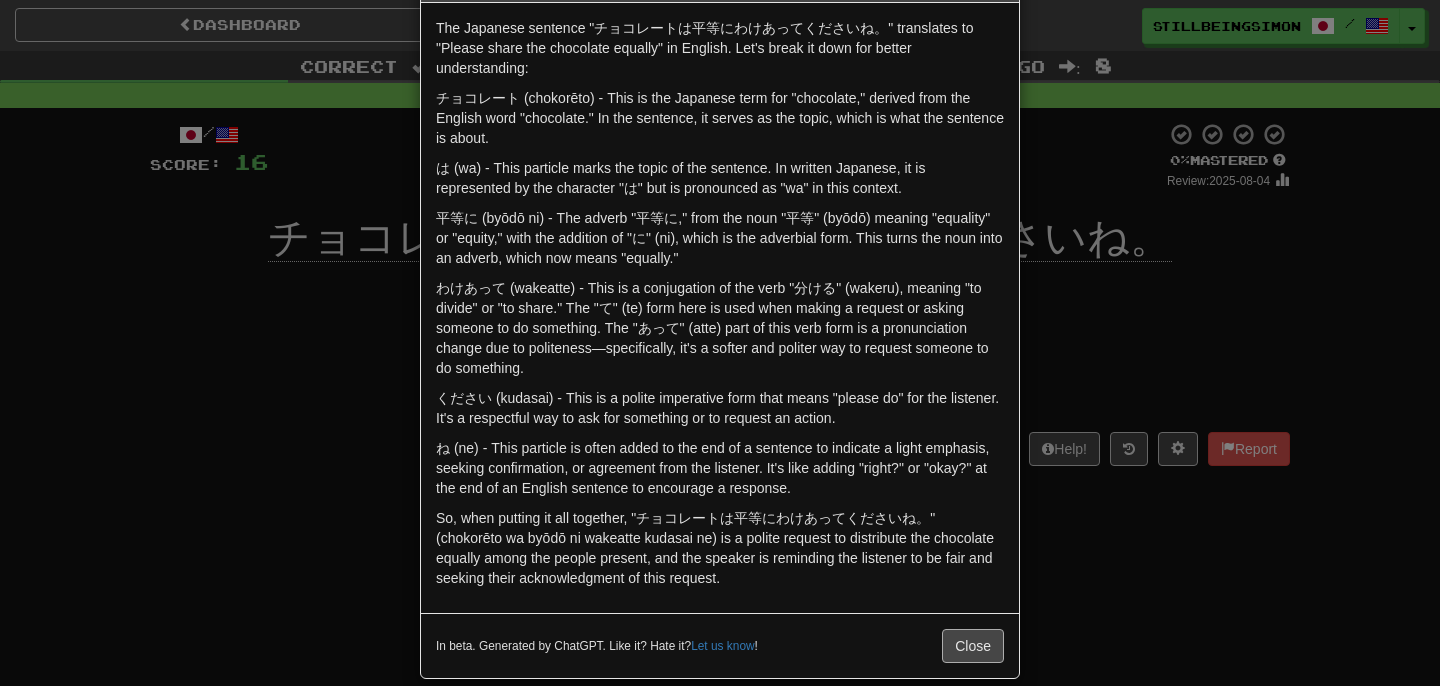 click on "Close" at bounding box center [973, 646] 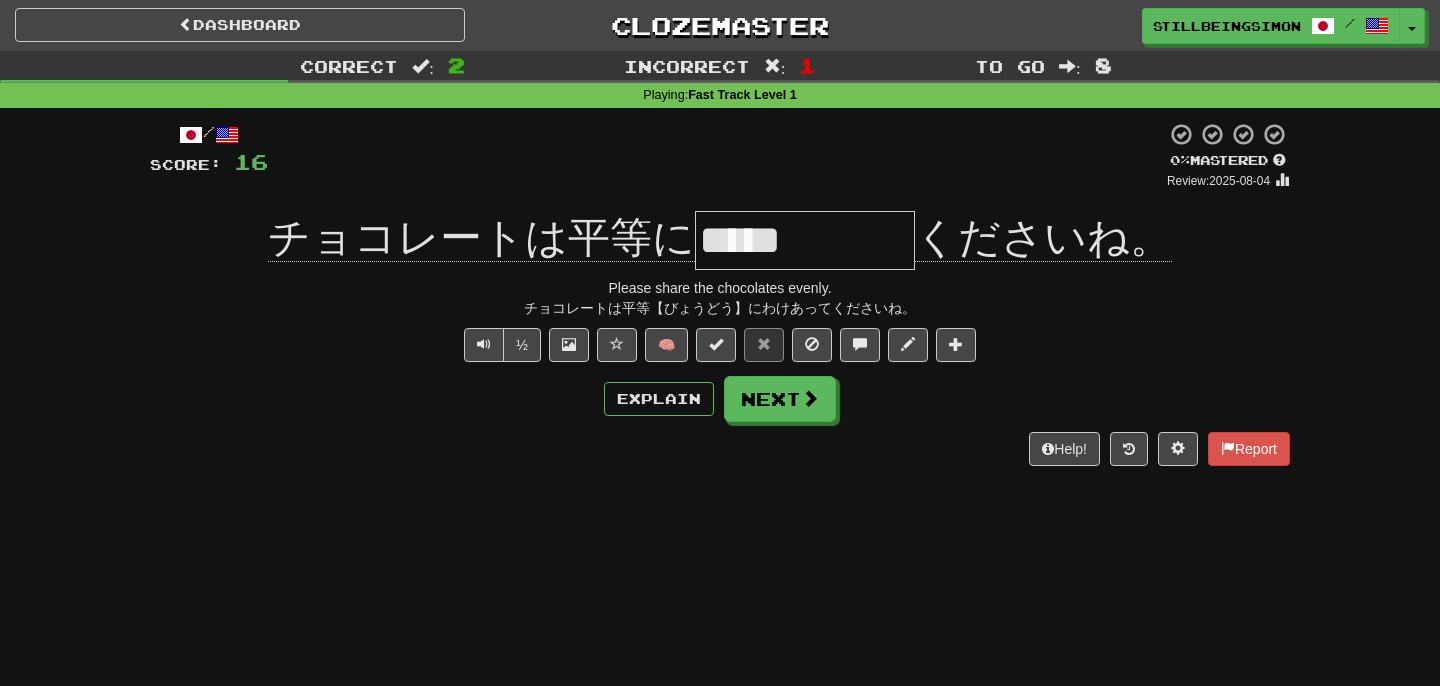 click on "Explain Next" at bounding box center [720, 399] 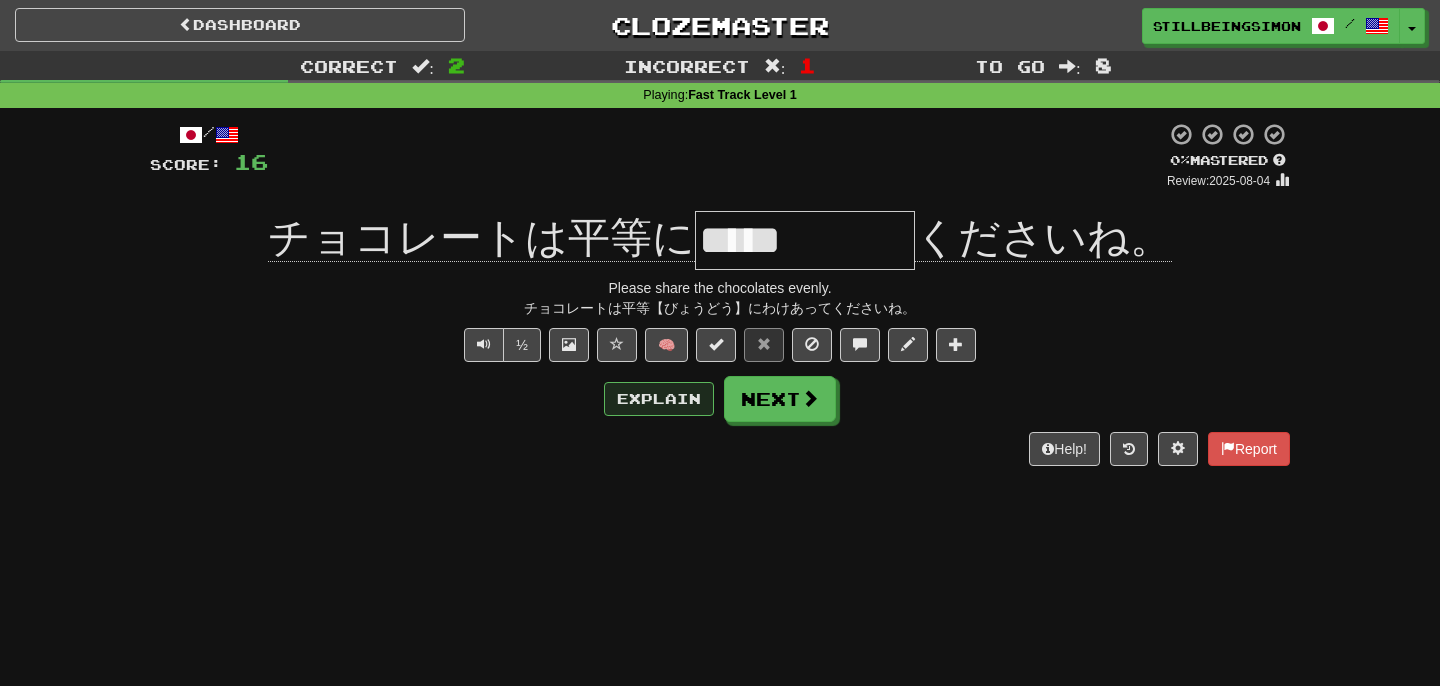 click on "Explain" at bounding box center [659, 399] 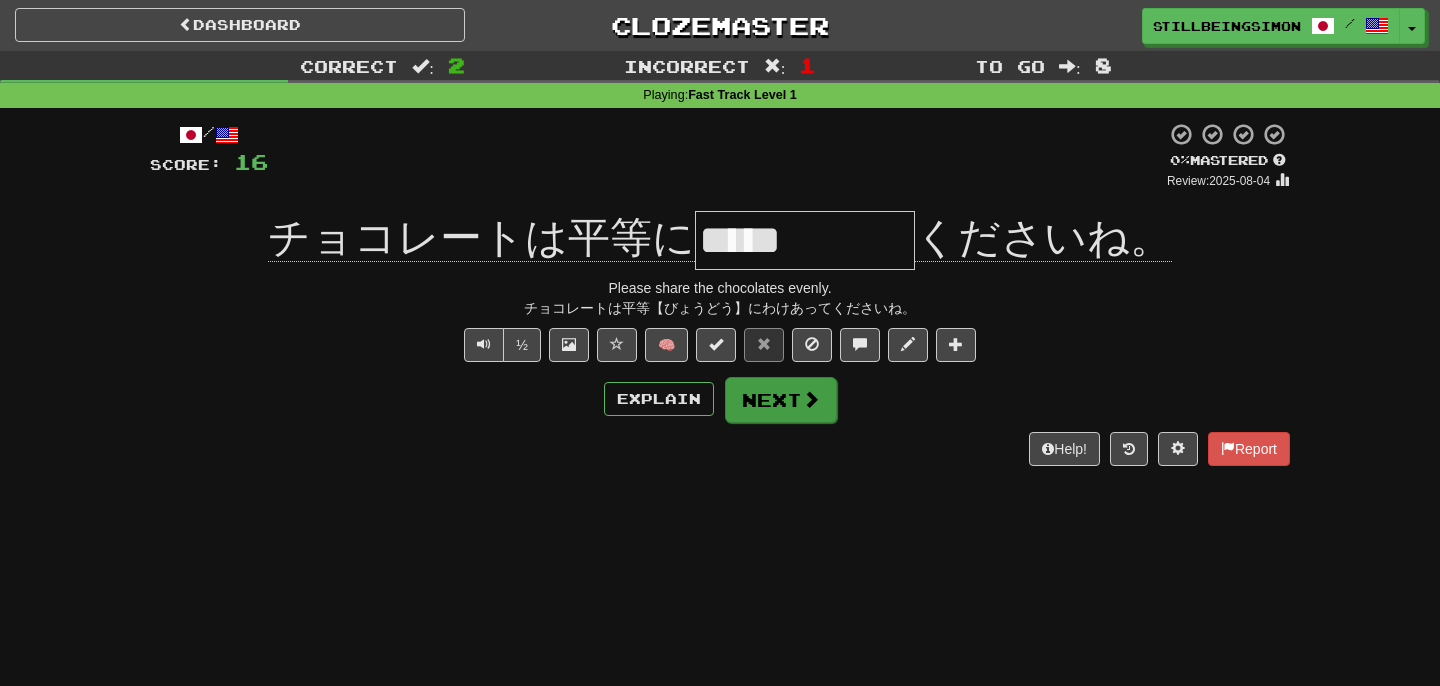 click on "Next" at bounding box center [781, 400] 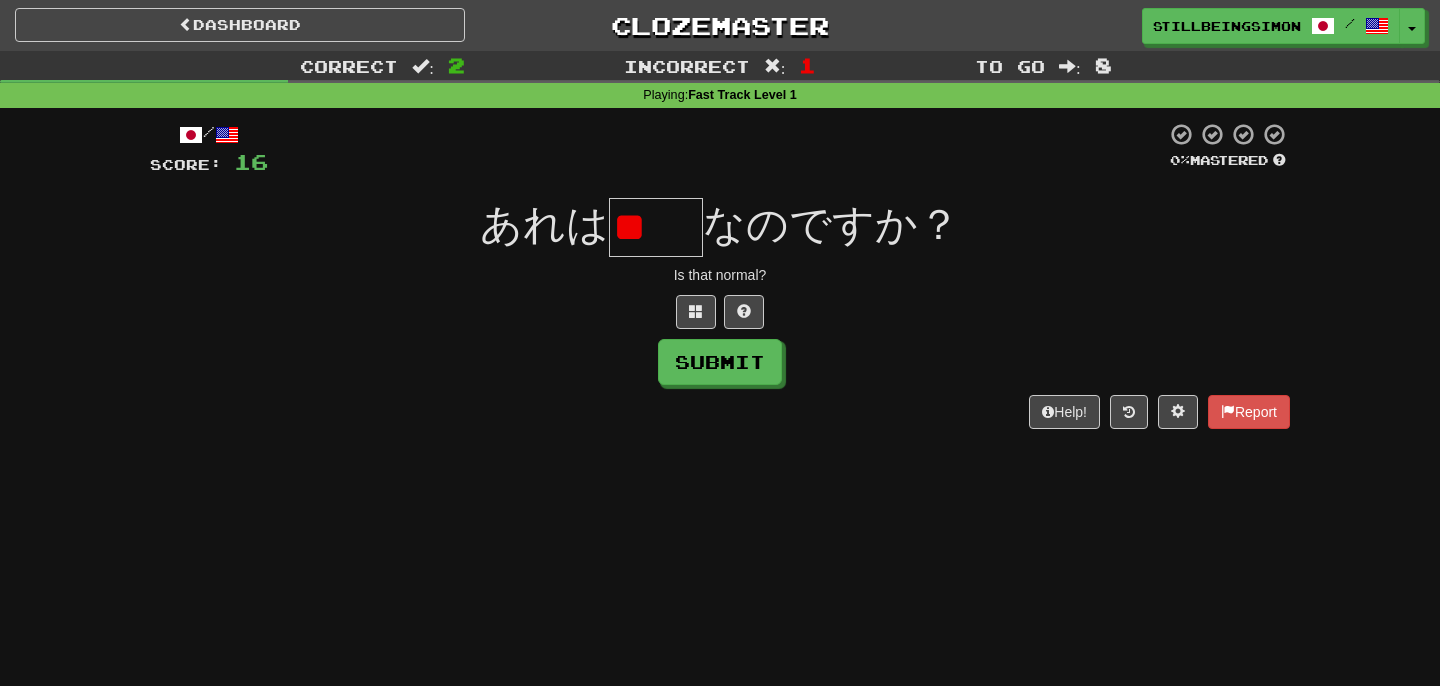 type on "*" 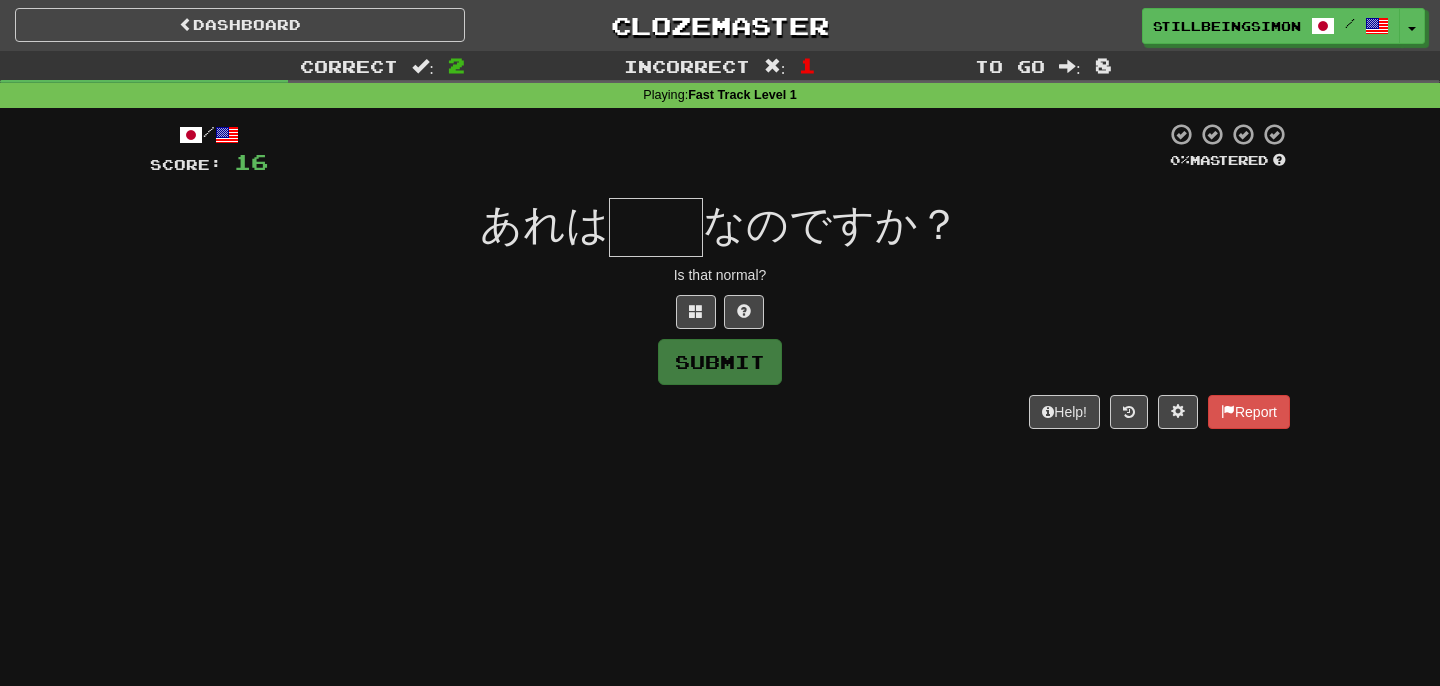type on "*" 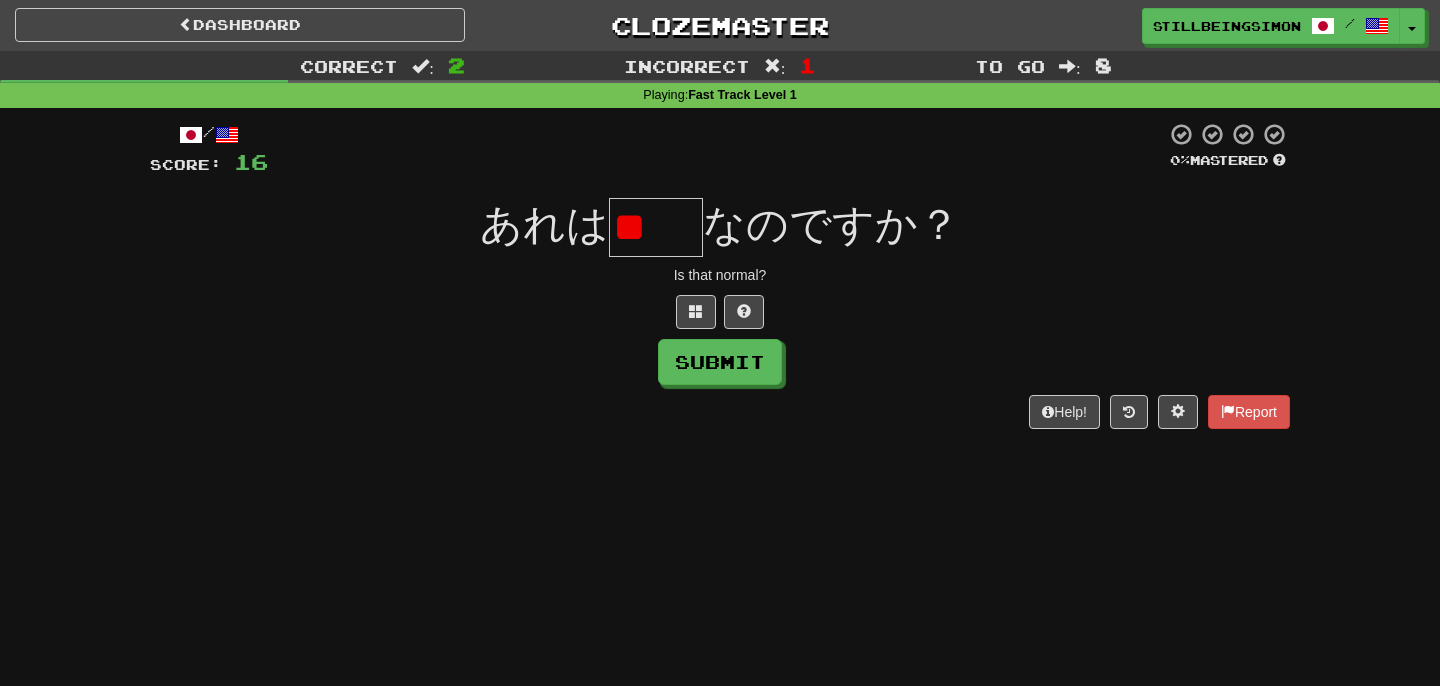 type on "*" 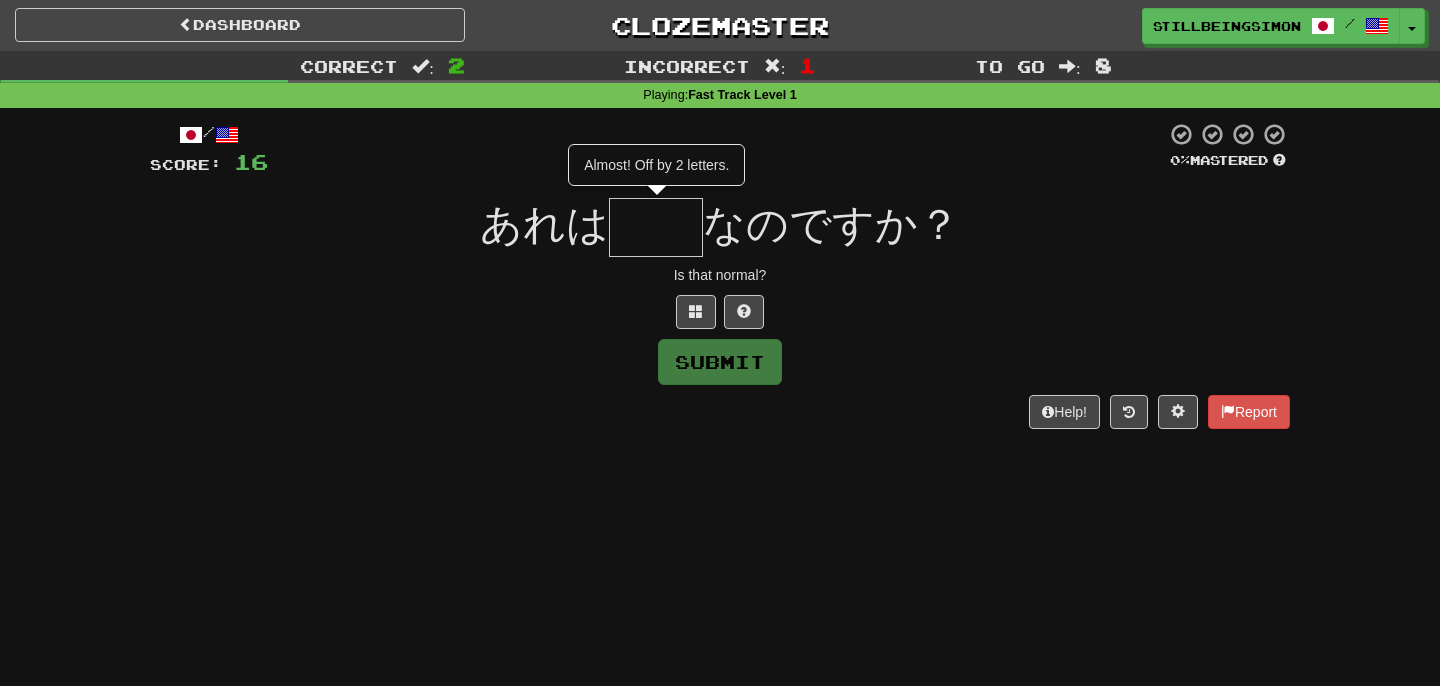 type on "**" 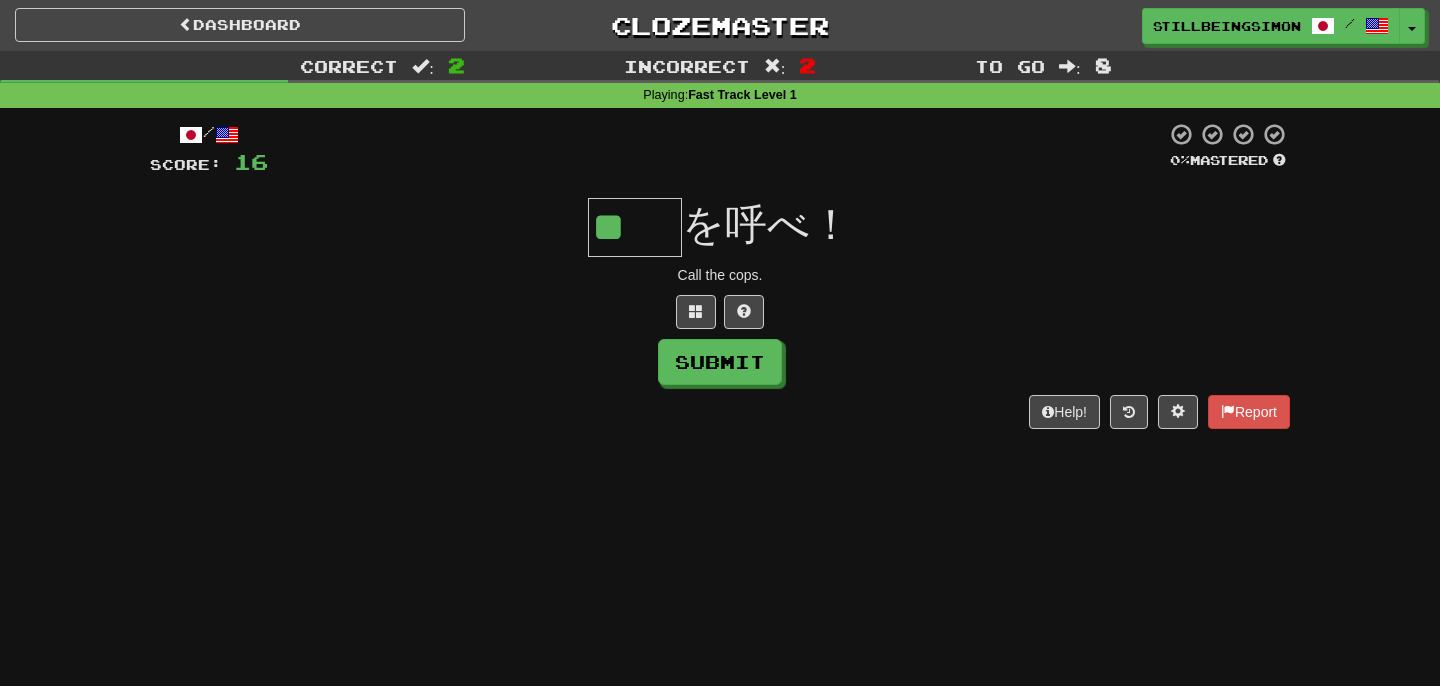 type on "**" 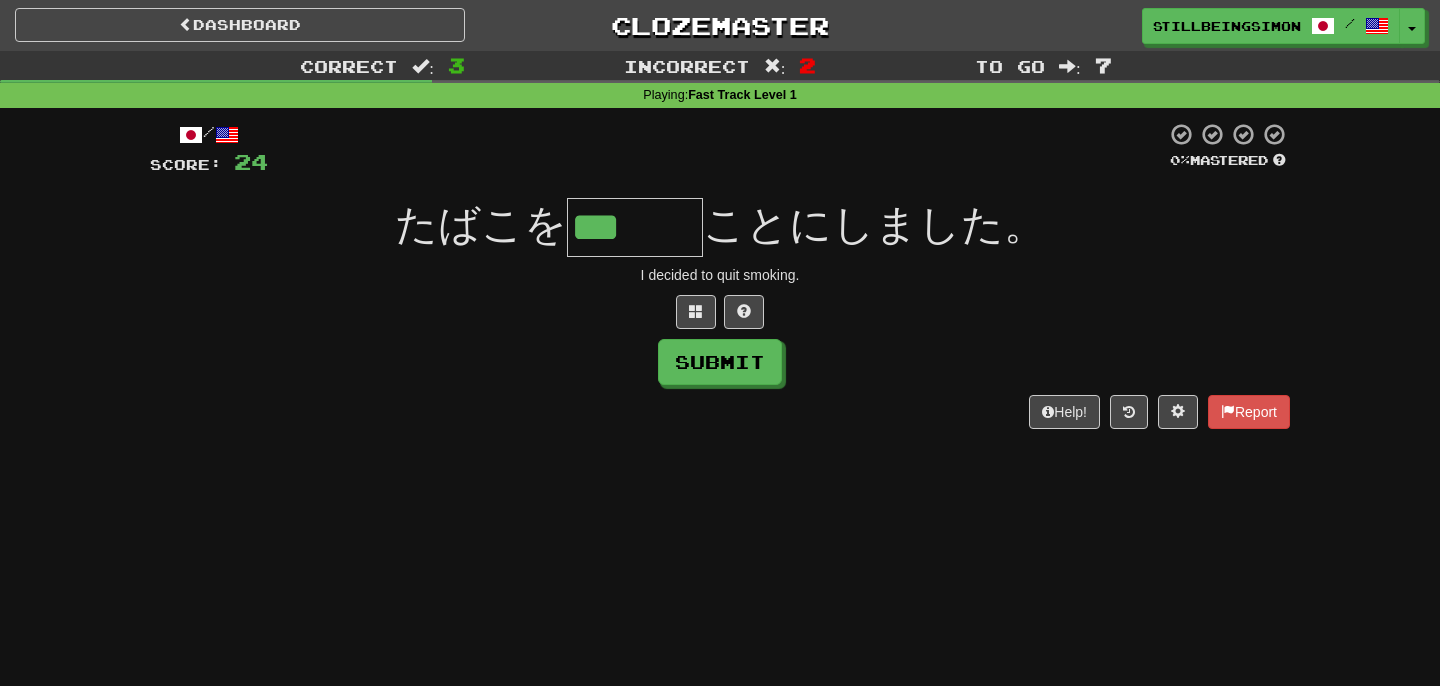 type on "***" 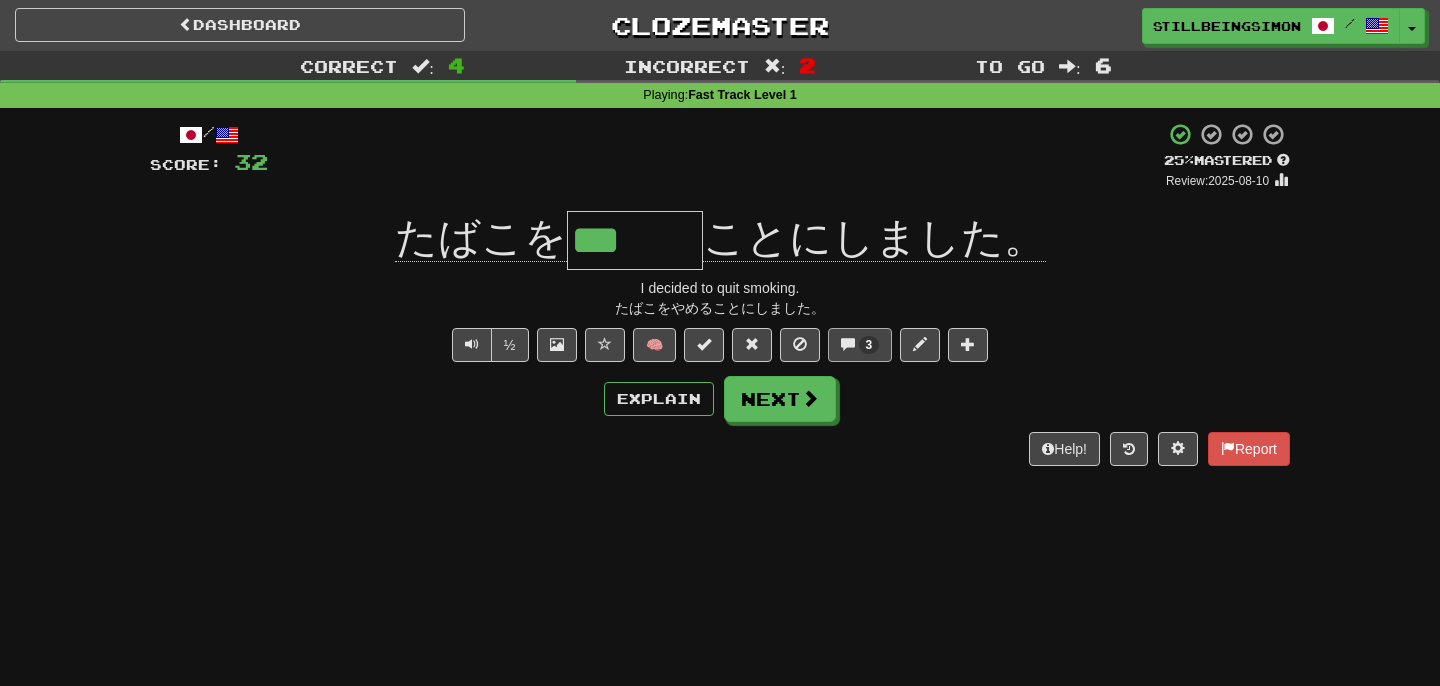 click on "3" at bounding box center (869, 345) 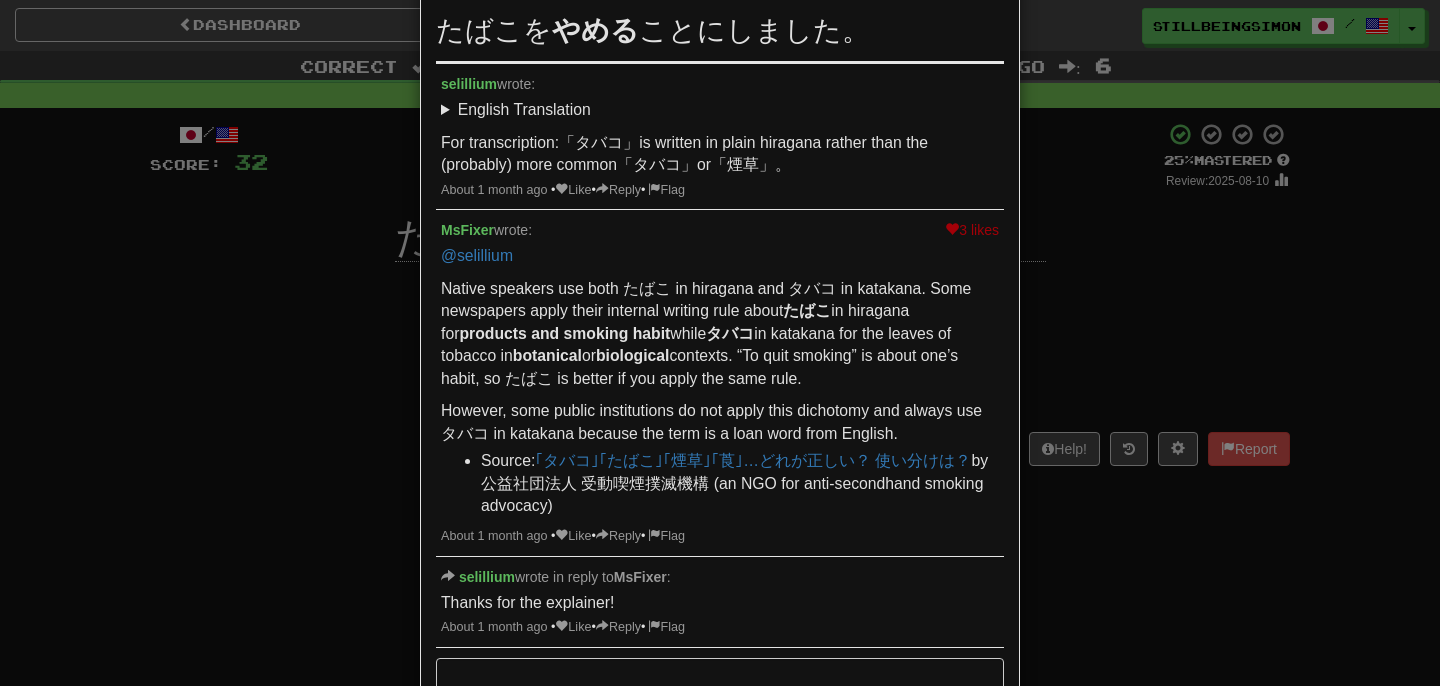 scroll, scrollTop: 0, scrollLeft: 0, axis: both 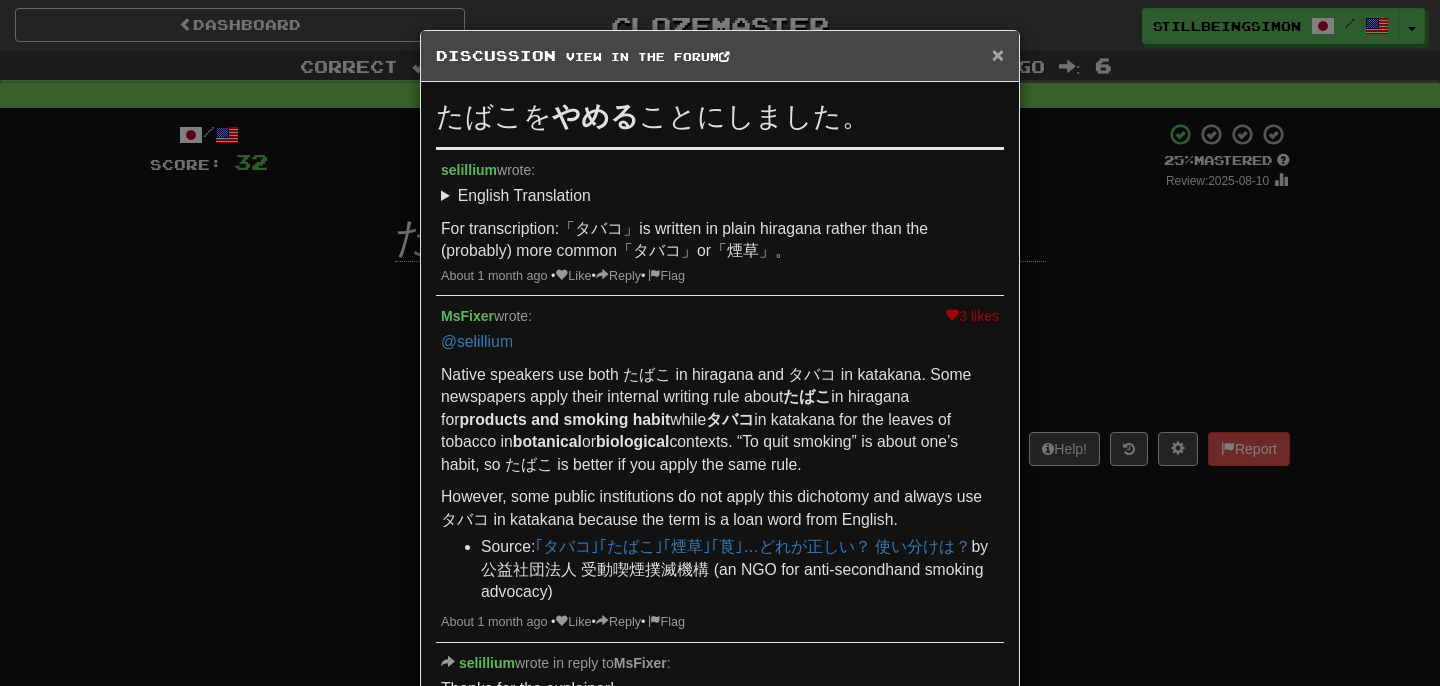 click on "×" at bounding box center [998, 54] 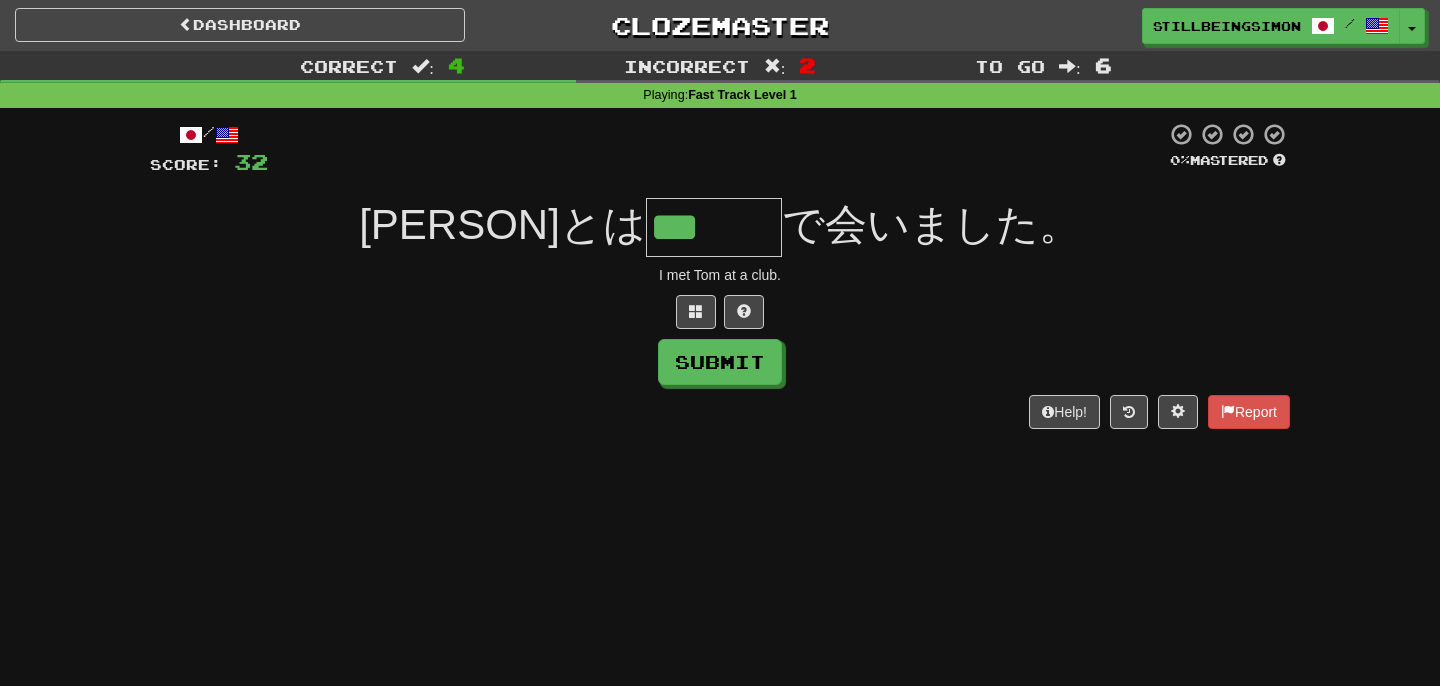 type on "***" 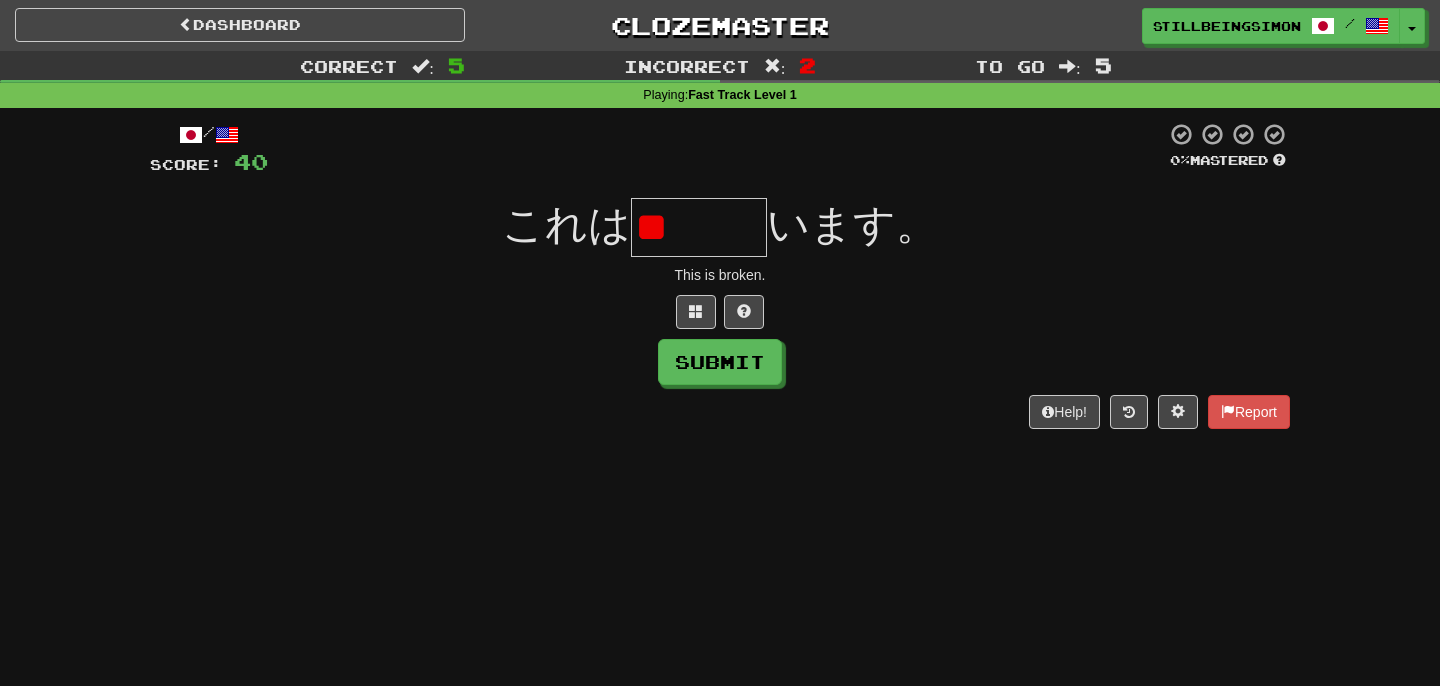 type on "*" 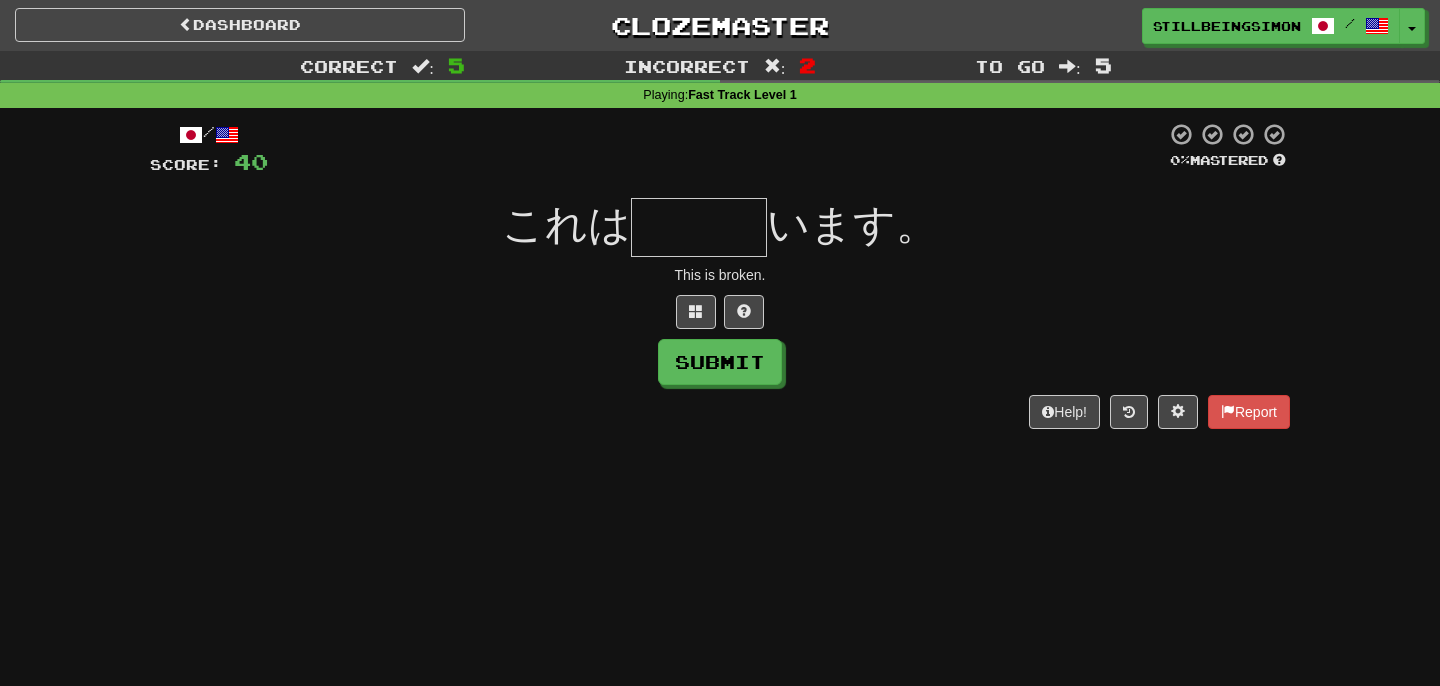 type on "***" 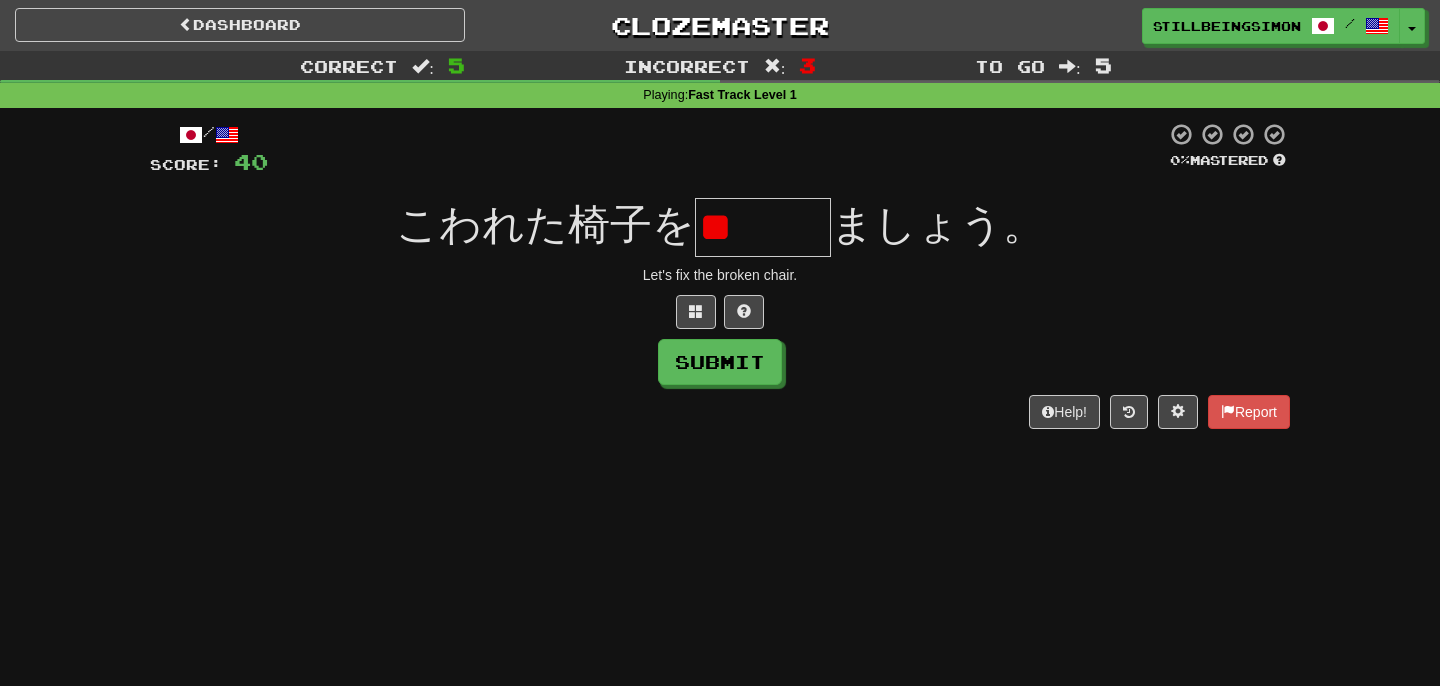 type on "*" 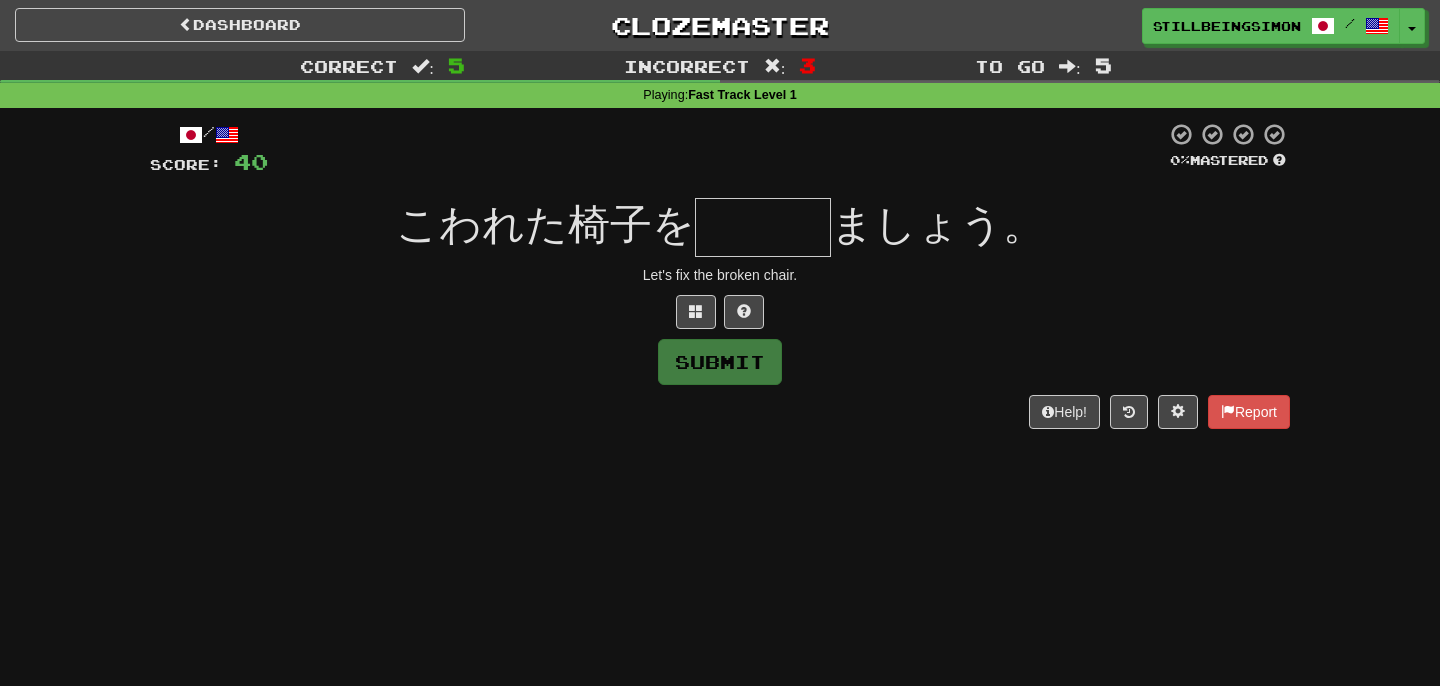 type on "*" 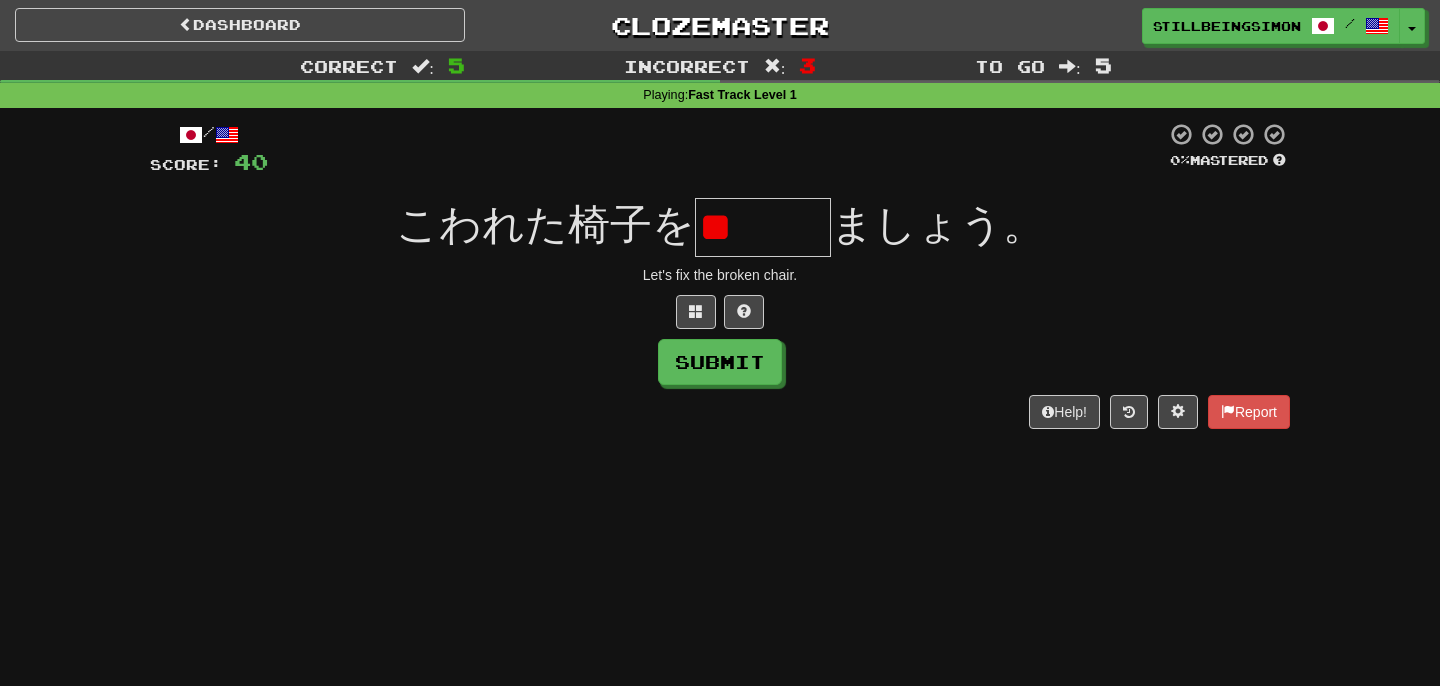 type on "*" 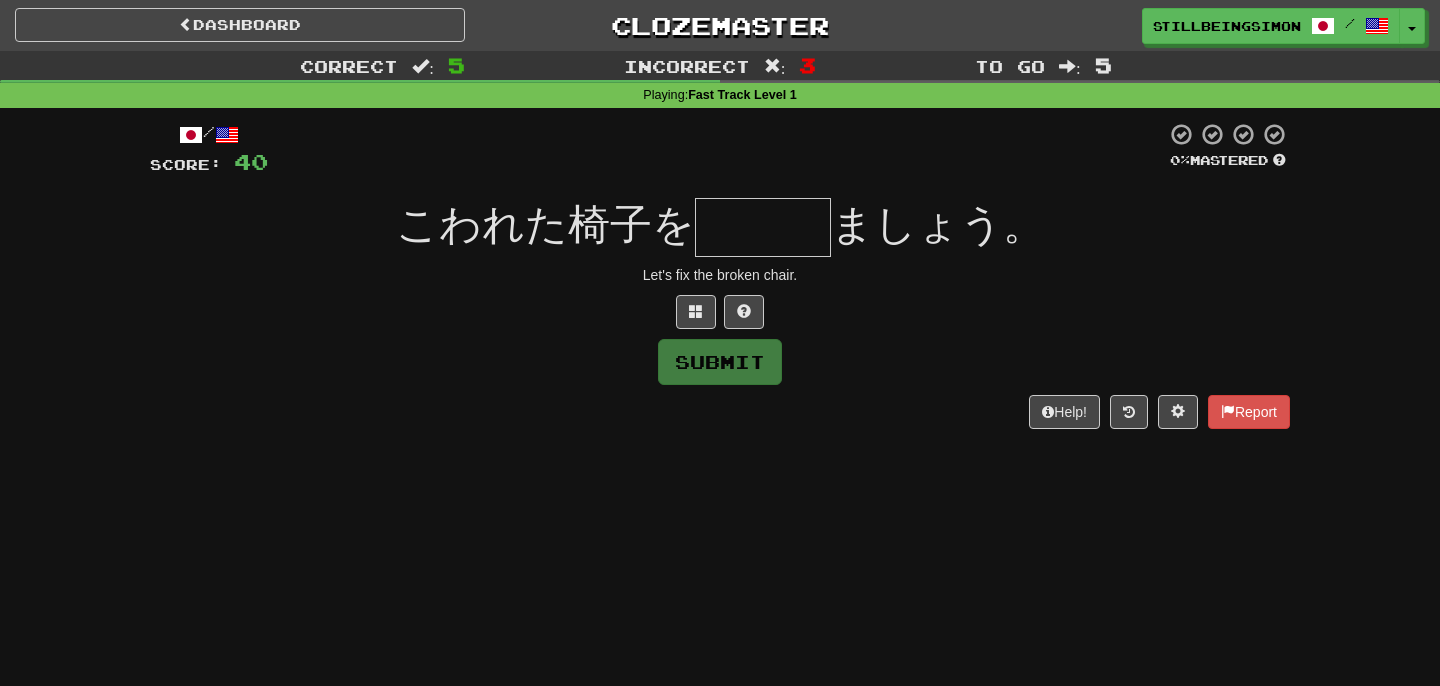 type on "***" 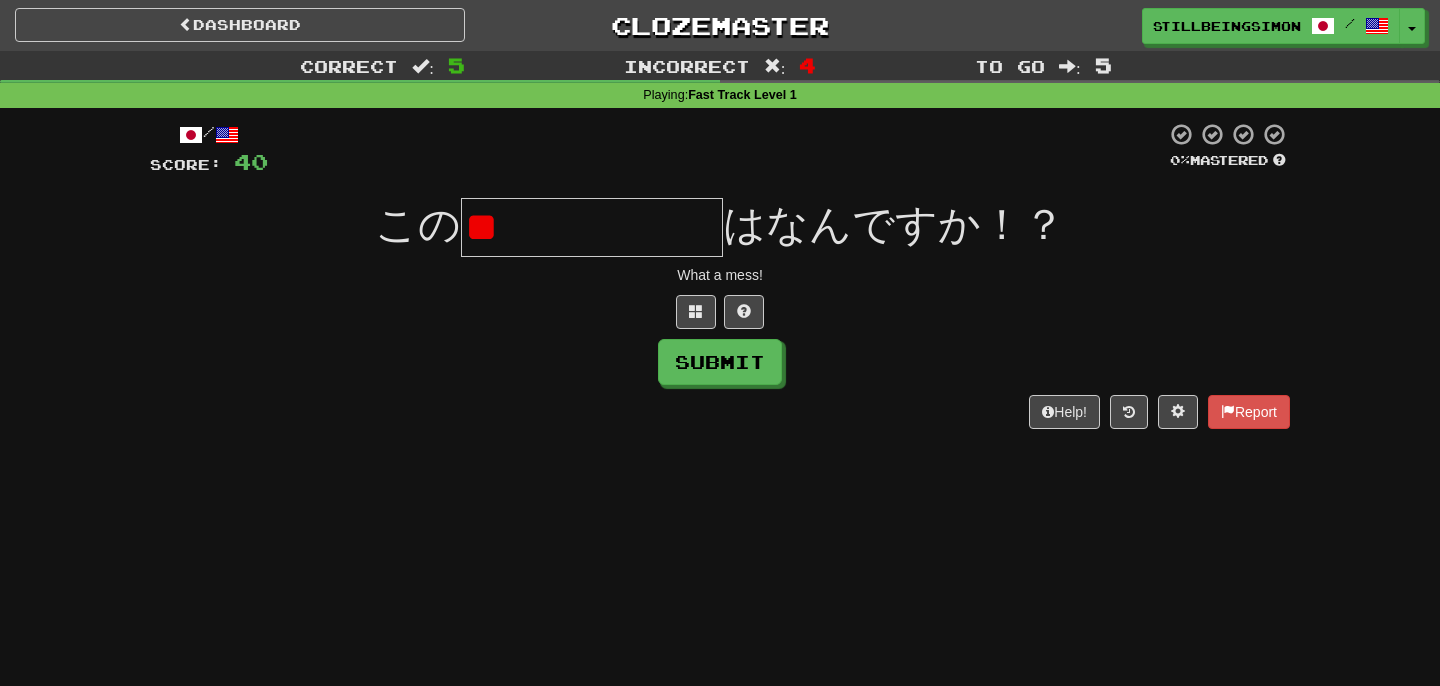 type on "*" 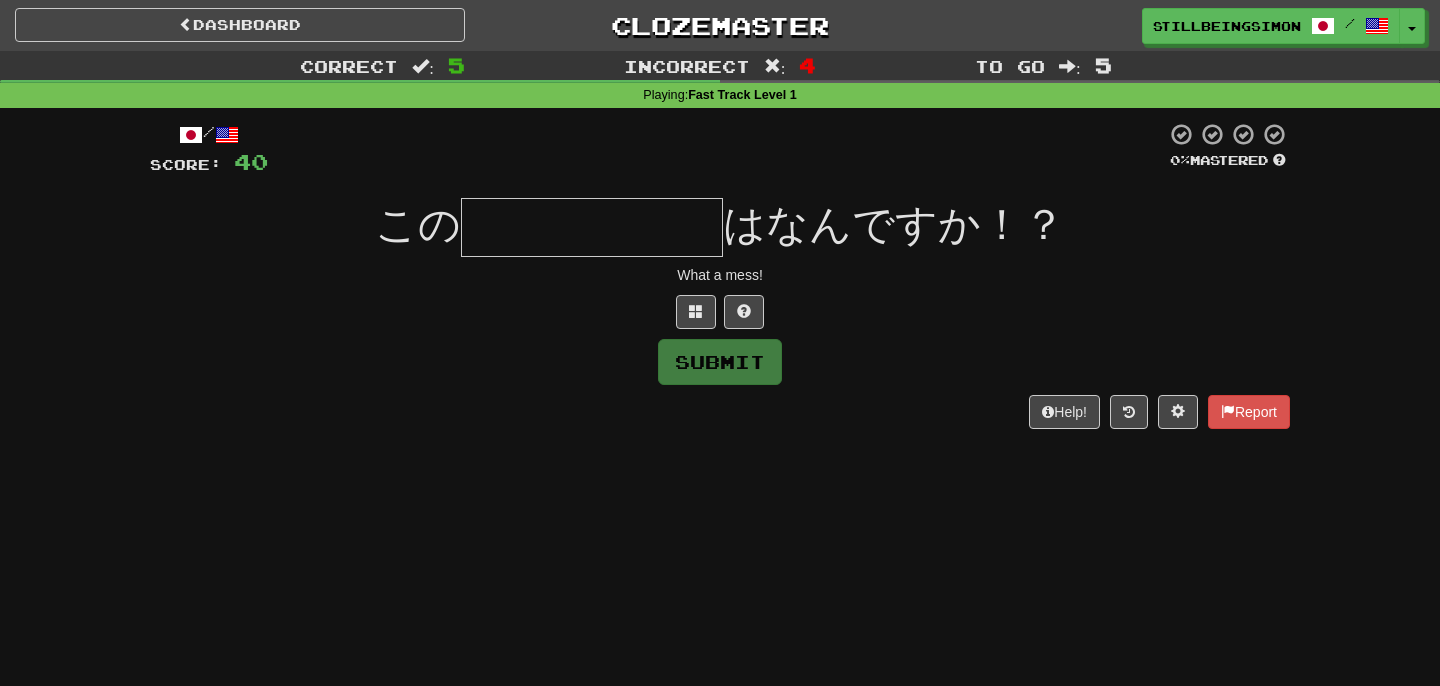 type on "******" 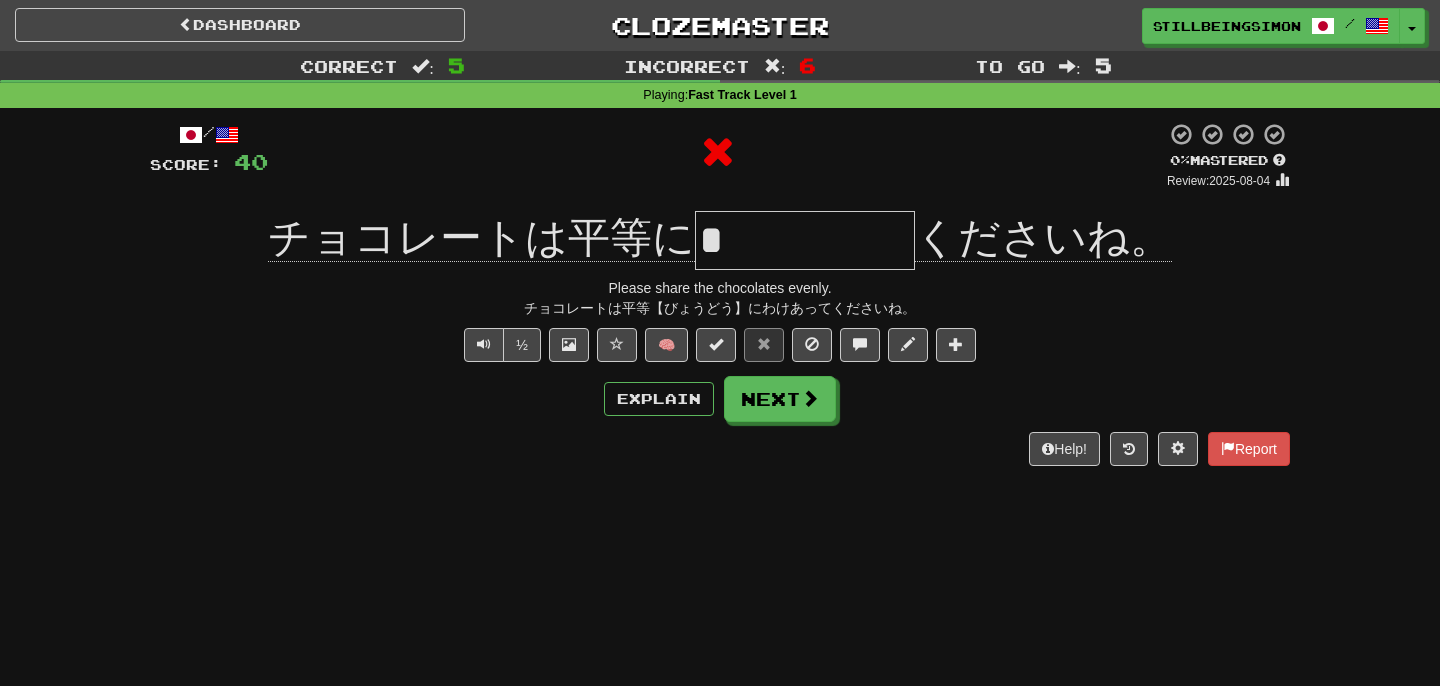 type on "*****" 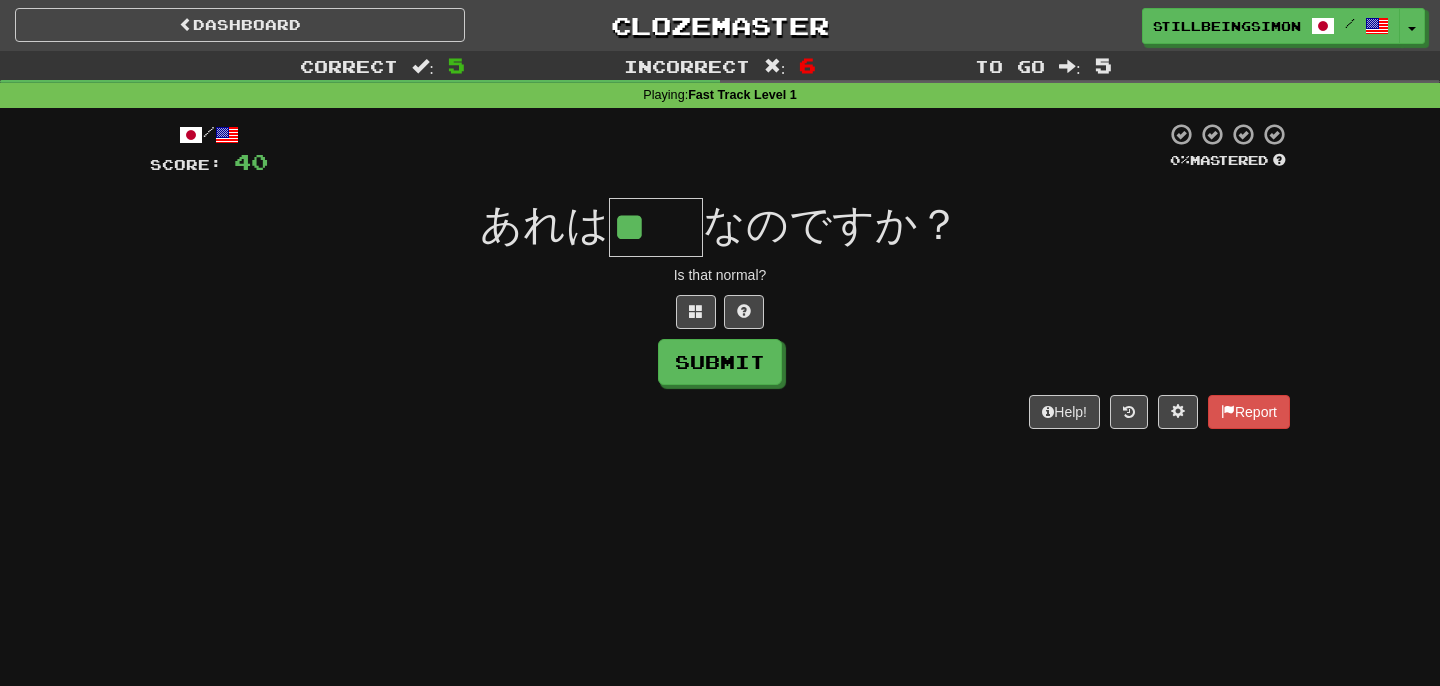 type on "**" 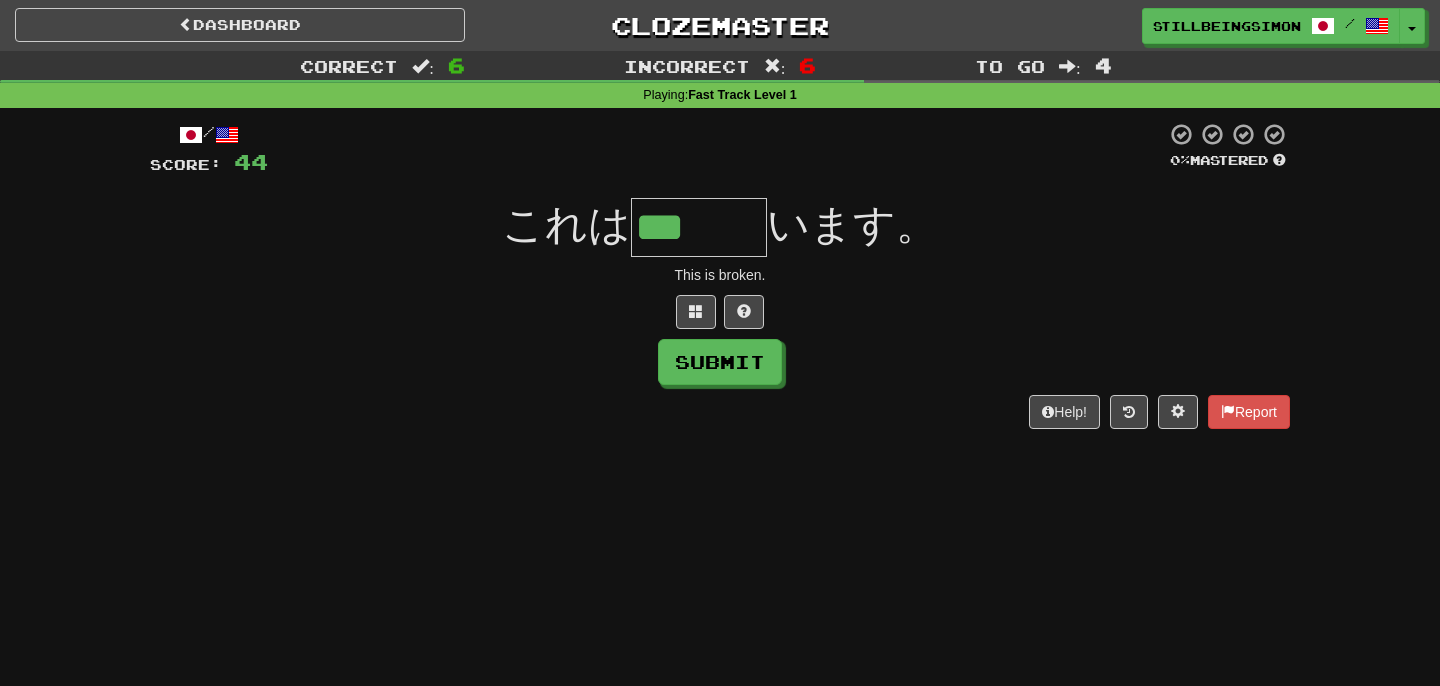 type on "***" 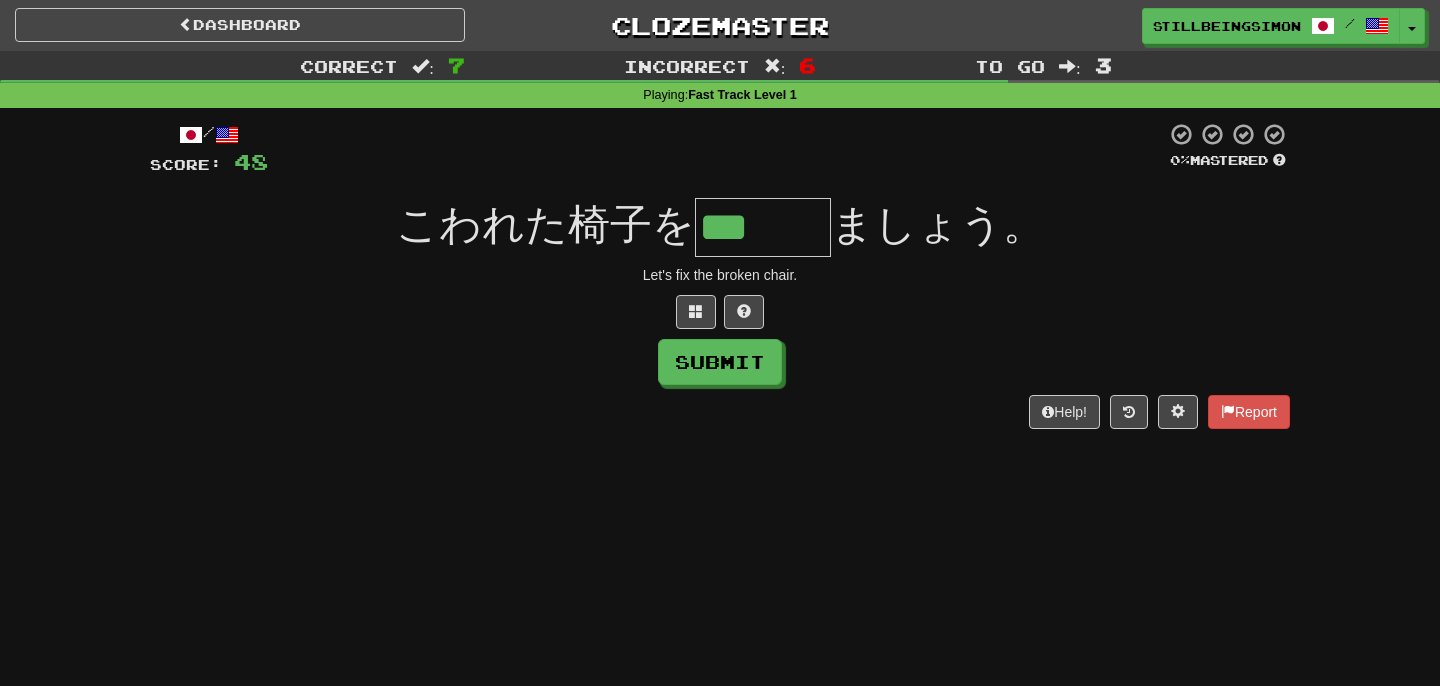 type on "***" 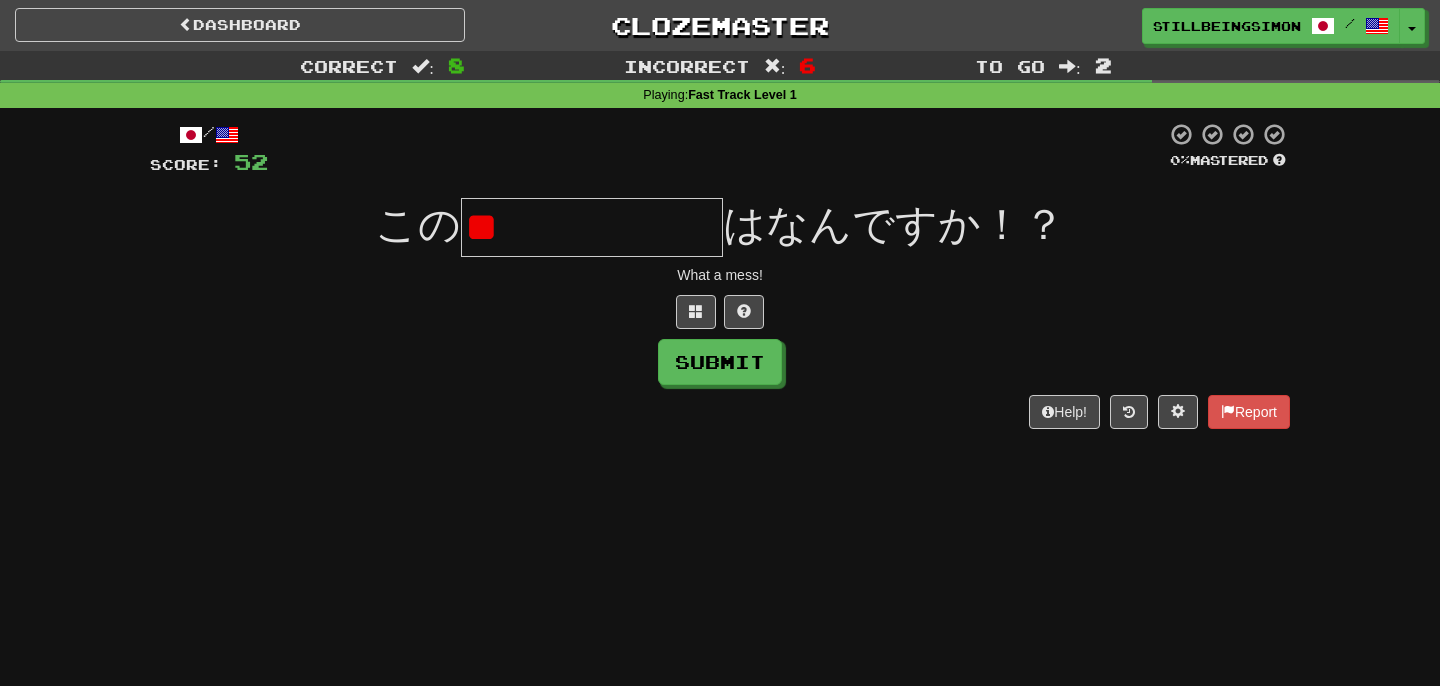 type on "*" 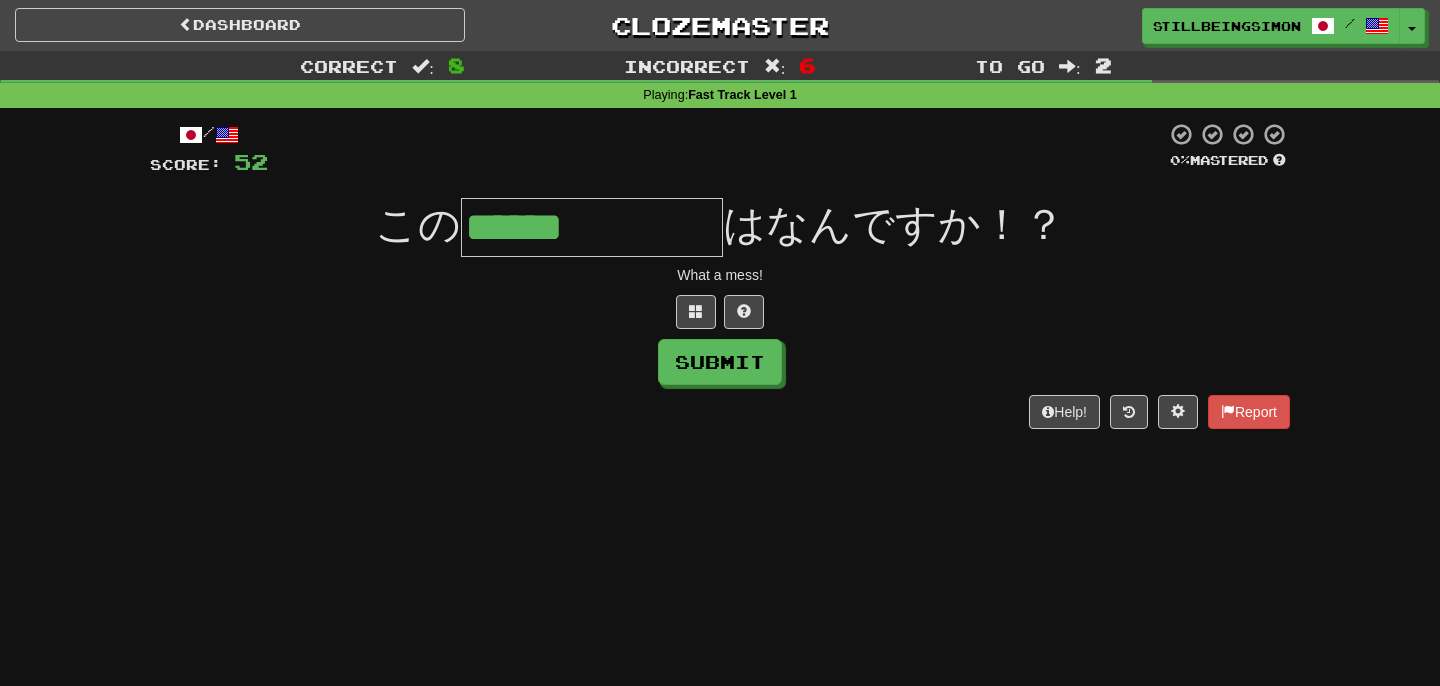 type on "******" 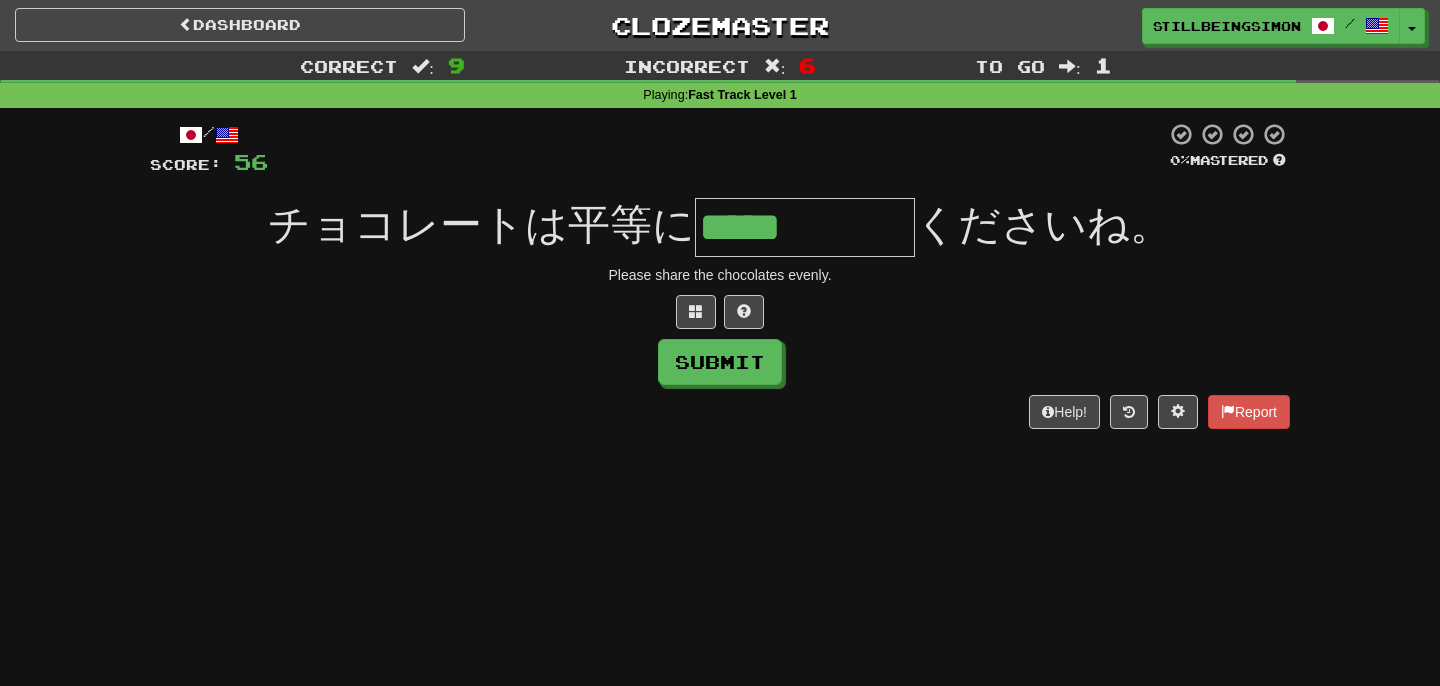 type on "*****" 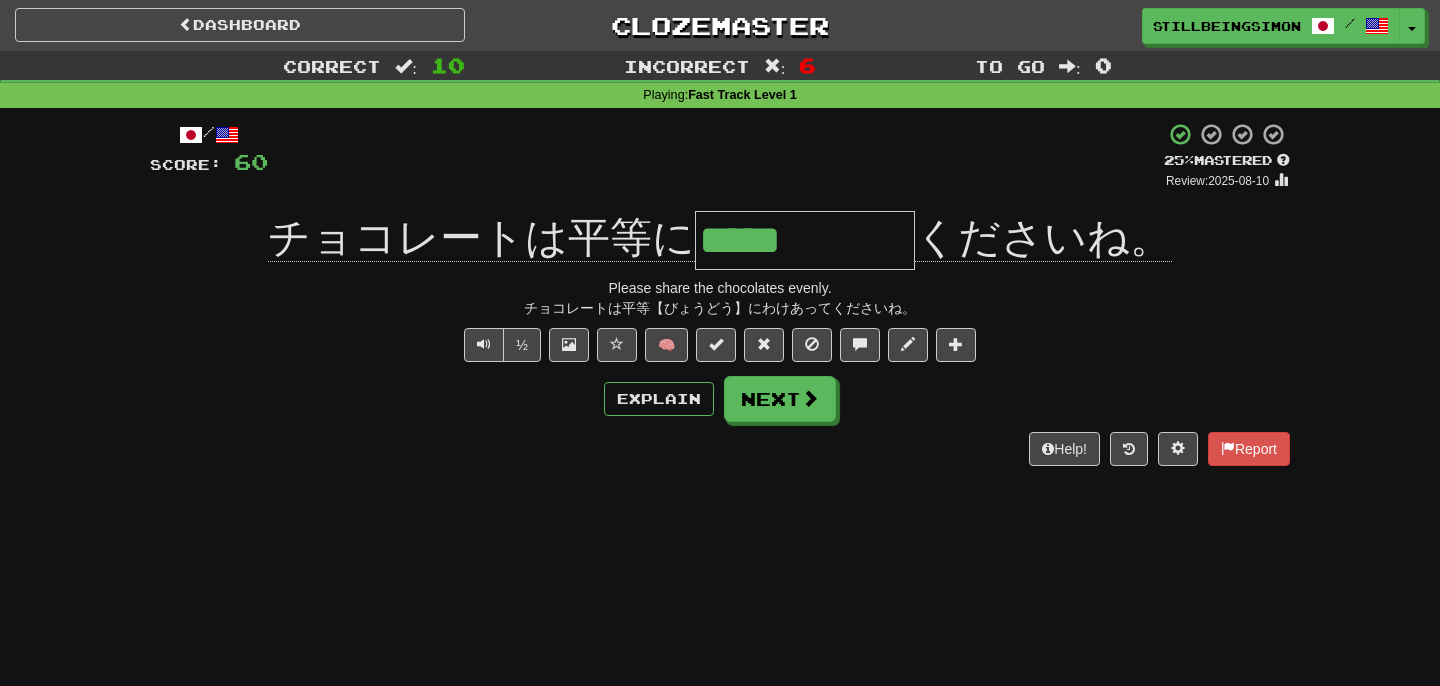 type 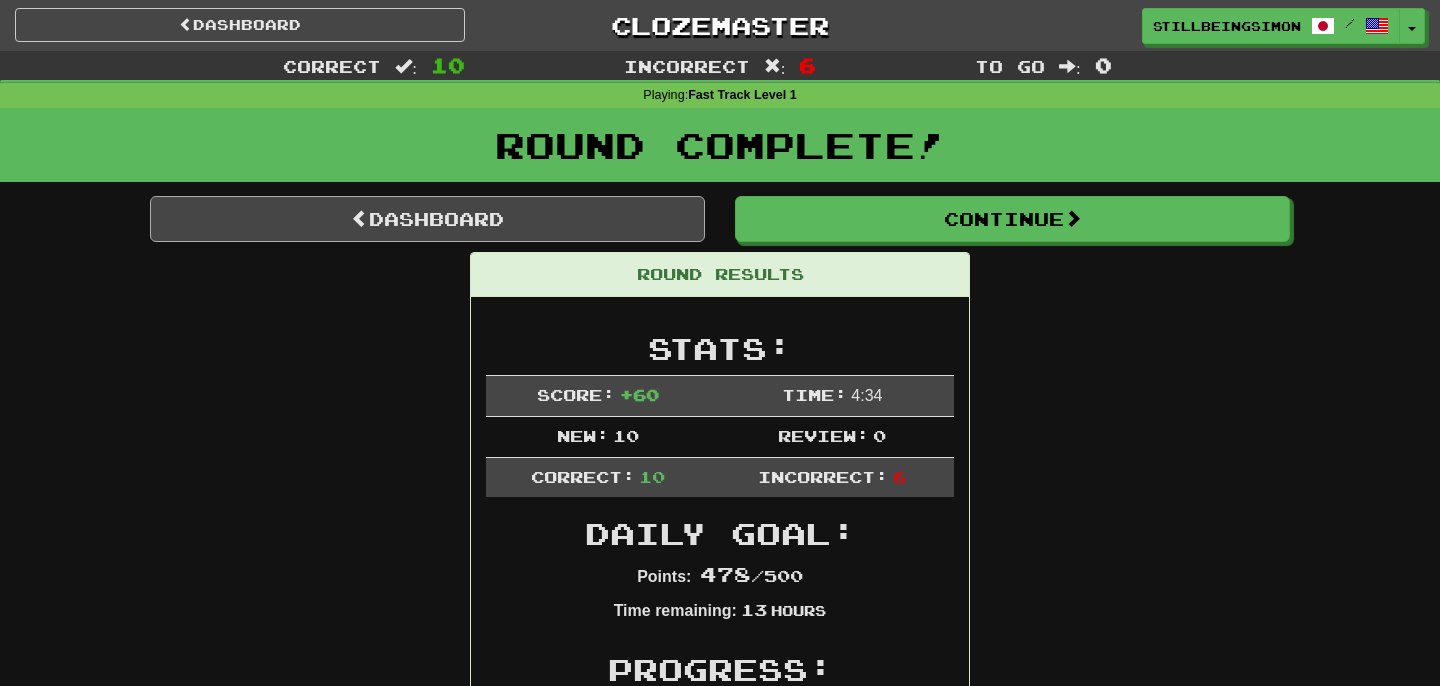 click on "Dashboard" at bounding box center (427, 219) 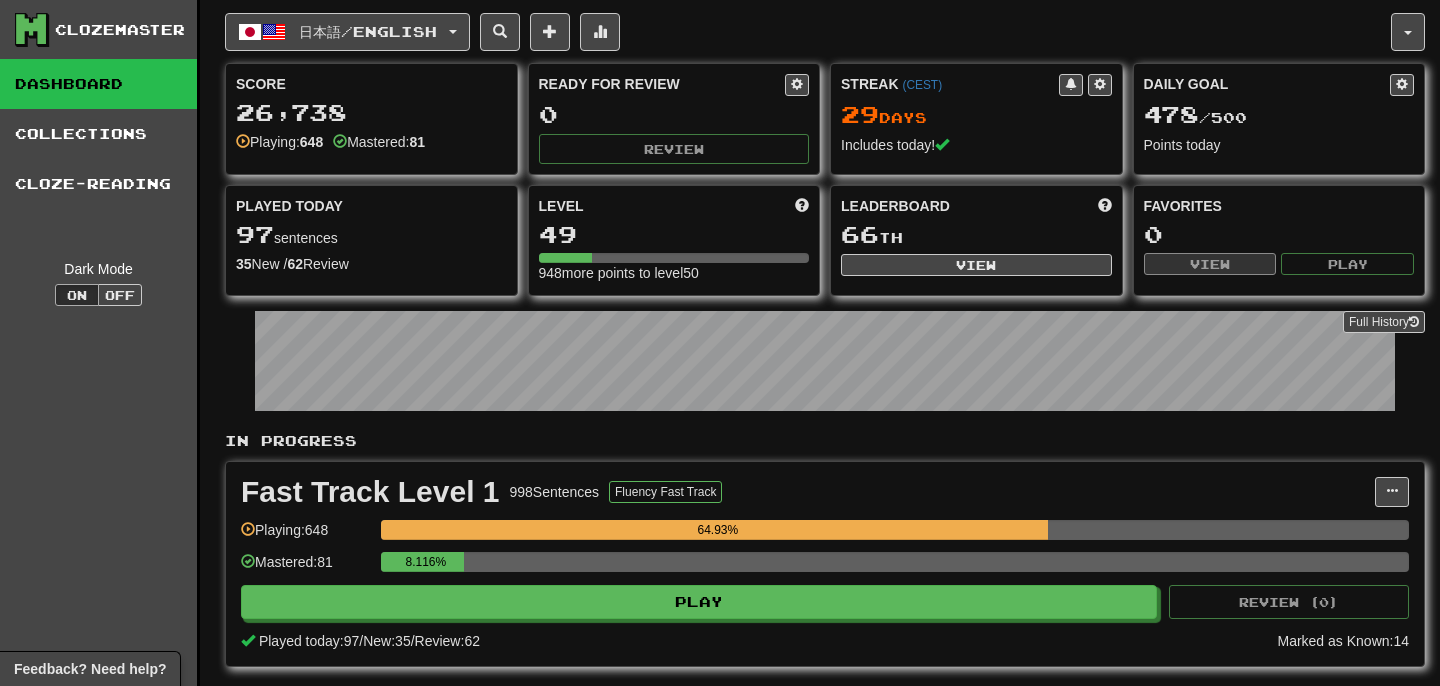 scroll, scrollTop: 0, scrollLeft: 0, axis: both 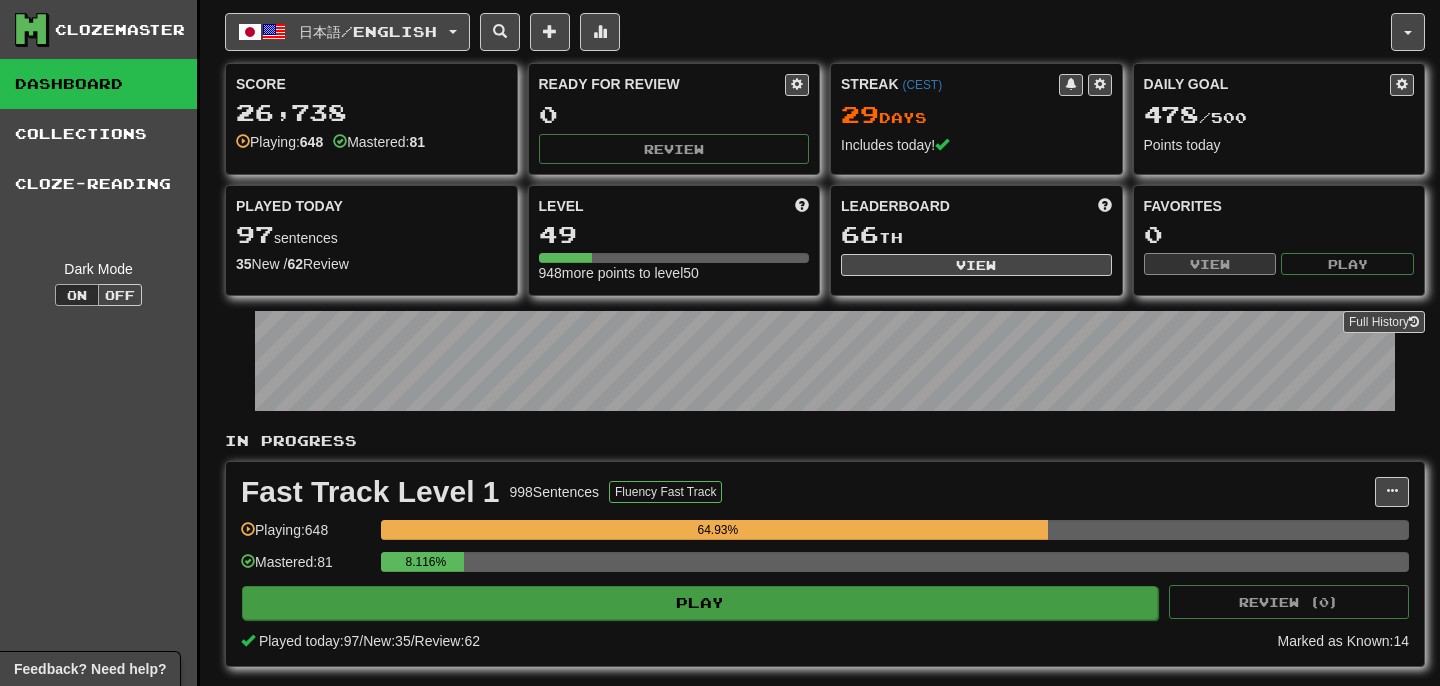 click on "Play Review ( 0 )" at bounding box center [825, 602] 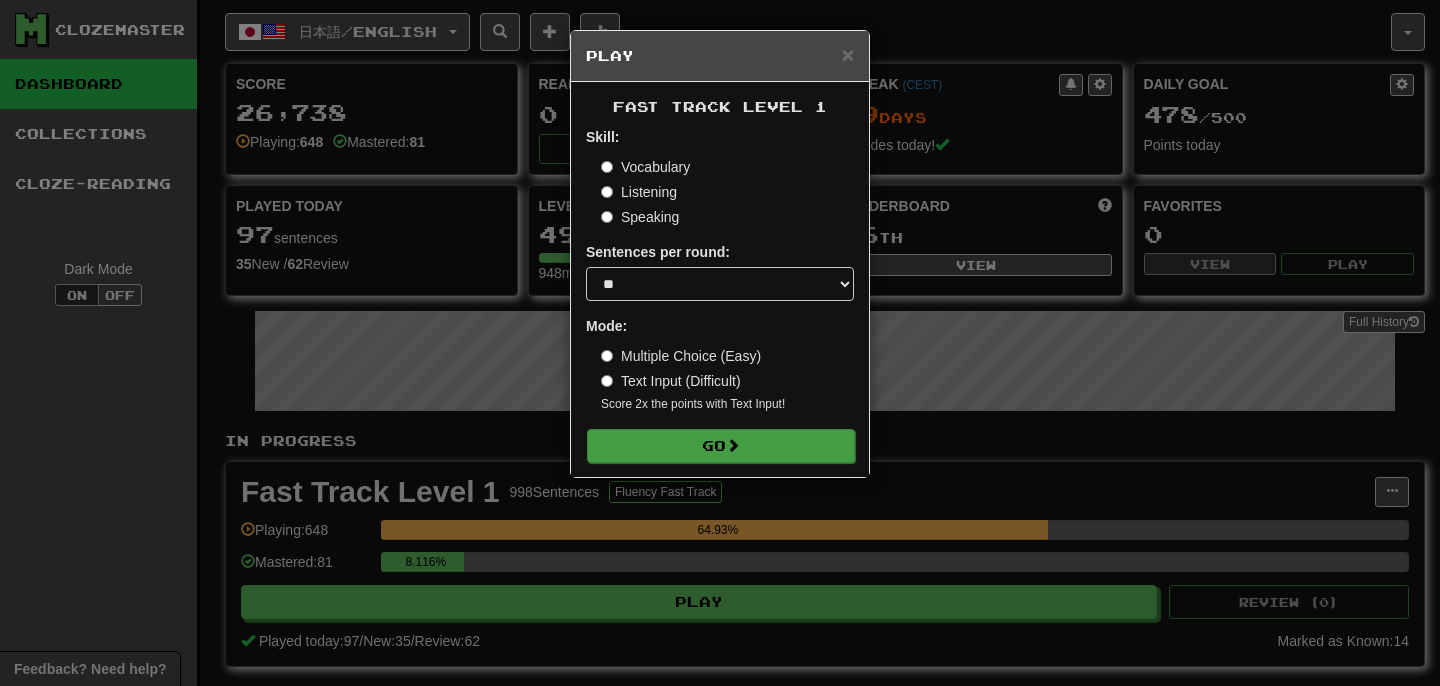 click on "Go" at bounding box center [721, 446] 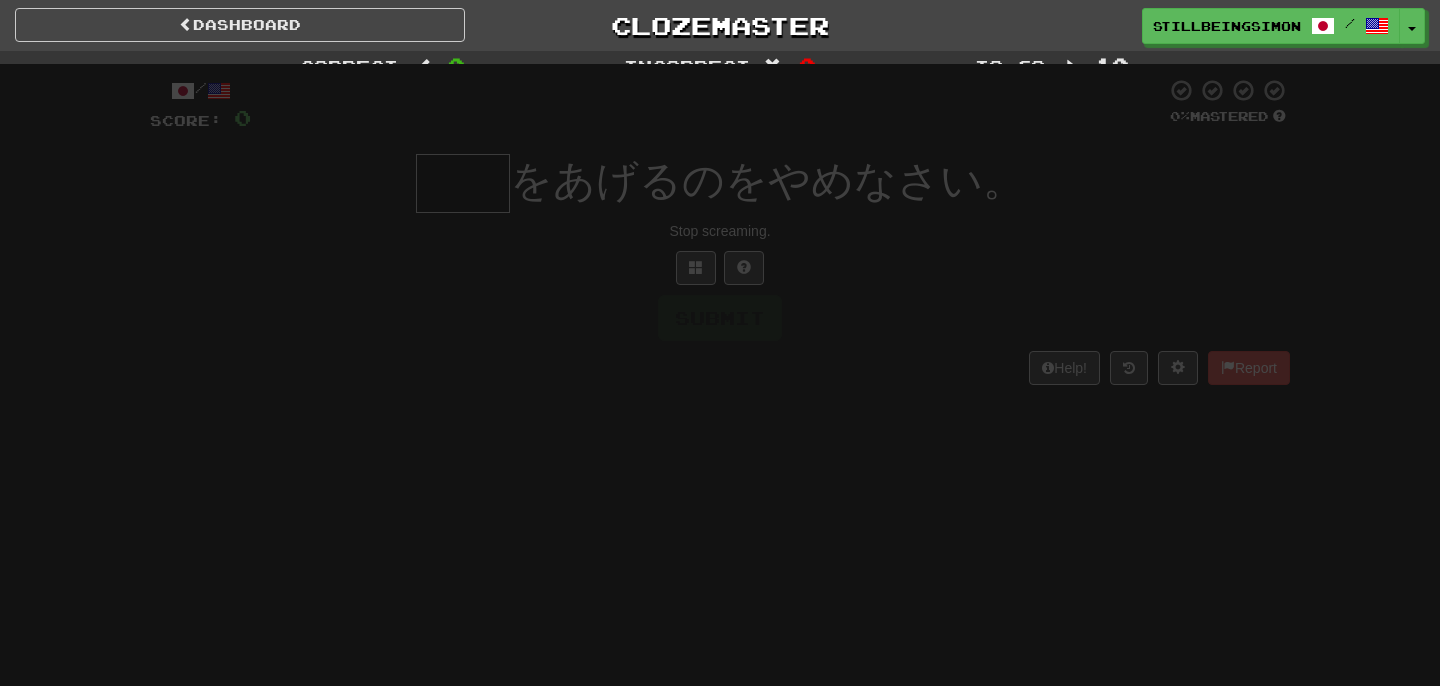 scroll, scrollTop: 0, scrollLeft: 0, axis: both 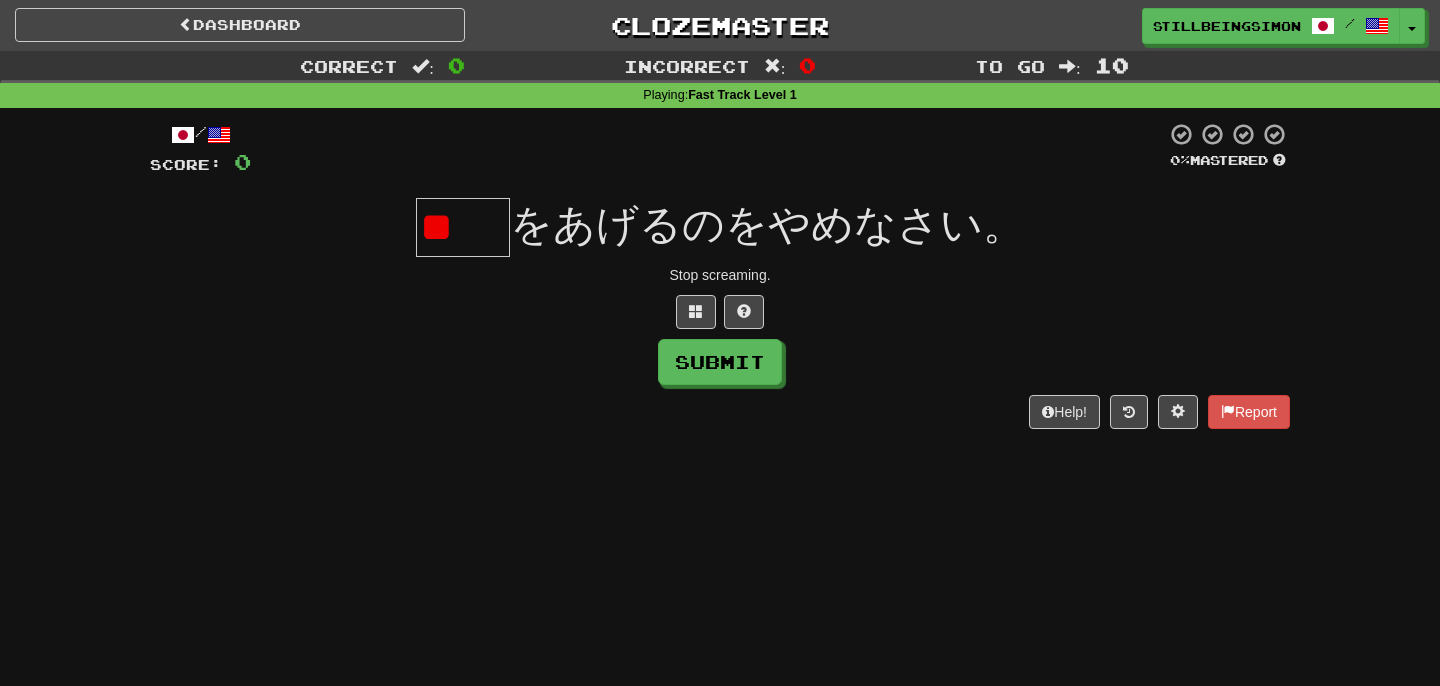 type on "*" 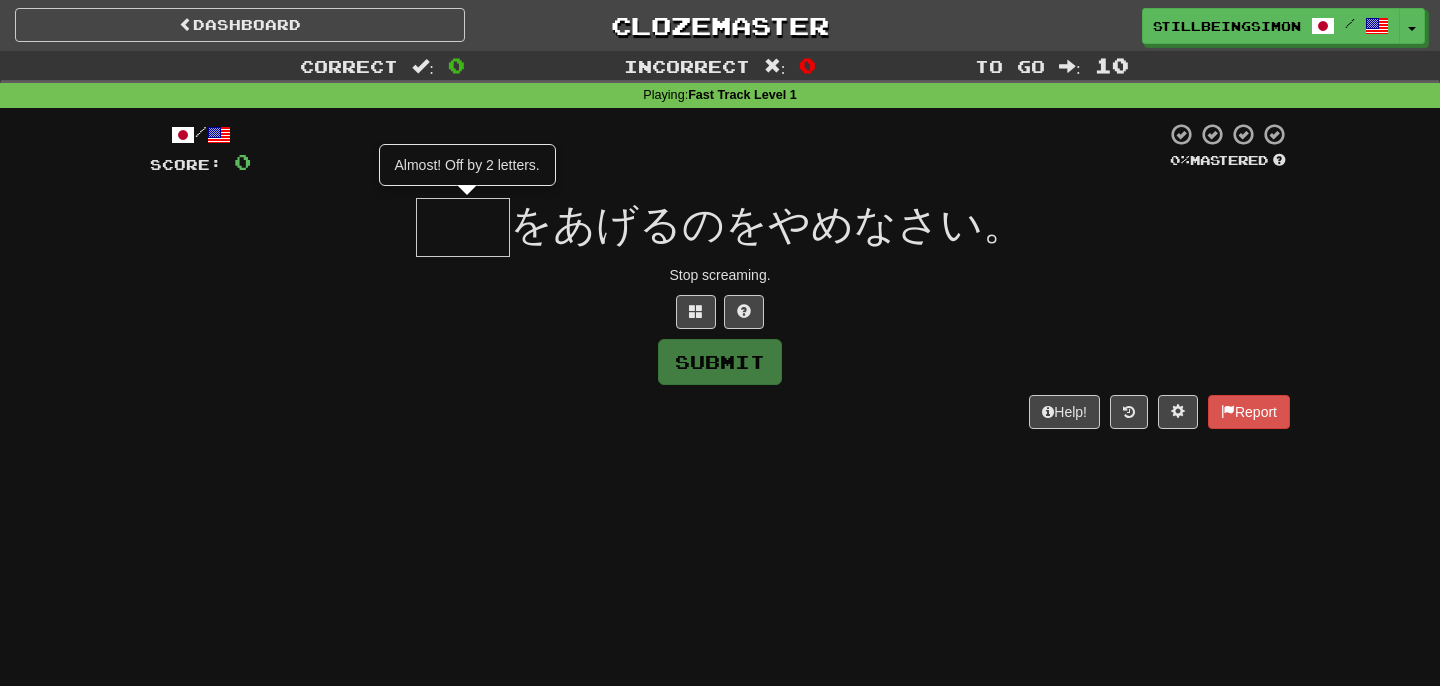 type on "**" 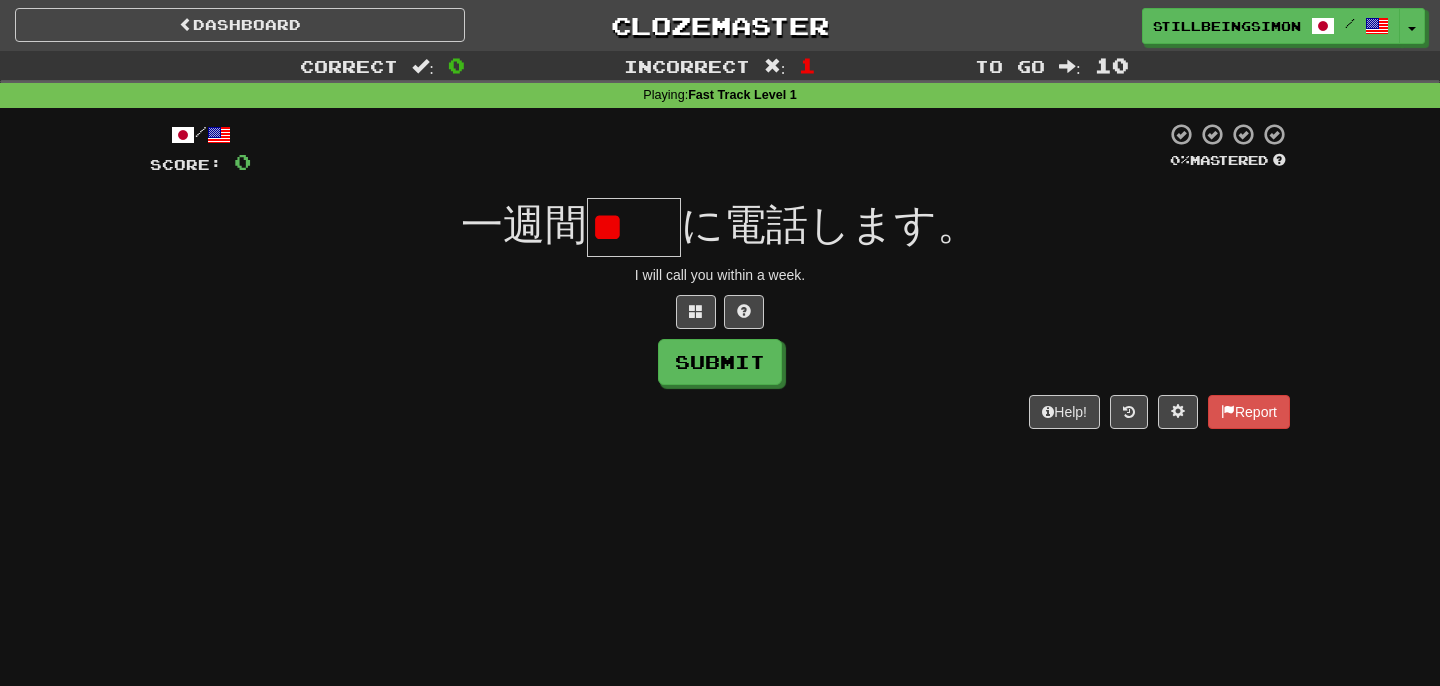 type on "*" 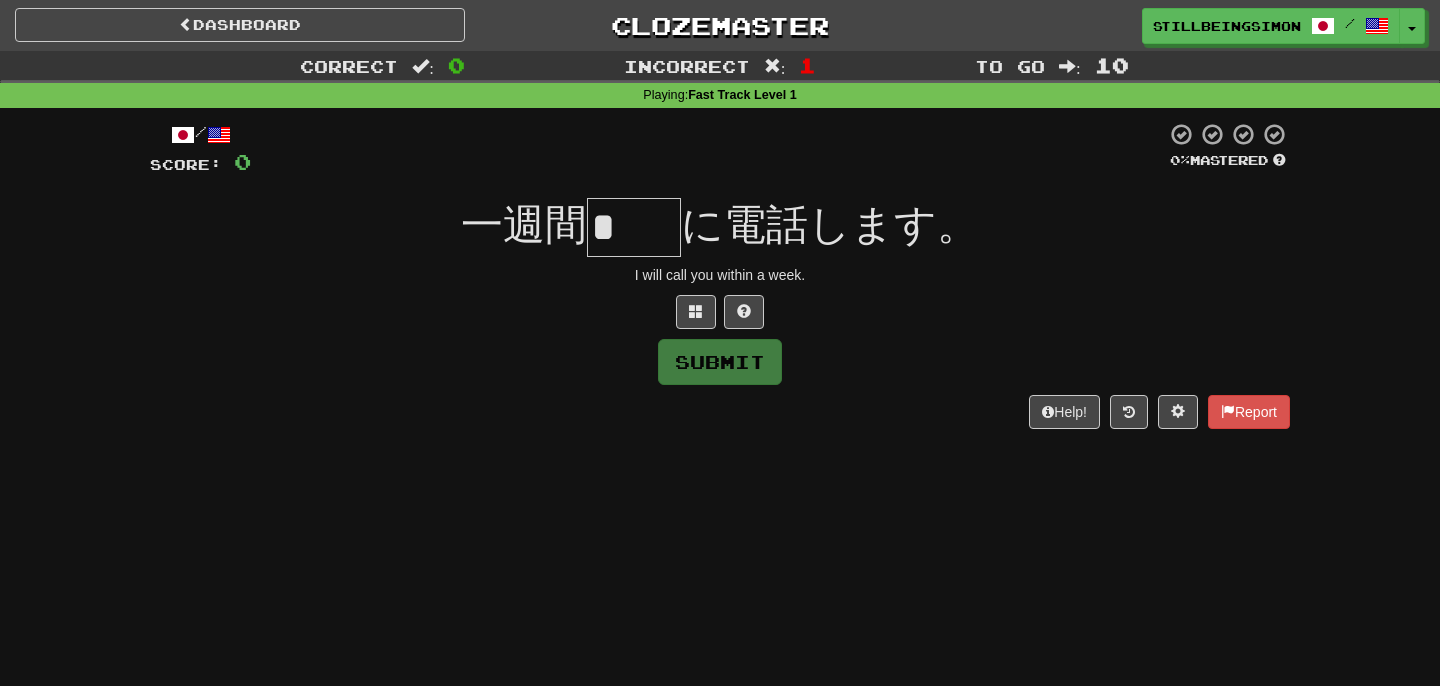 type on "*" 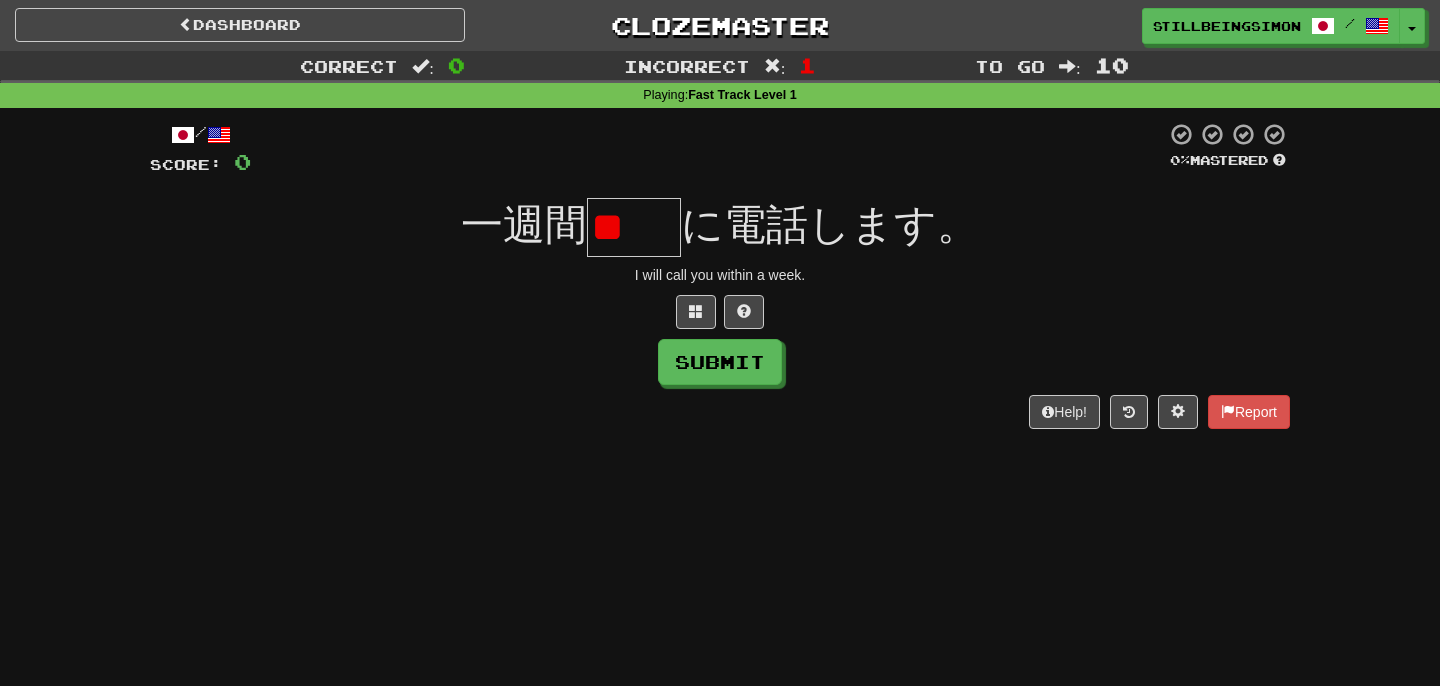type on "*" 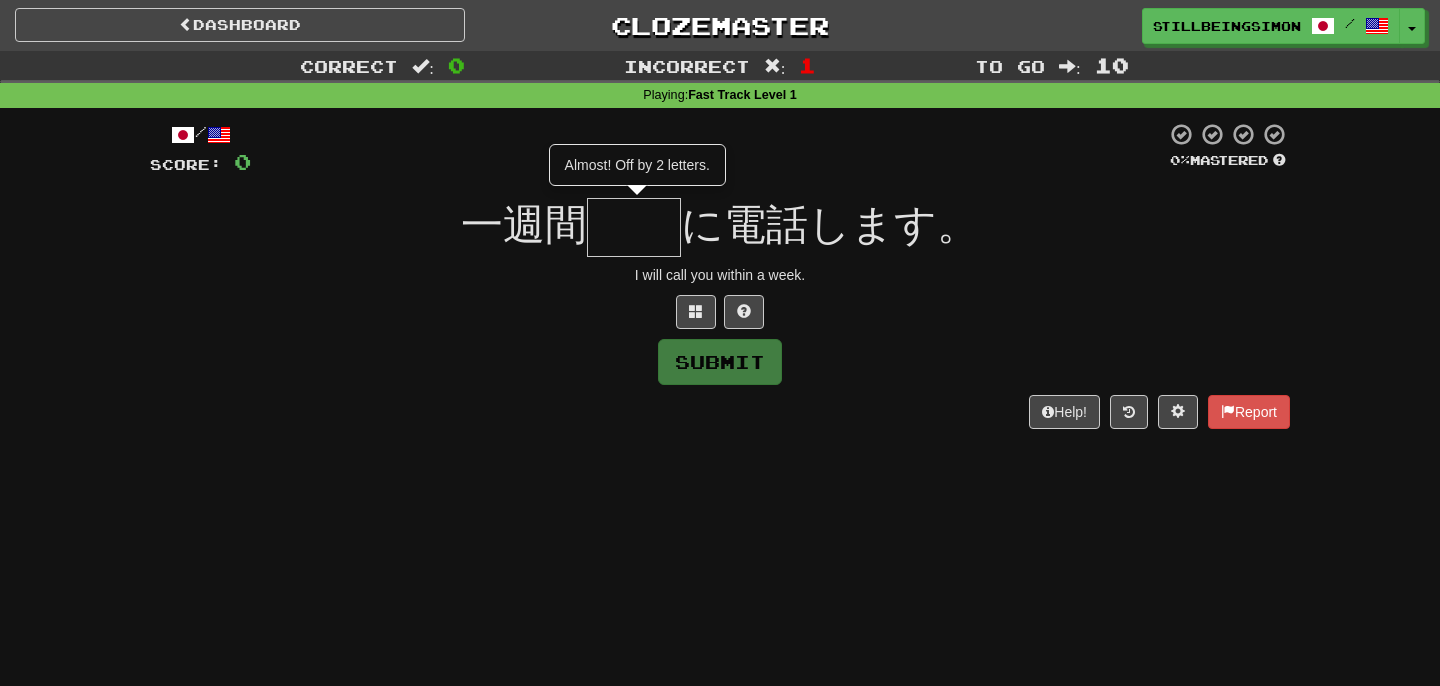type on "**" 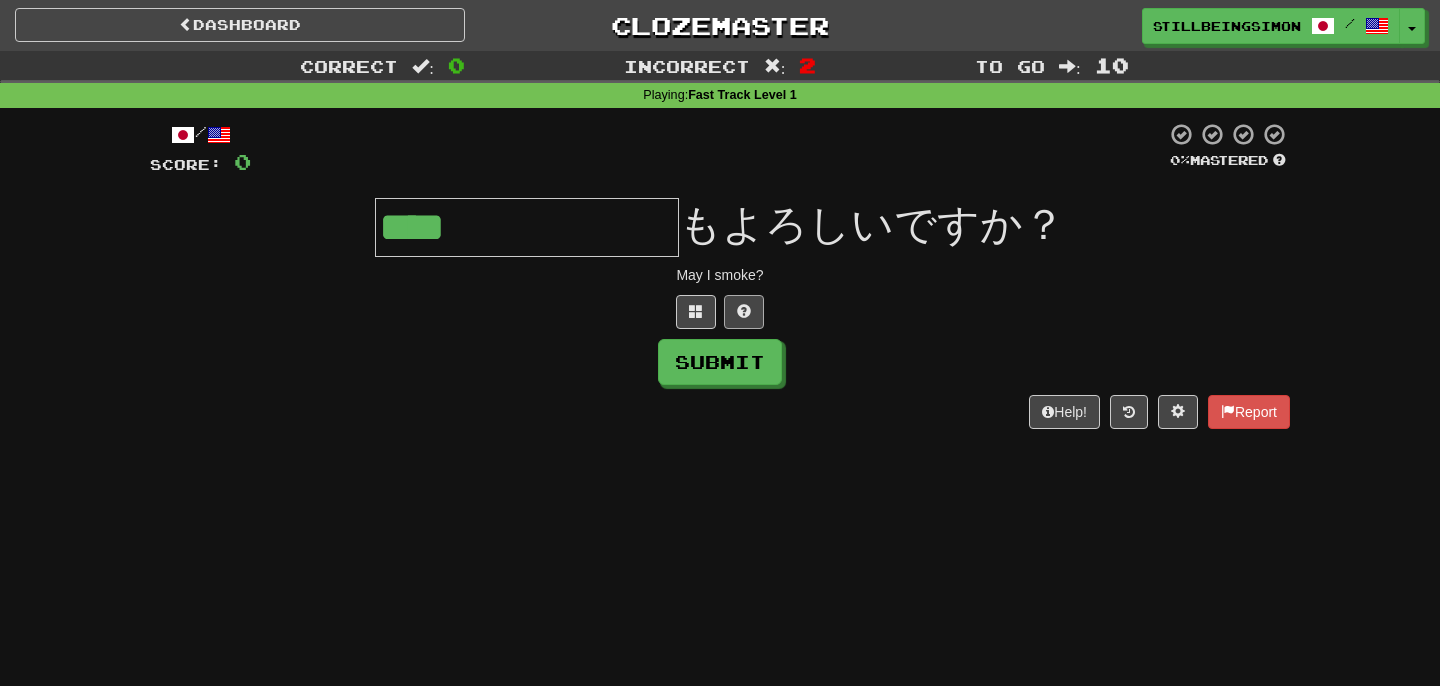 click at bounding box center (744, 312) 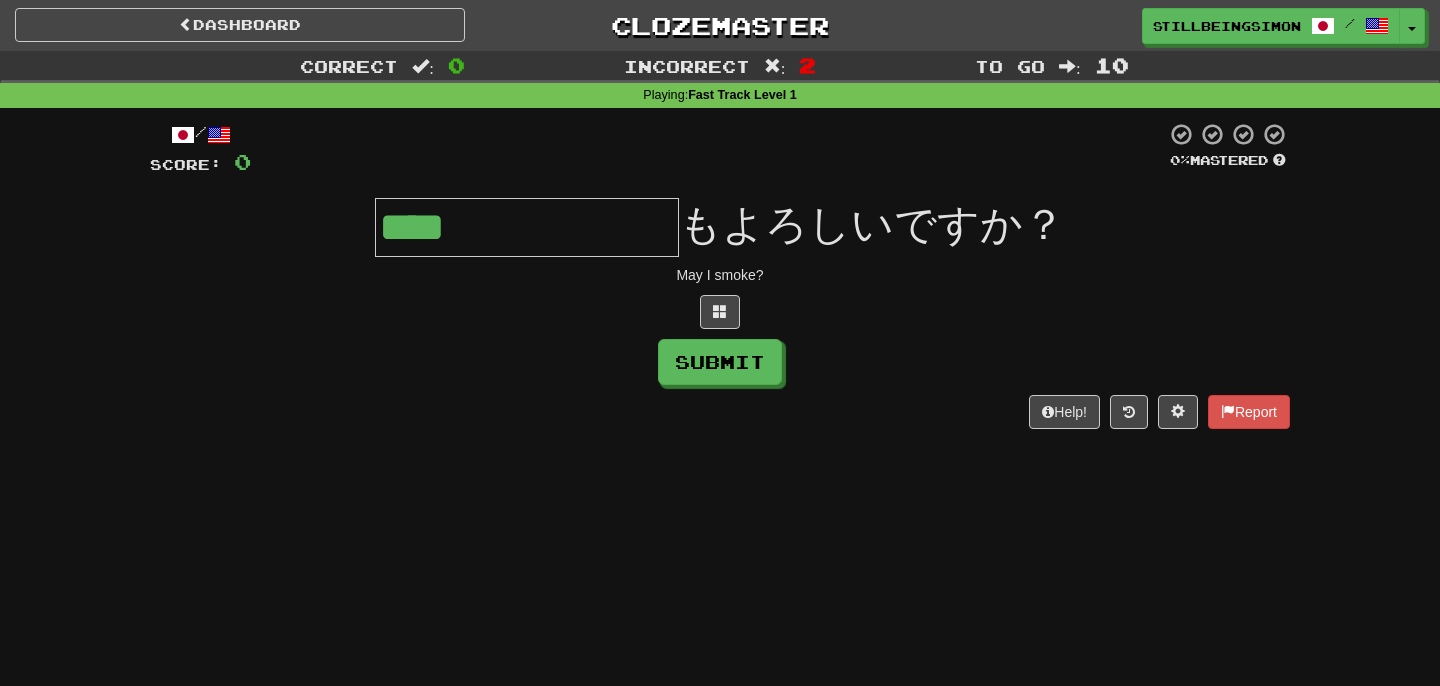 type on "*******" 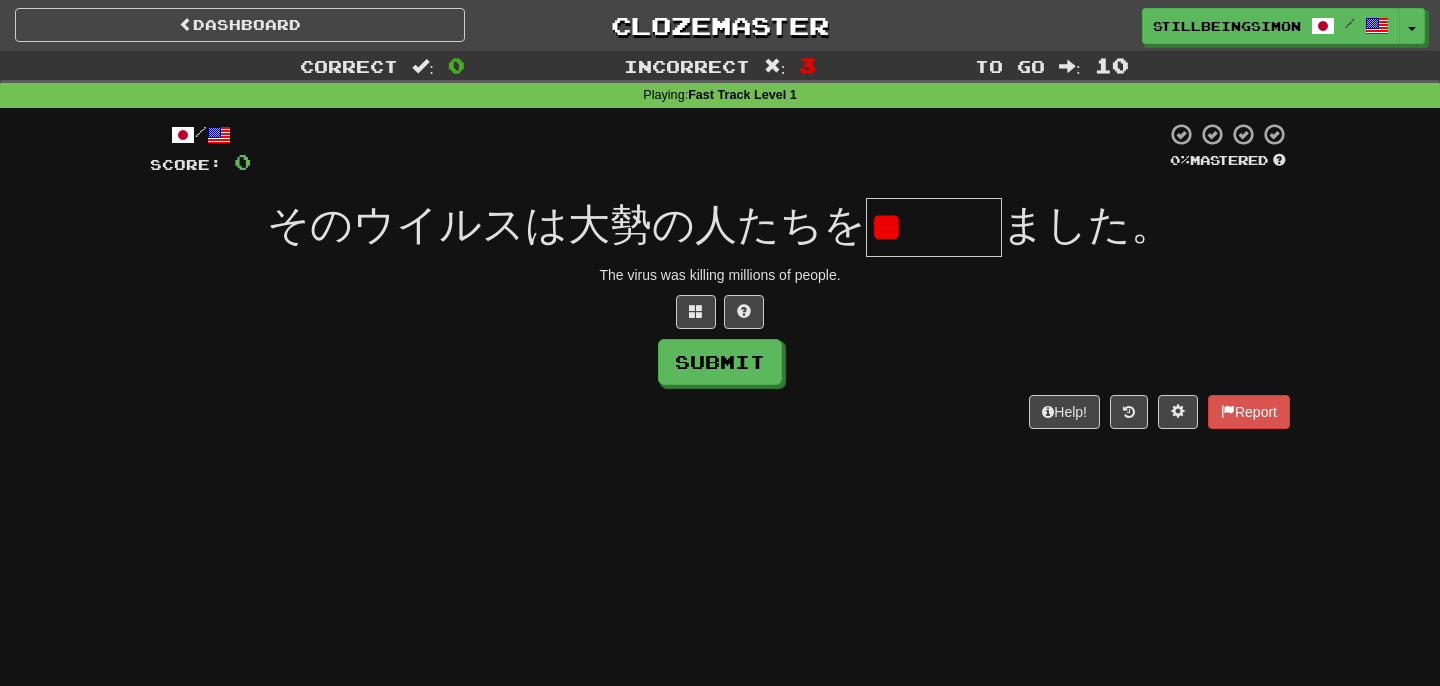 type on "*" 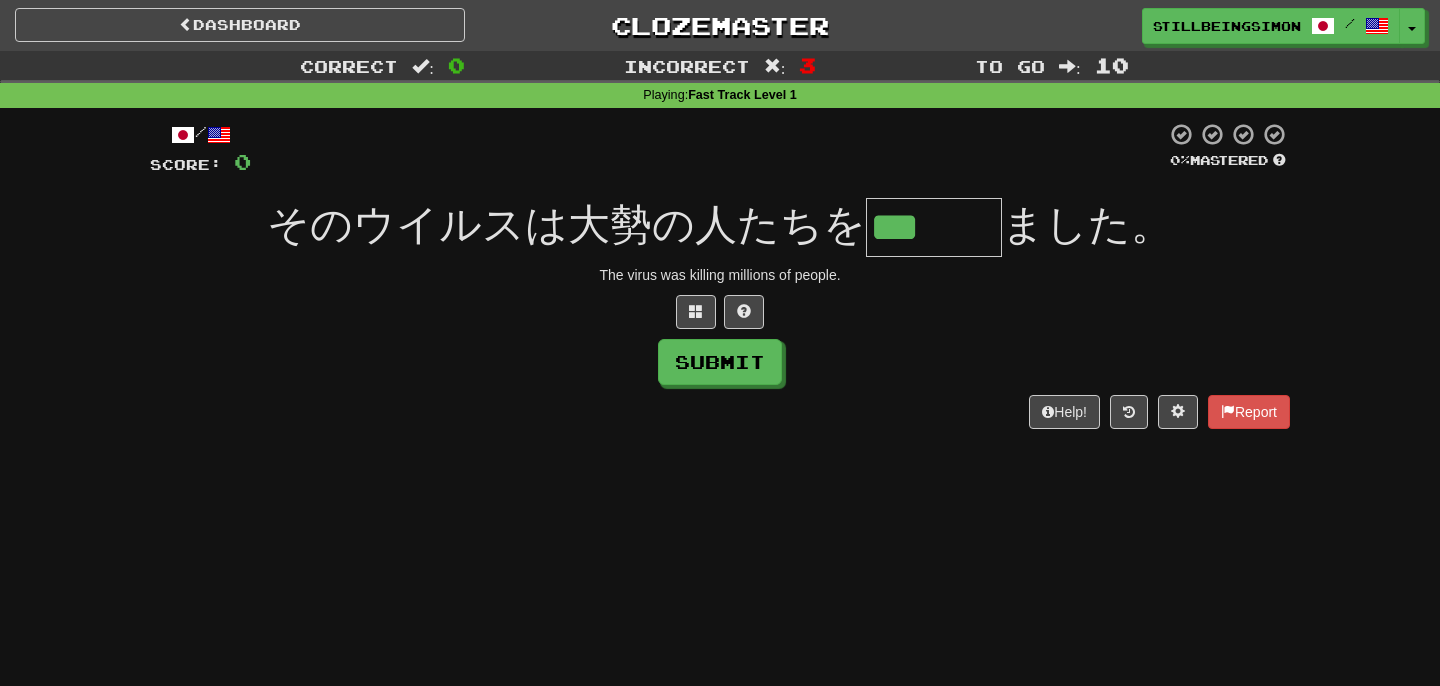 type on "***" 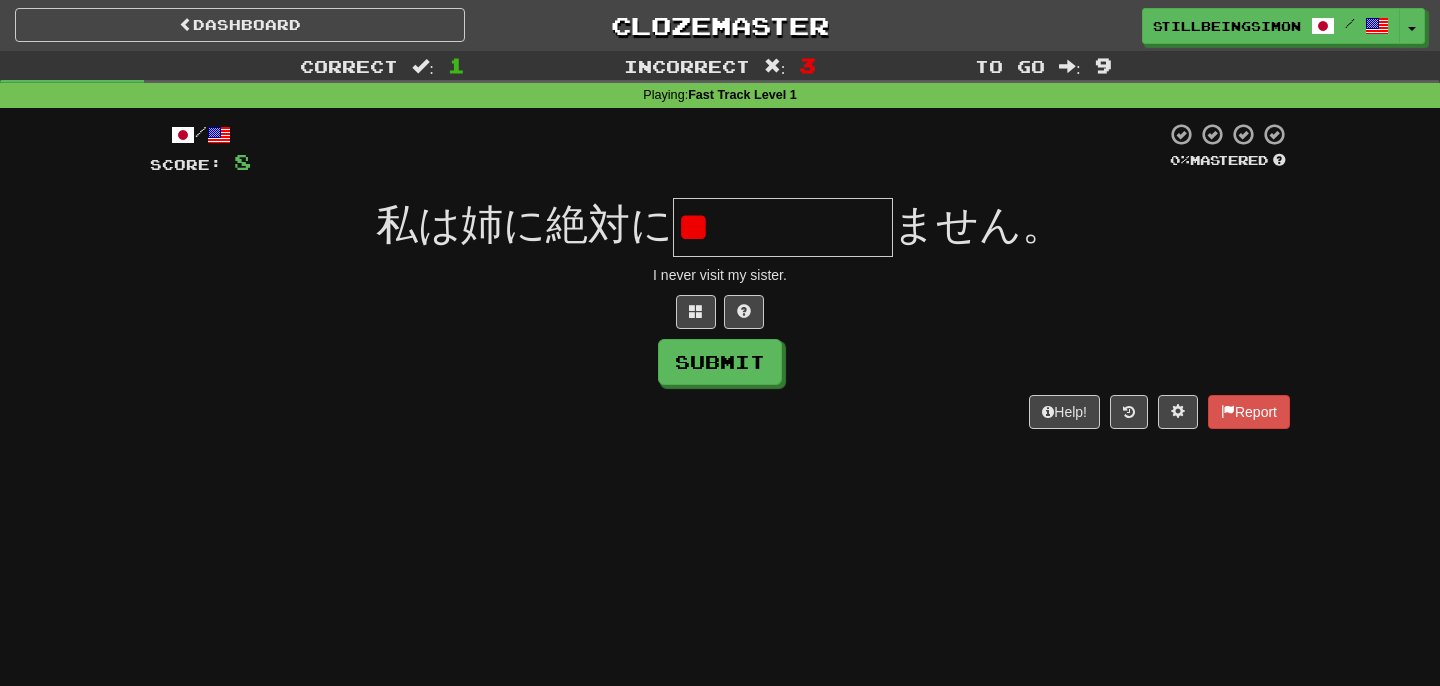 type on "*" 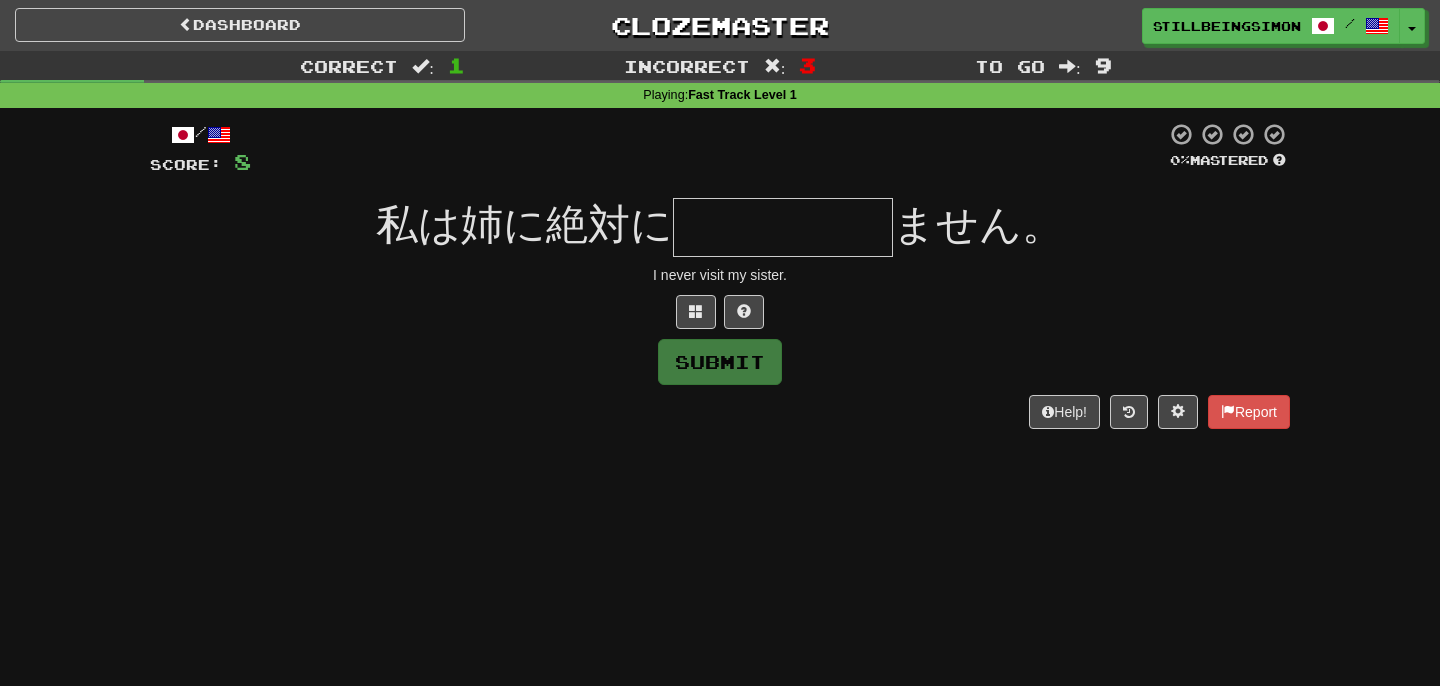 type on "*****" 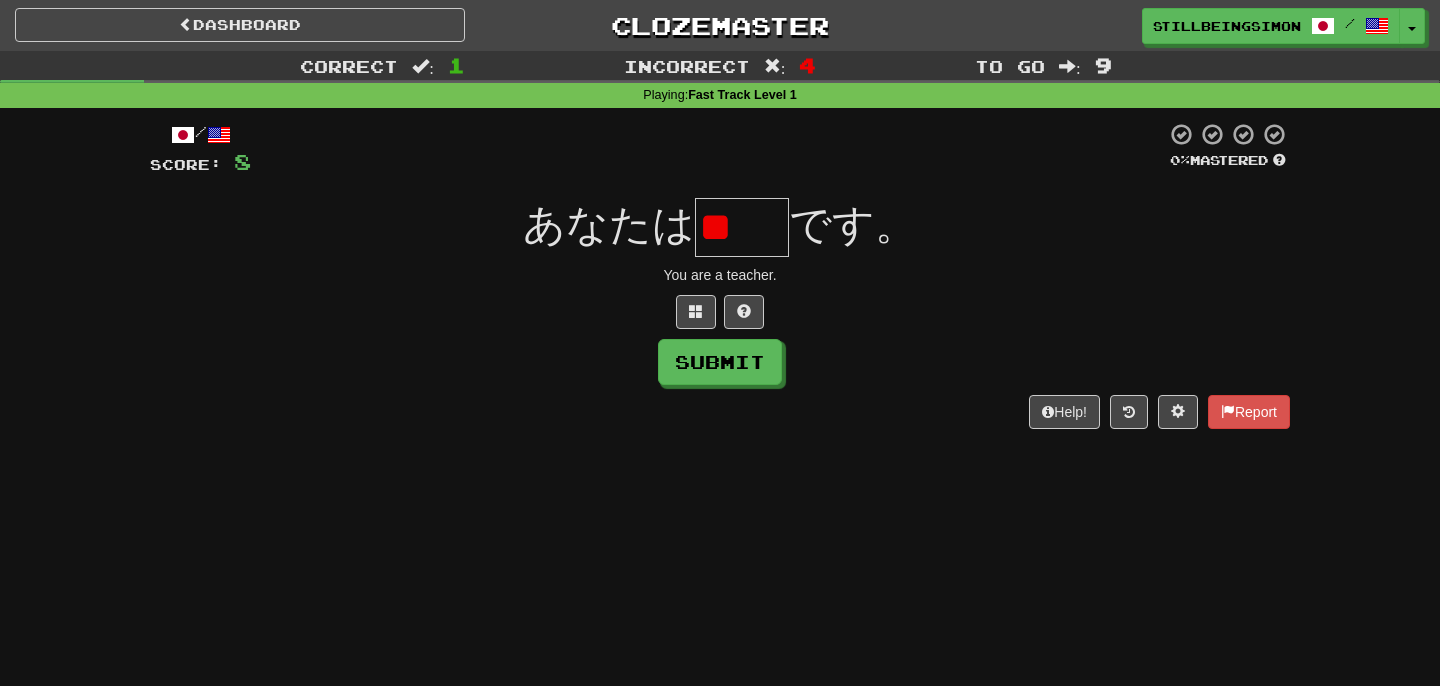 type on "*" 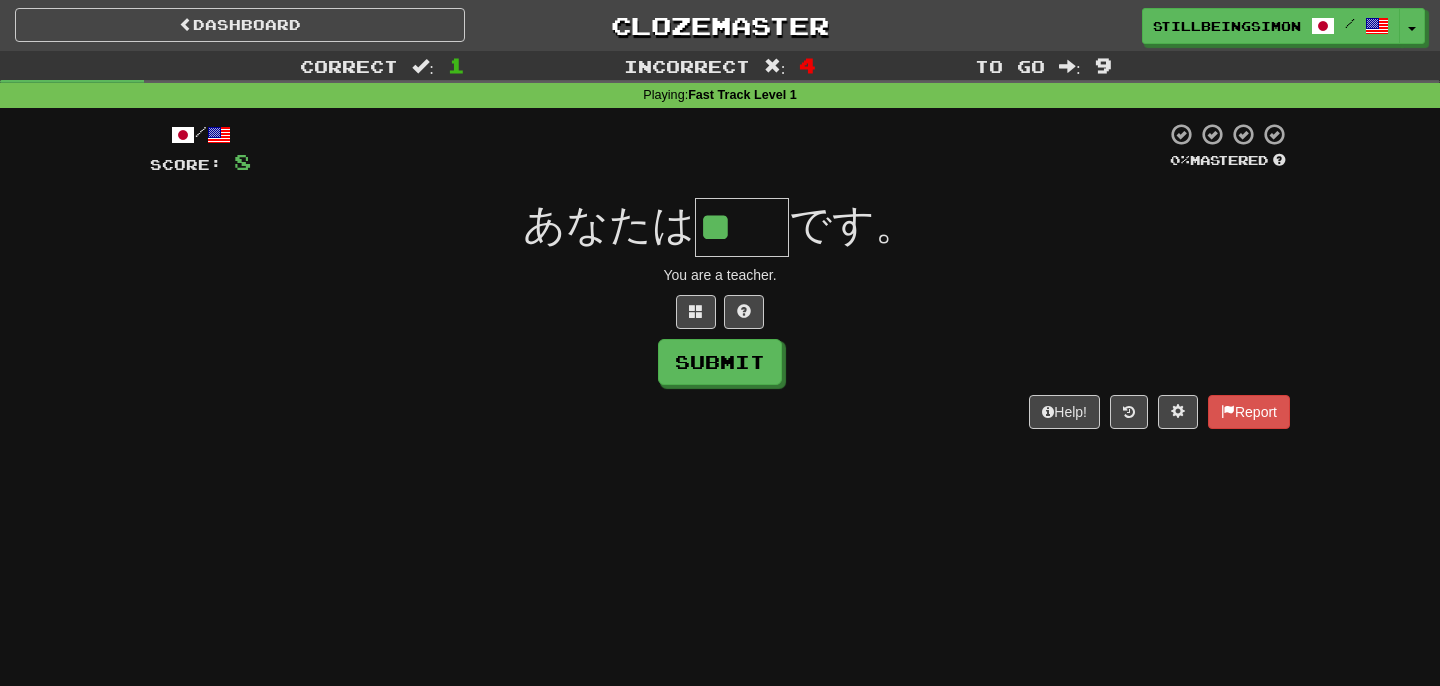 type on "**" 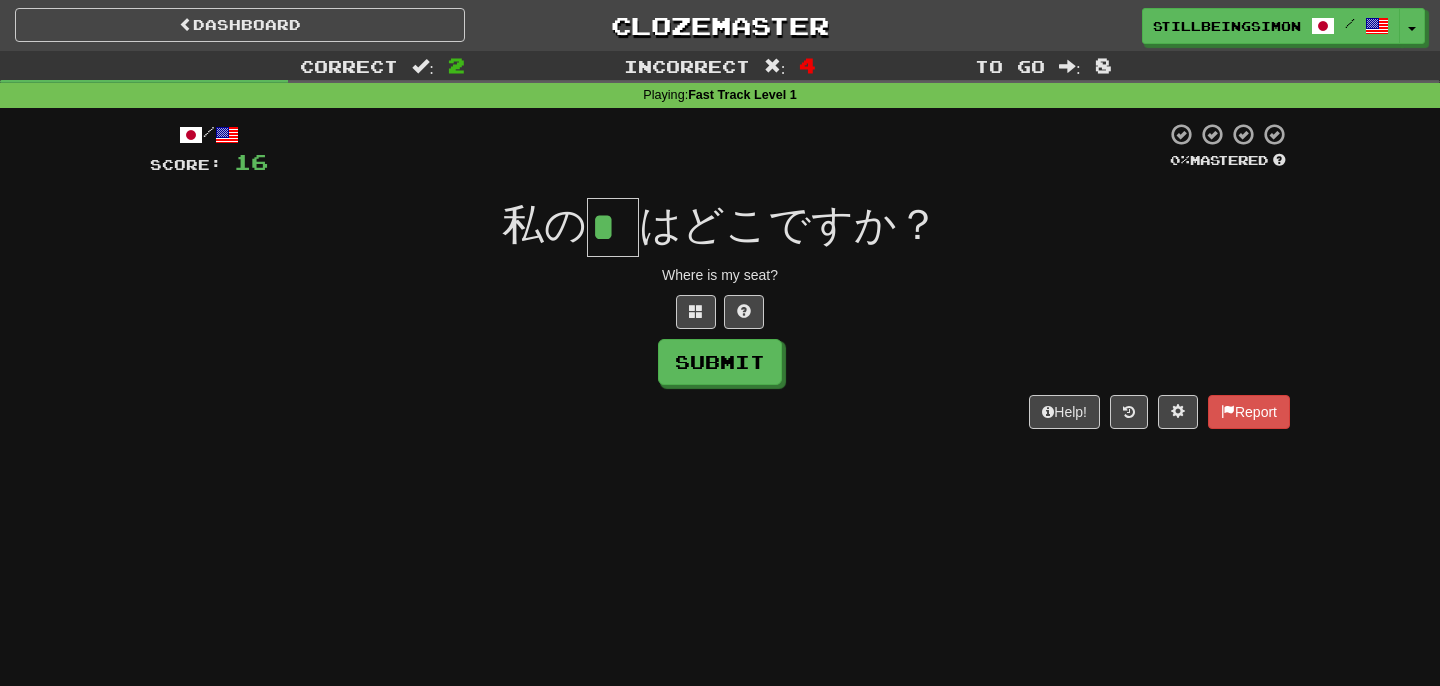 type on "*" 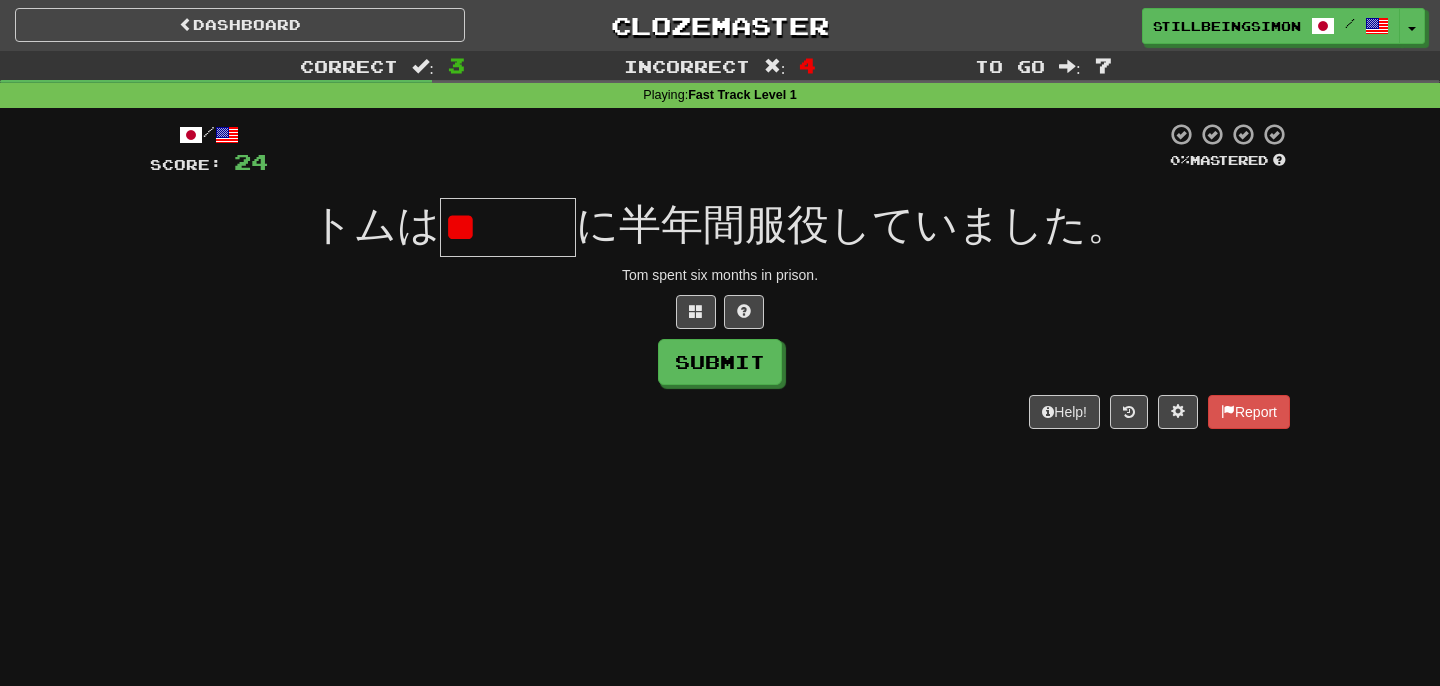 type on "*" 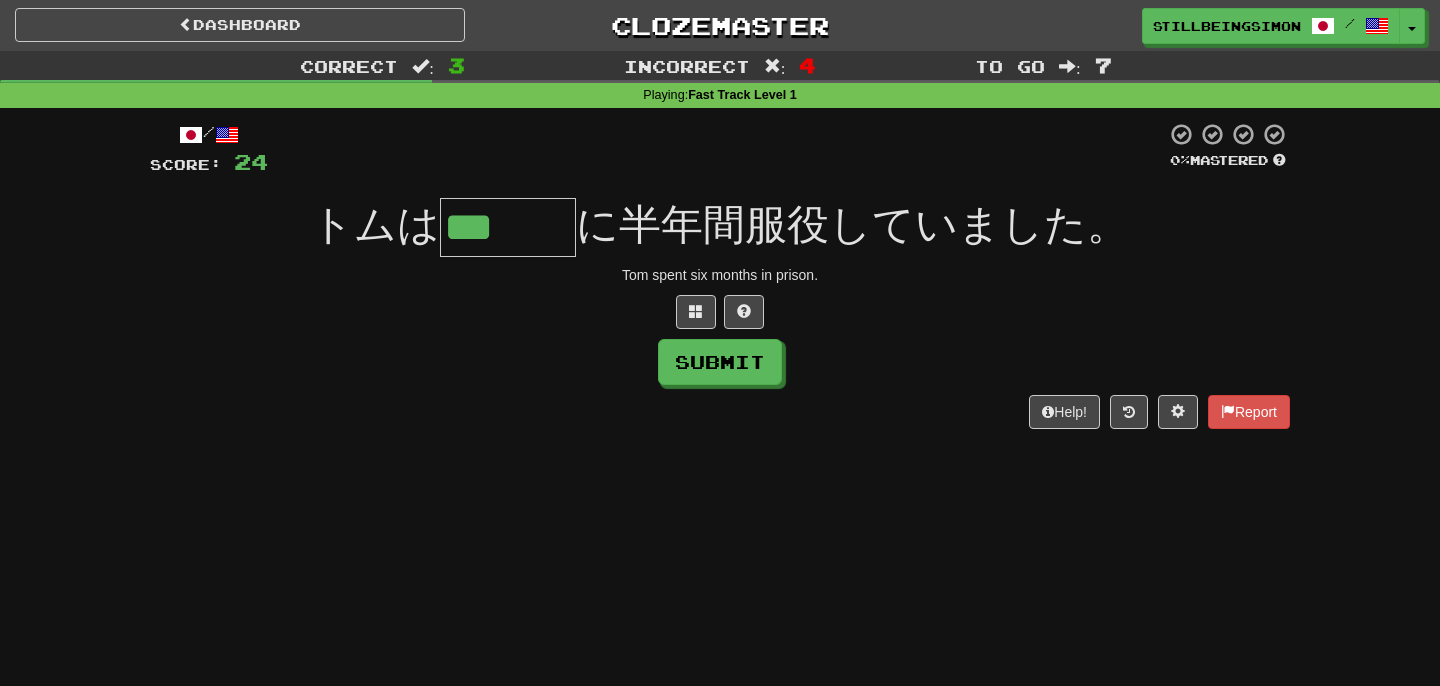 type on "***" 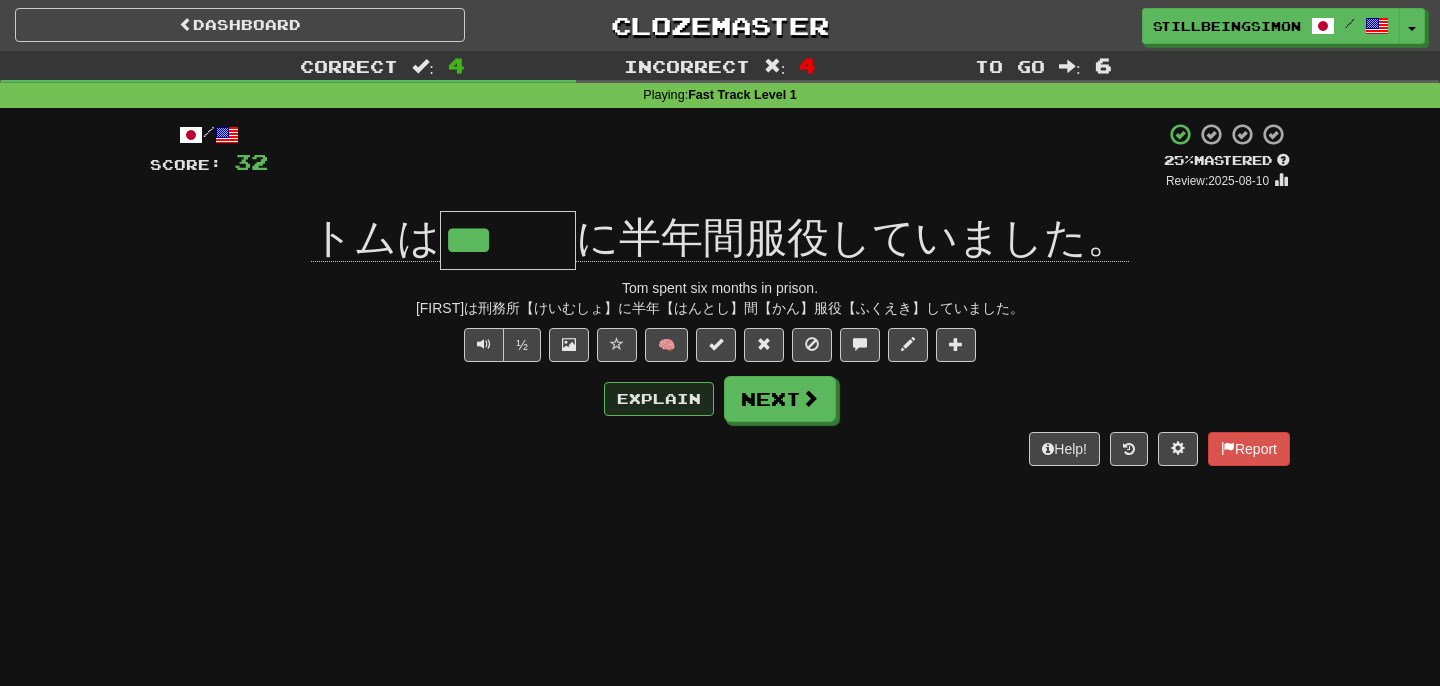 click on "Explain" at bounding box center (659, 399) 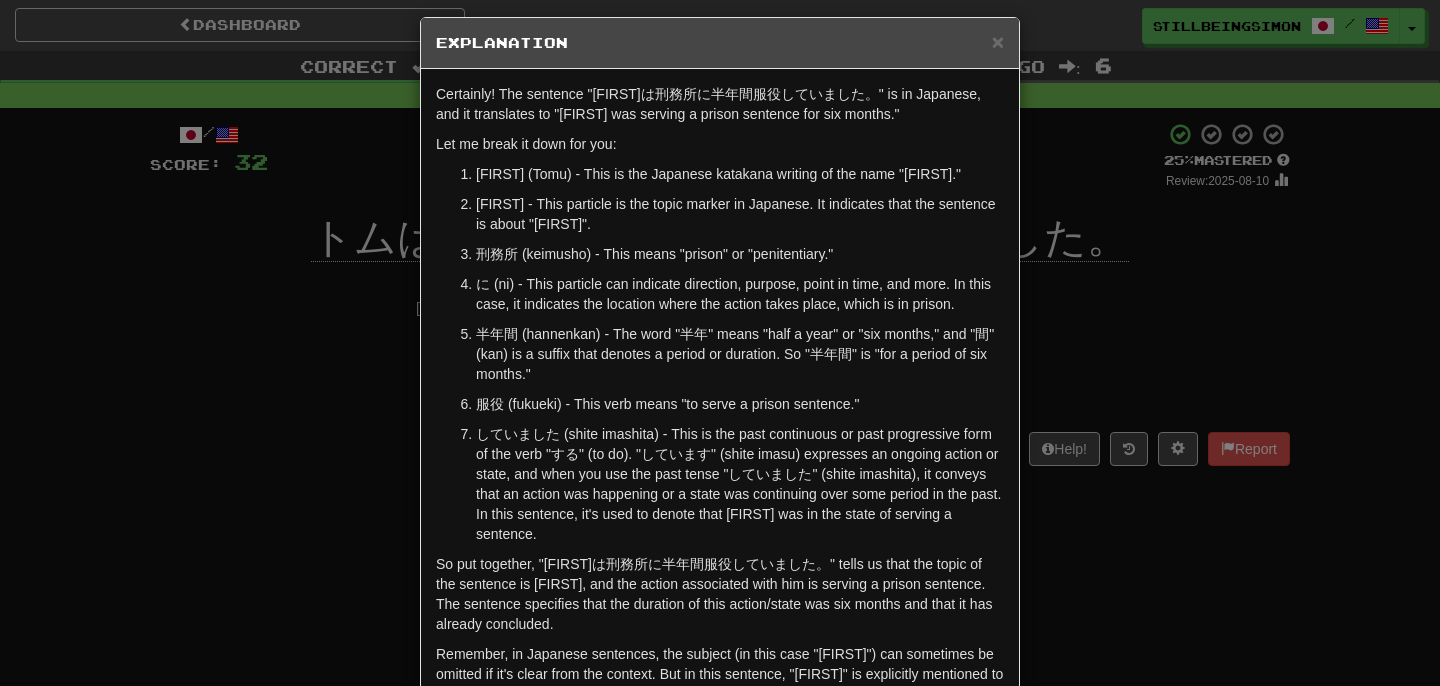 scroll, scrollTop: 14, scrollLeft: 0, axis: vertical 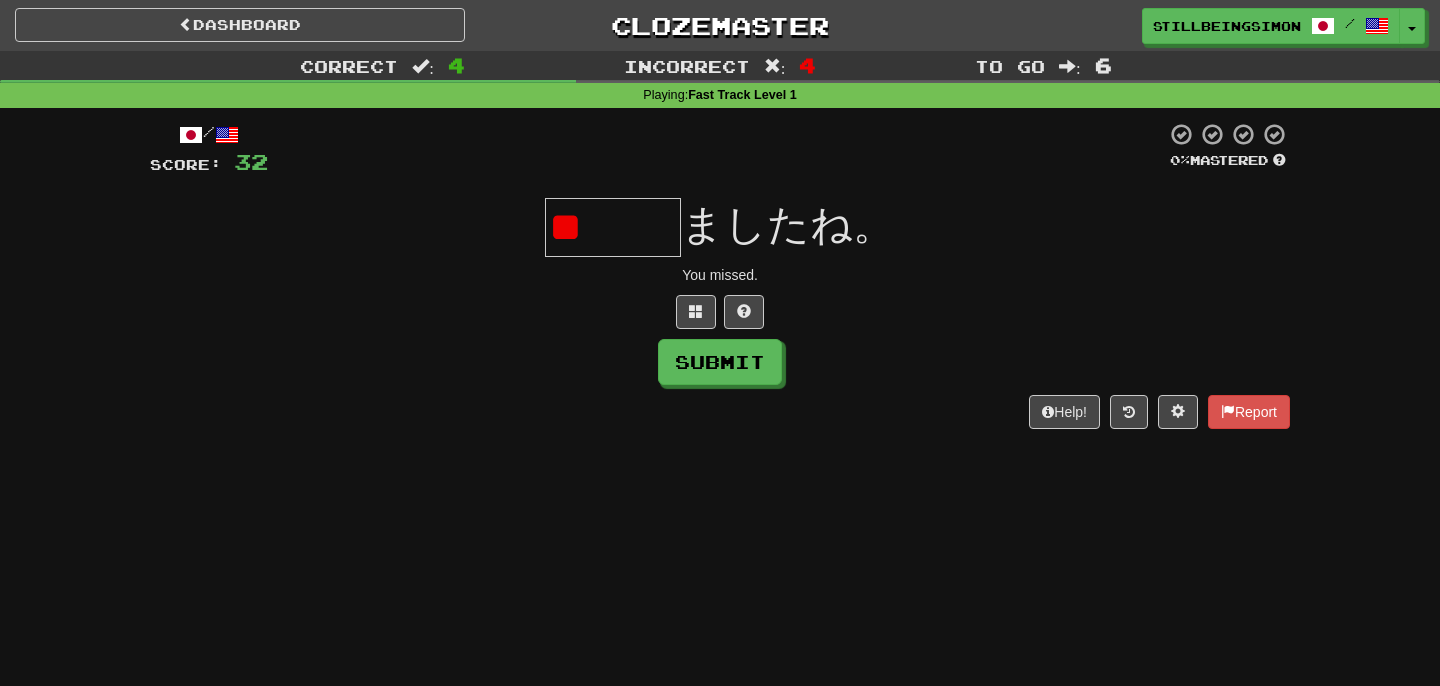 type on "*" 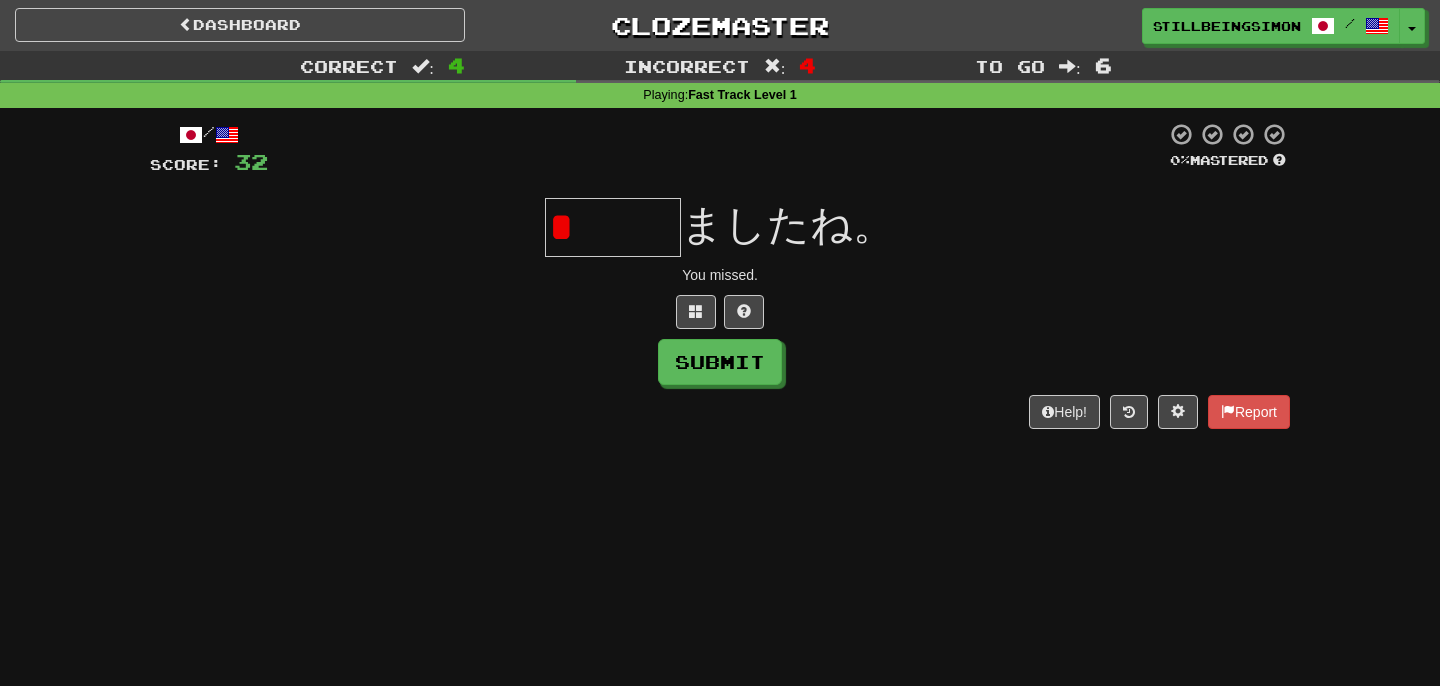 type on "*" 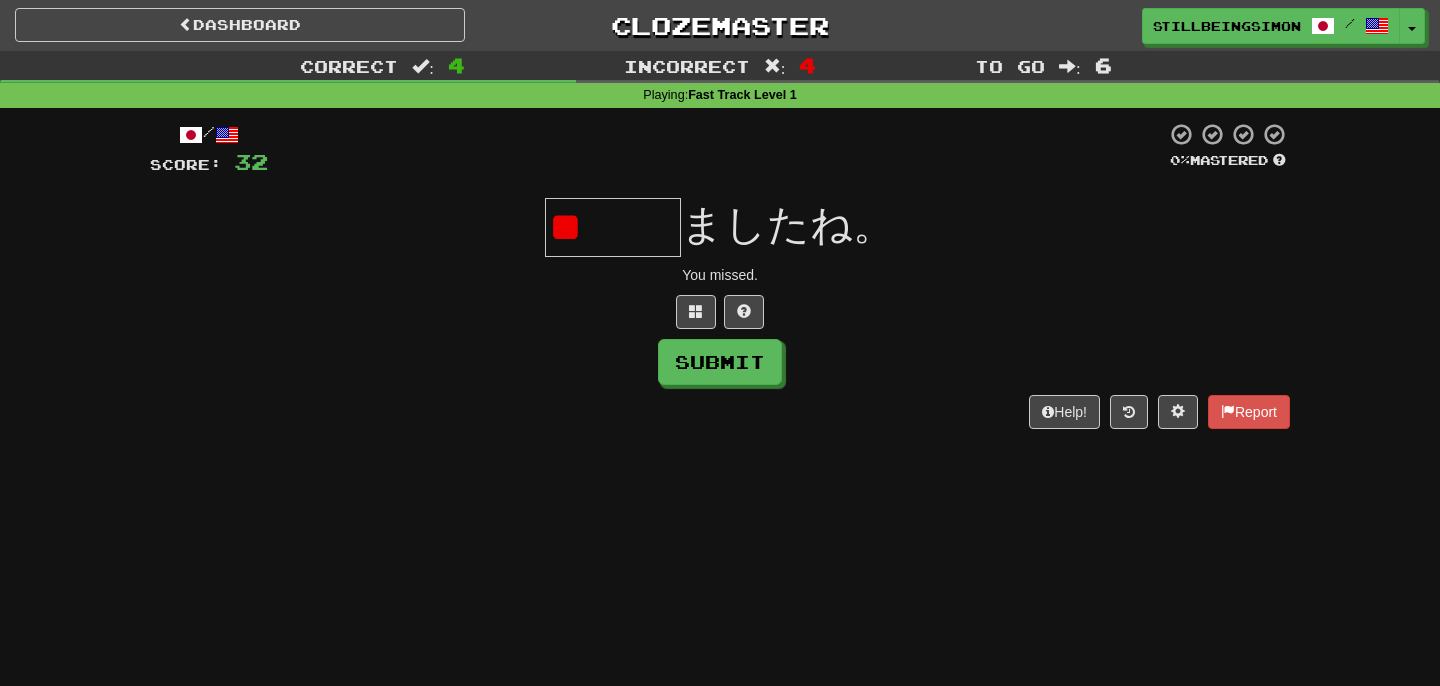 type on "*" 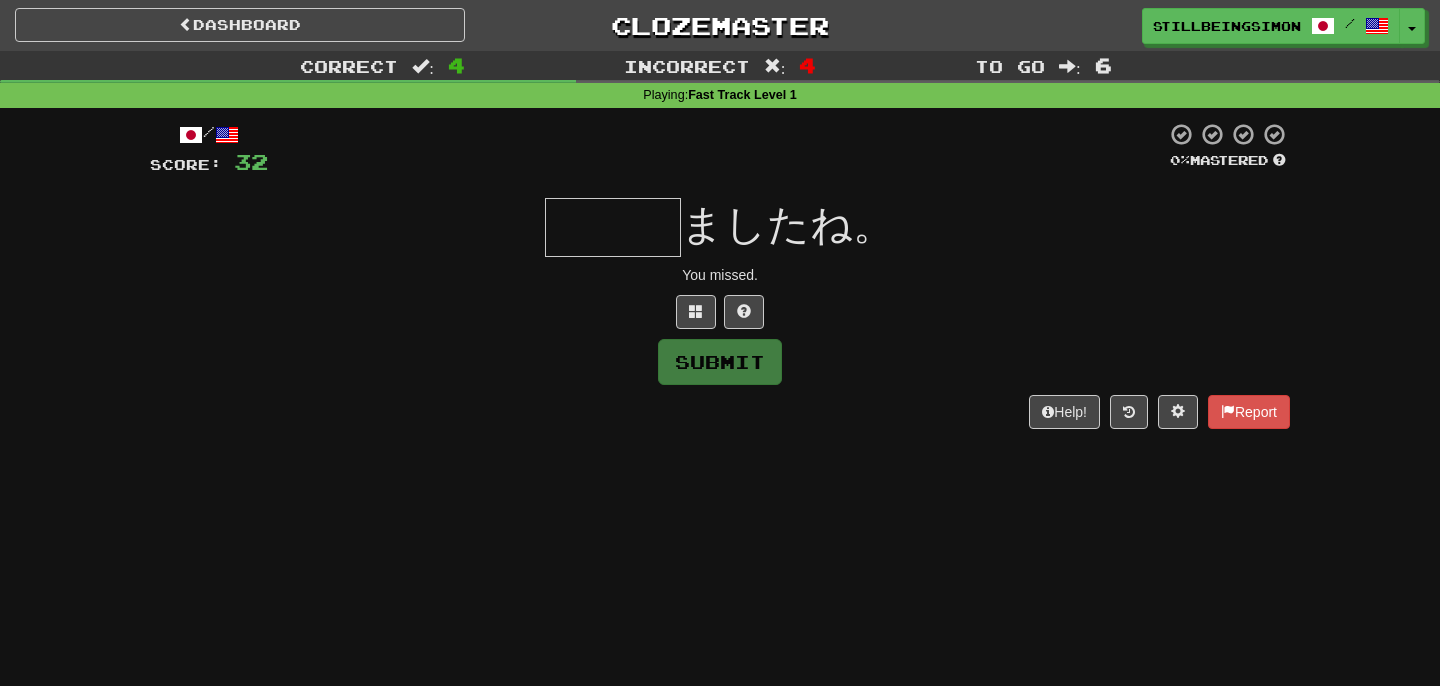 type on "***" 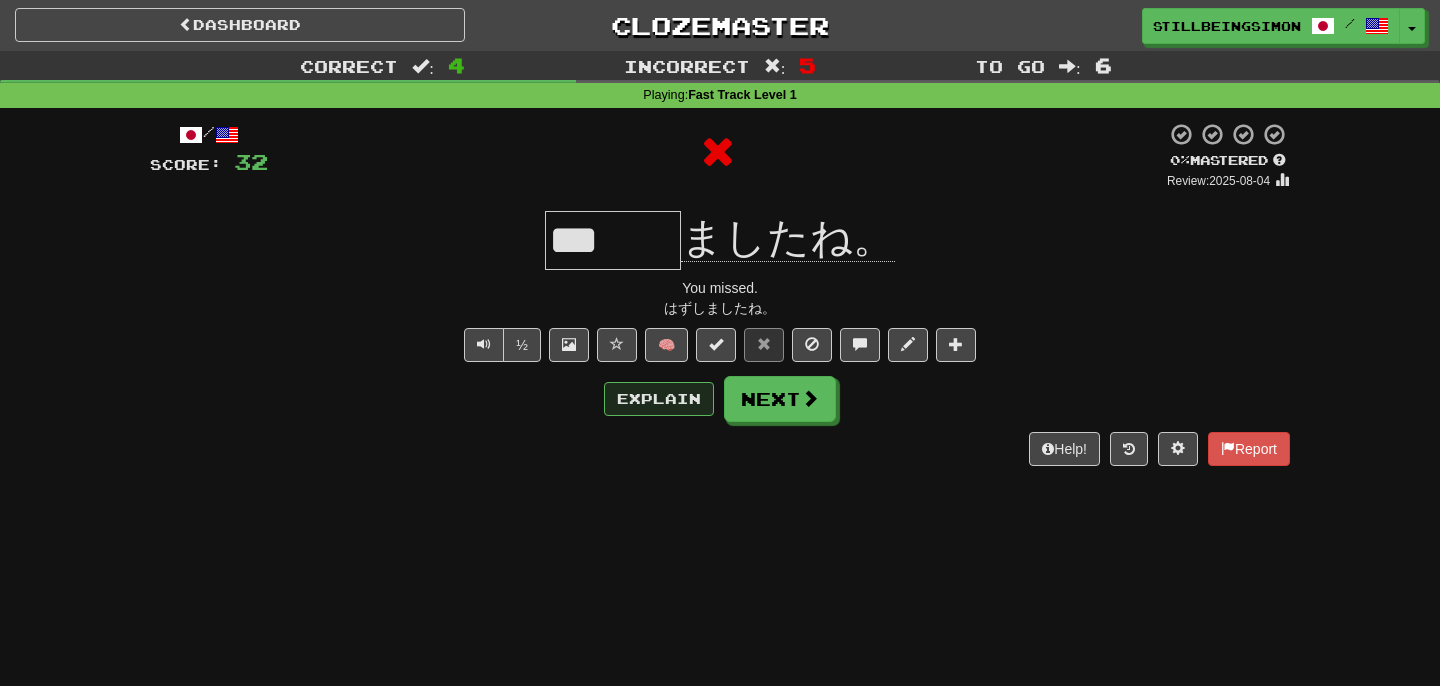 click on "Explain" at bounding box center (659, 399) 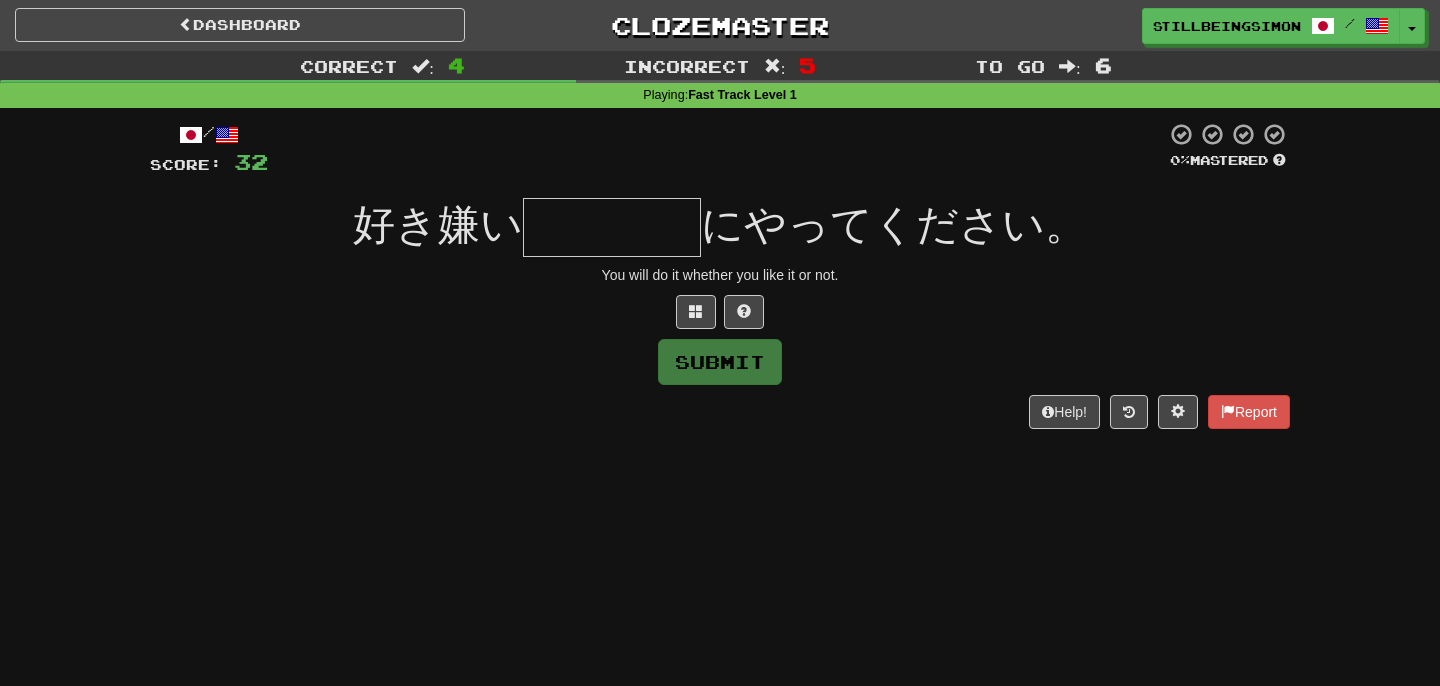 type on "*" 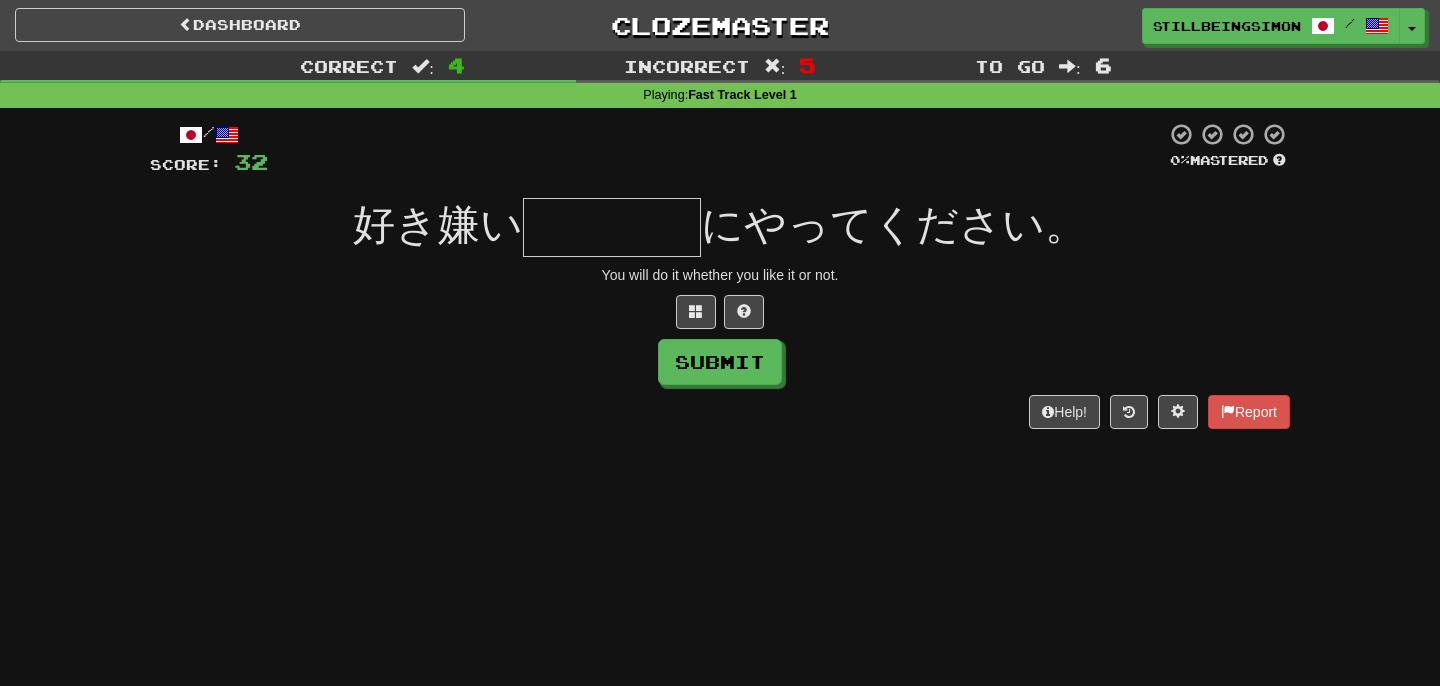 type on "*" 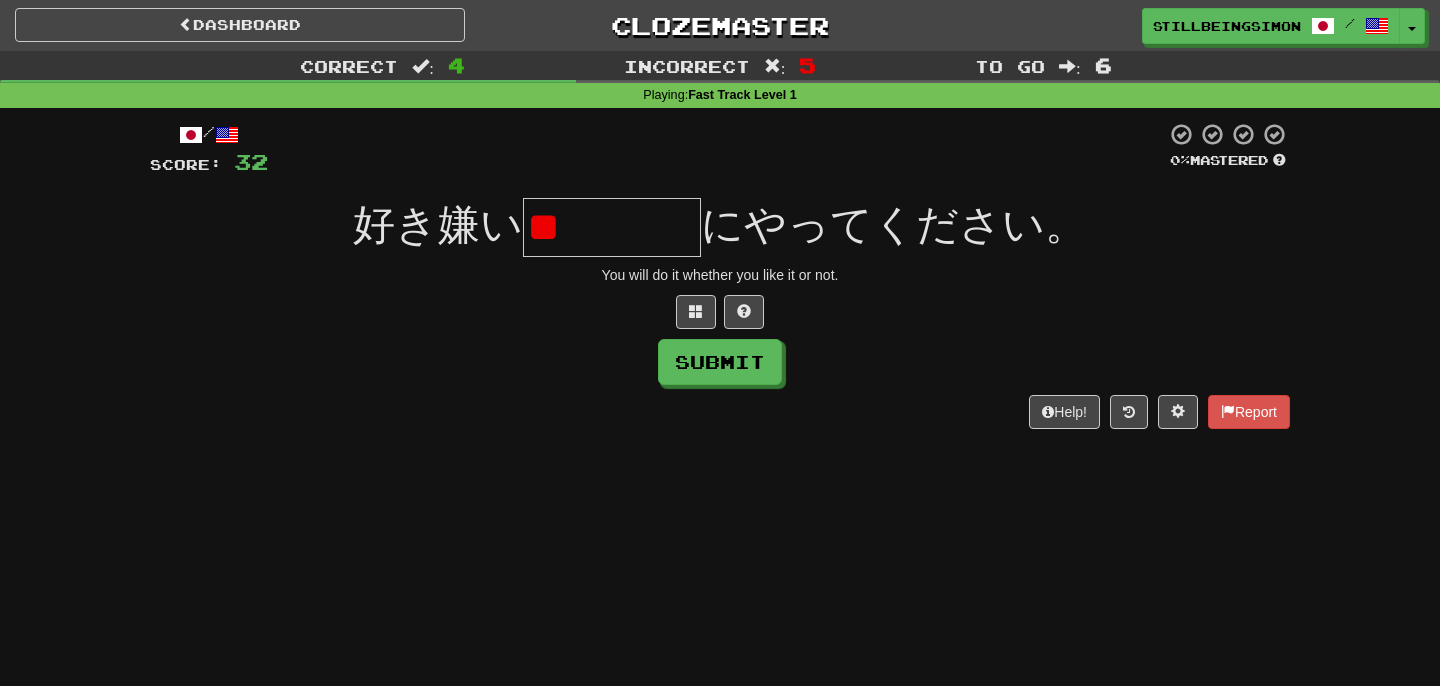 type on "*" 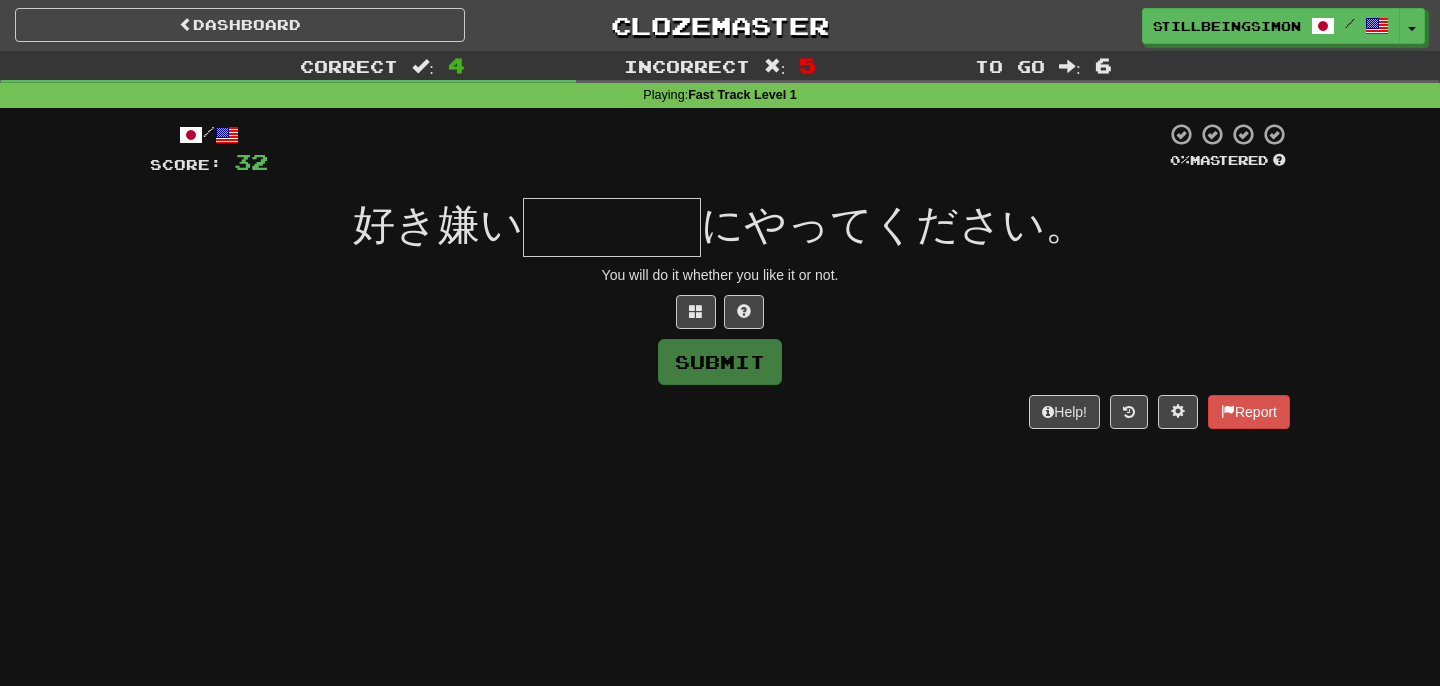 type on "****" 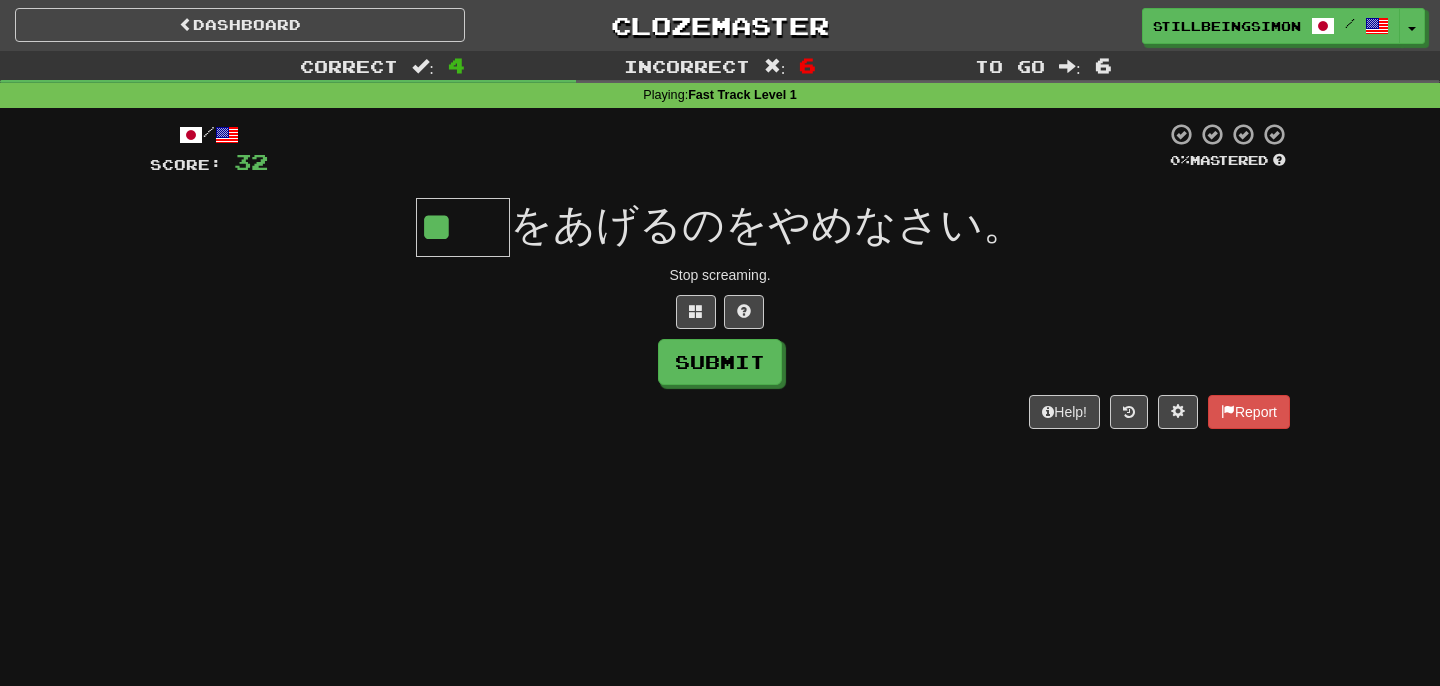 type on "**" 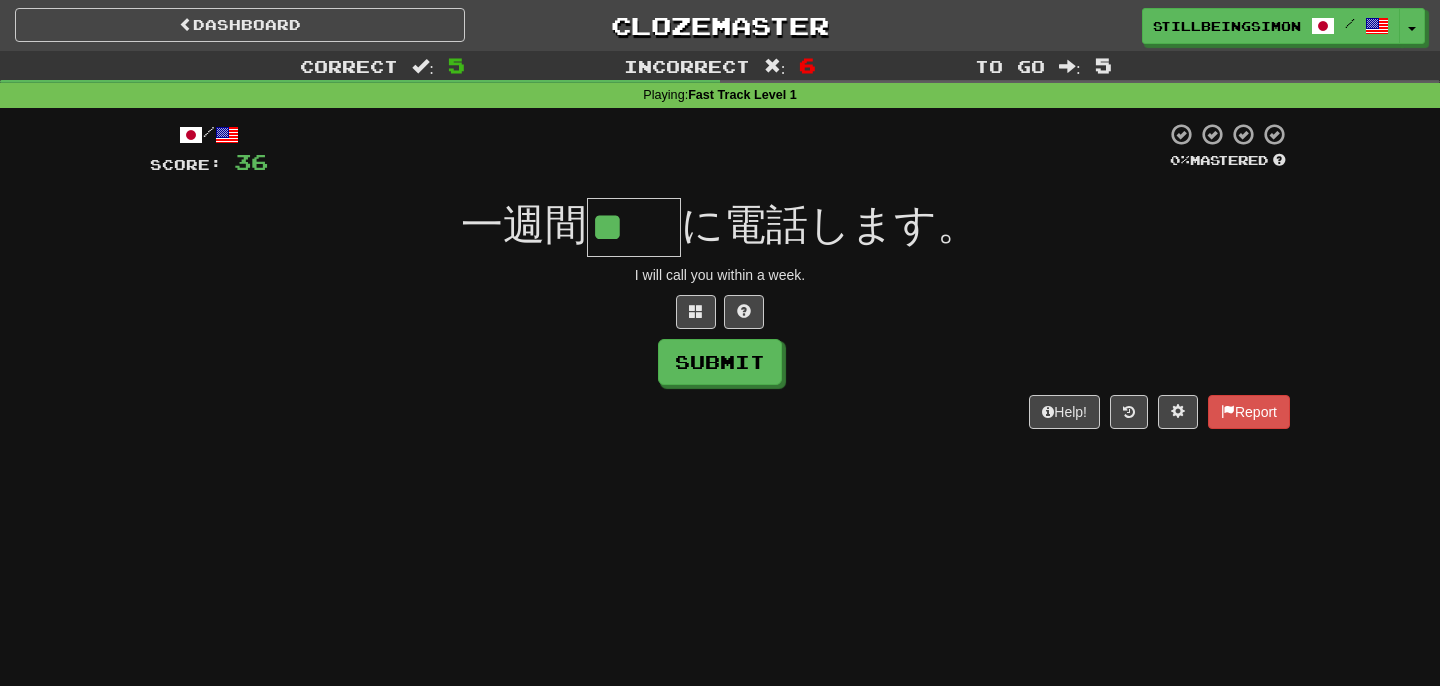 type on "**" 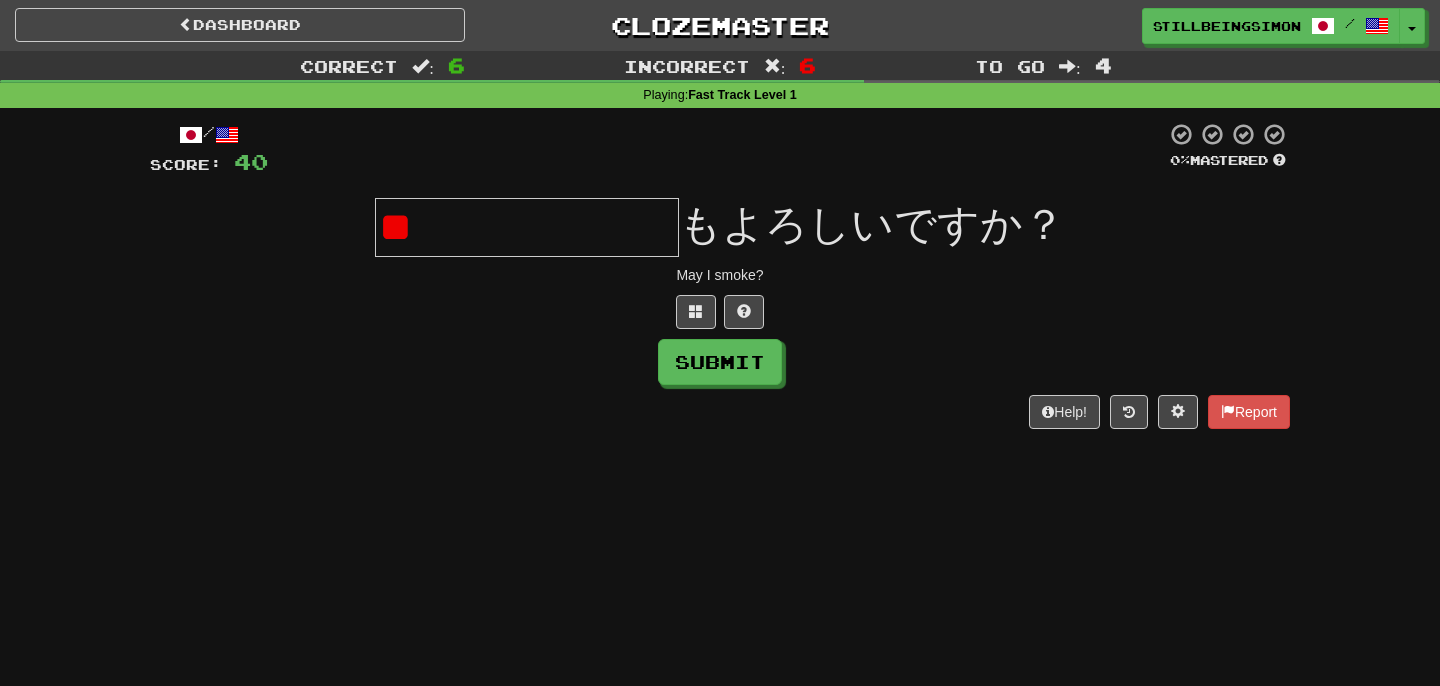 type on "*" 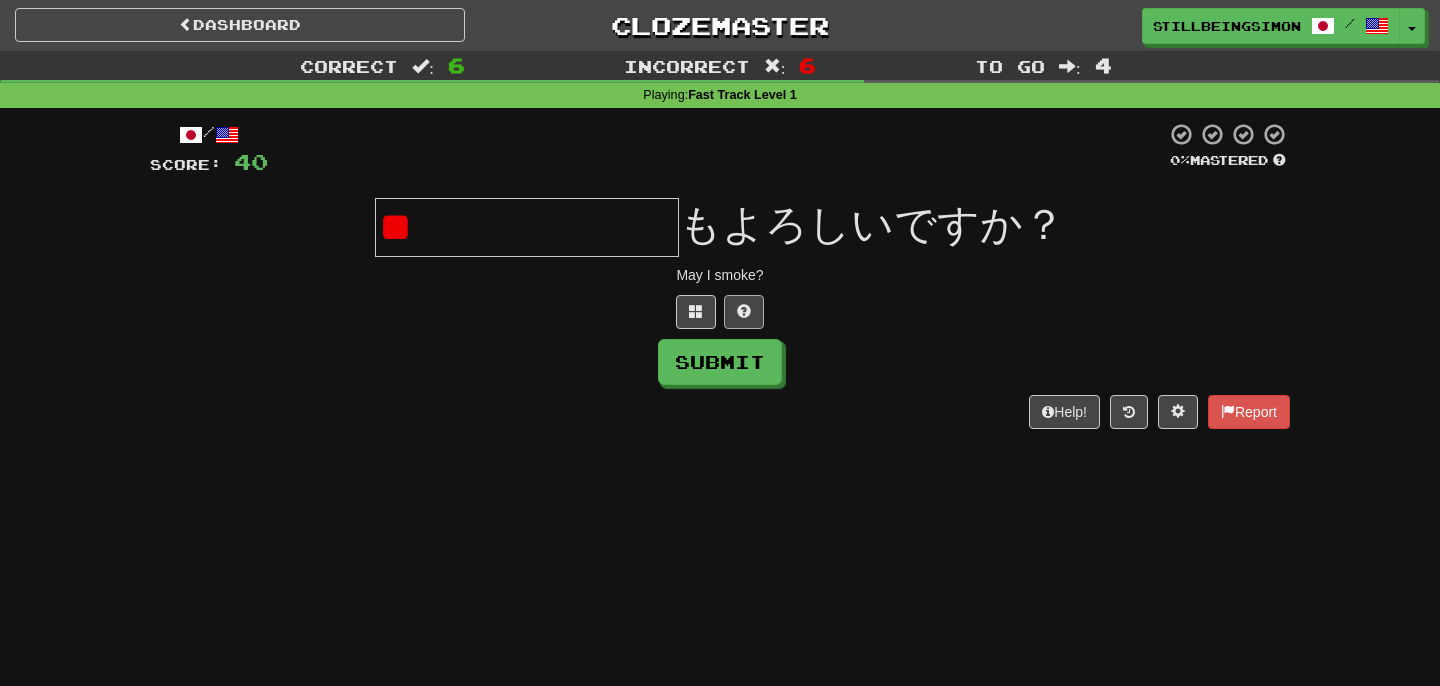click at bounding box center [744, 311] 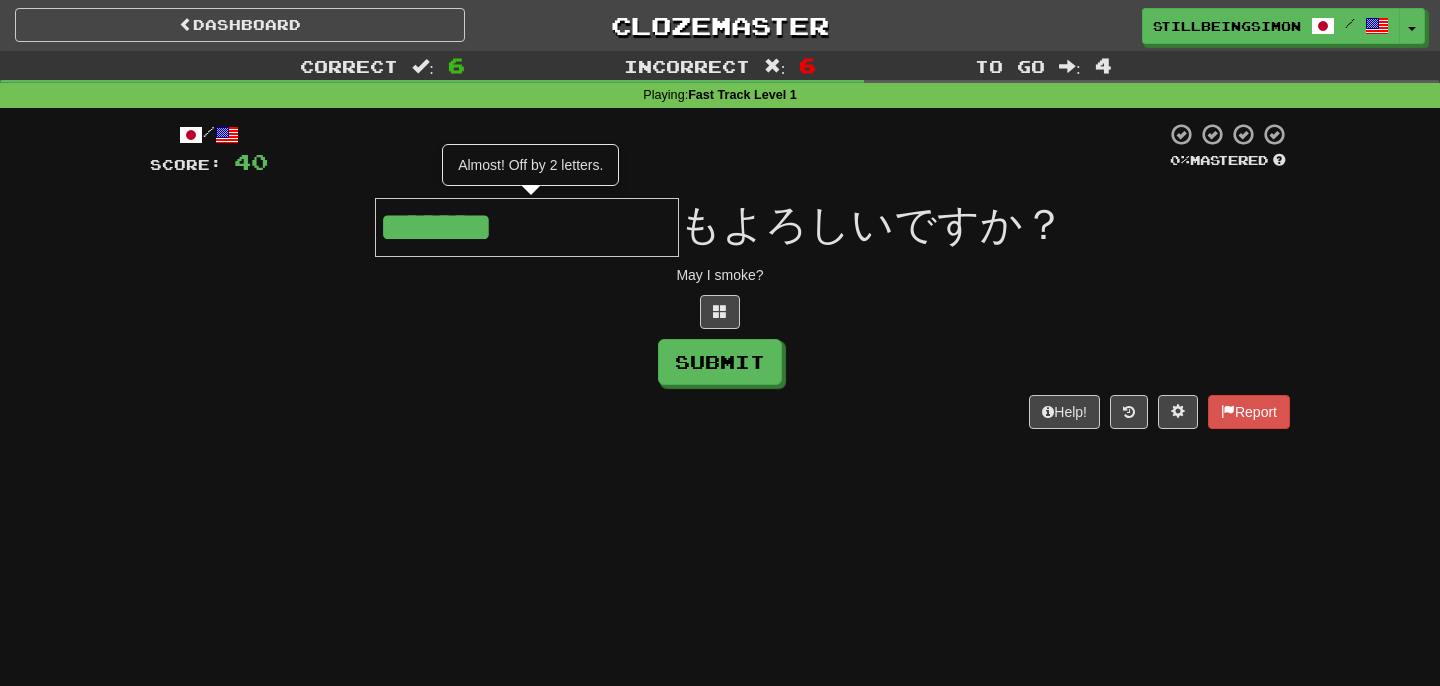 type on "*******" 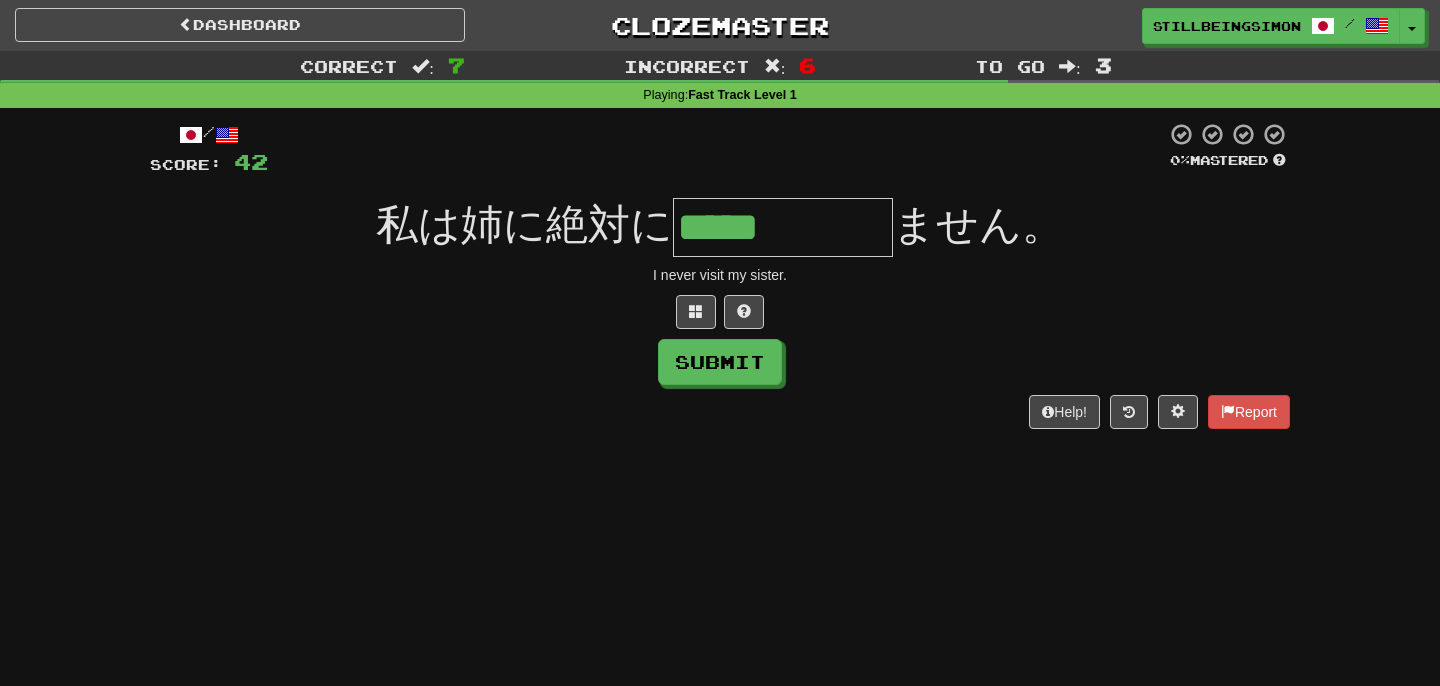 type on "*****" 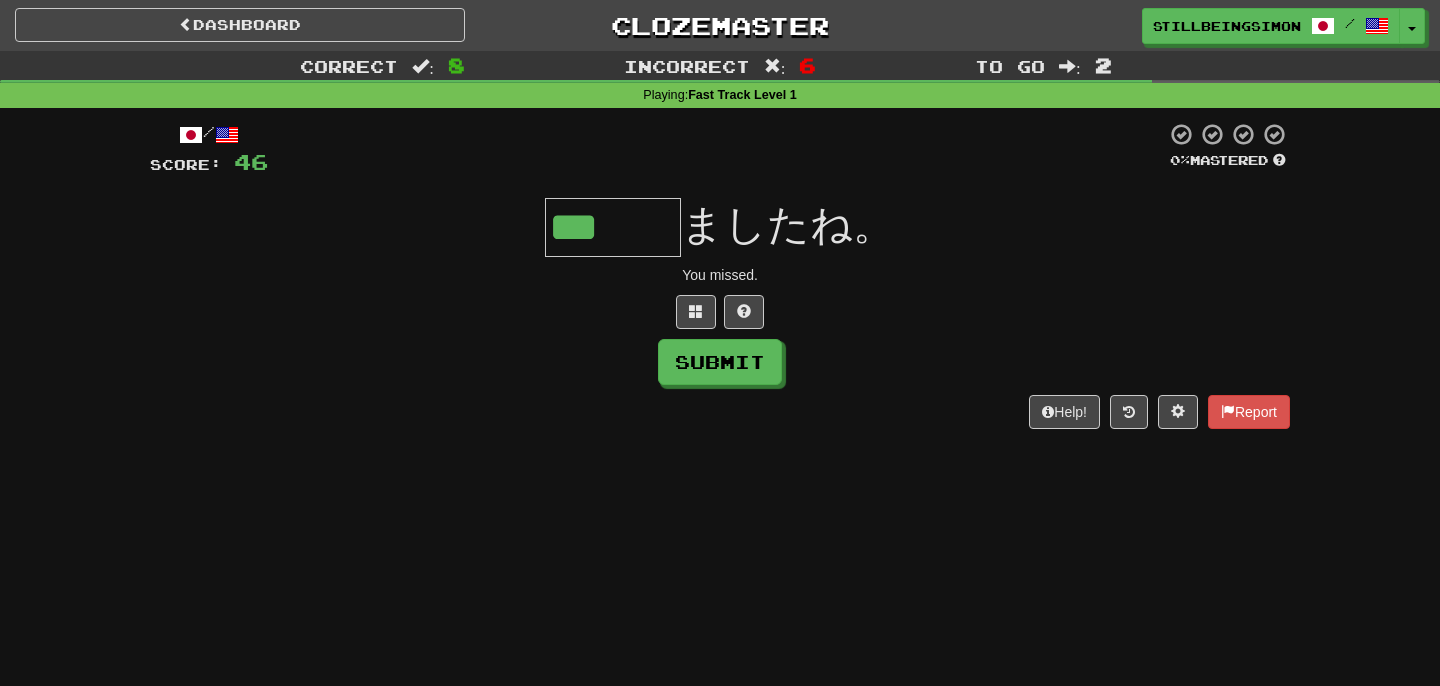 type on "***" 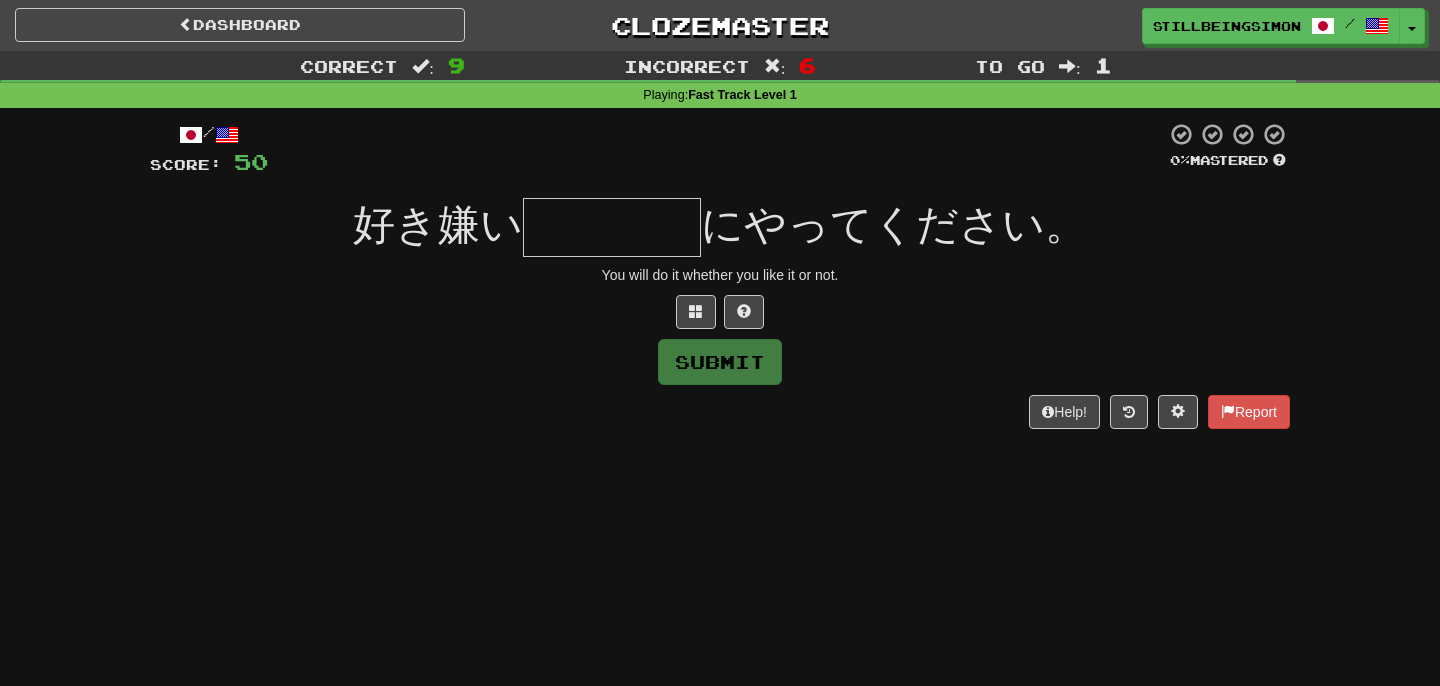type on "****" 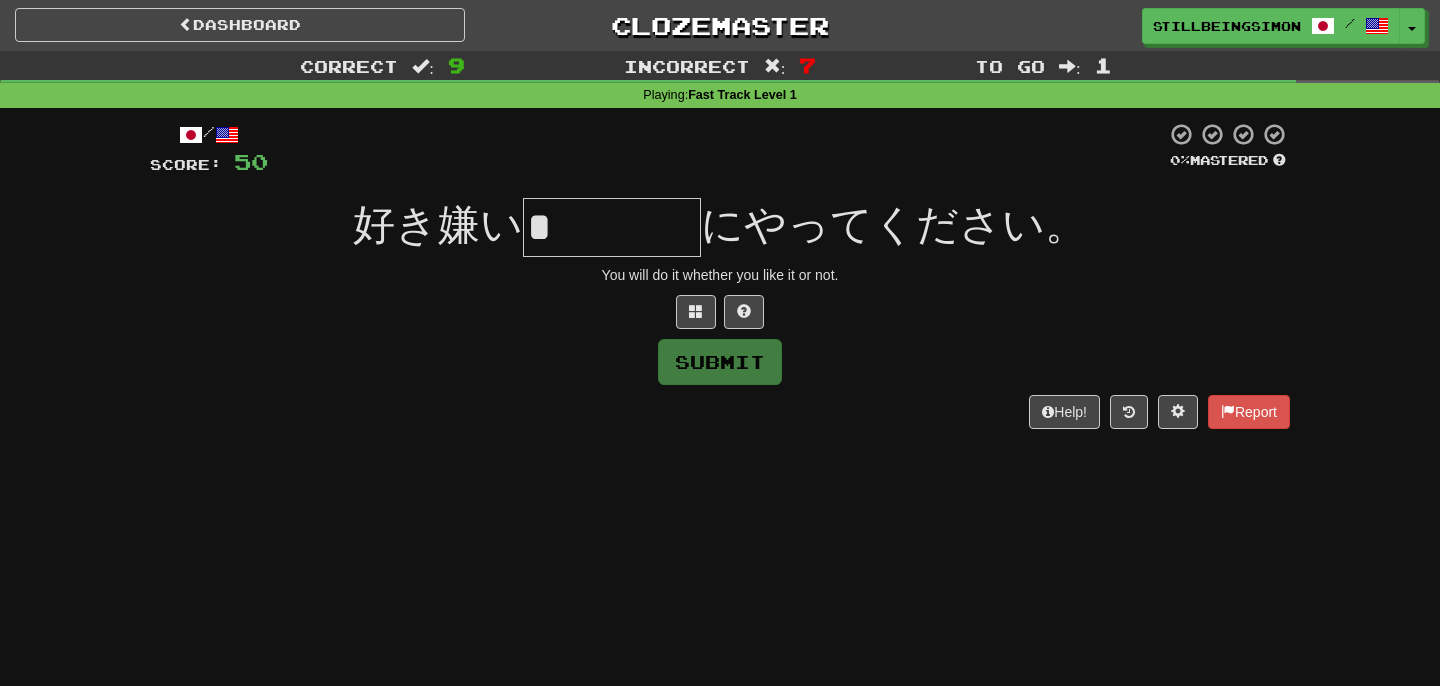 type on "*" 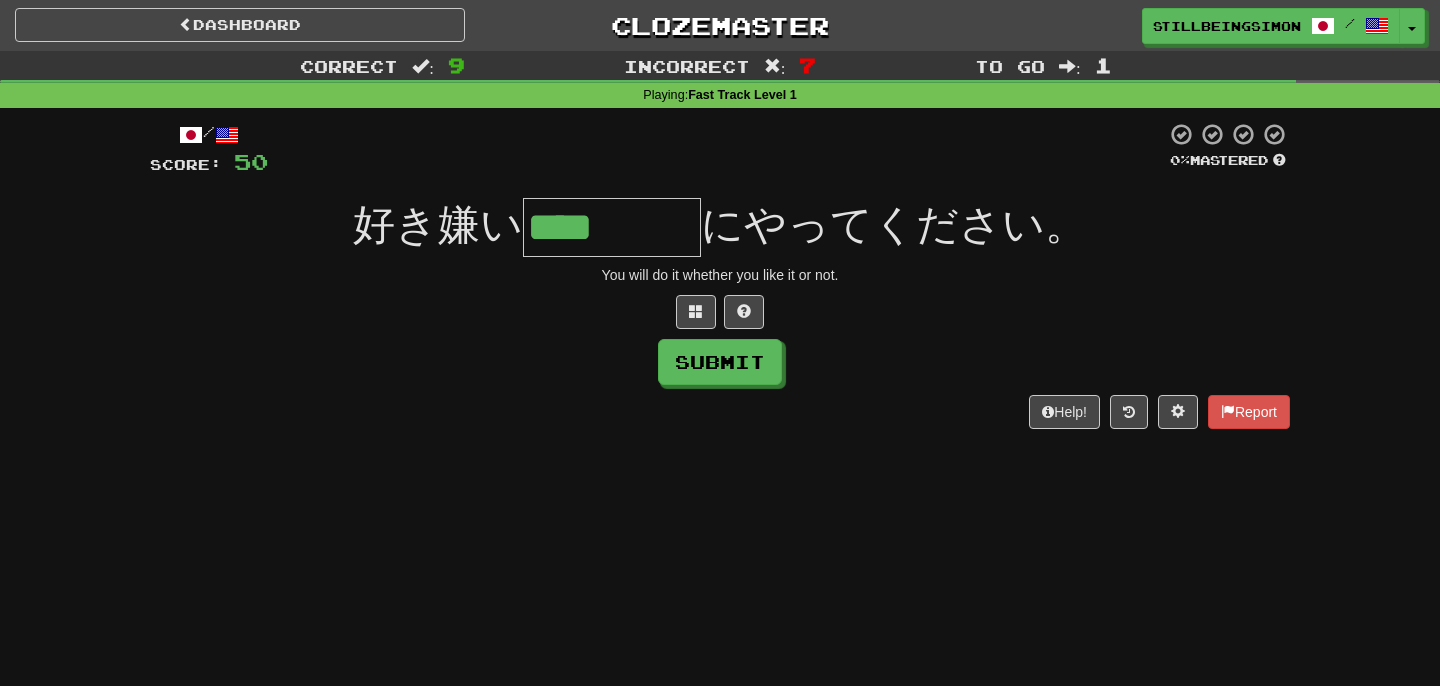 type on "****" 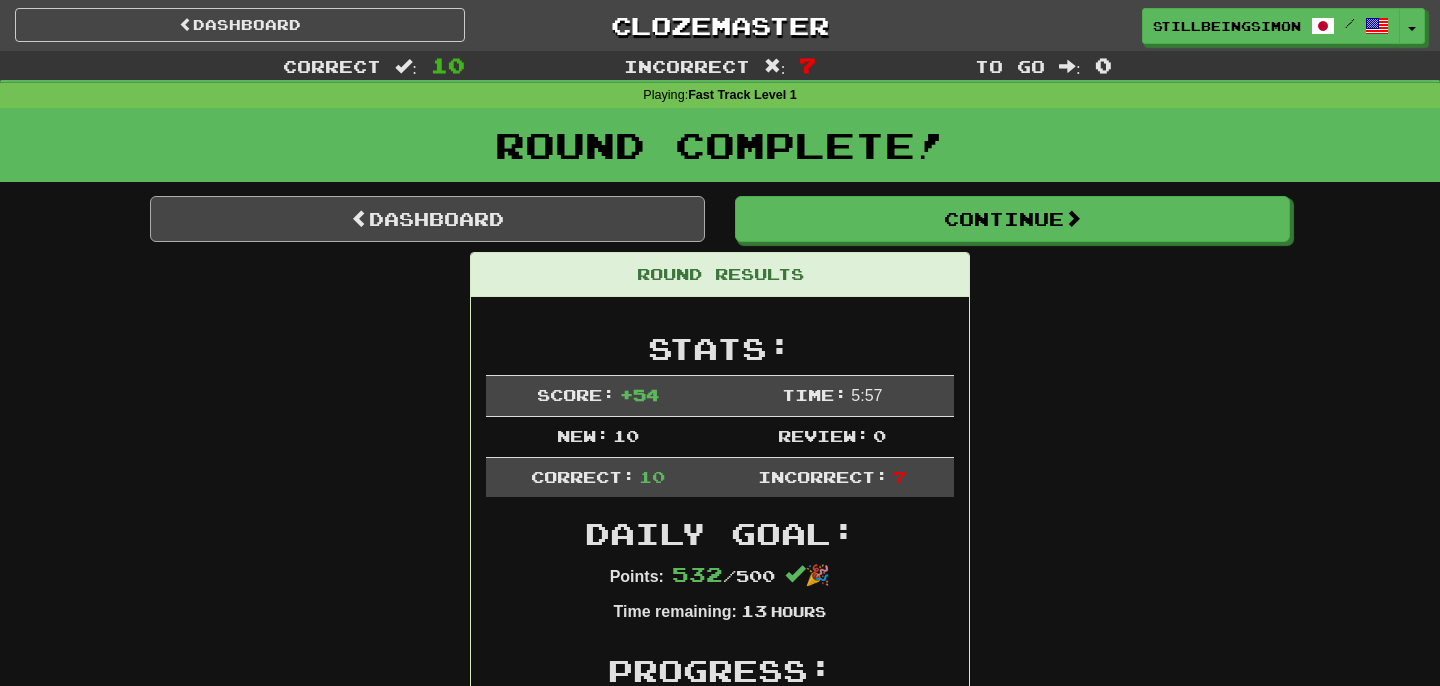click on "Dashboard" at bounding box center [427, 219] 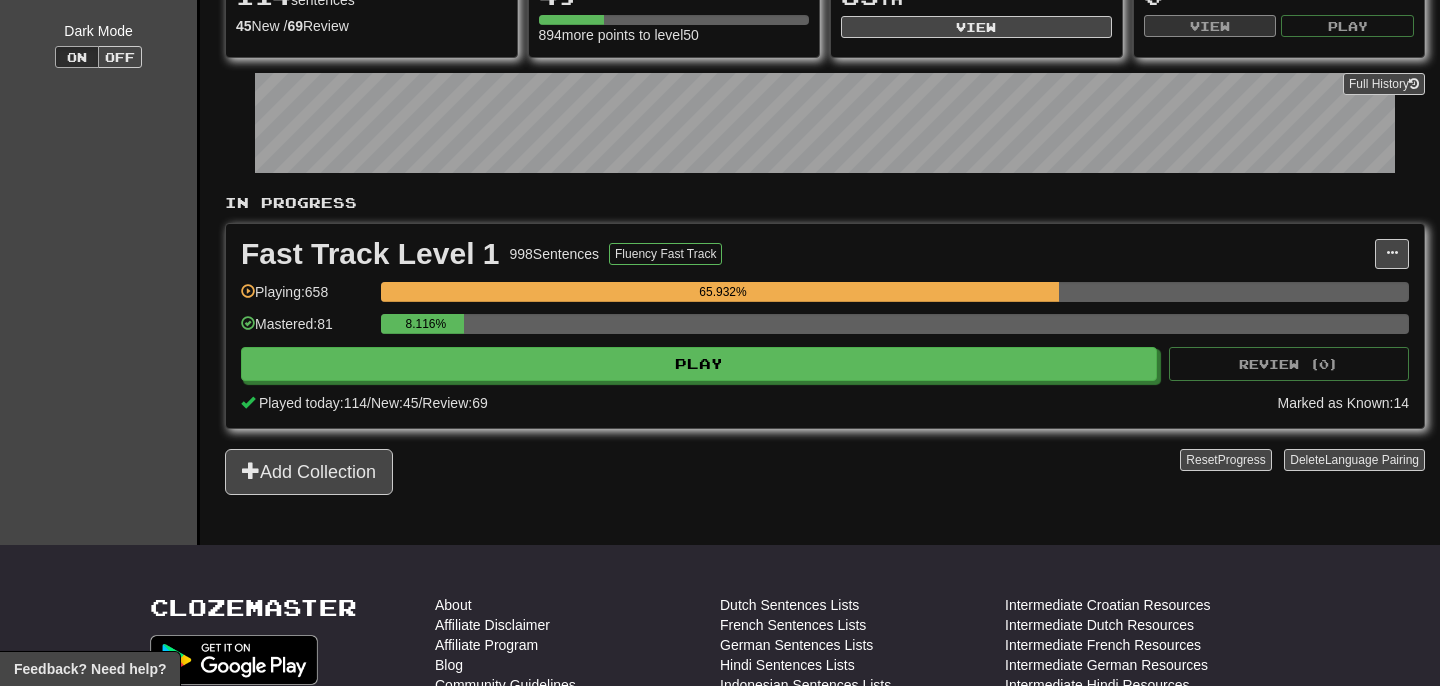 scroll, scrollTop: 237, scrollLeft: 0, axis: vertical 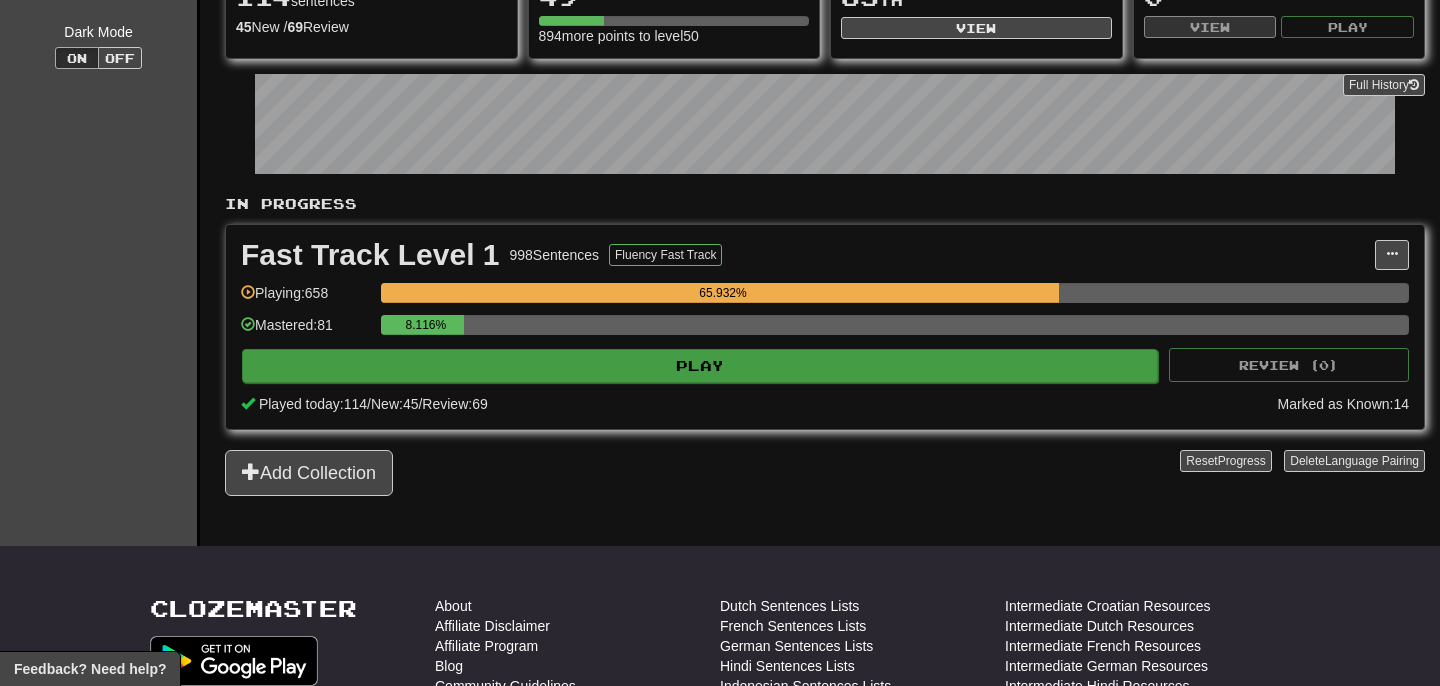 click on "Play" at bounding box center (700, 366) 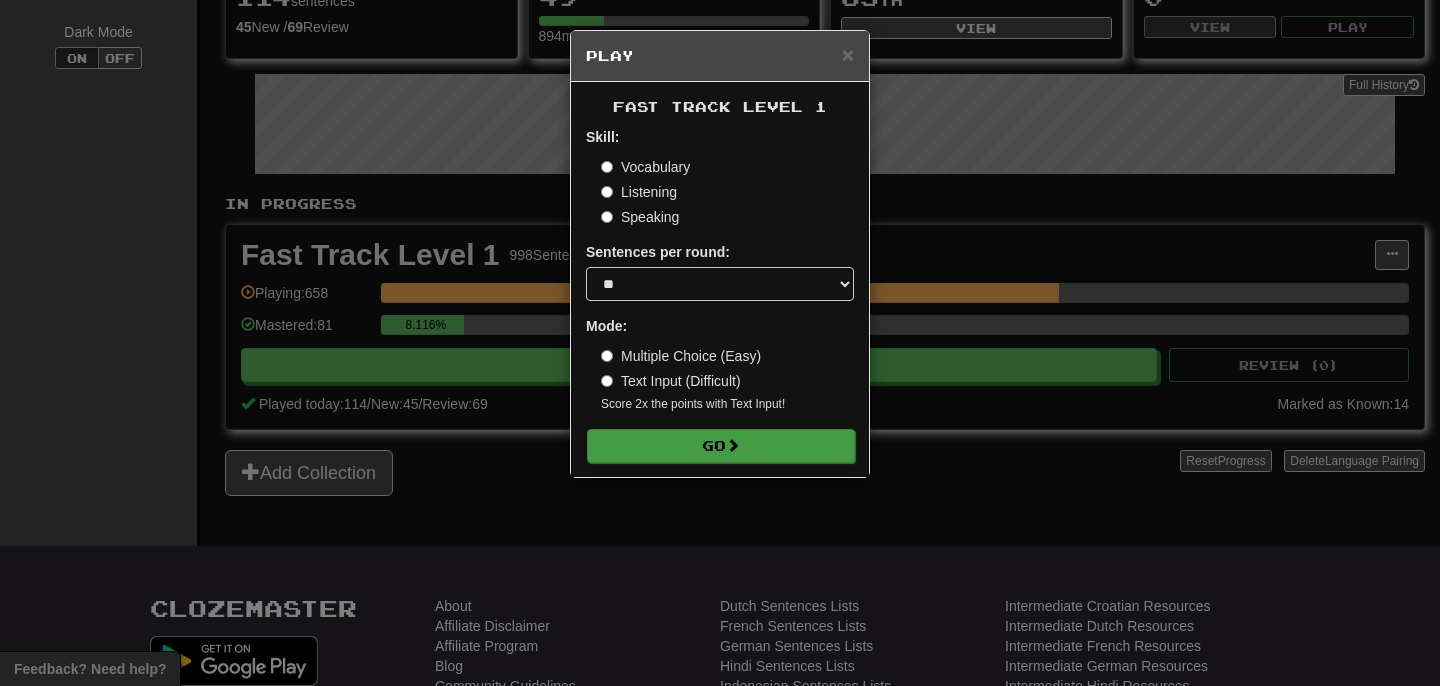 click on "Go" at bounding box center (721, 446) 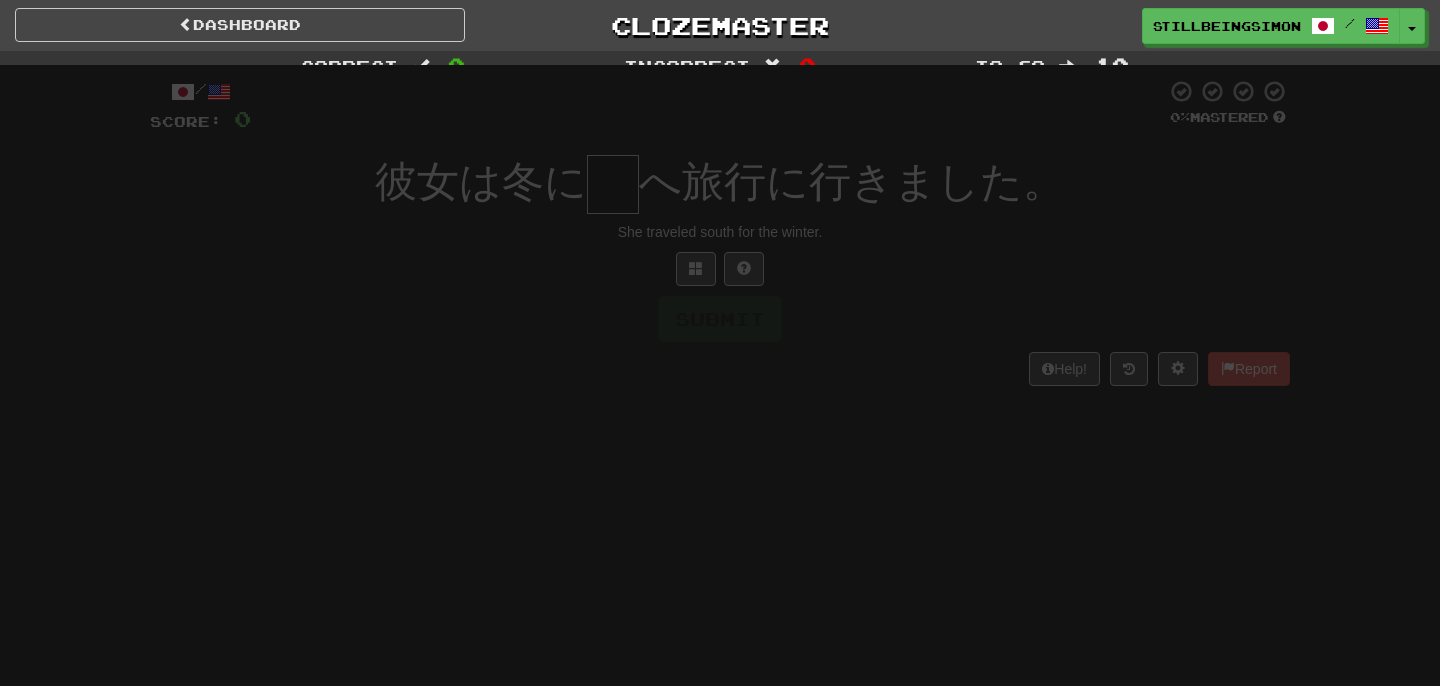 scroll, scrollTop: 0, scrollLeft: 0, axis: both 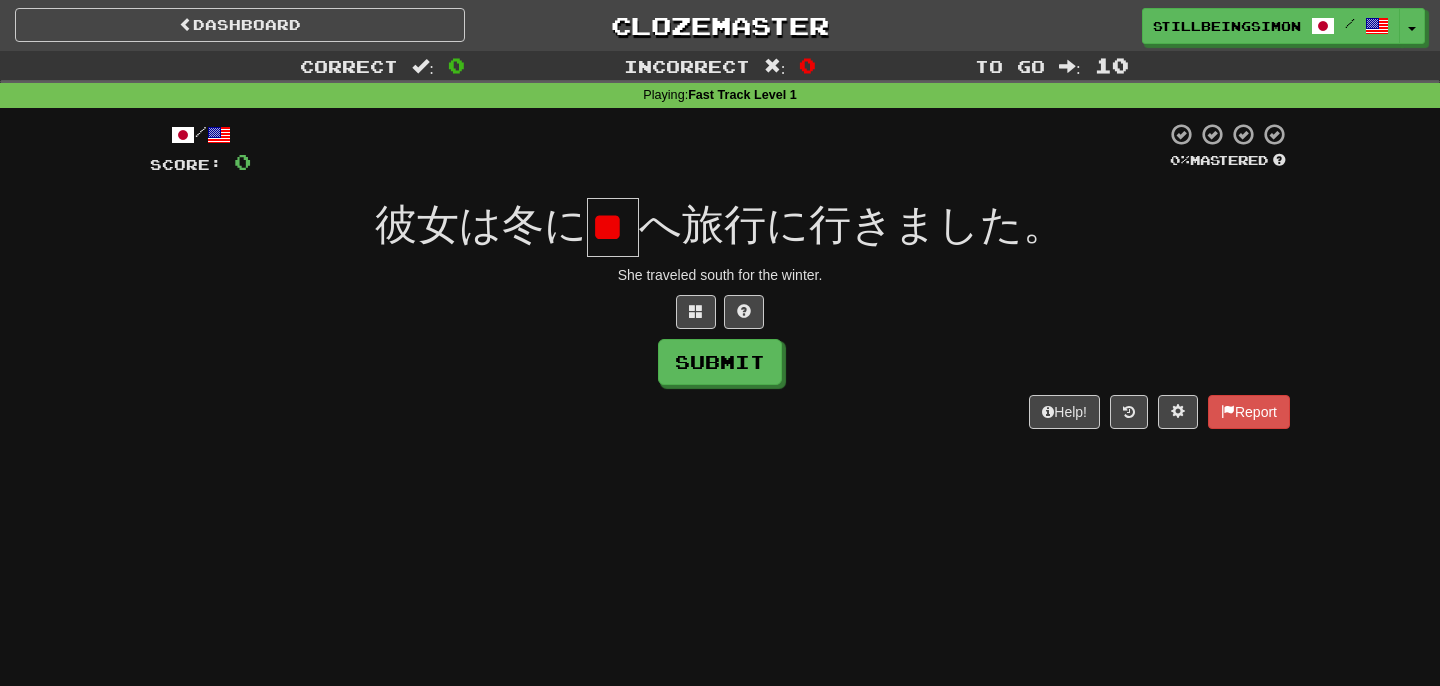type on "*" 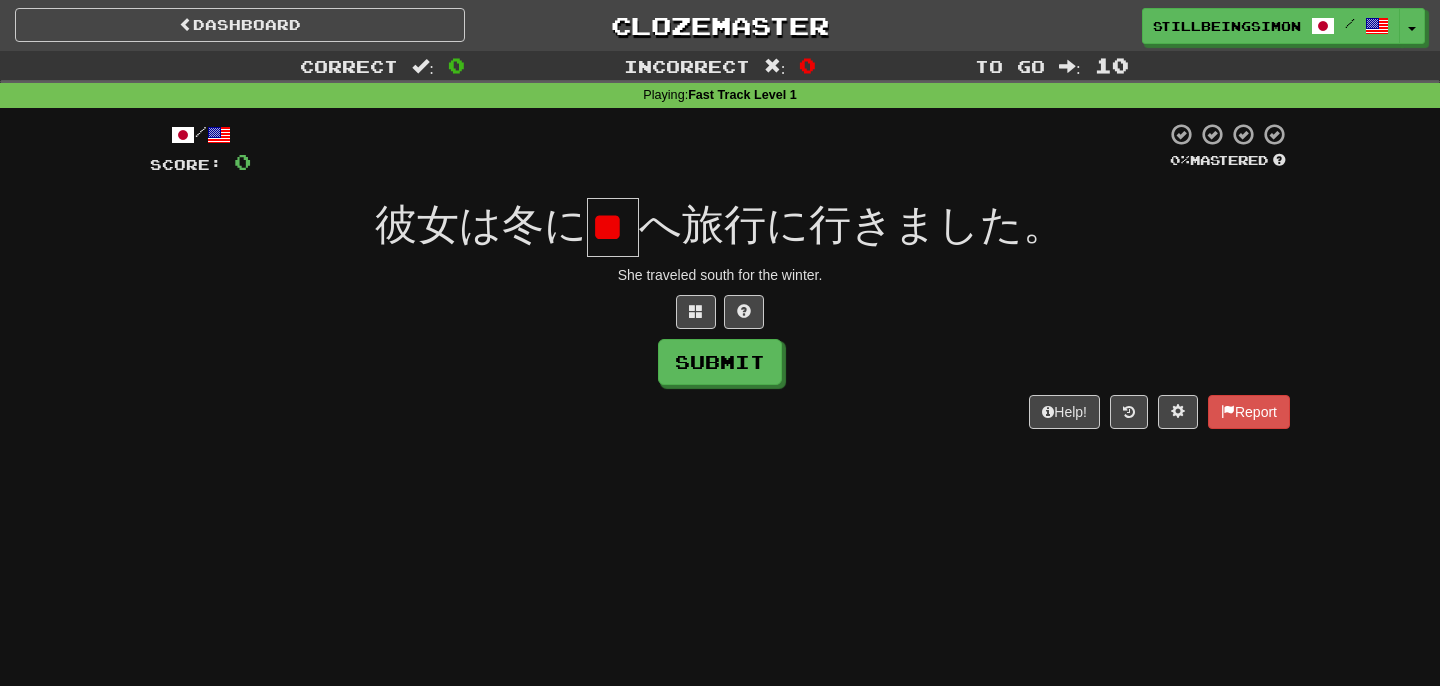 type on "*" 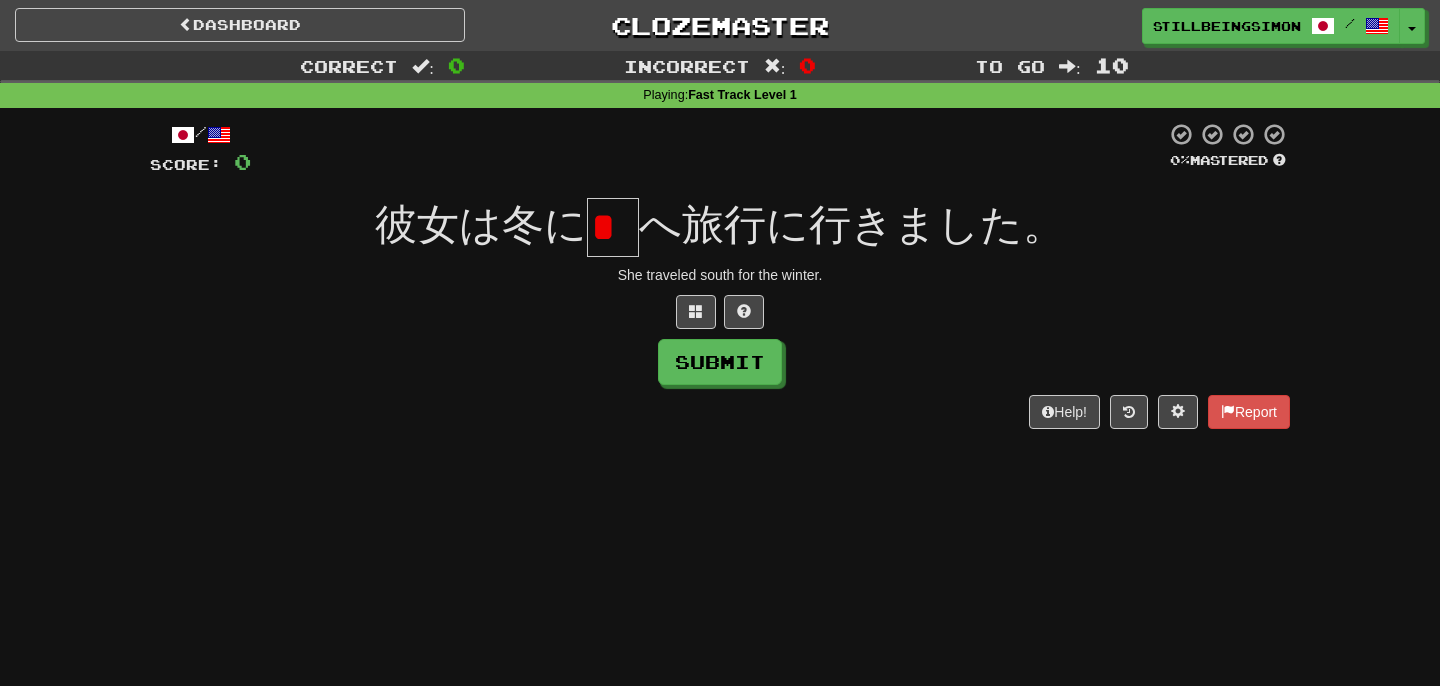 type on "*" 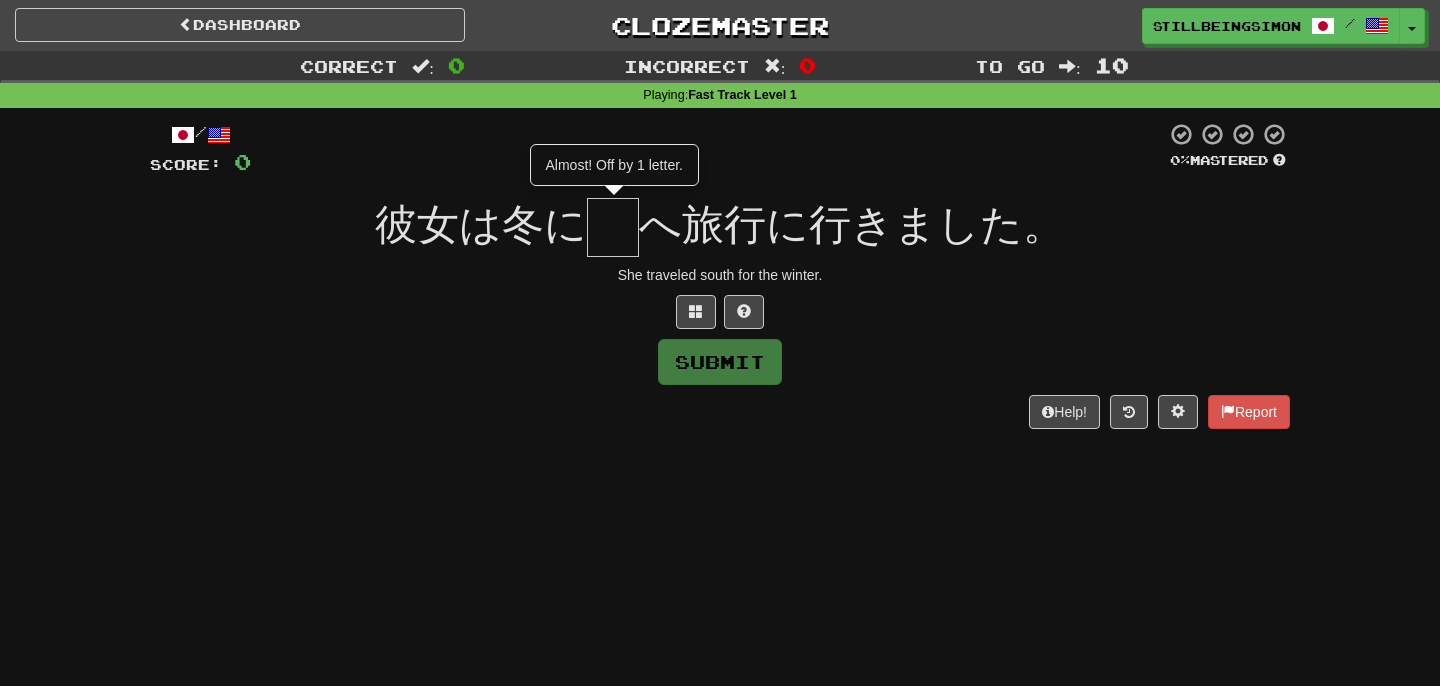 type on "*" 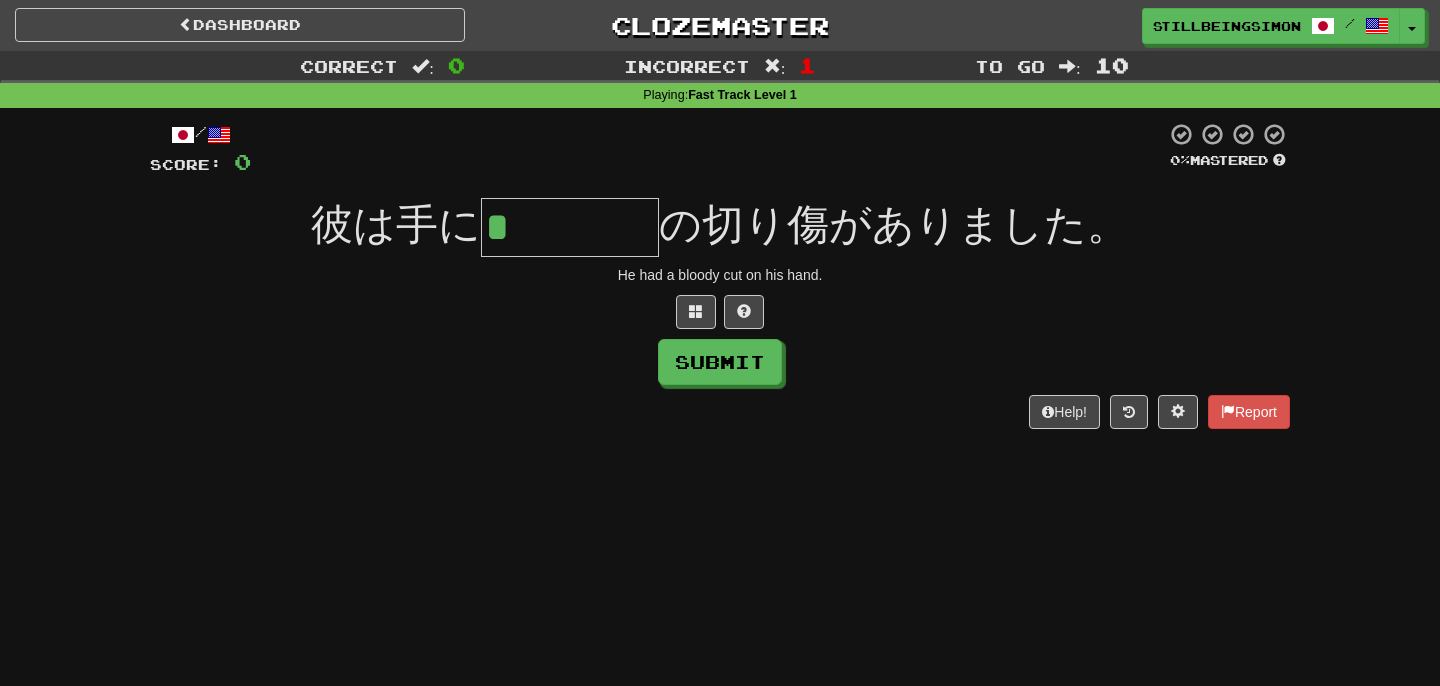 type on "****" 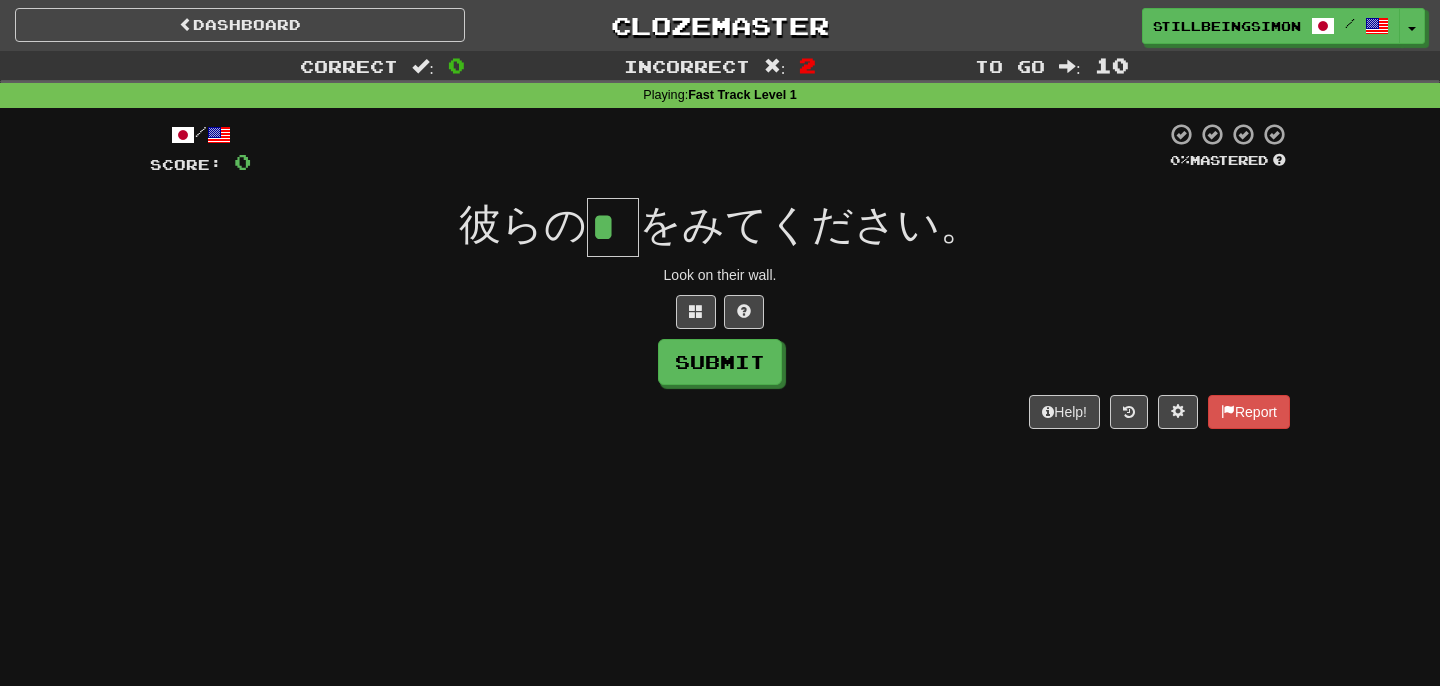 type on "*" 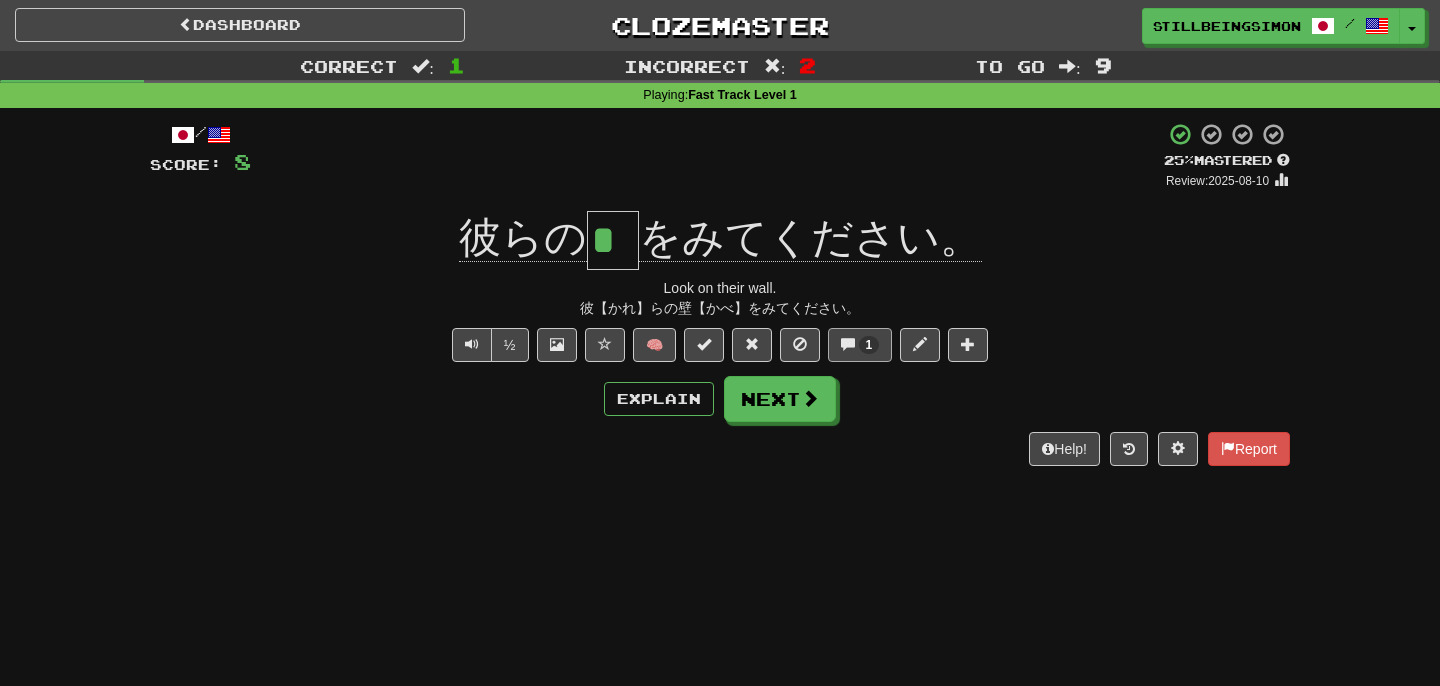 click on "1" at bounding box center [869, 345] 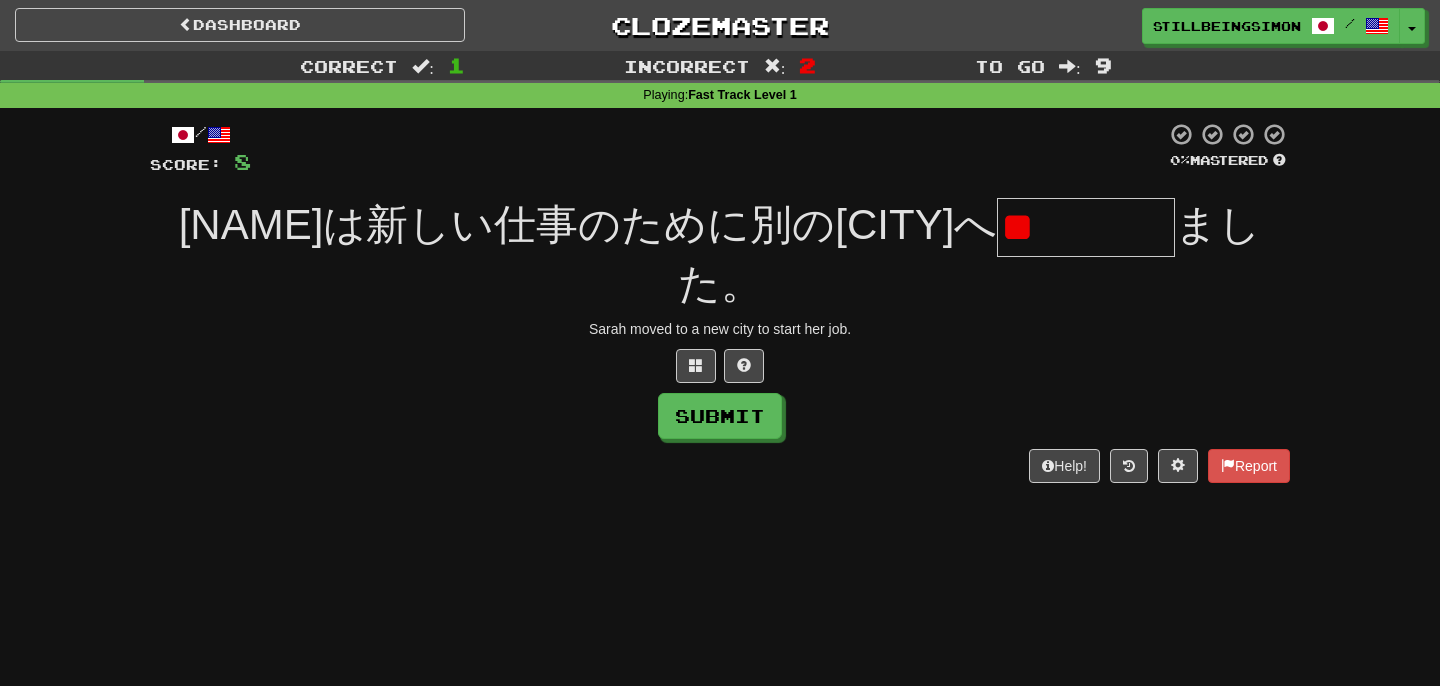 type on "*" 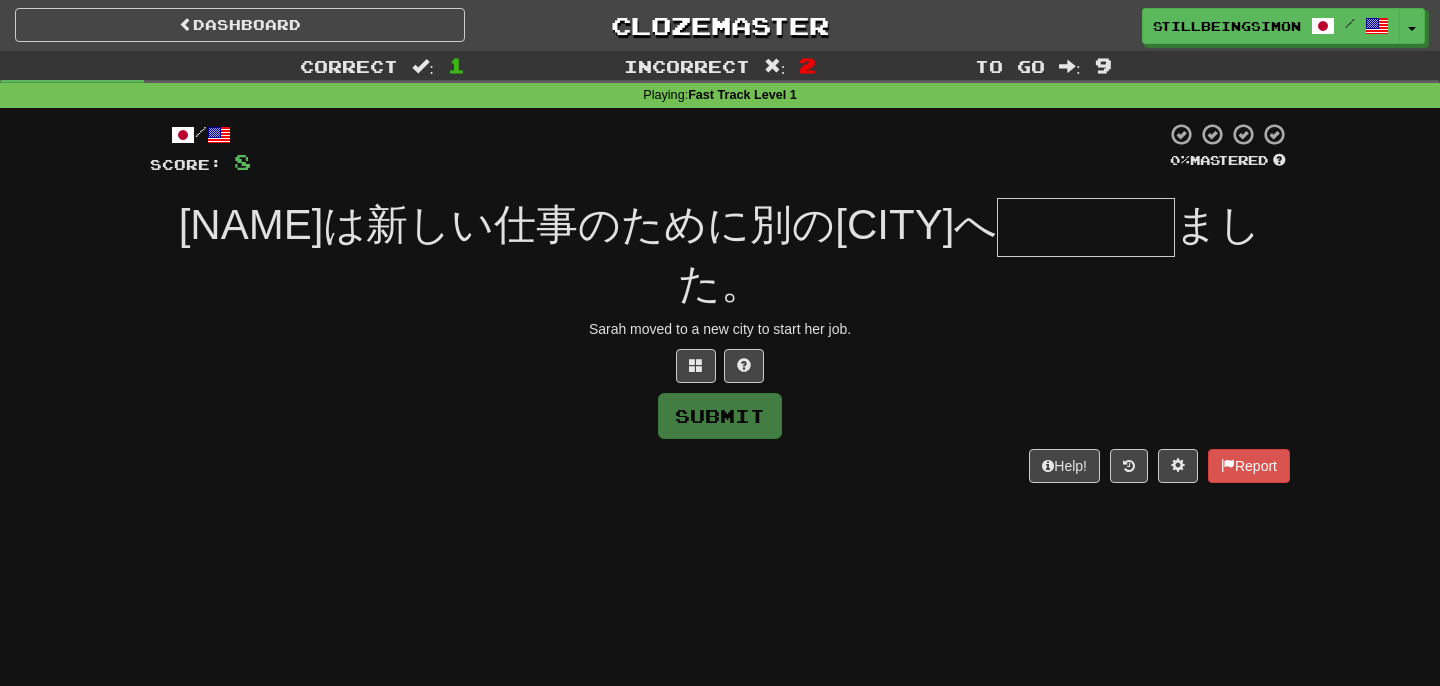 type on "*" 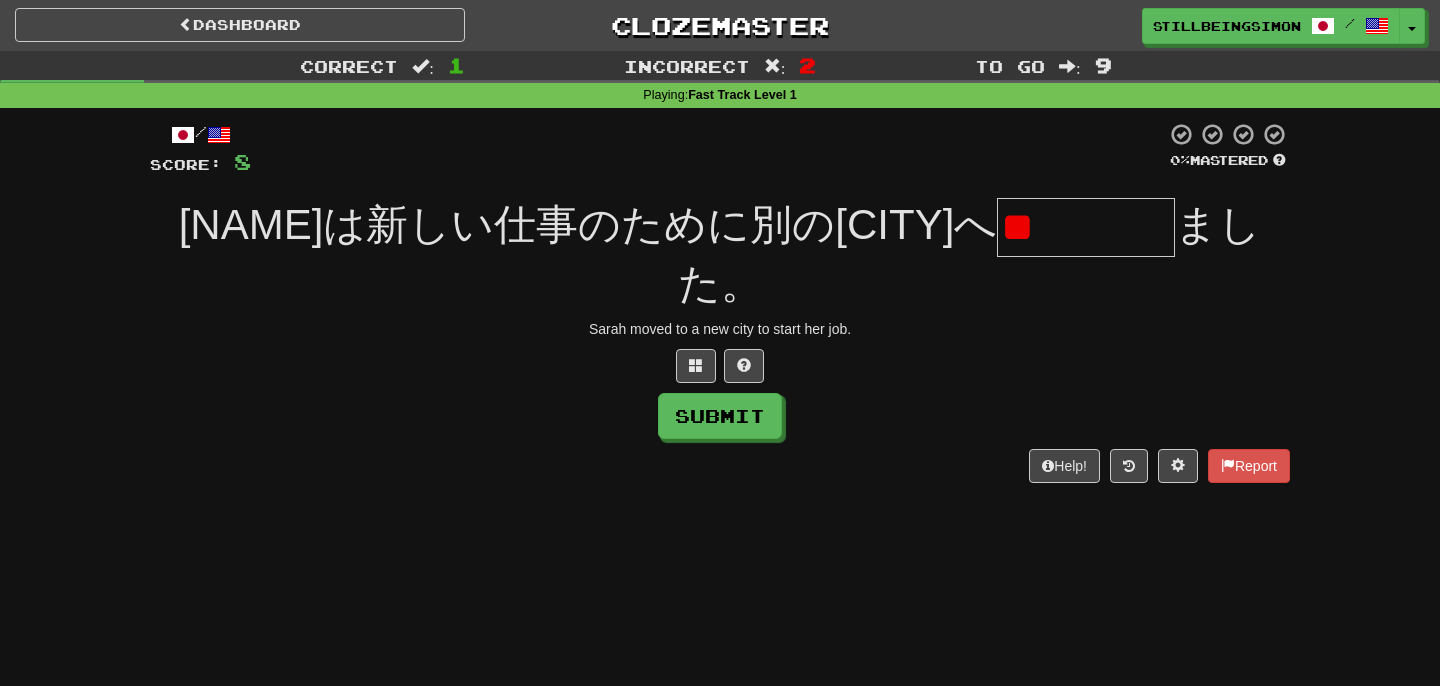 type on "*" 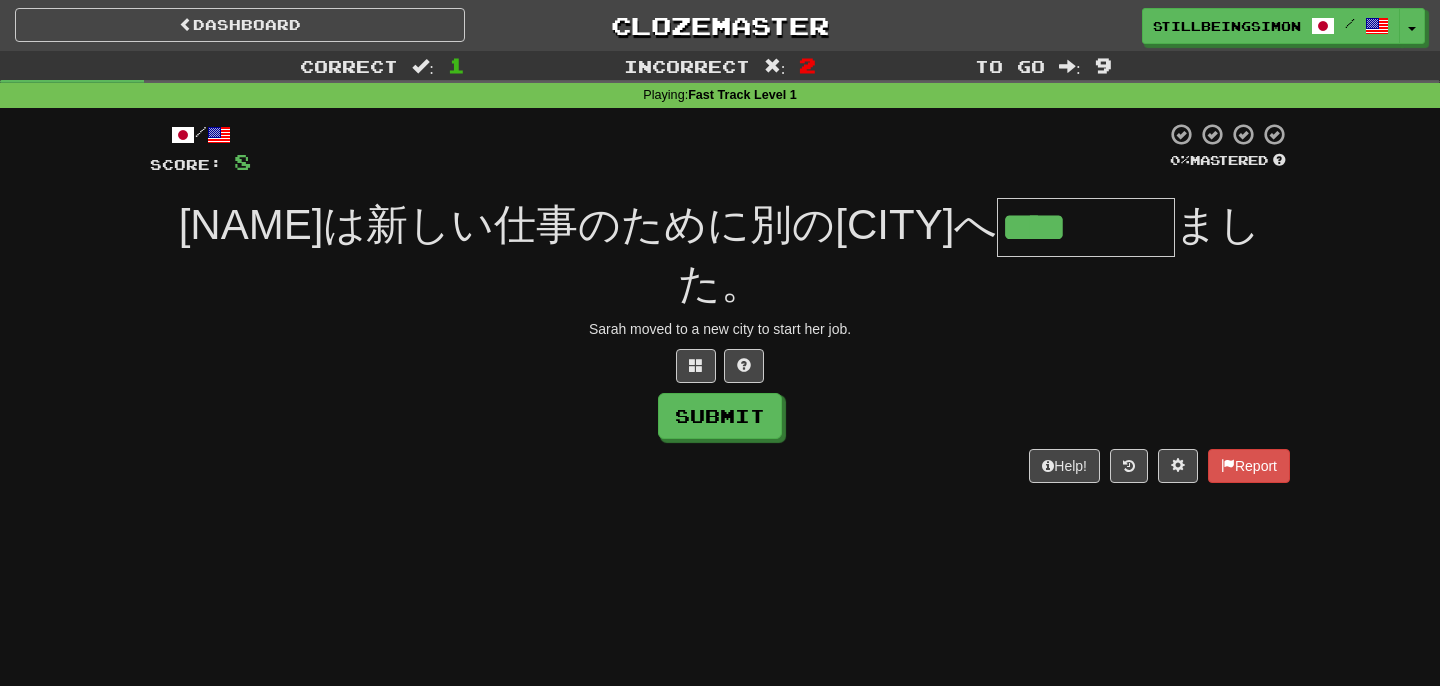 type on "****" 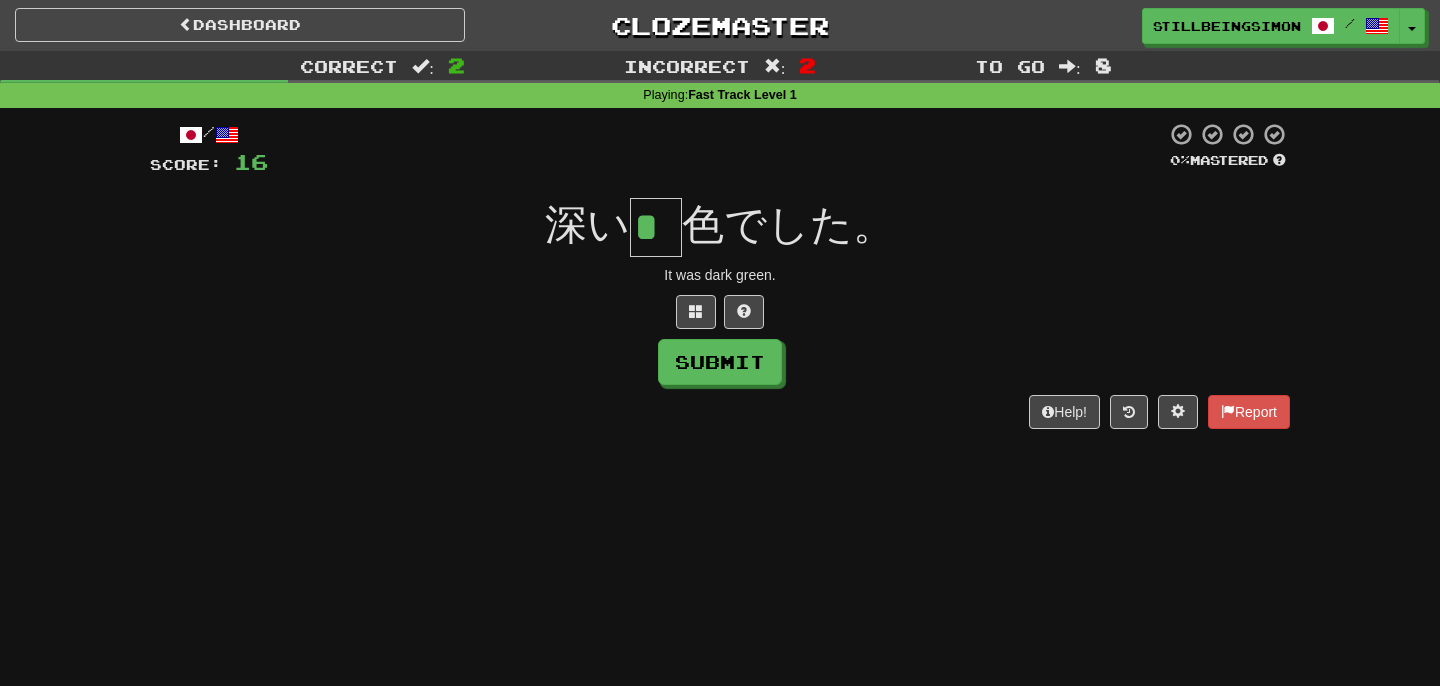type on "*" 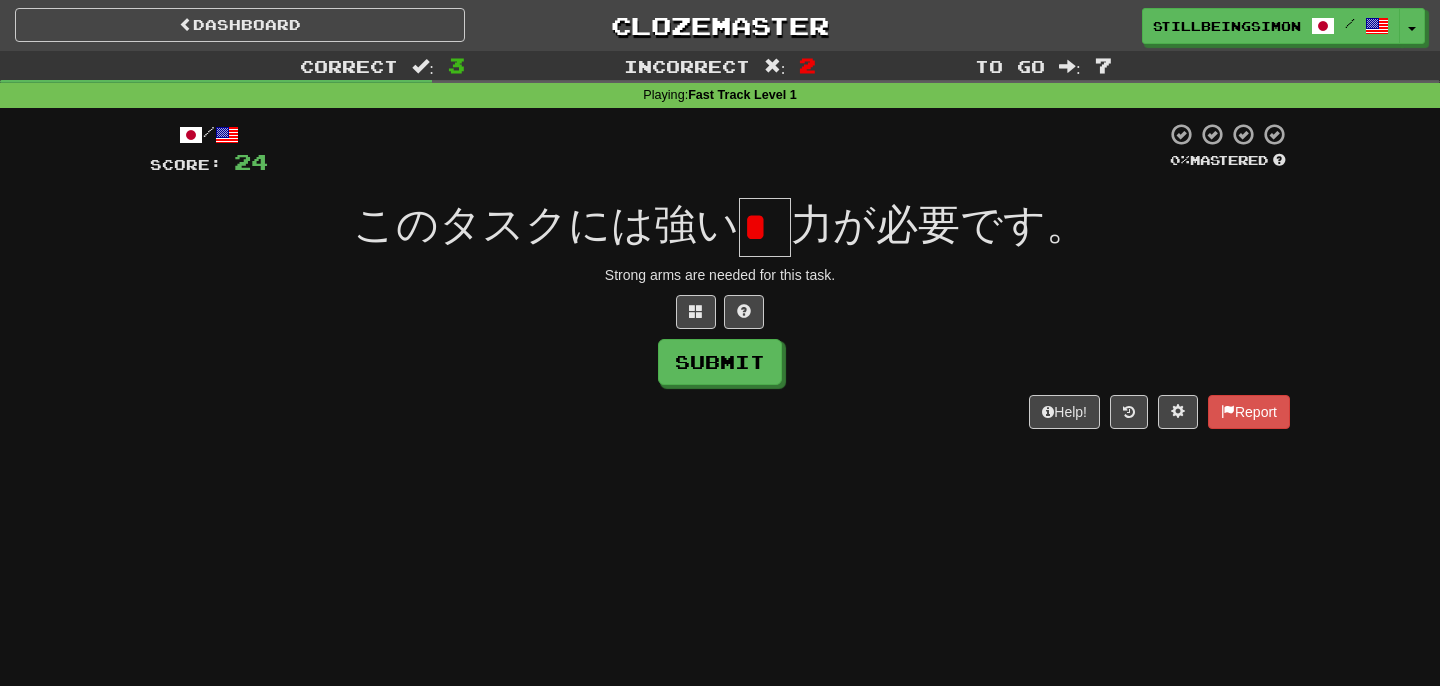 type on "*" 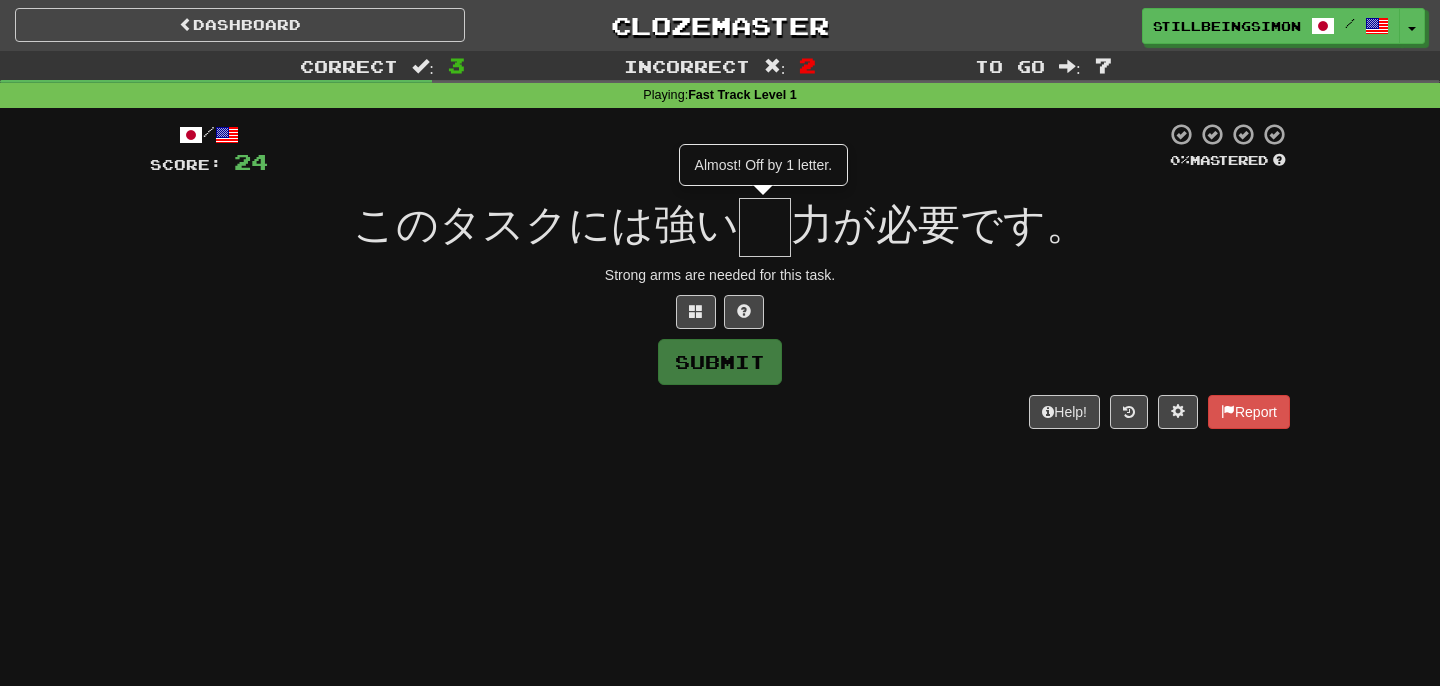 type on "*" 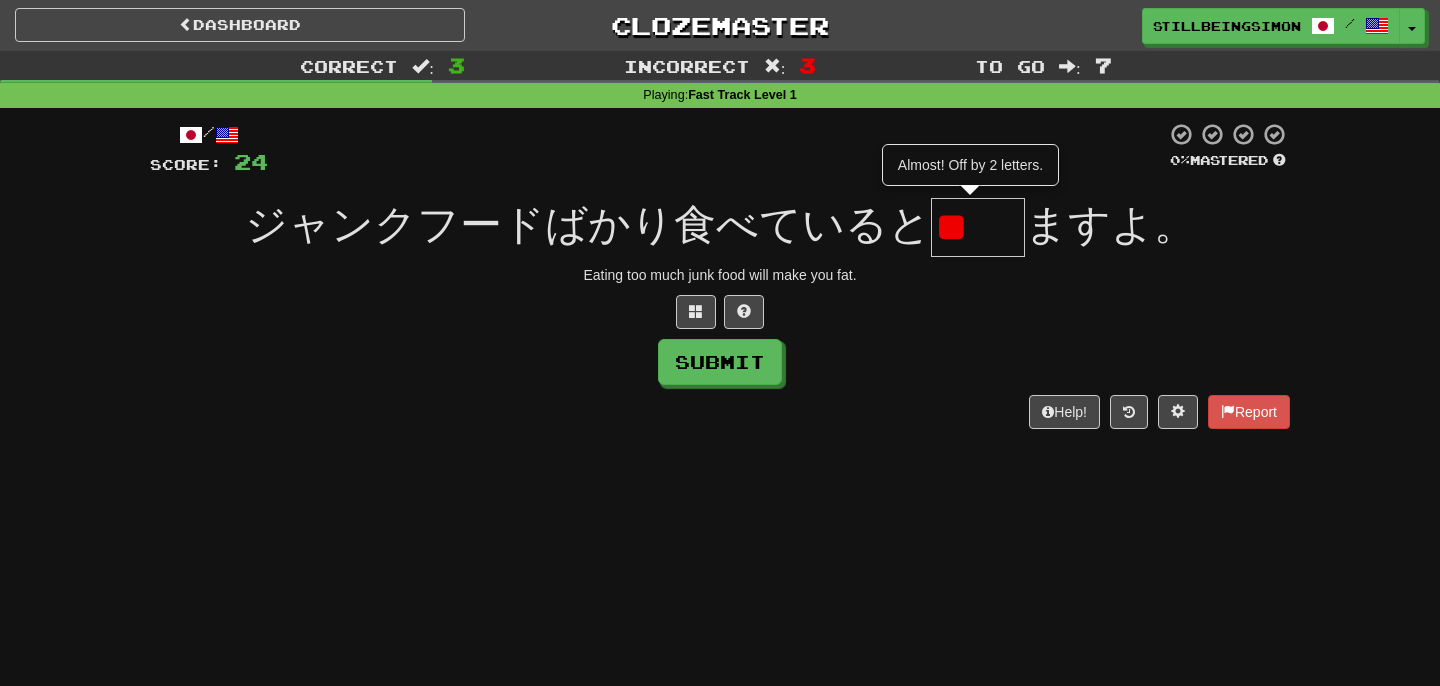 type on "*" 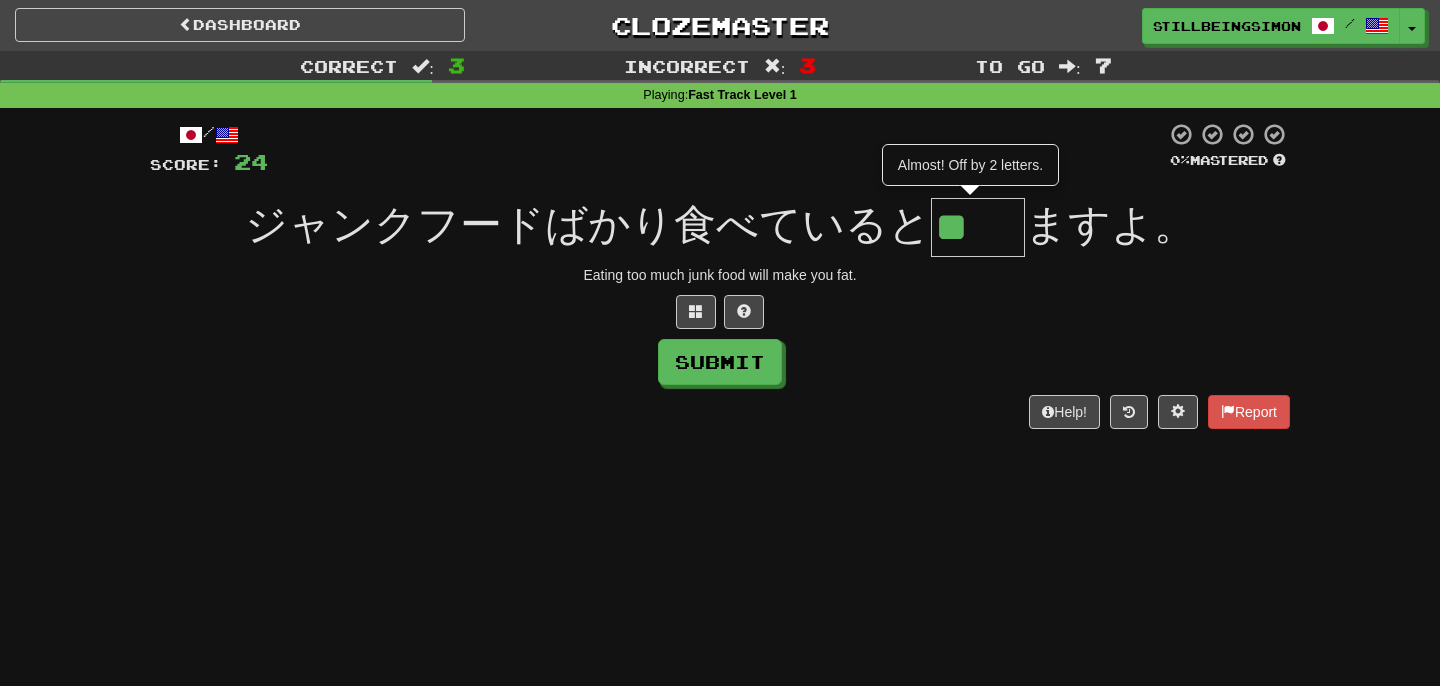 type on "**" 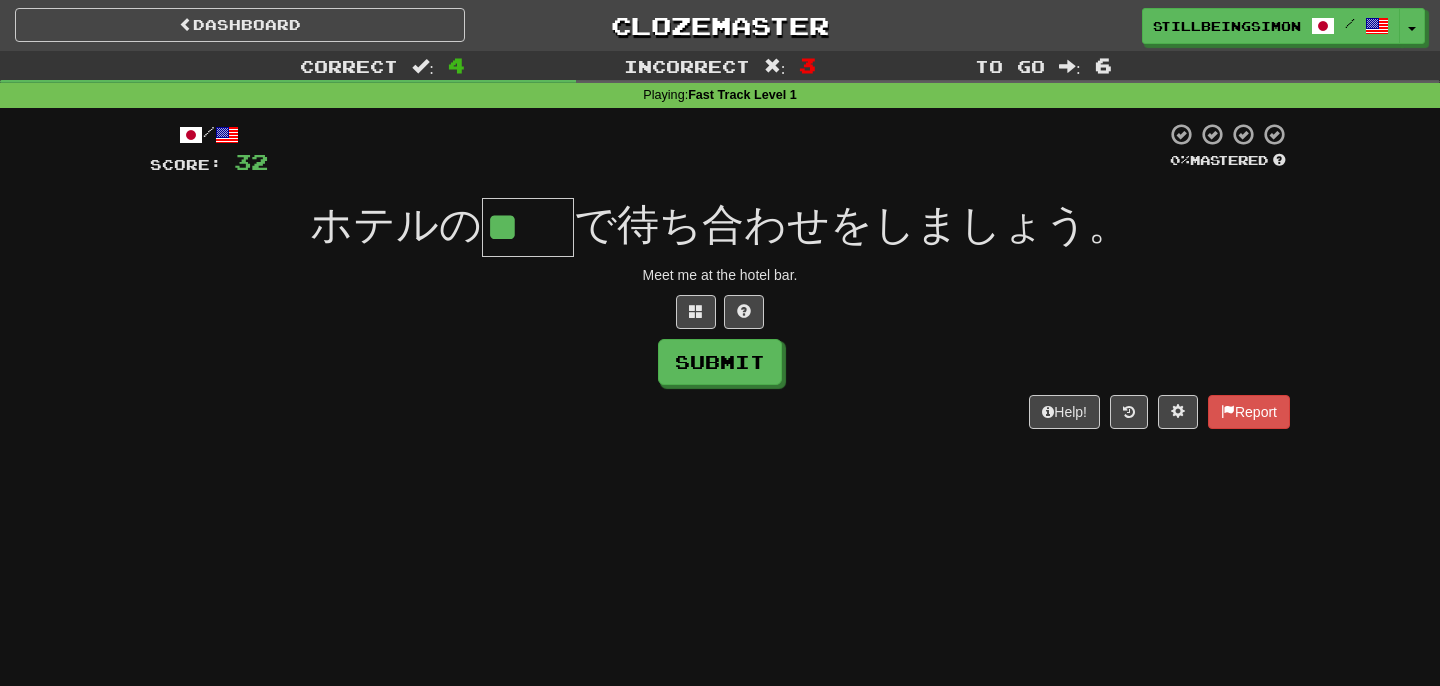 type on "**" 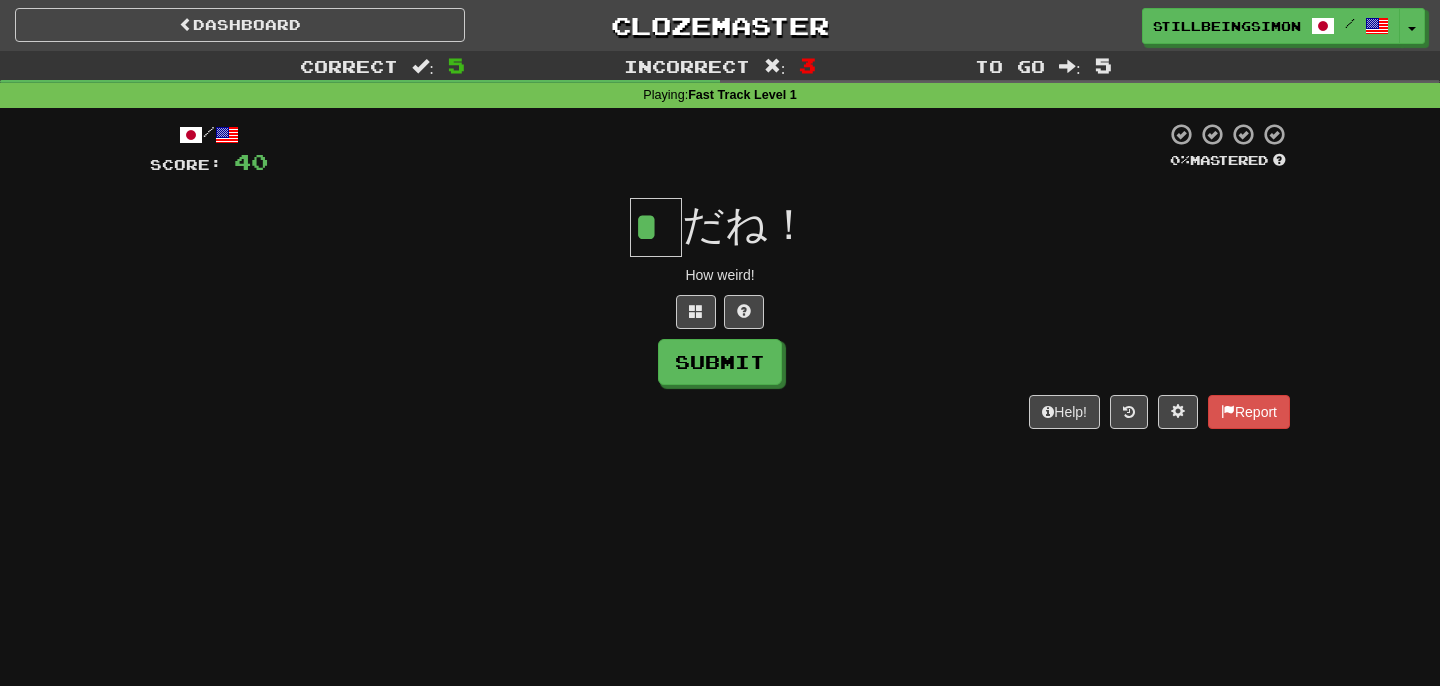 type on "*" 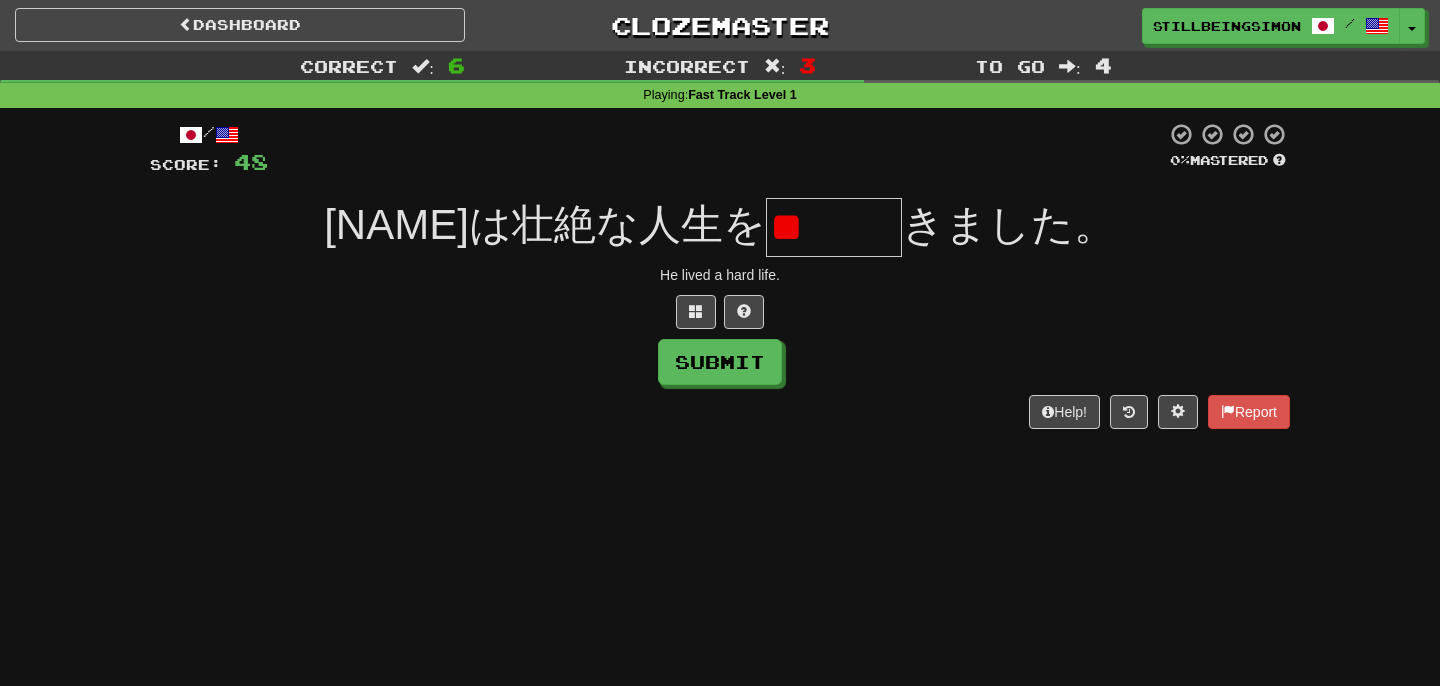 type on "*" 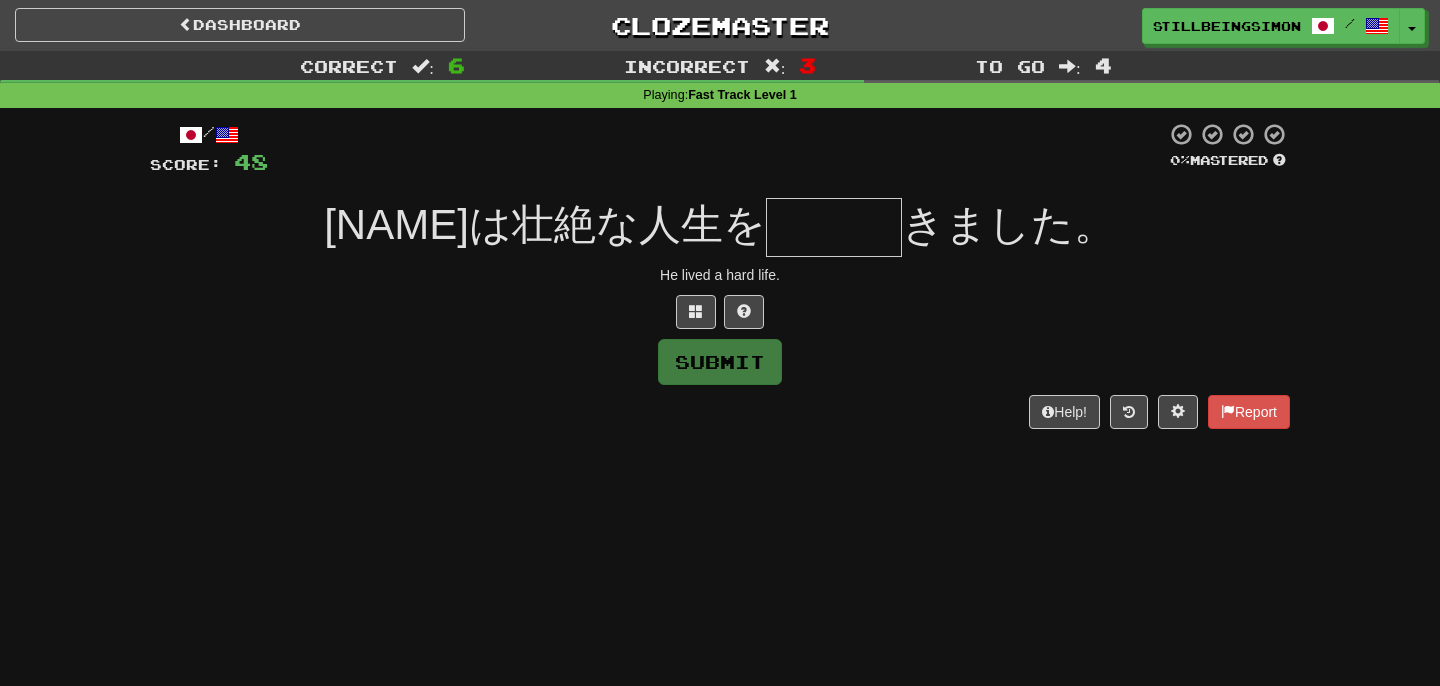type on "*" 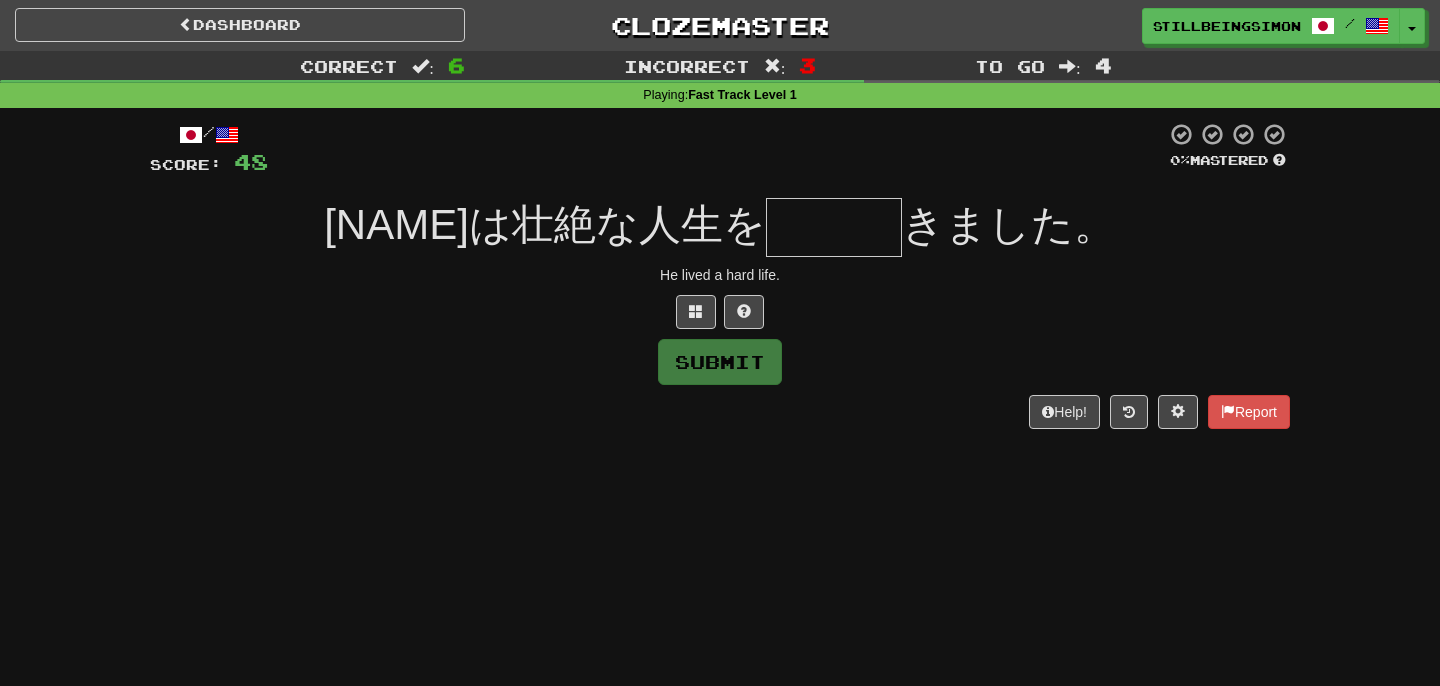 type on "***" 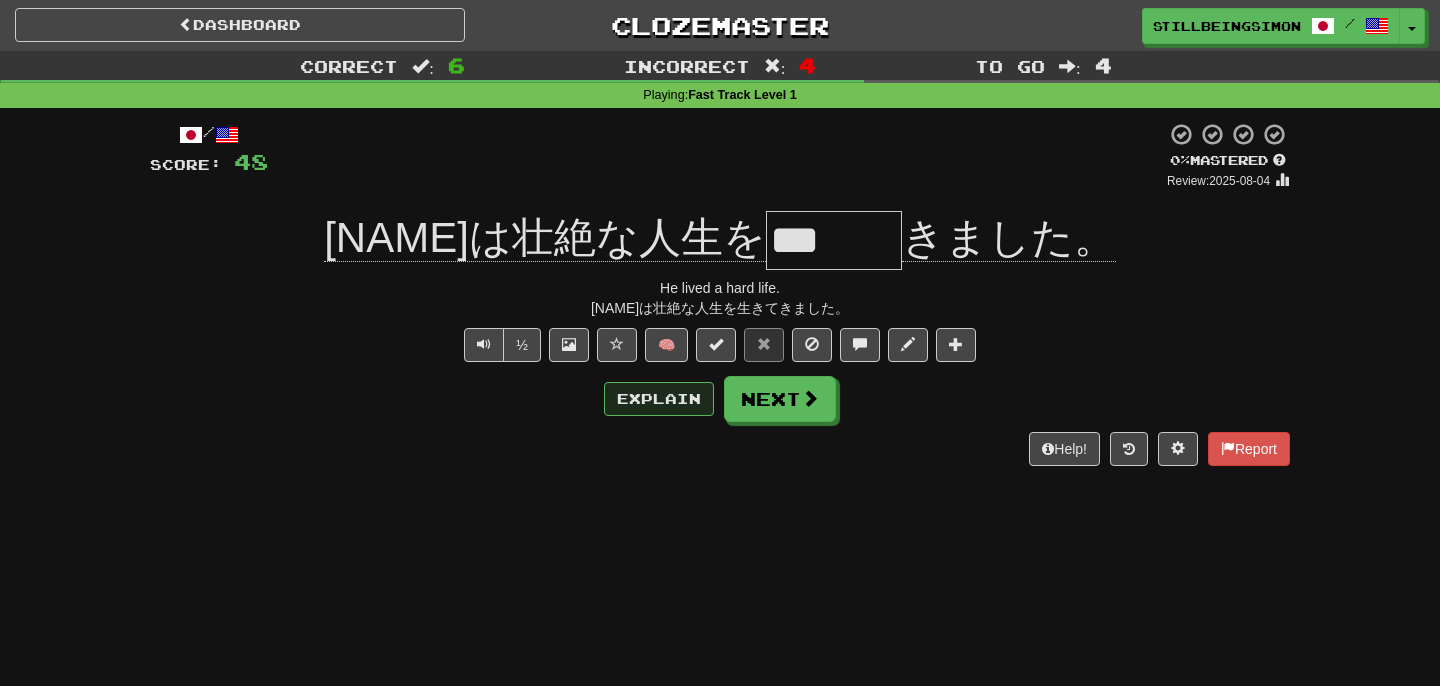 click on "Explain" at bounding box center [659, 399] 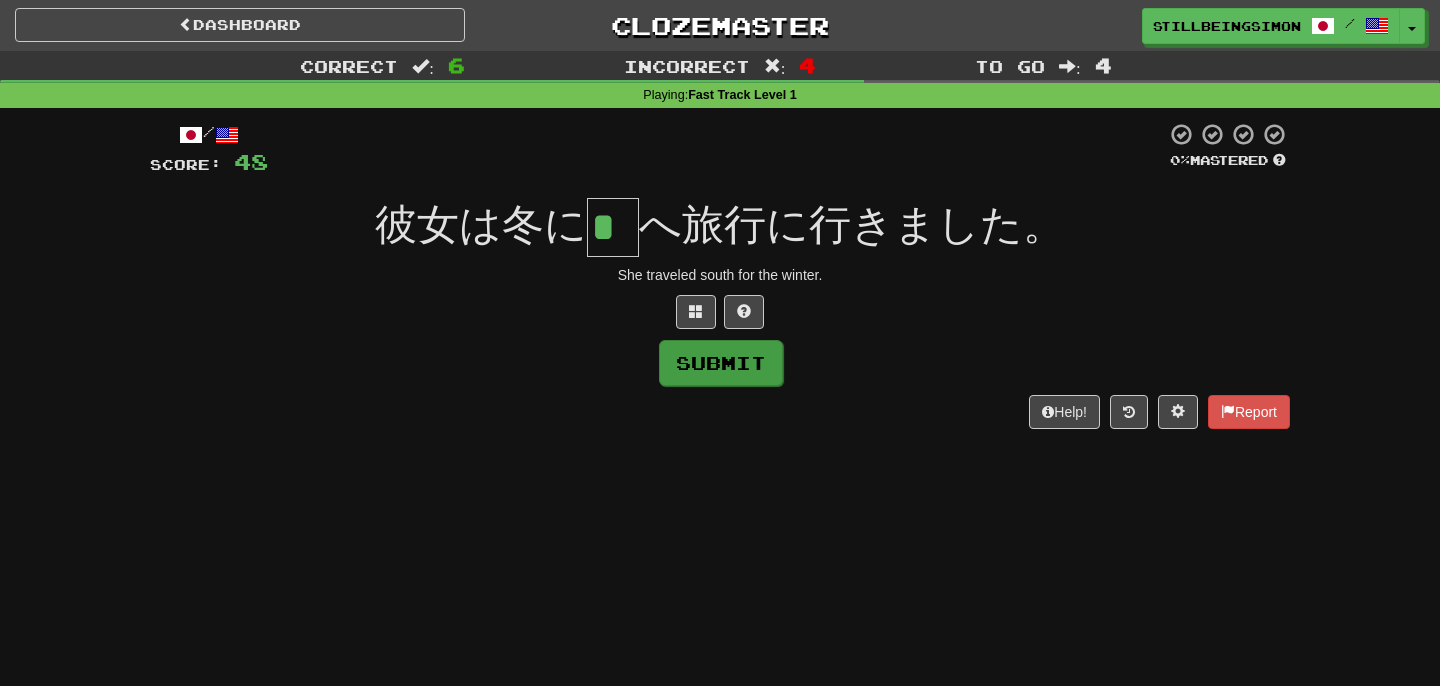 type on "*" 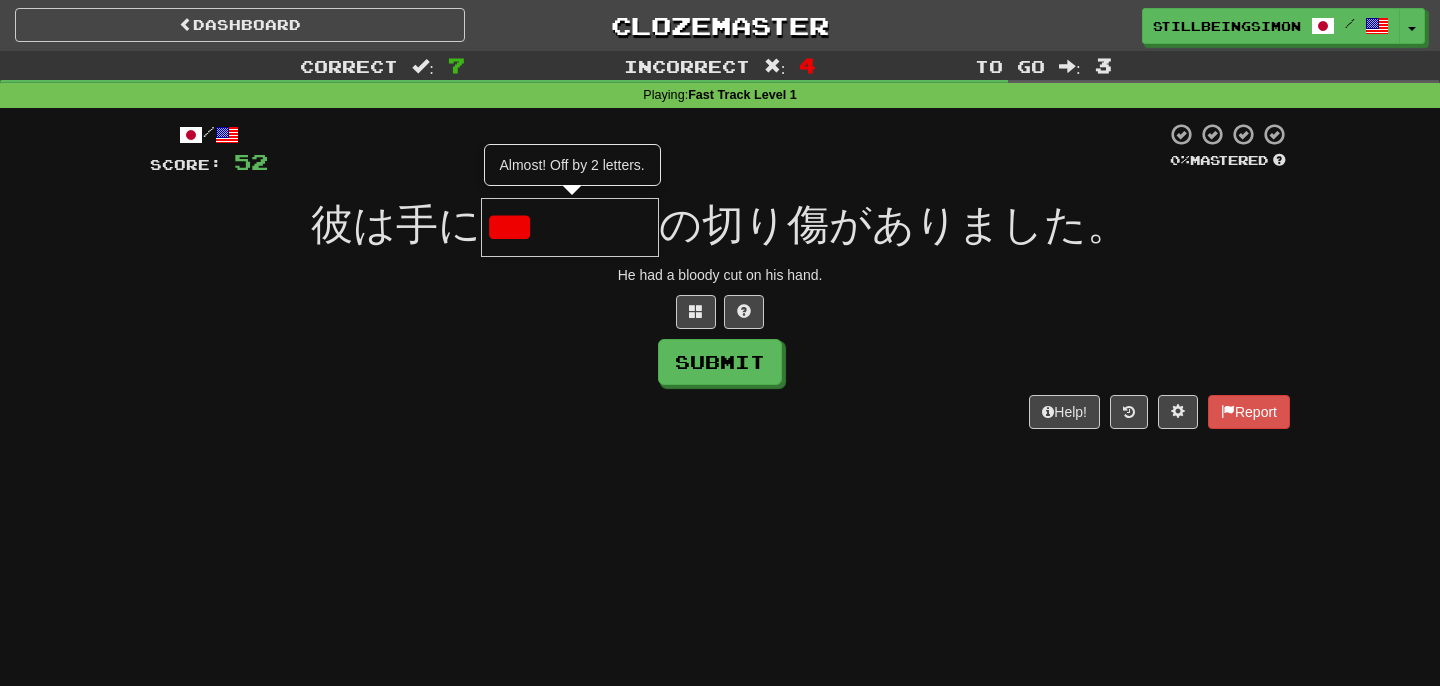 type on "****" 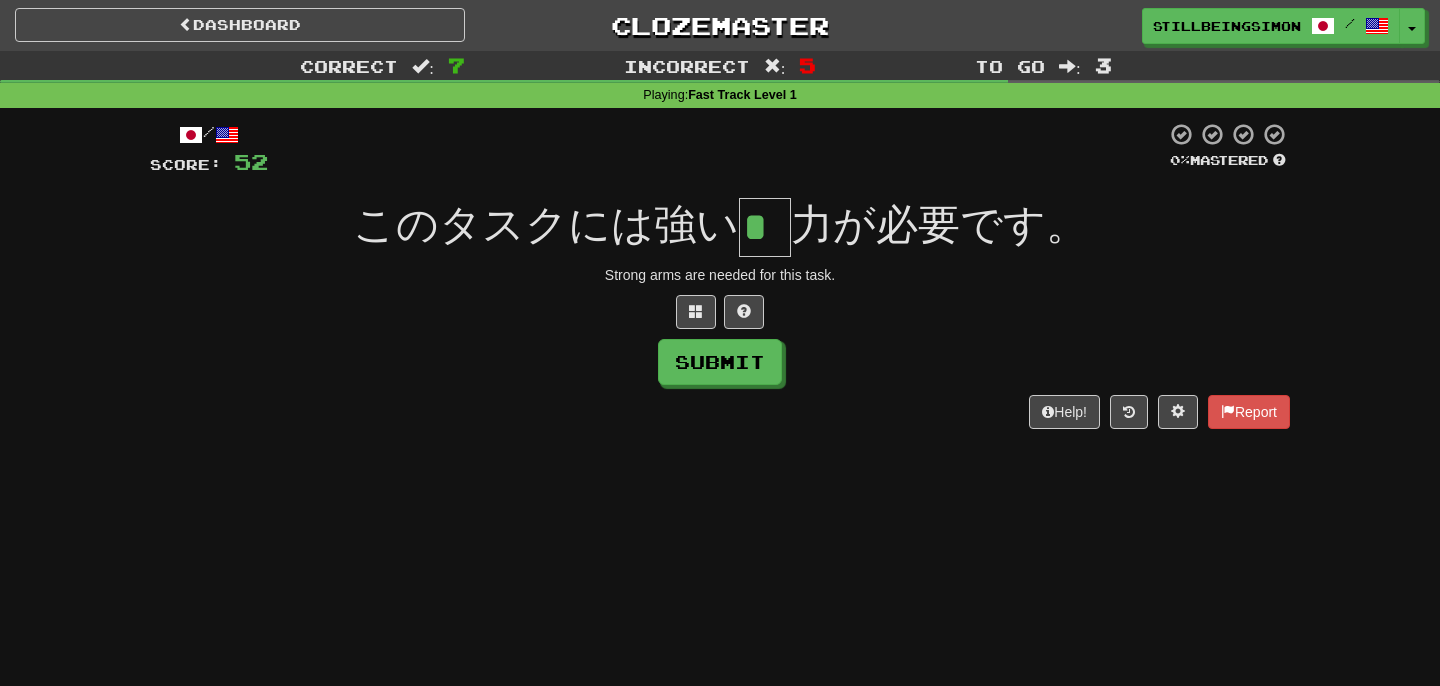 type on "*" 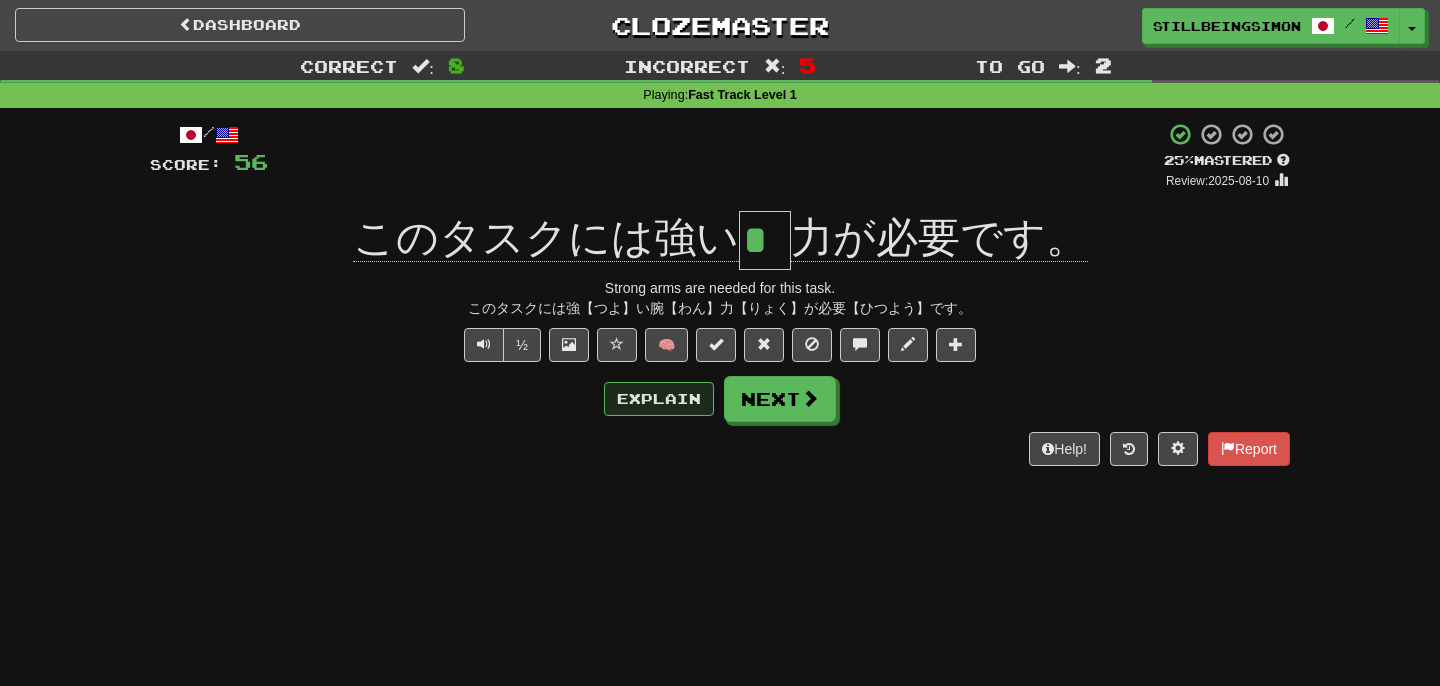 click on "Explain" at bounding box center (659, 399) 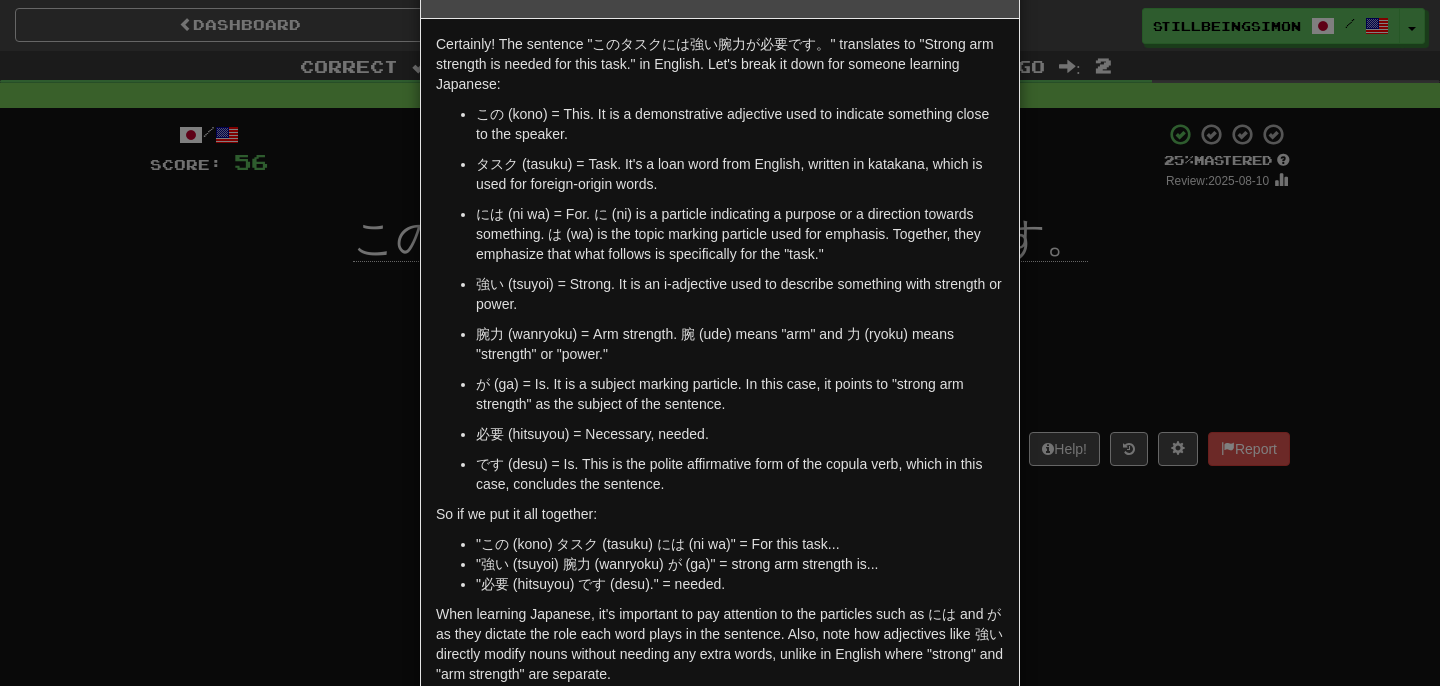 scroll, scrollTop: 65, scrollLeft: 0, axis: vertical 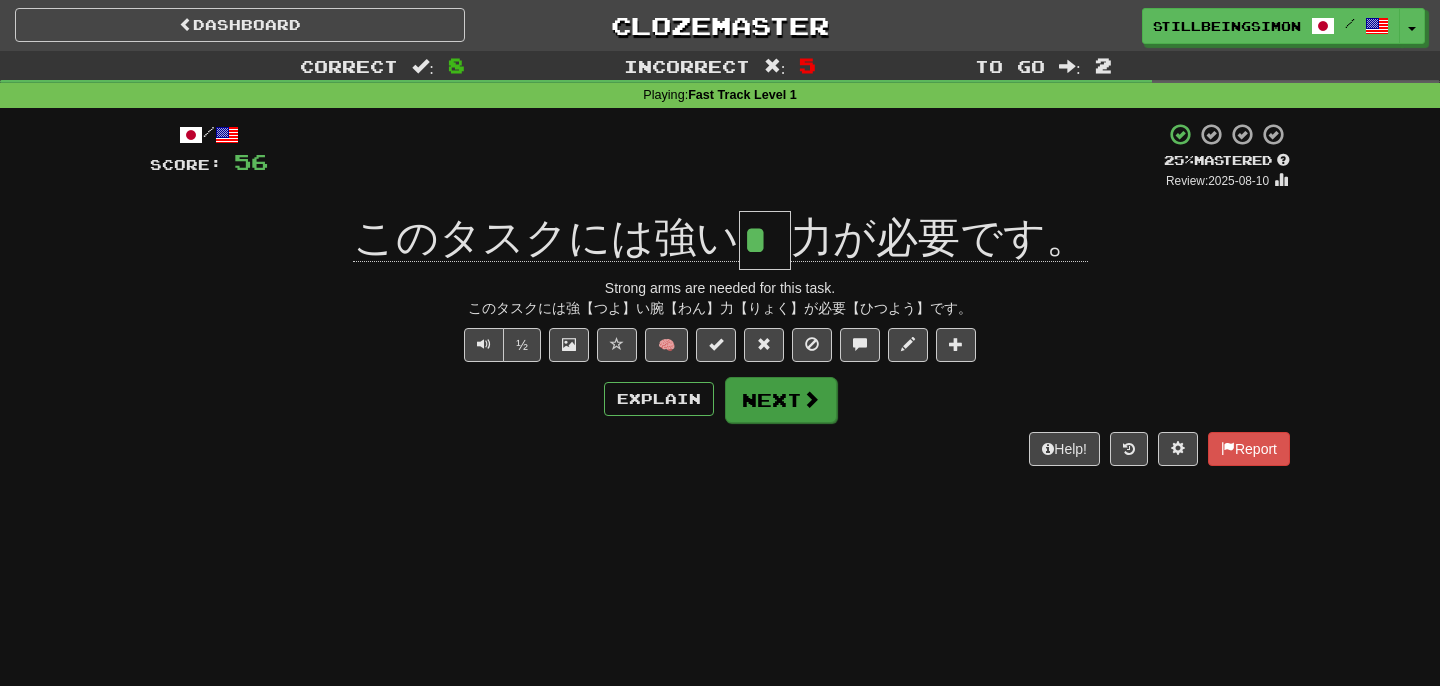 click on "Next" at bounding box center [781, 400] 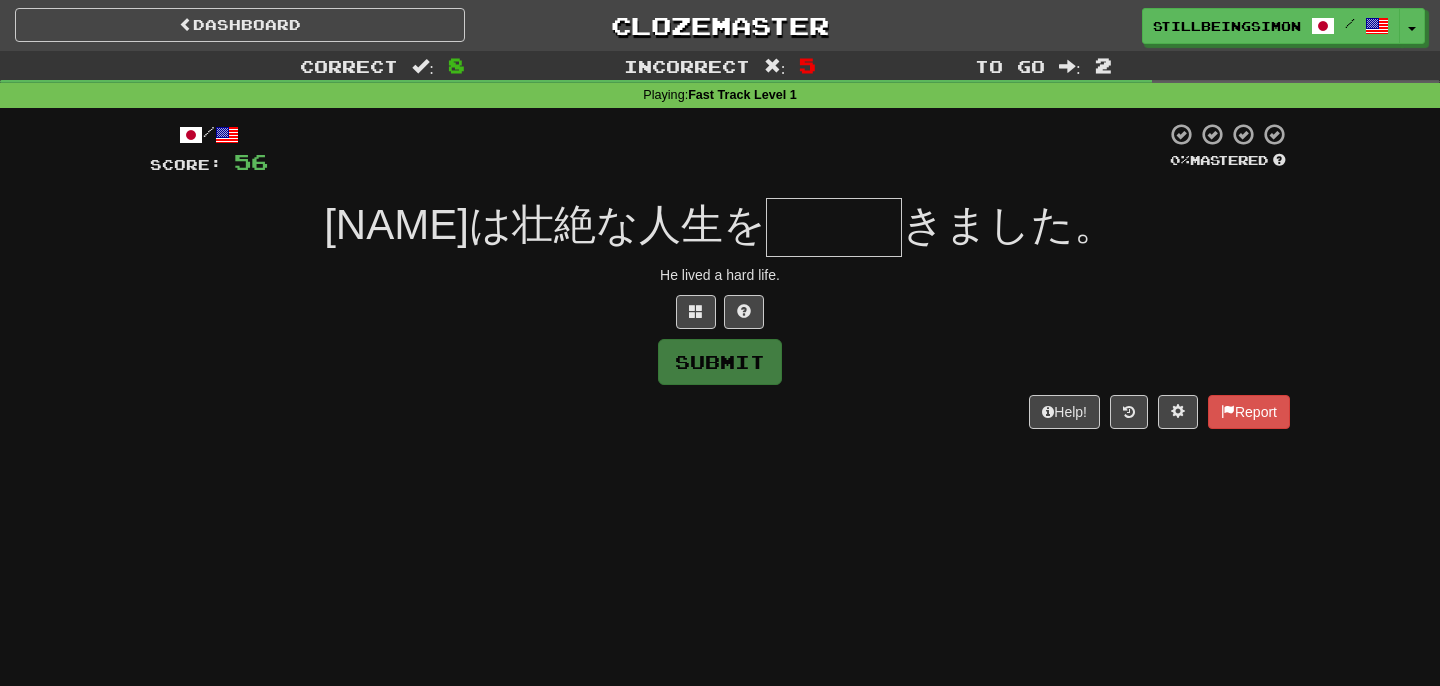 type on "*" 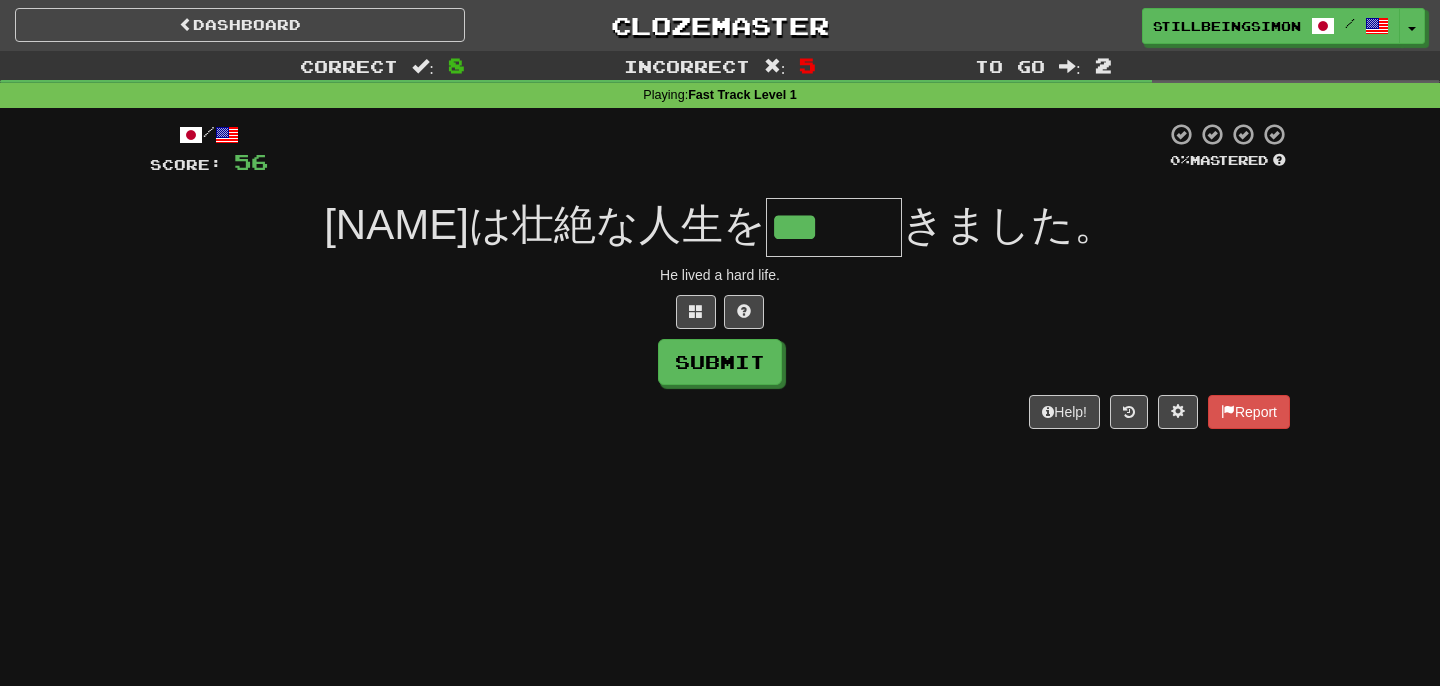 type on "***" 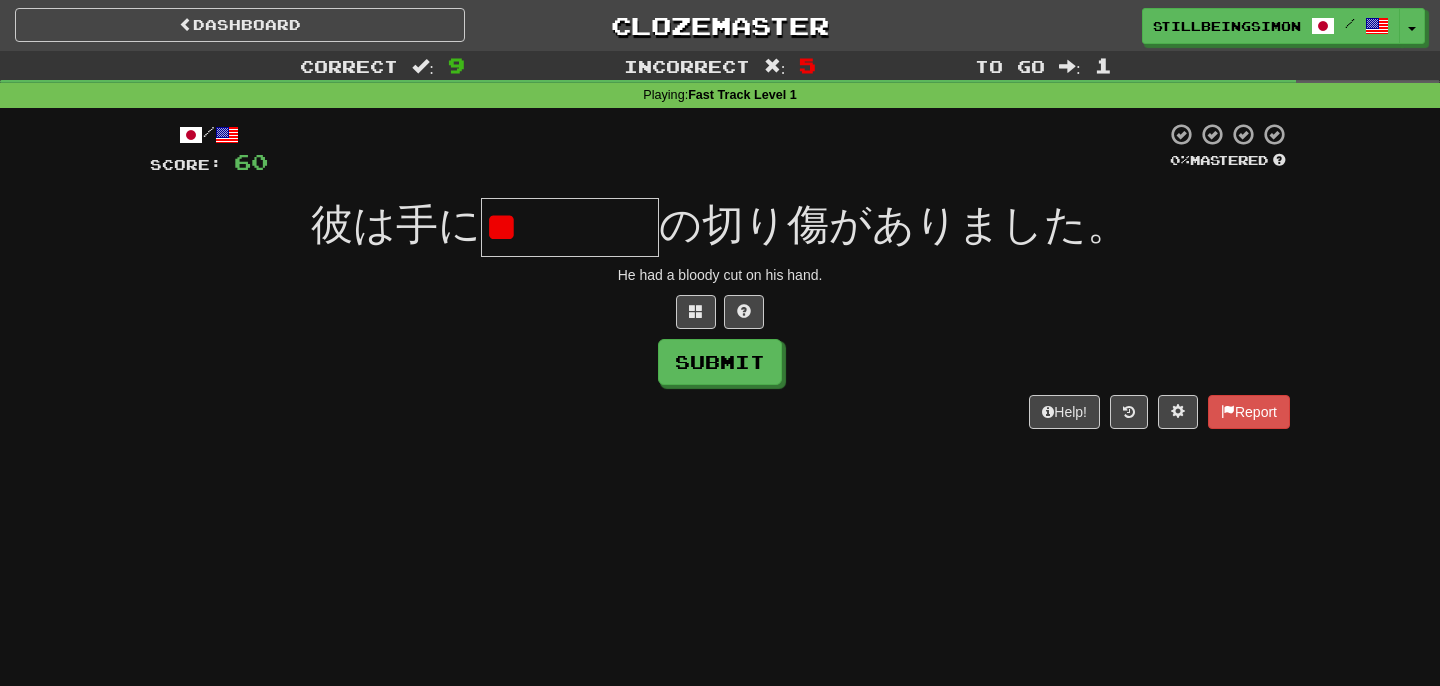 type on "*" 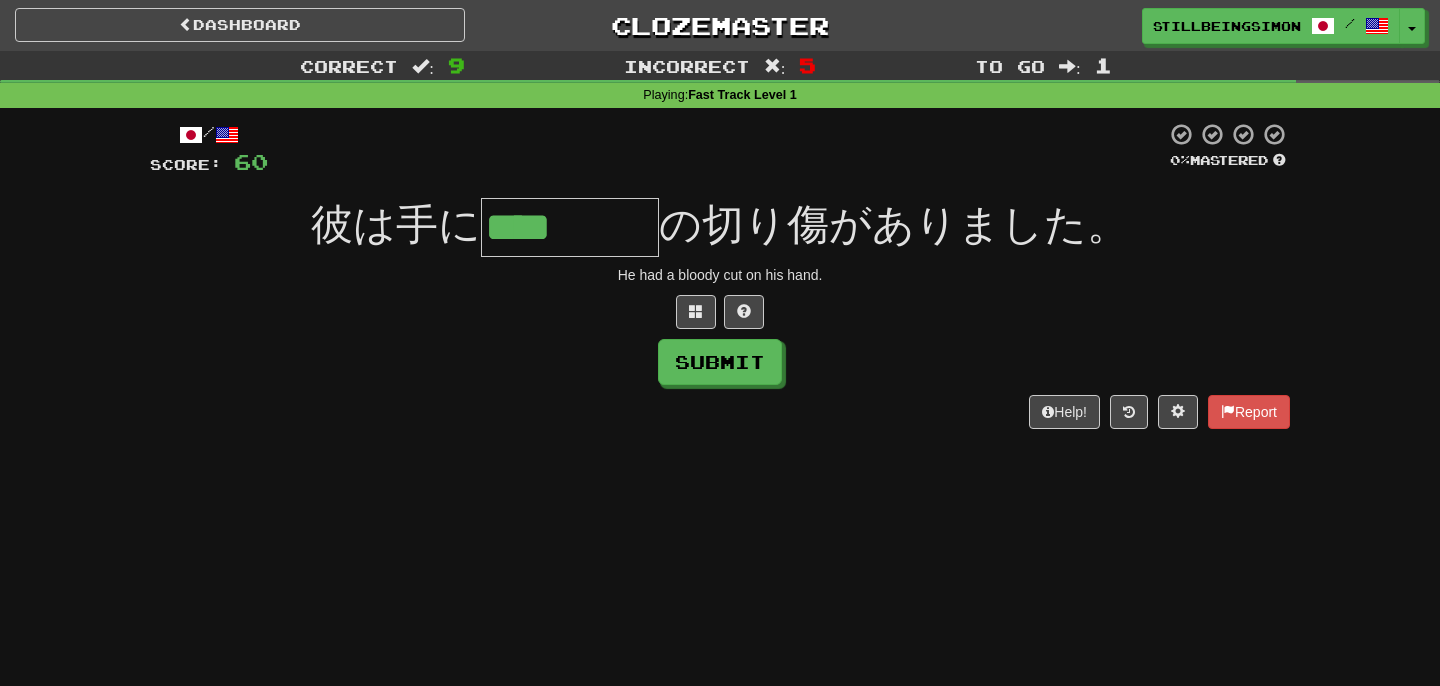 type on "****" 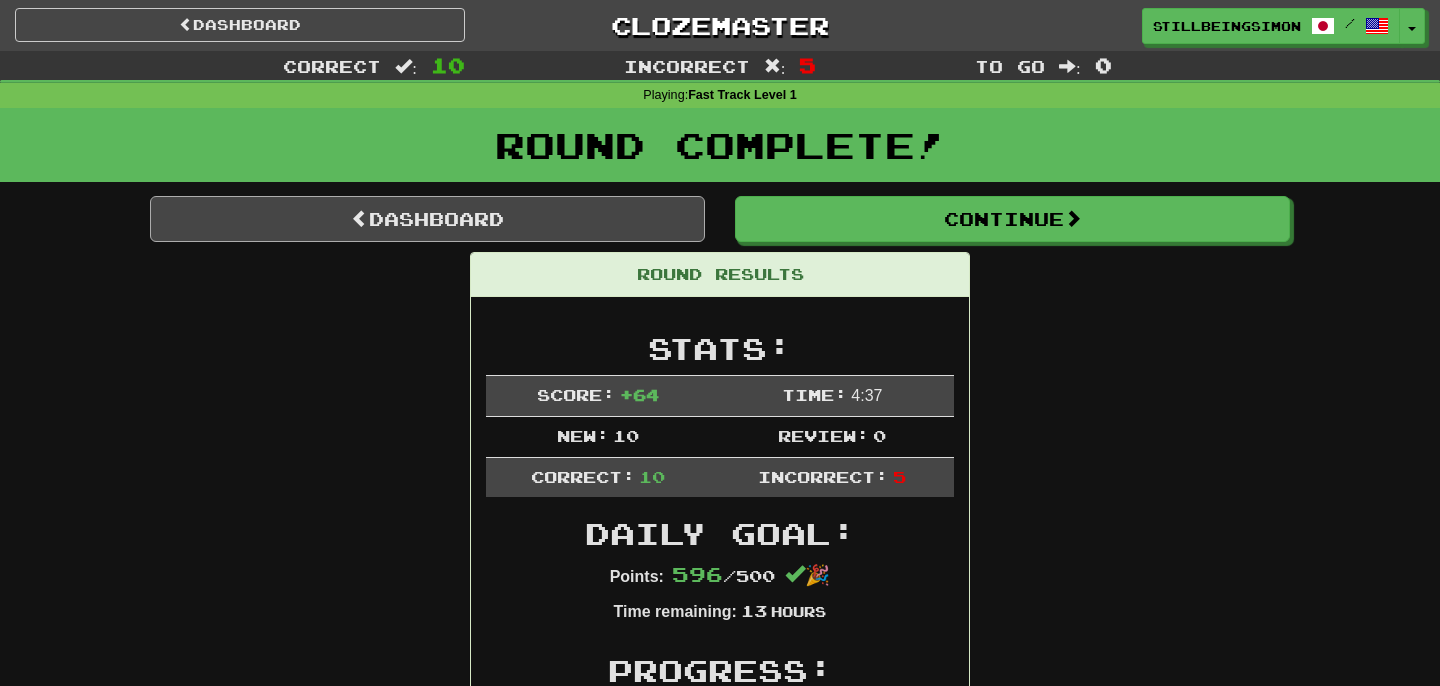 click on "Dashboard" at bounding box center [427, 219] 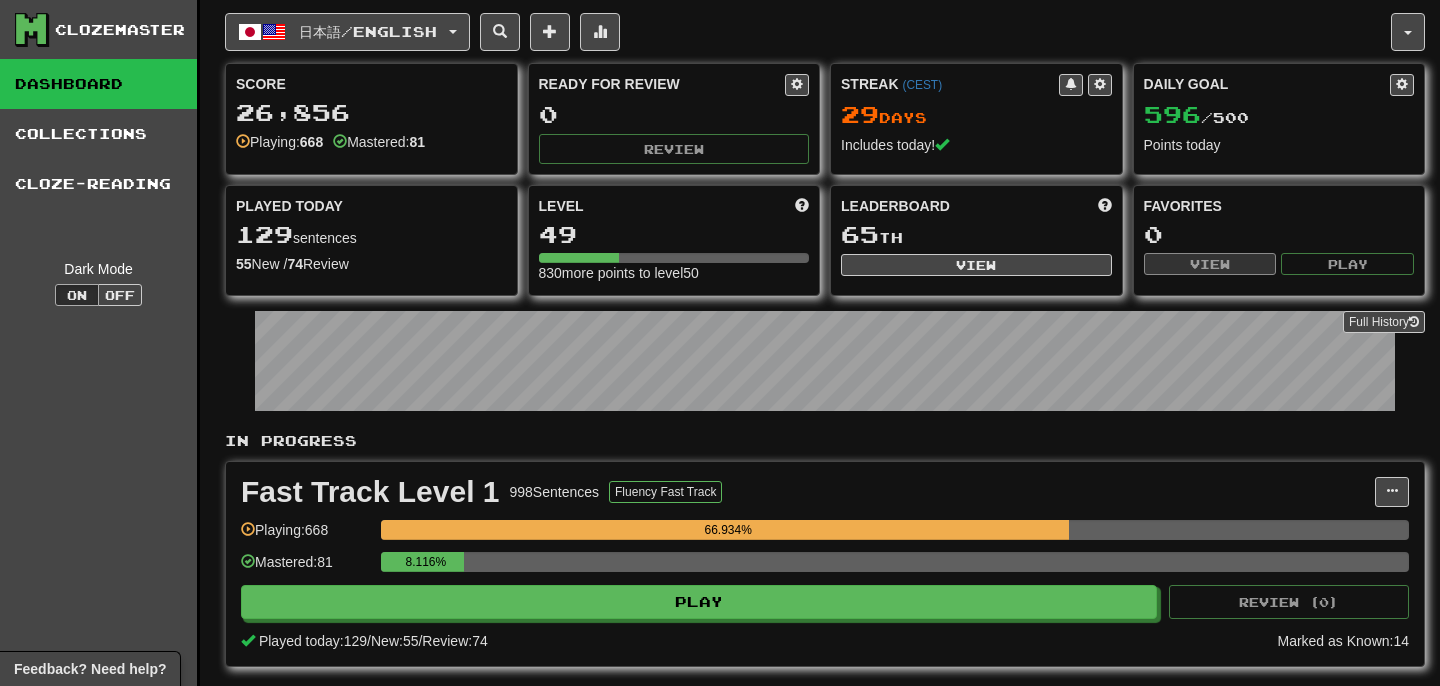 scroll, scrollTop: 0, scrollLeft: 0, axis: both 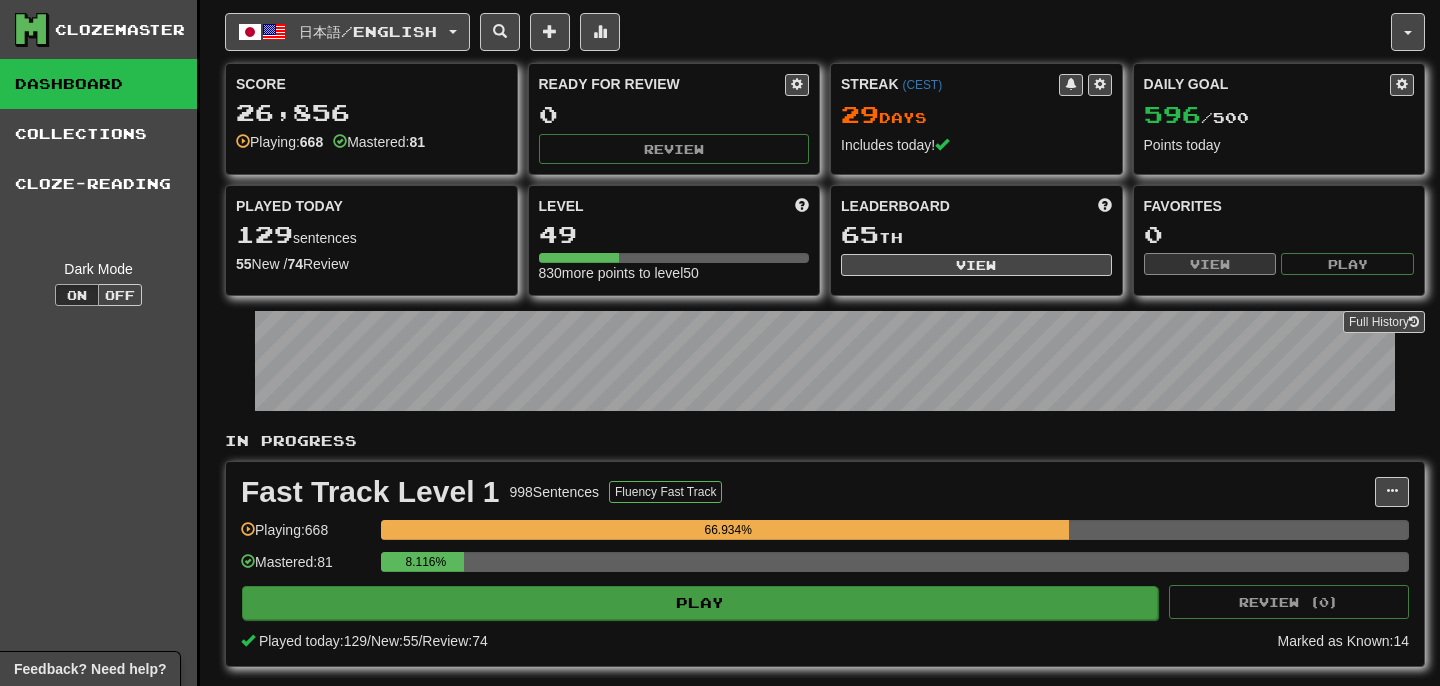 click on "Play" at bounding box center (700, 603) 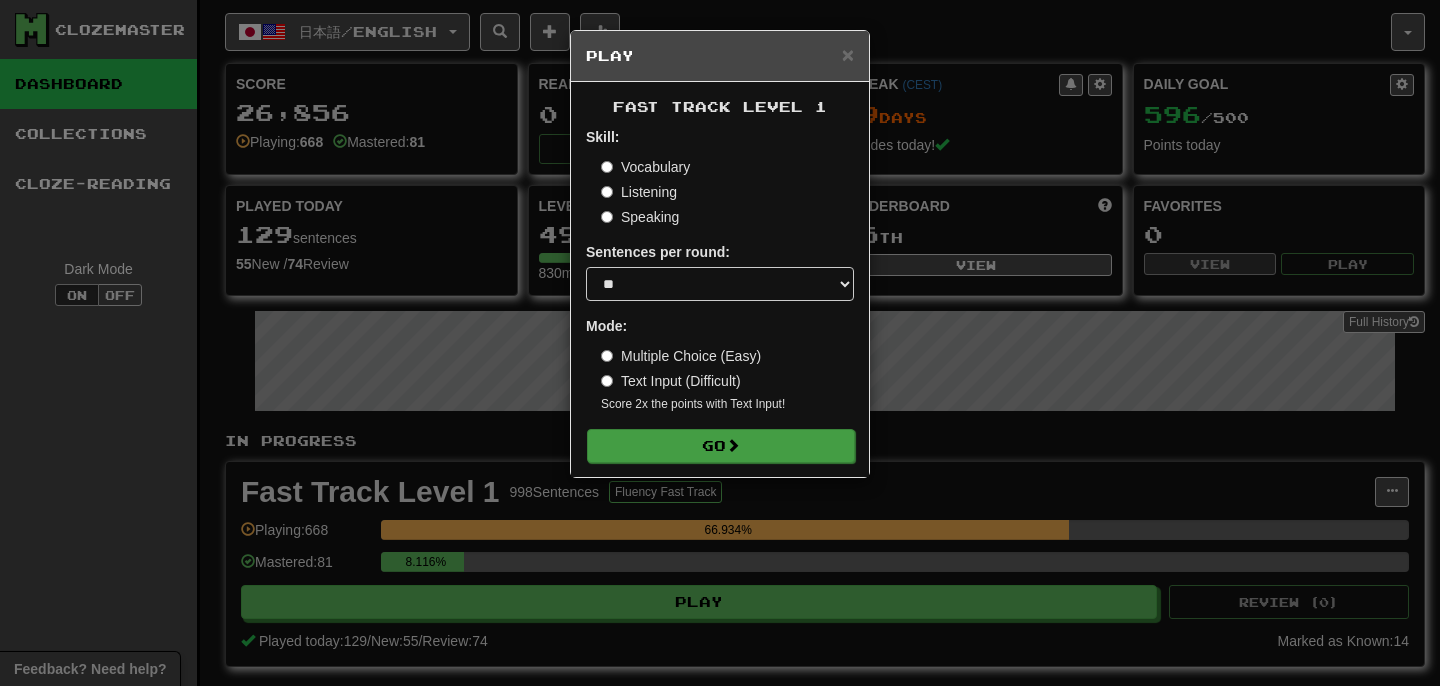 click on "Go" at bounding box center (721, 446) 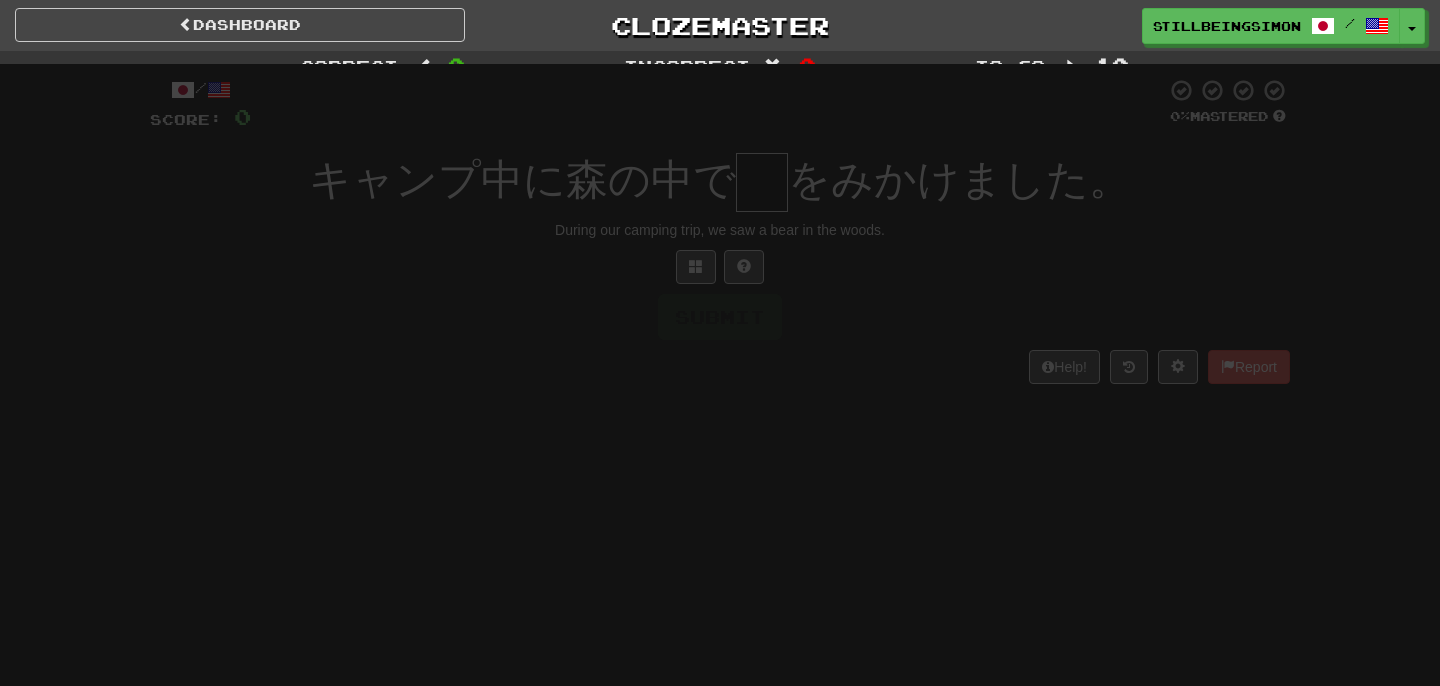 scroll, scrollTop: 0, scrollLeft: 0, axis: both 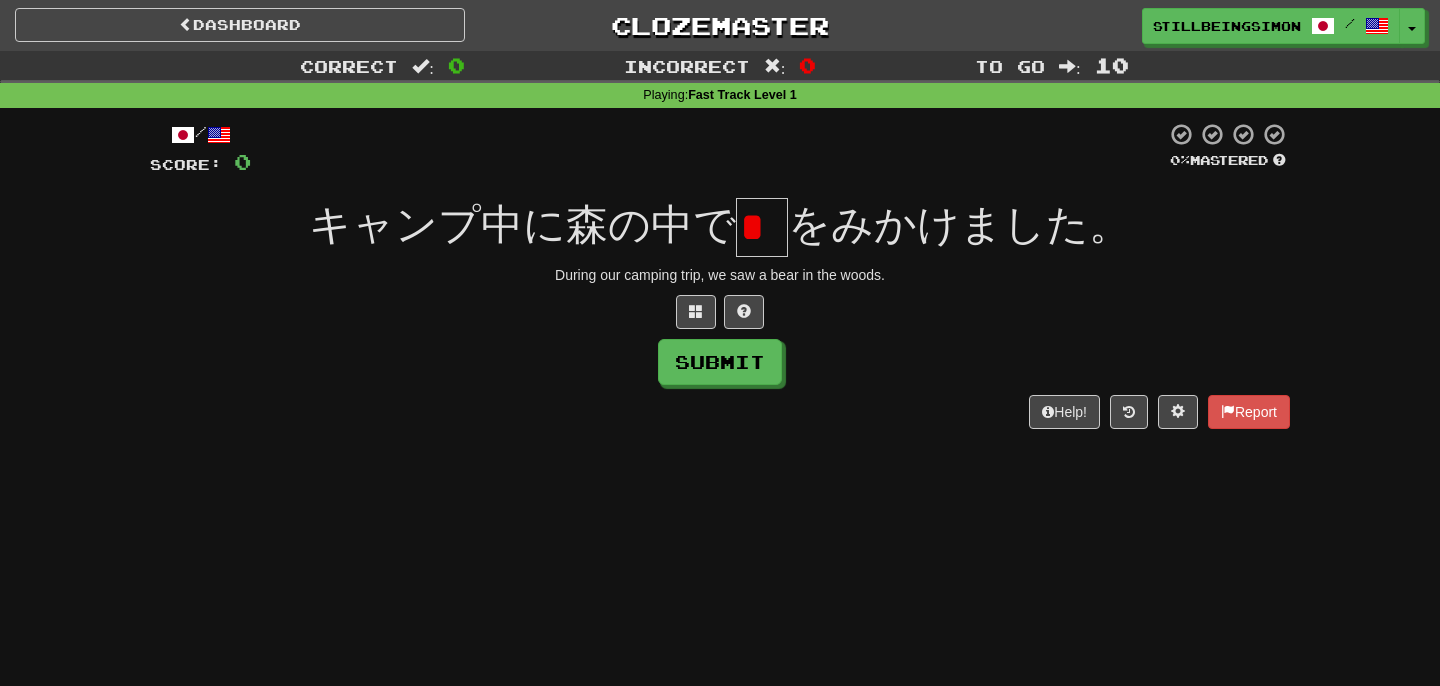type on "*" 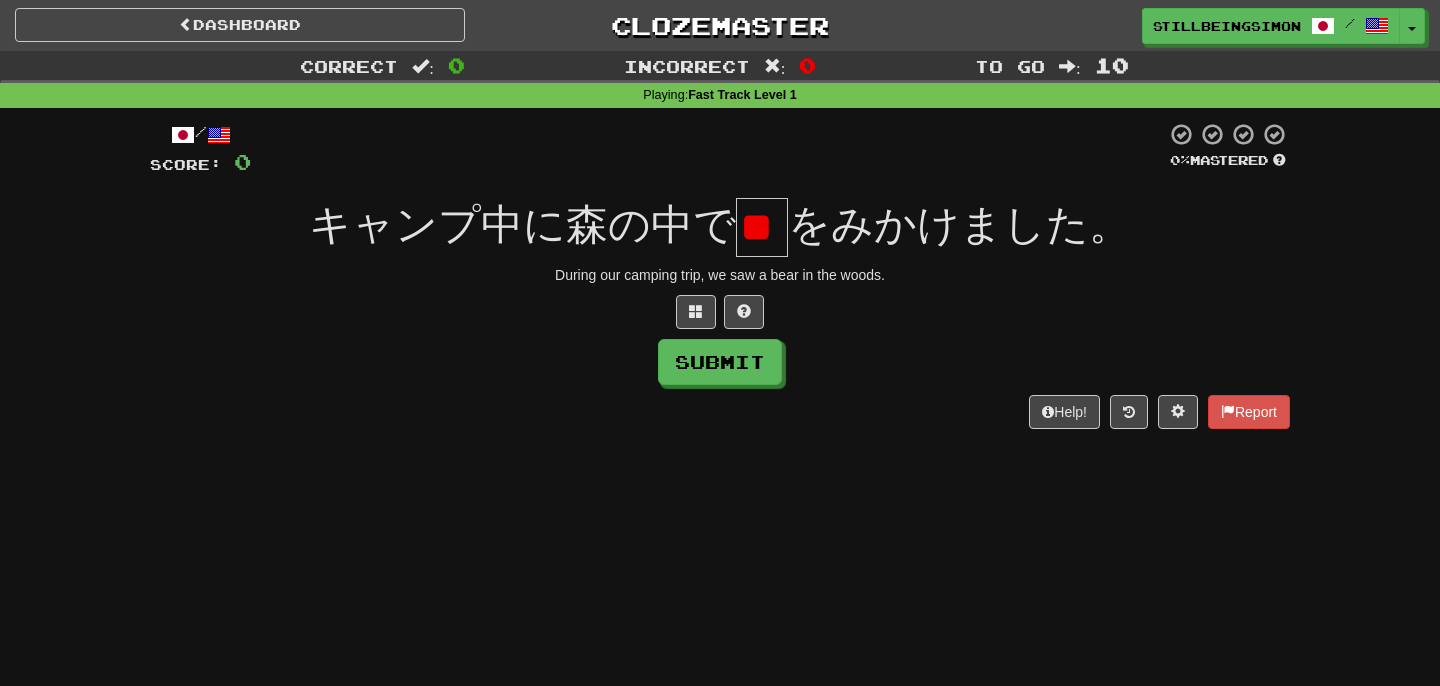 type on "*" 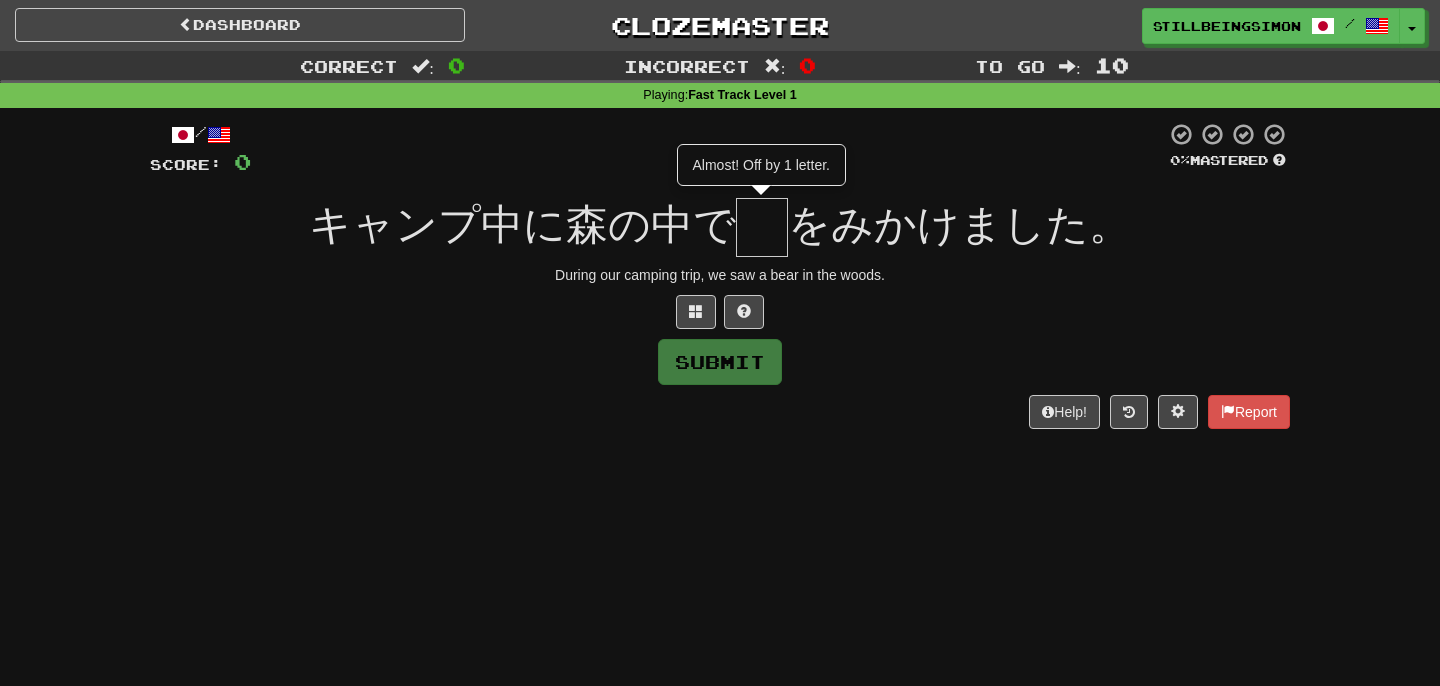 type on "*" 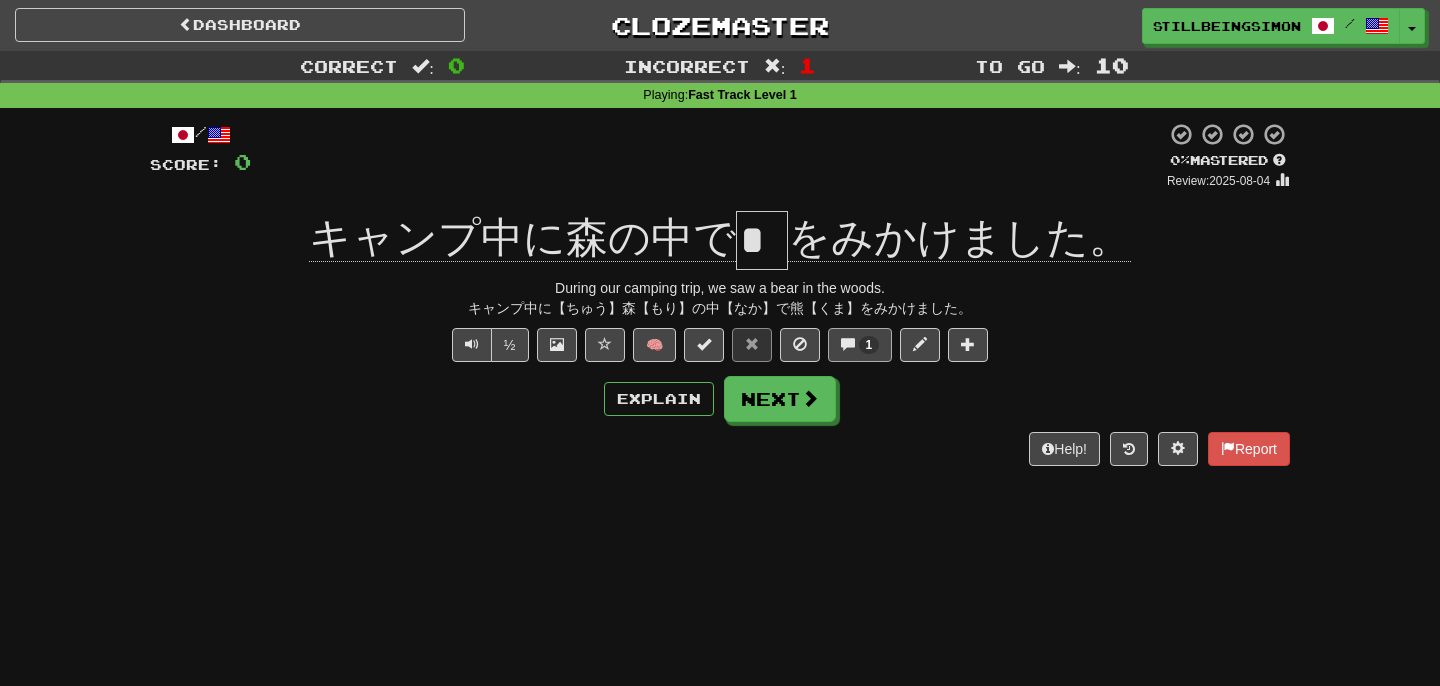 click on "1" at bounding box center [869, 345] 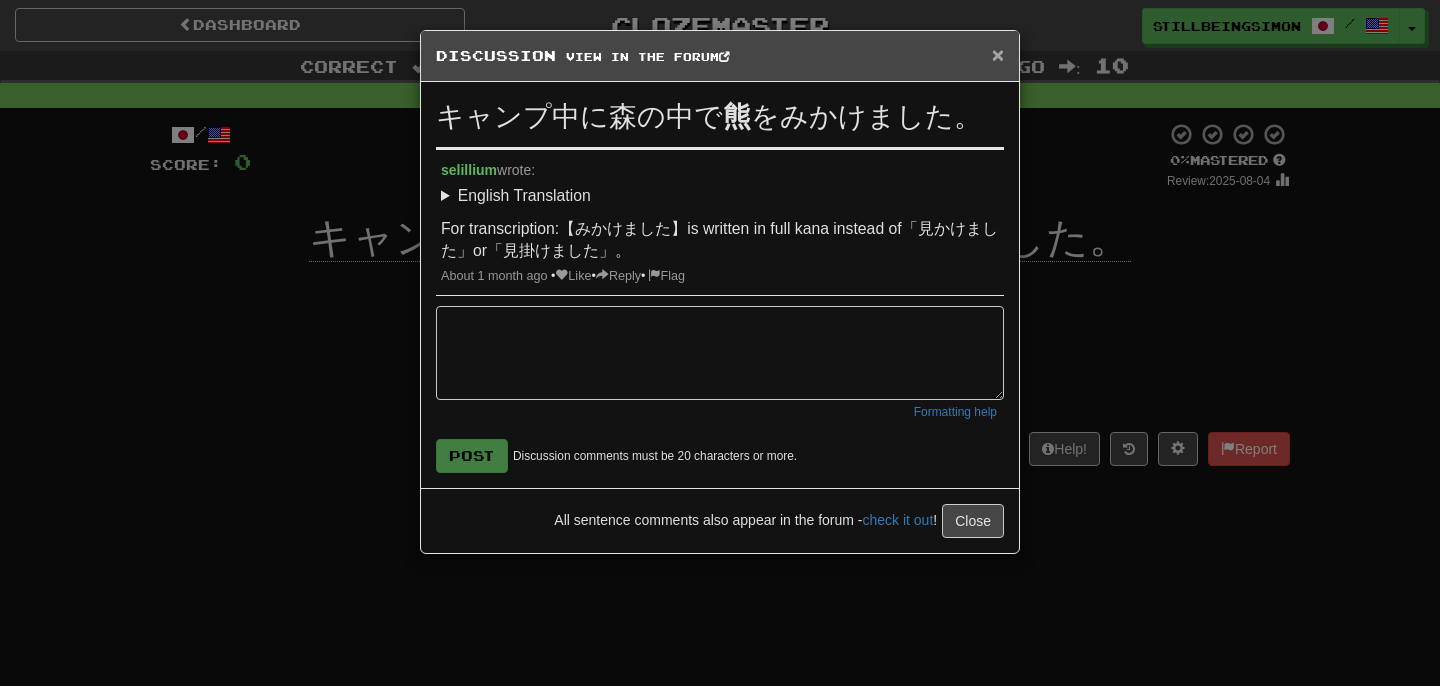 click on "×" at bounding box center [998, 54] 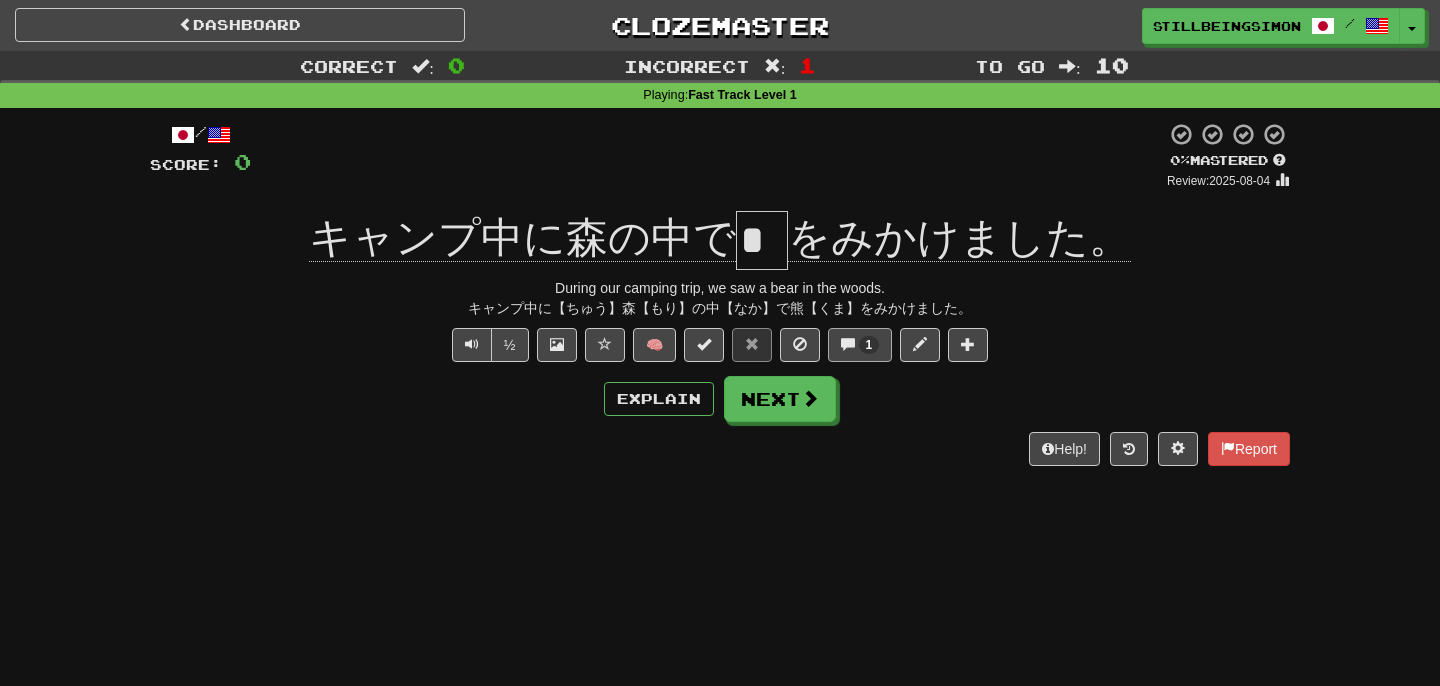 click on "1" at bounding box center (860, 345) 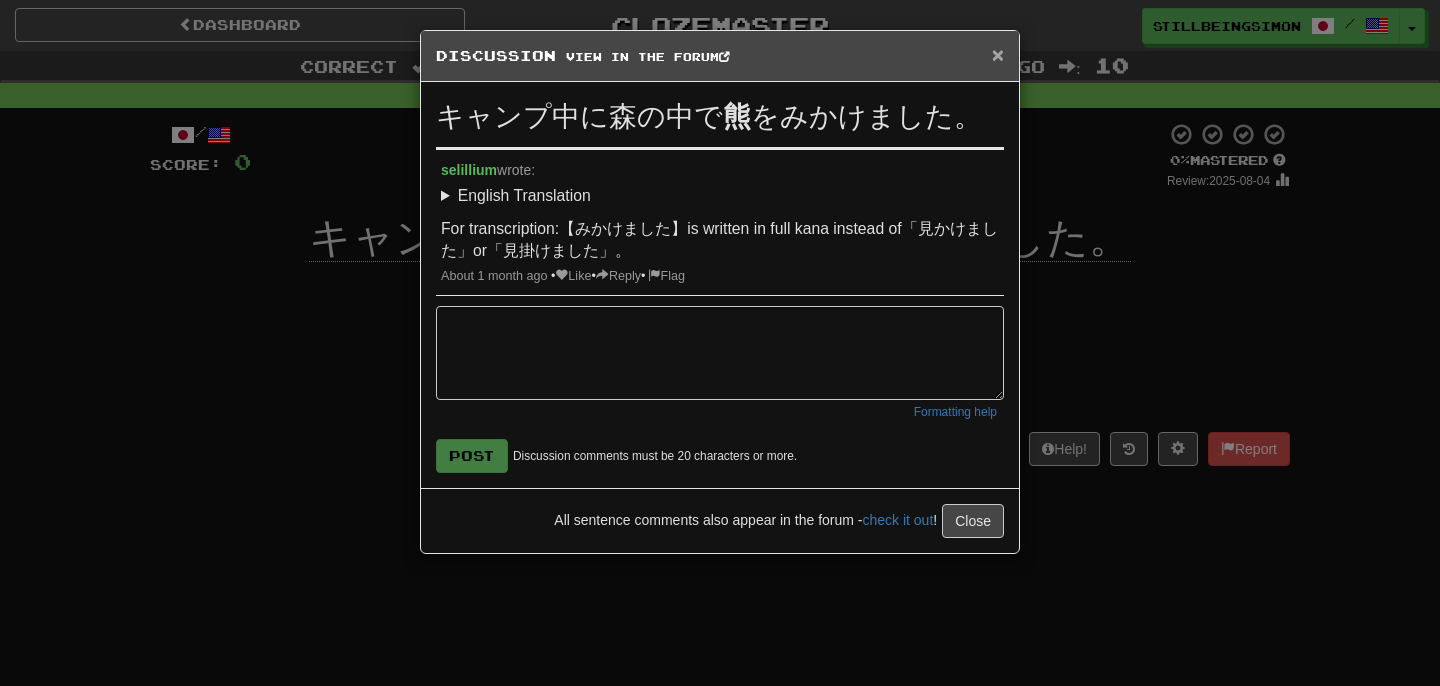 click on "×" at bounding box center [998, 54] 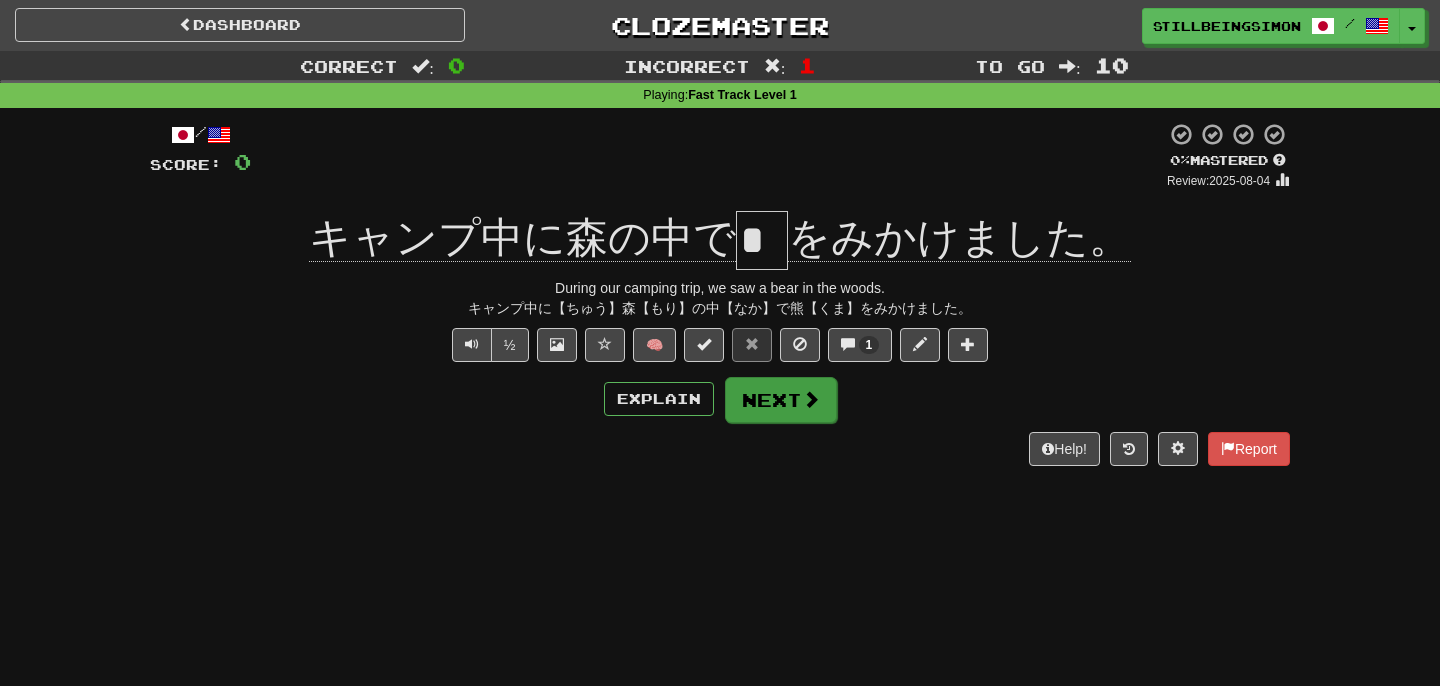 click on "Next" at bounding box center (781, 400) 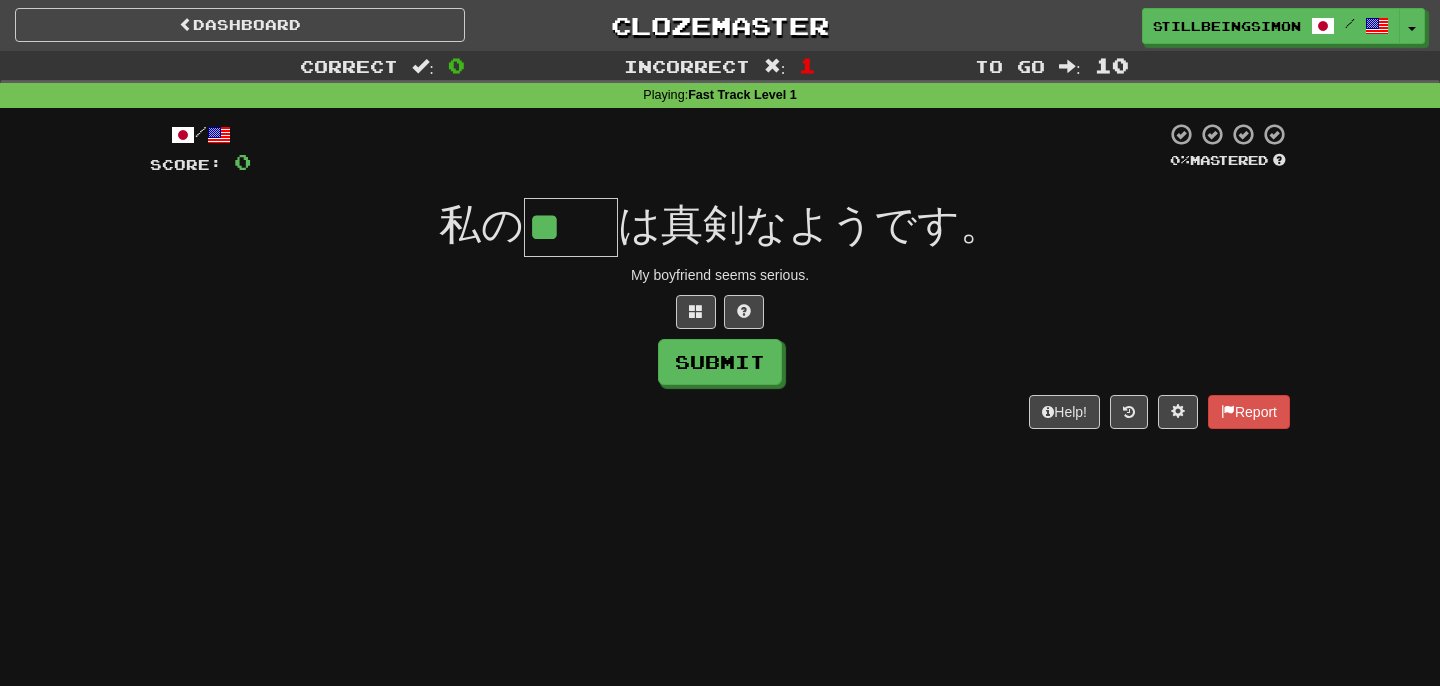 type on "**" 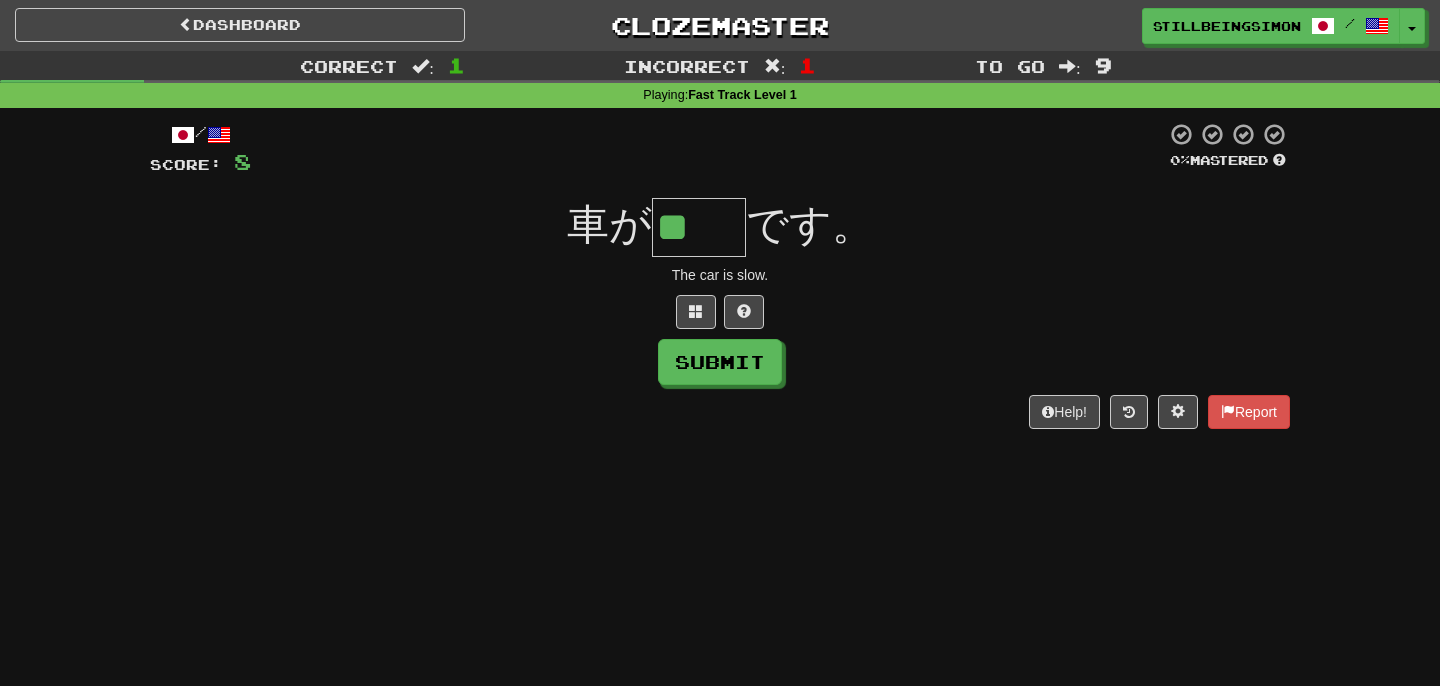 type on "**" 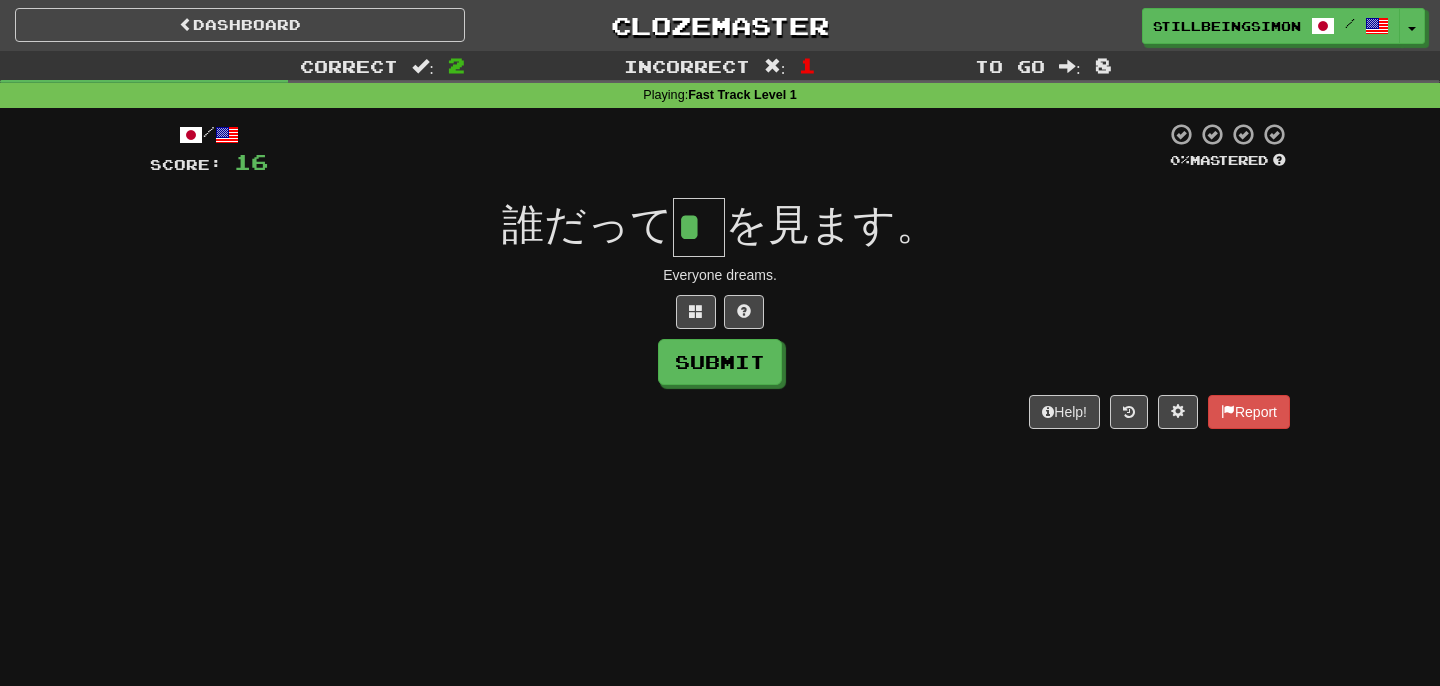 type on "*" 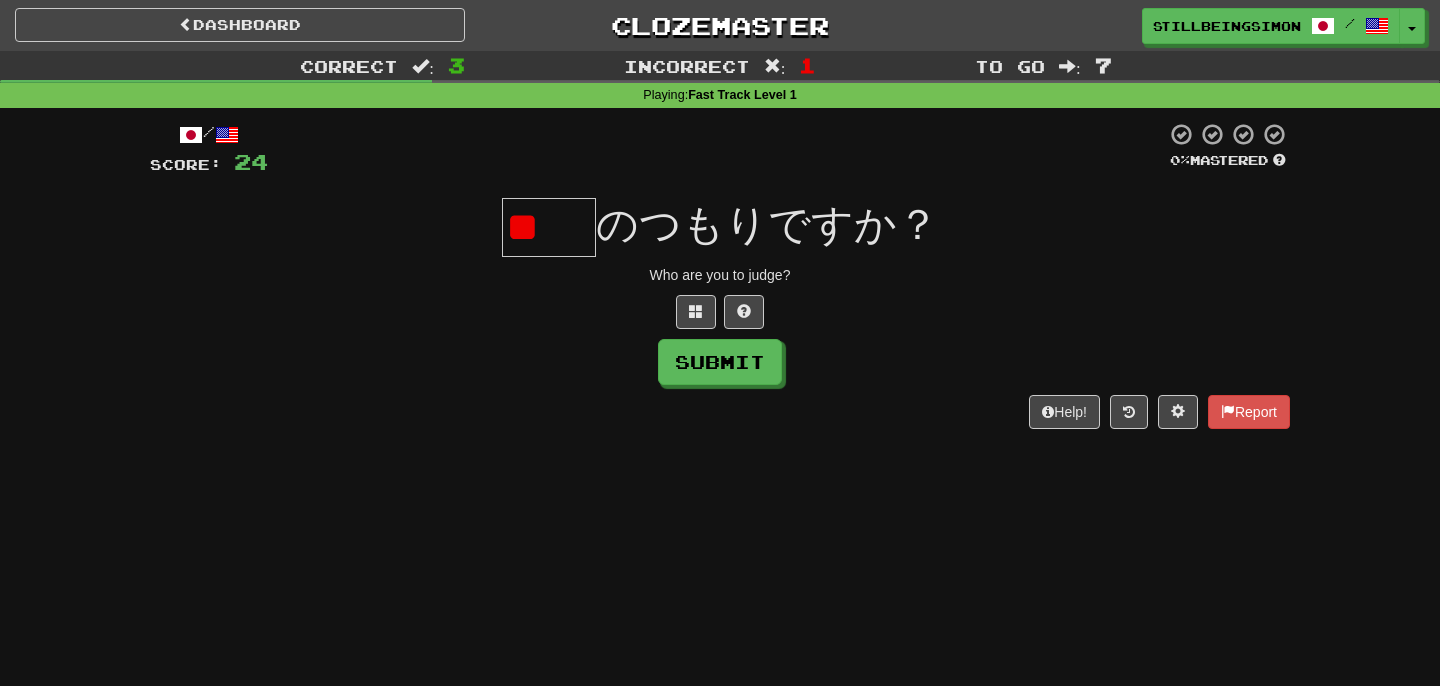 type on "*" 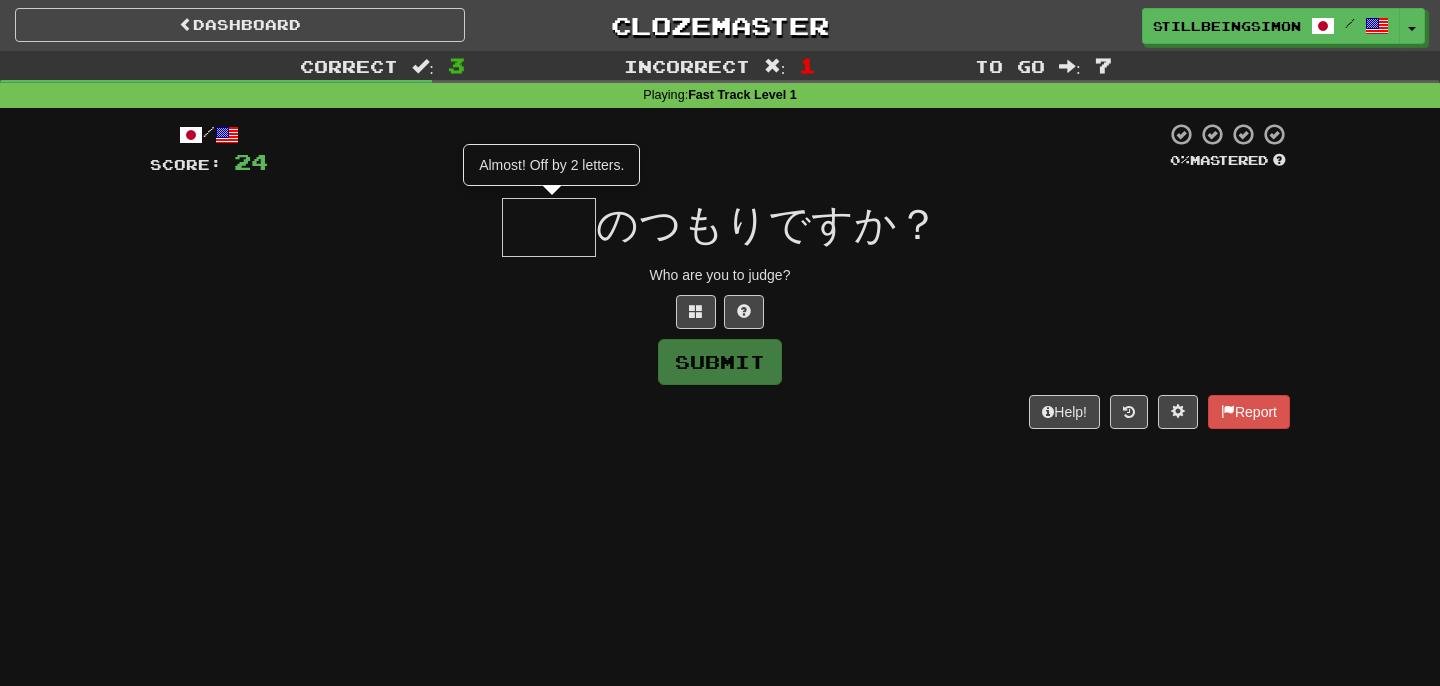 type on "**" 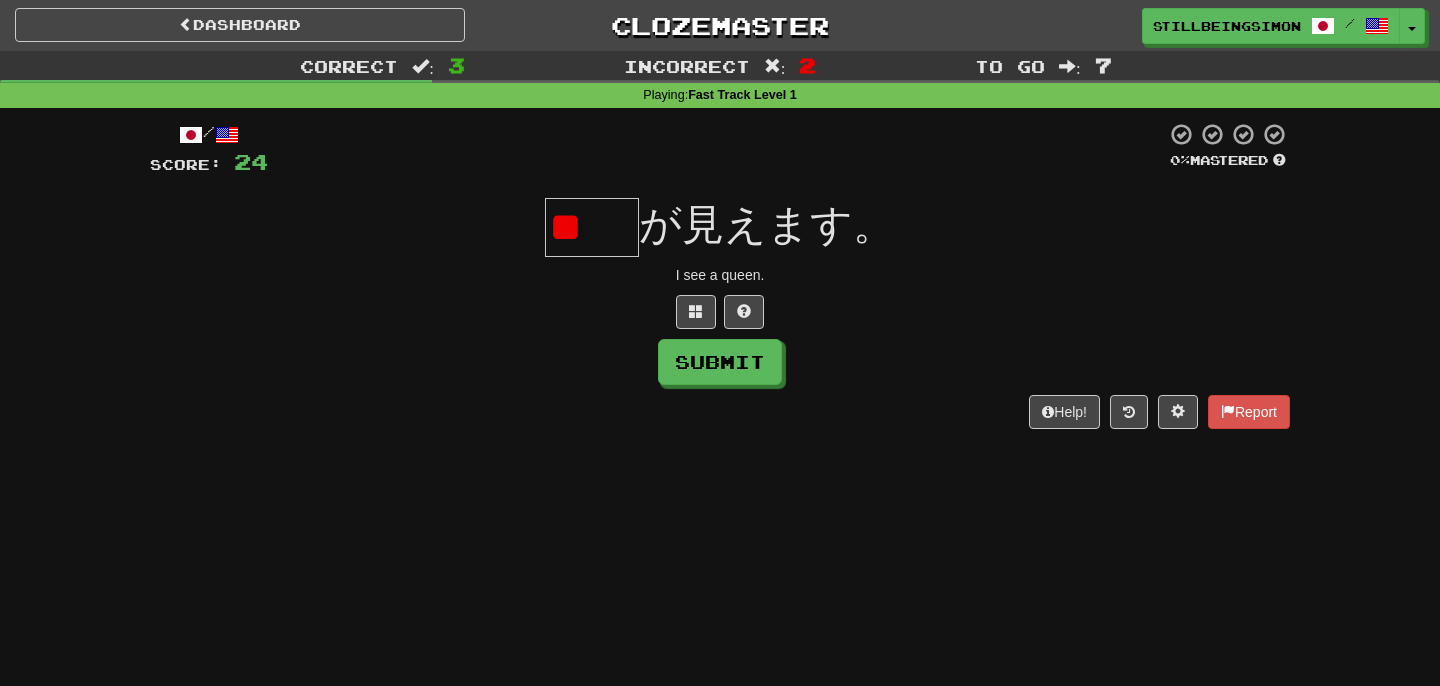 type on "*" 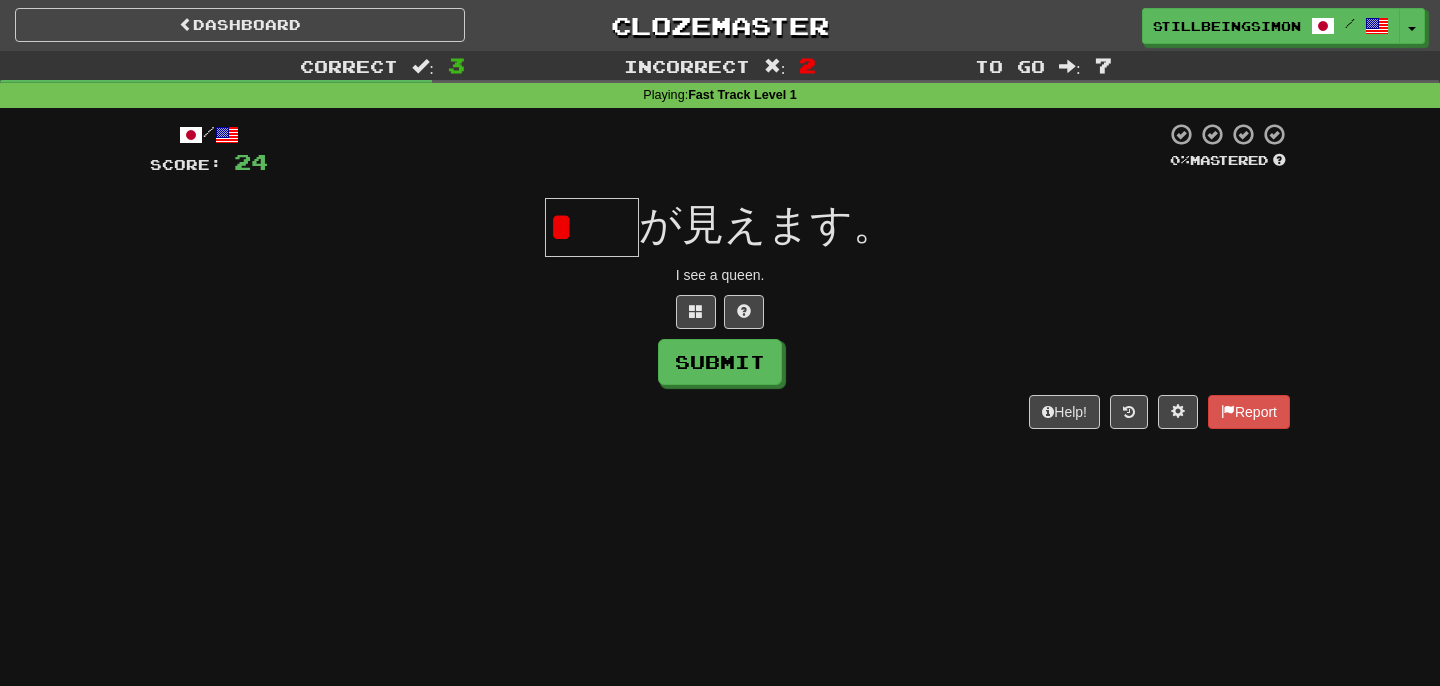 type on "*" 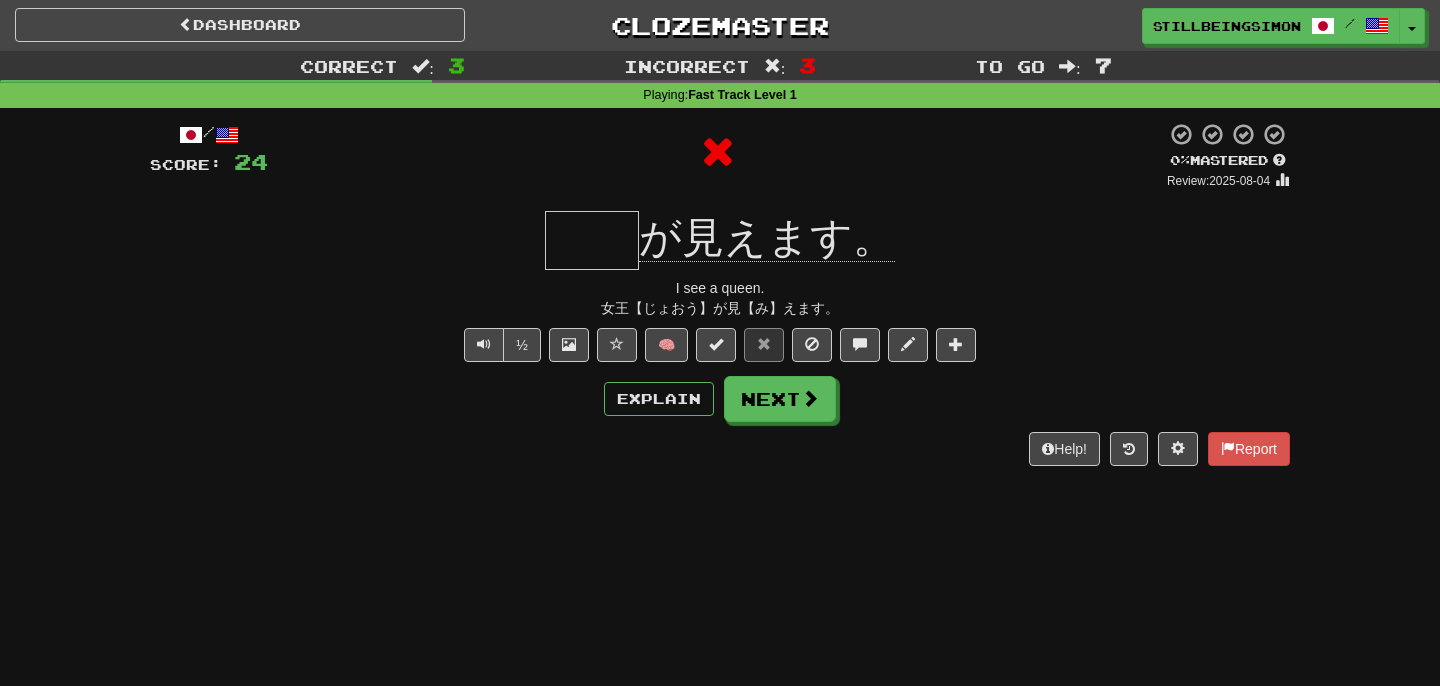 type on "**" 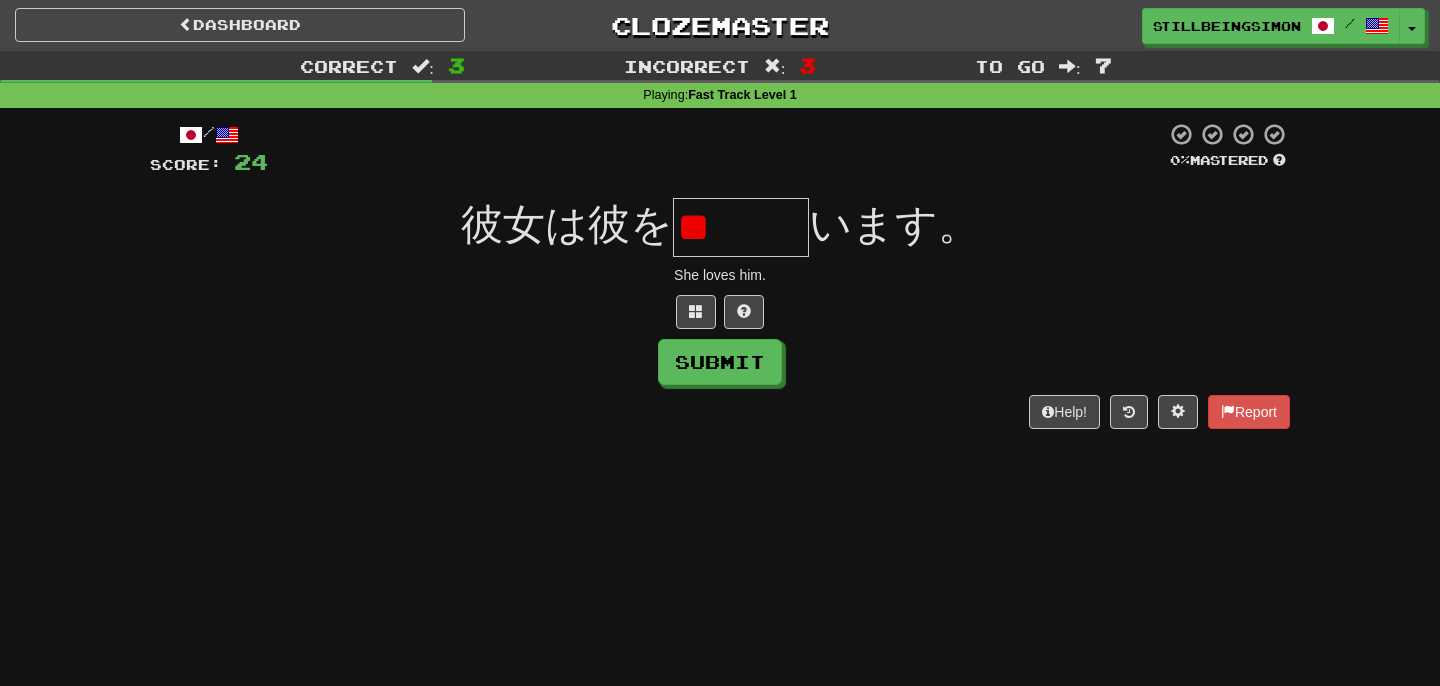 type on "*" 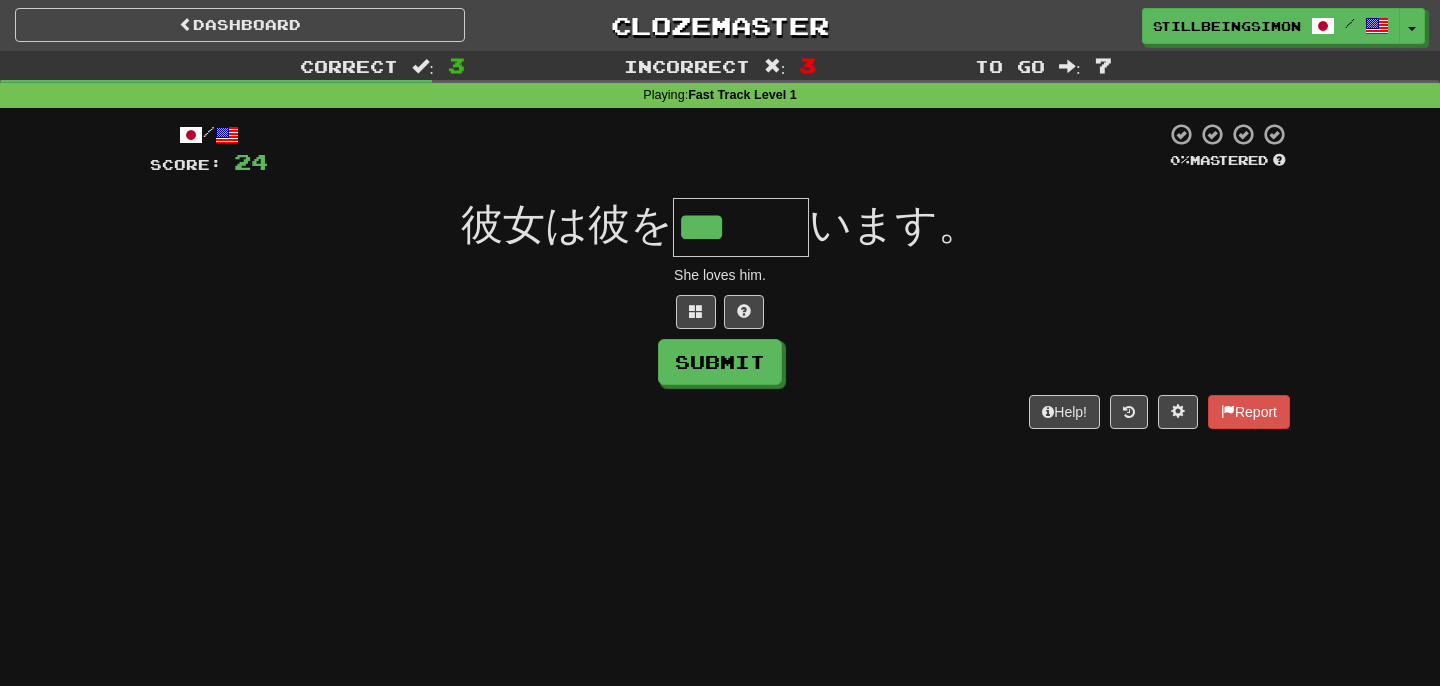 type on "***" 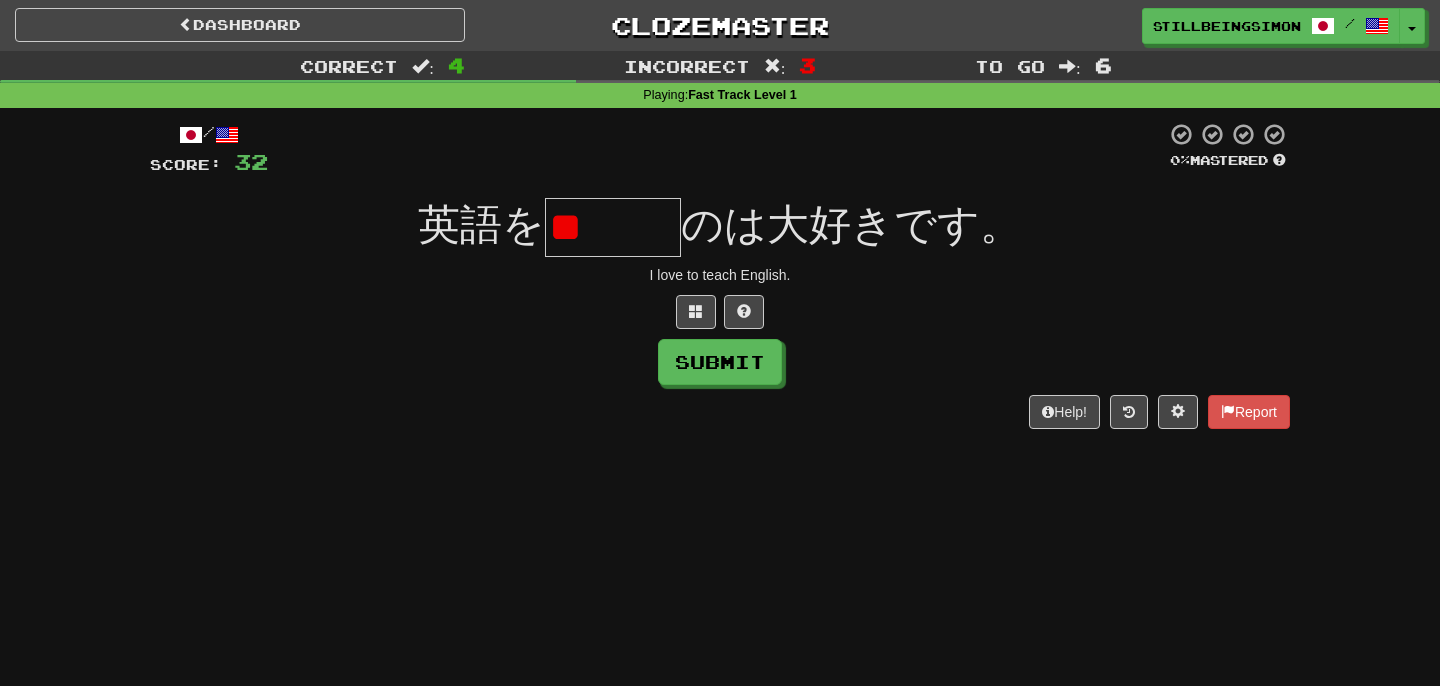 type on "*" 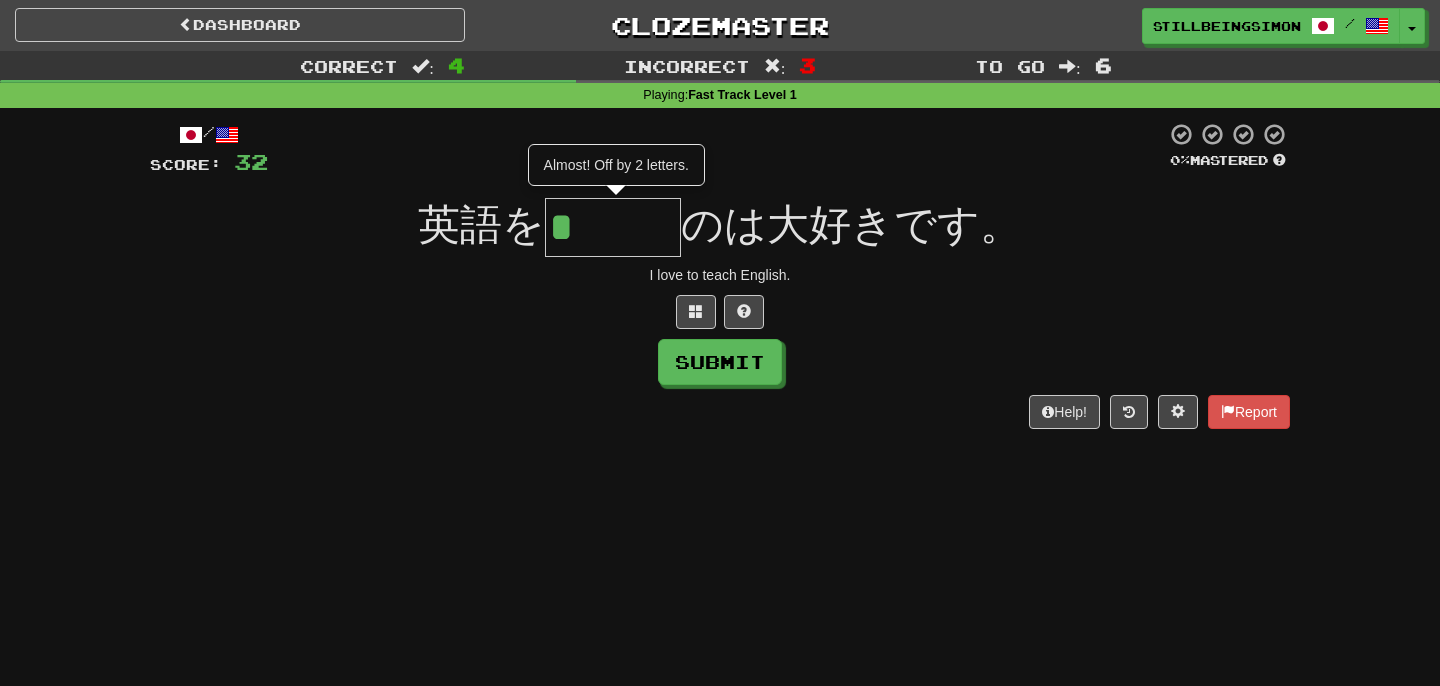 type on "***" 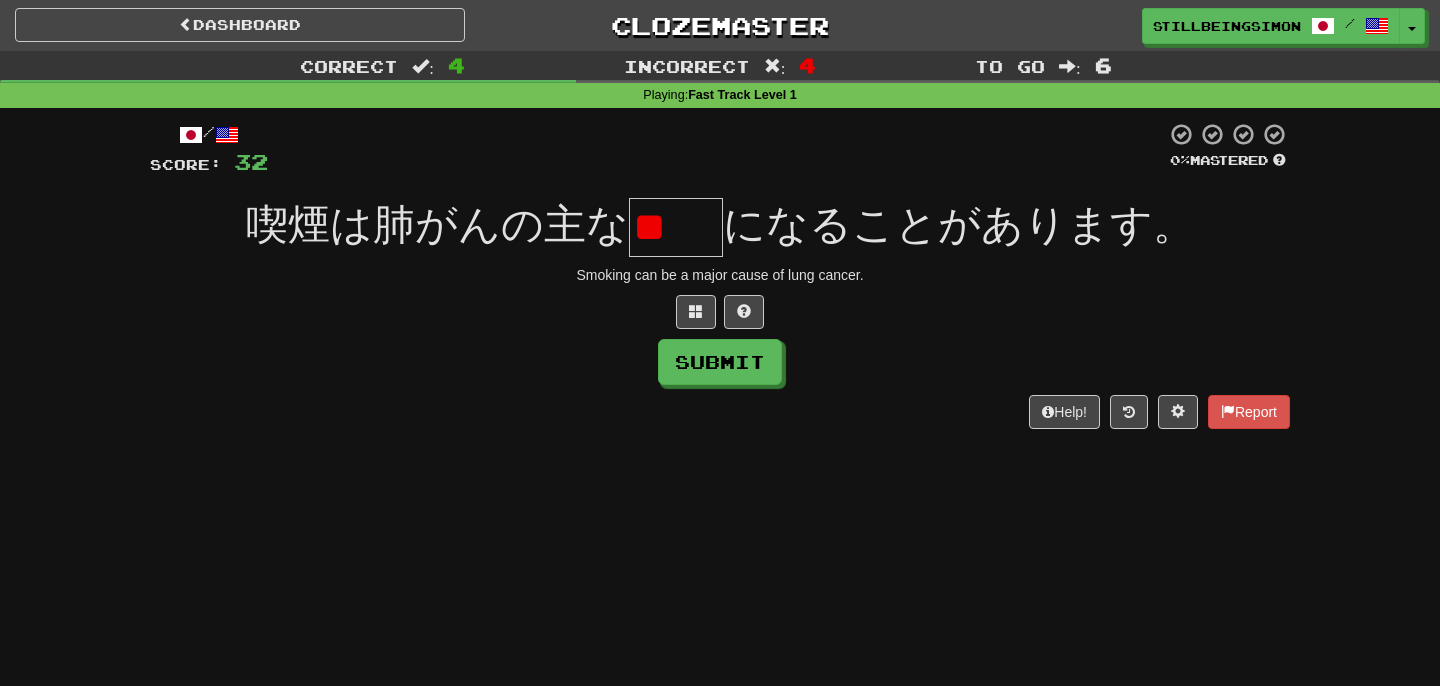 type on "*" 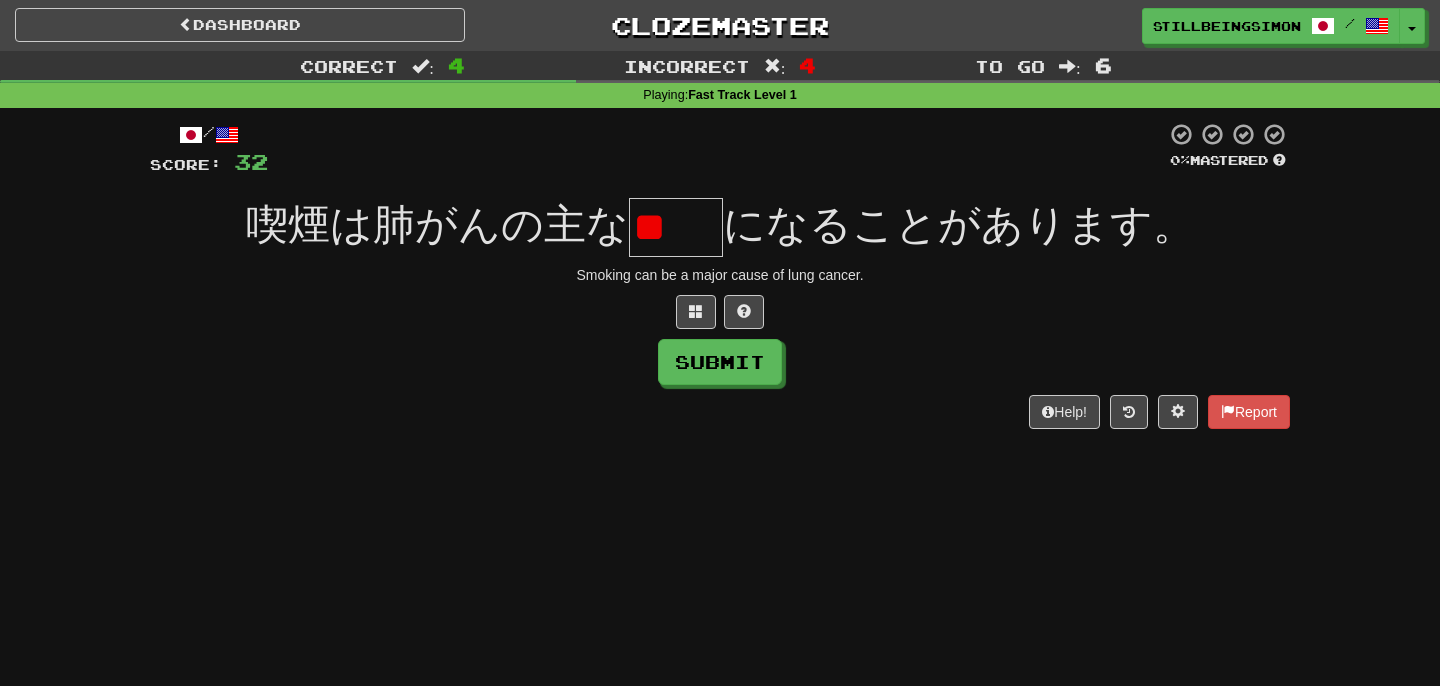 type on "*" 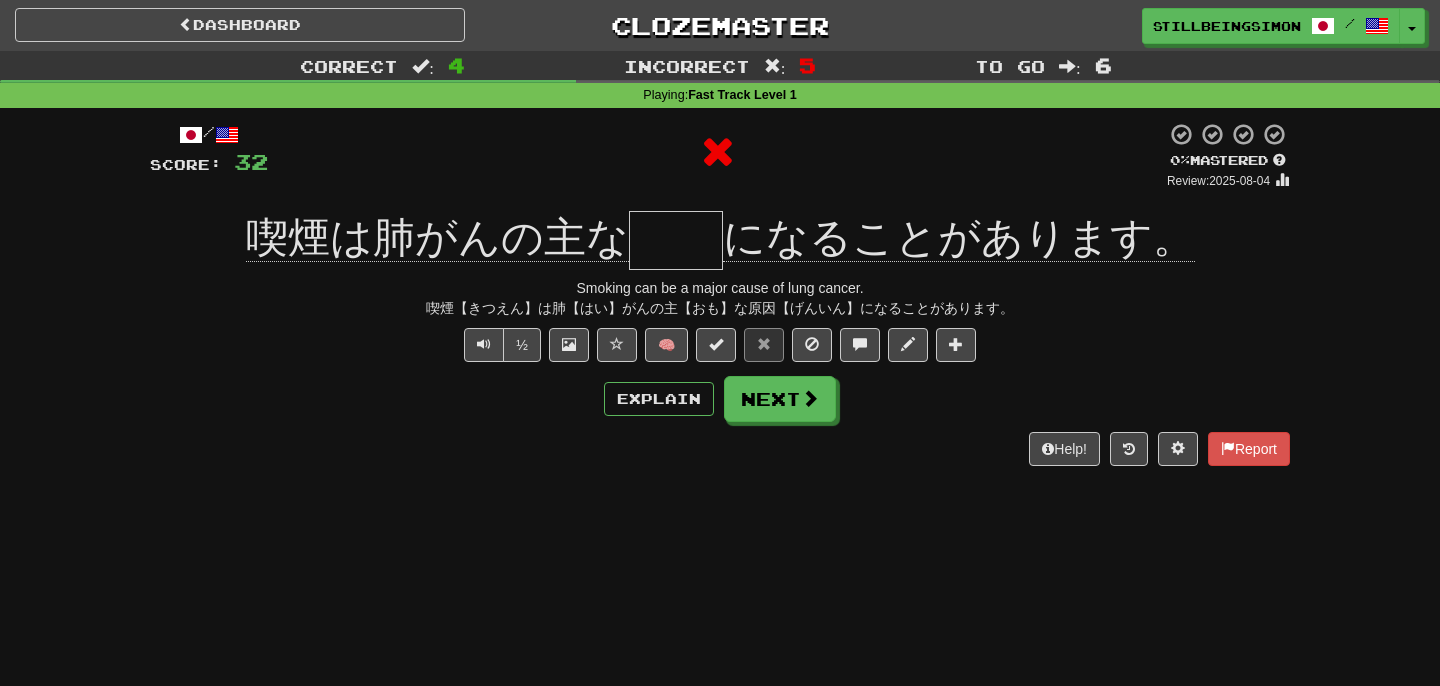 type on "**" 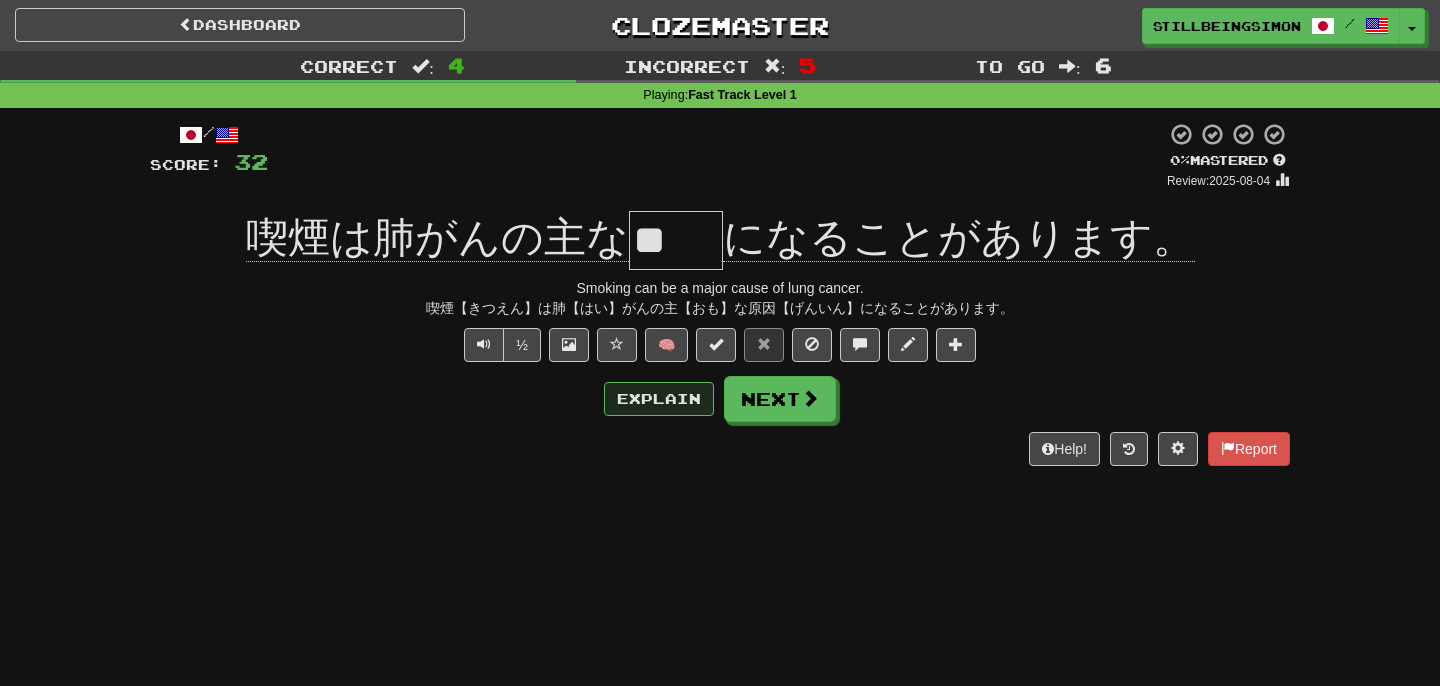 click on "Explain" at bounding box center (659, 399) 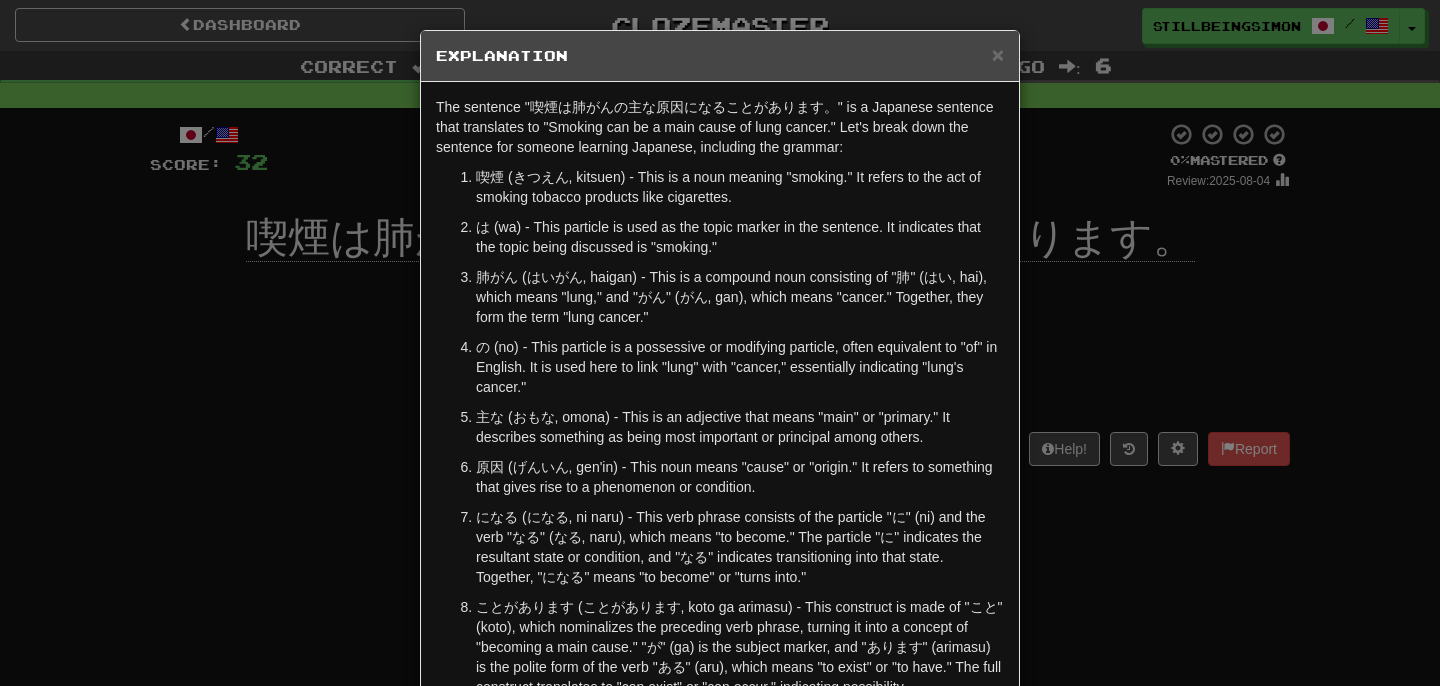 click on "Explanation" at bounding box center (720, 56) 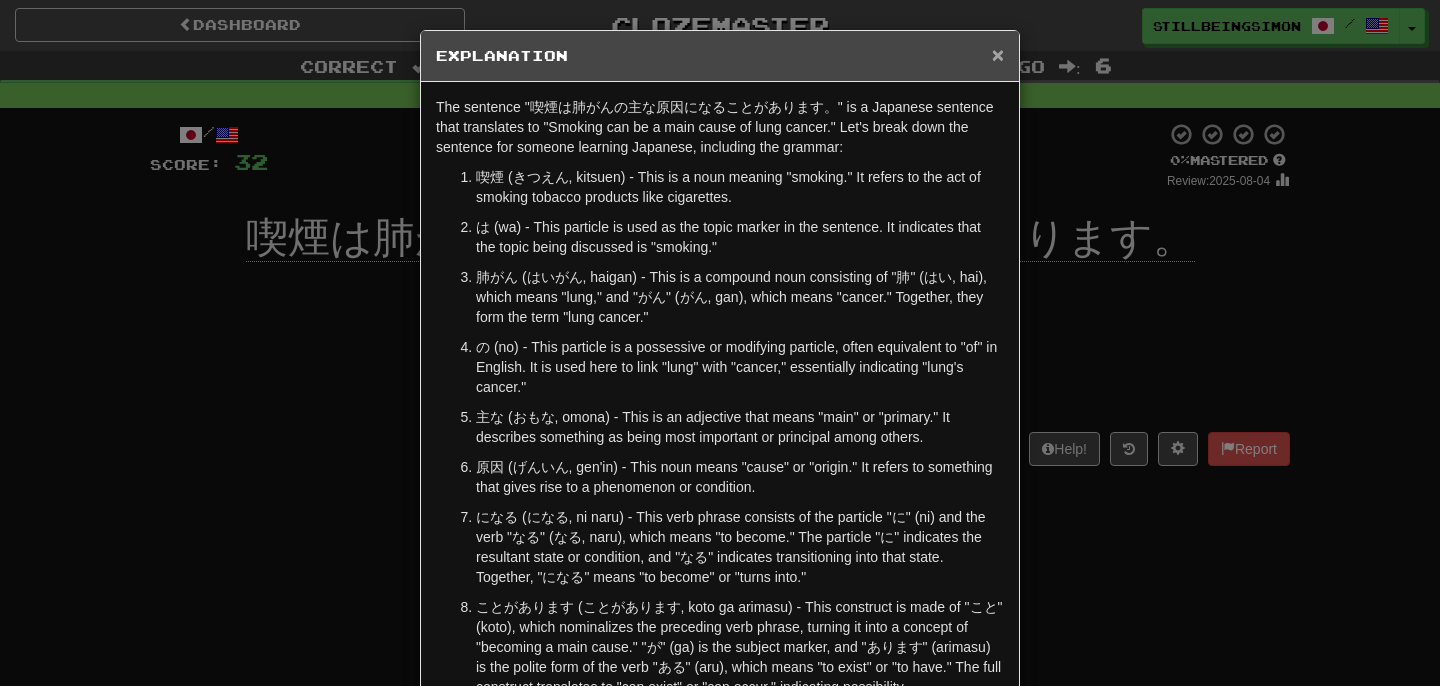 click on "×" at bounding box center [998, 54] 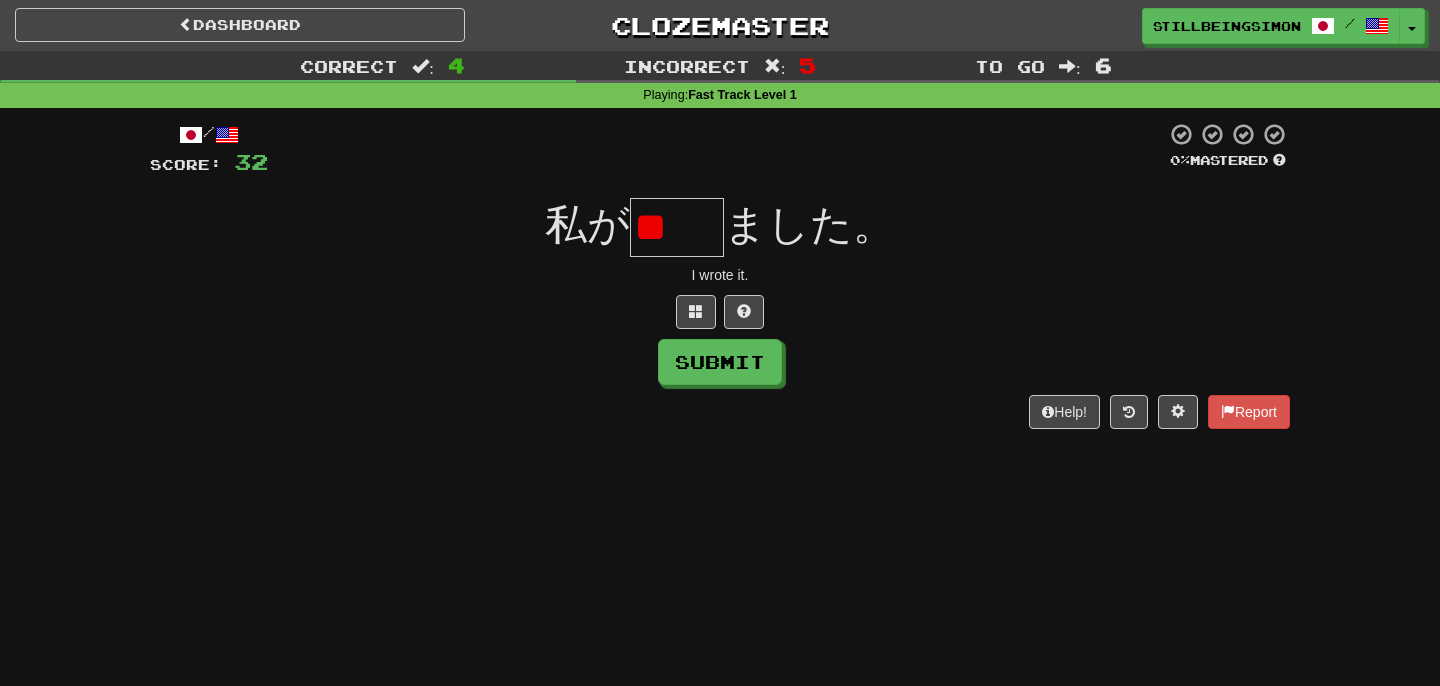 type on "*" 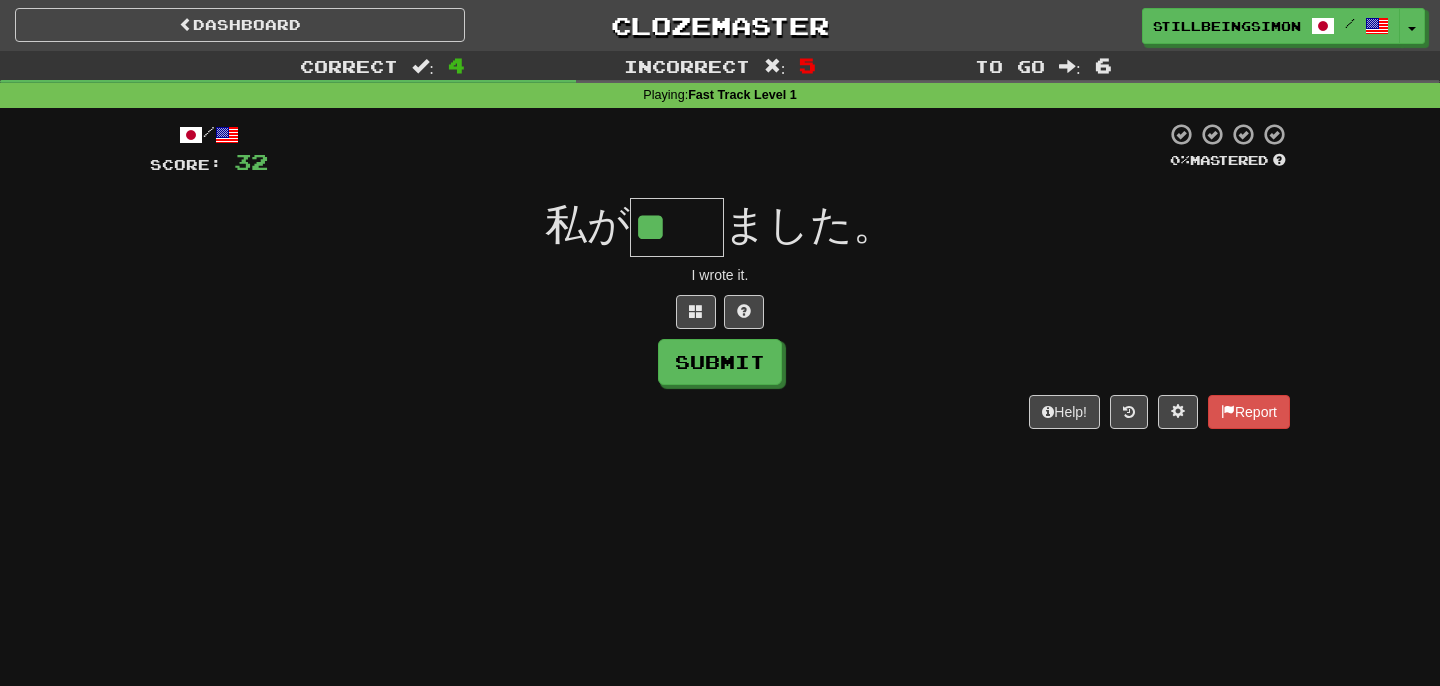 type on "**" 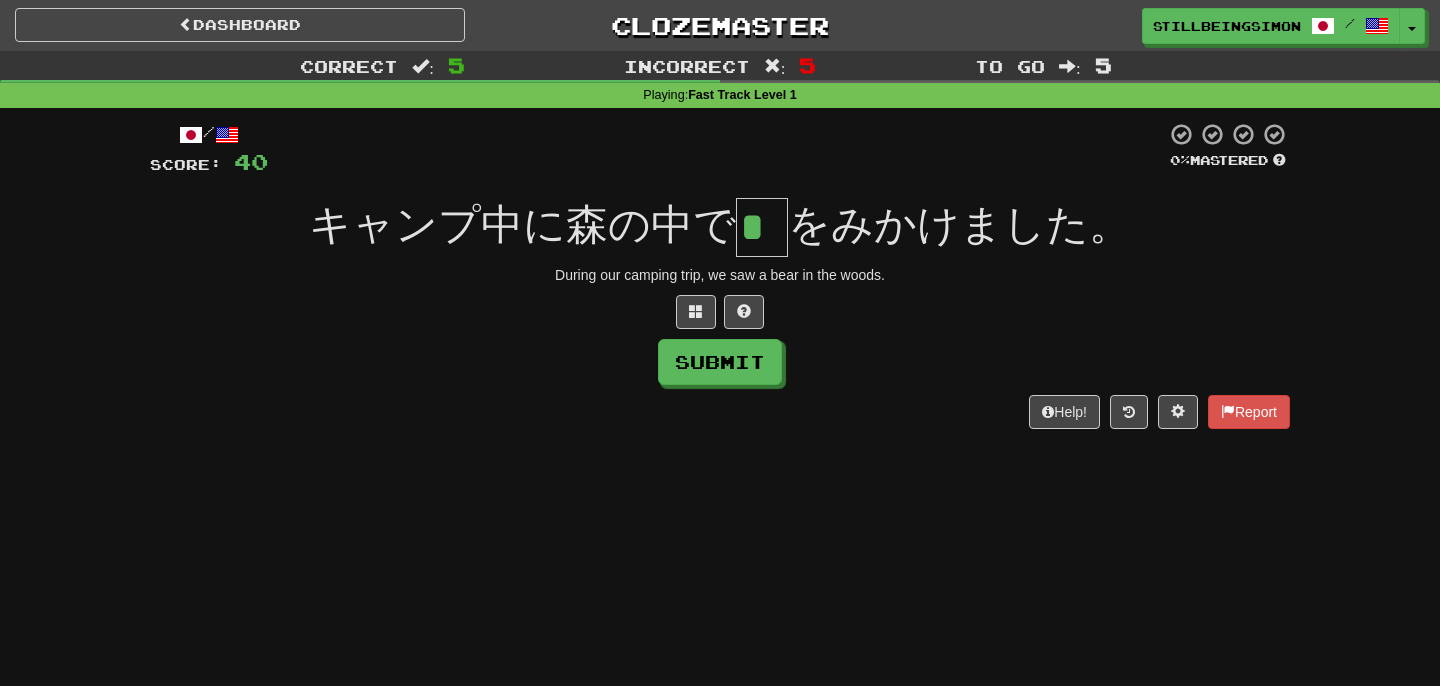 type on "*" 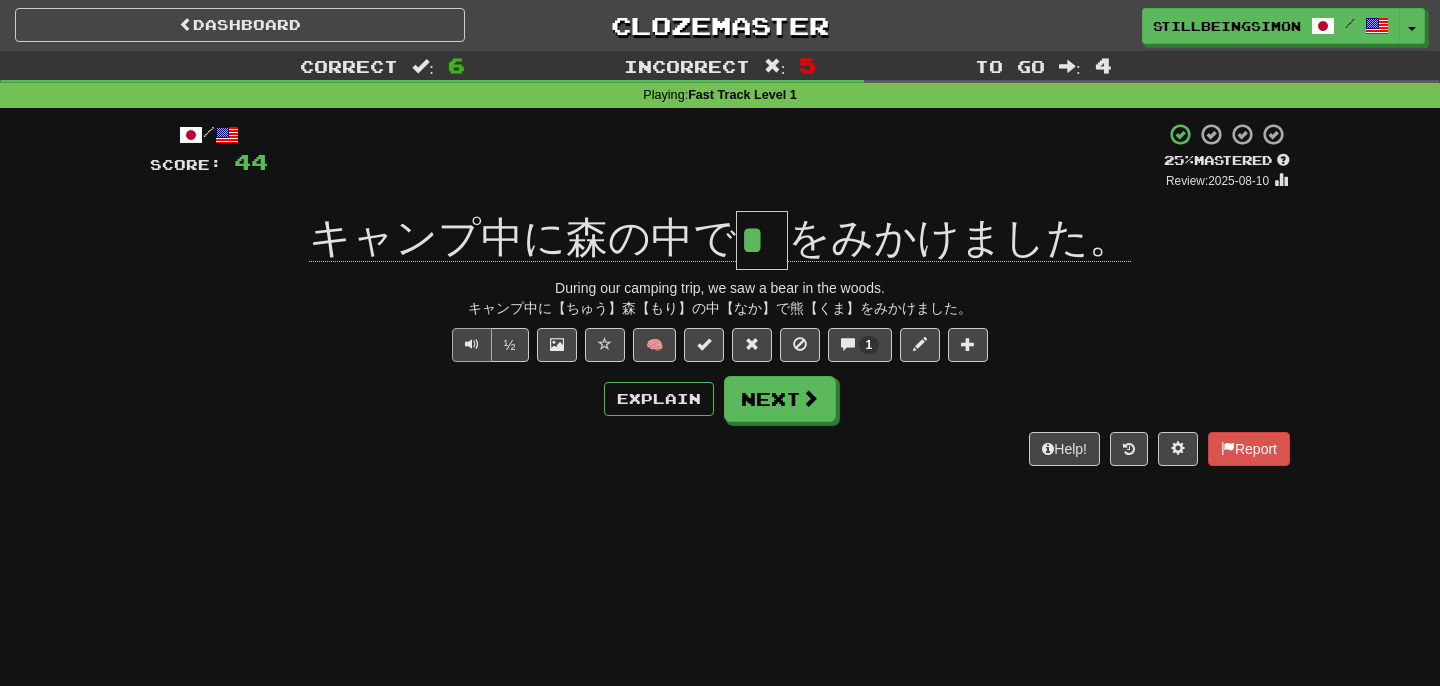 click at bounding box center (472, 344) 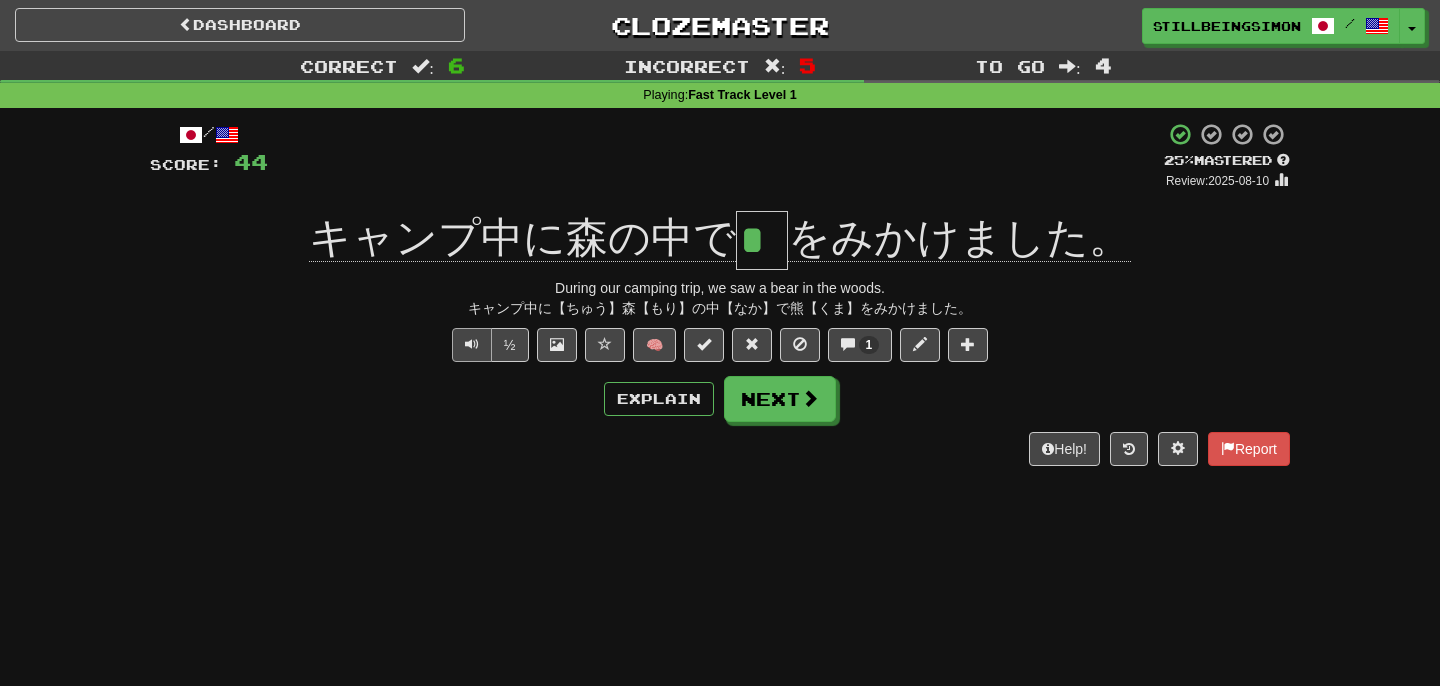 click at bounding box center [472, 344] 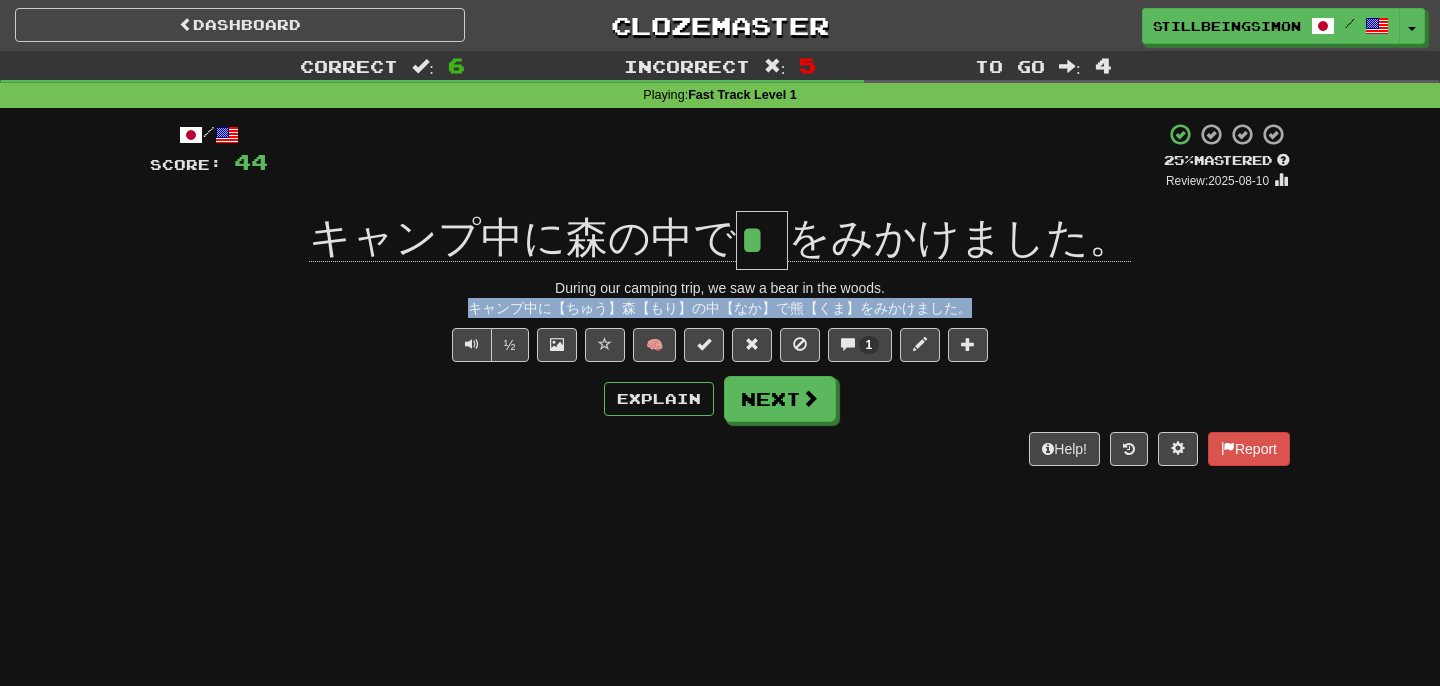 drag, startPoint x: 968, startPoint y: 305, endPoint x: 462, endPoint y: 298, distance: 506.04843 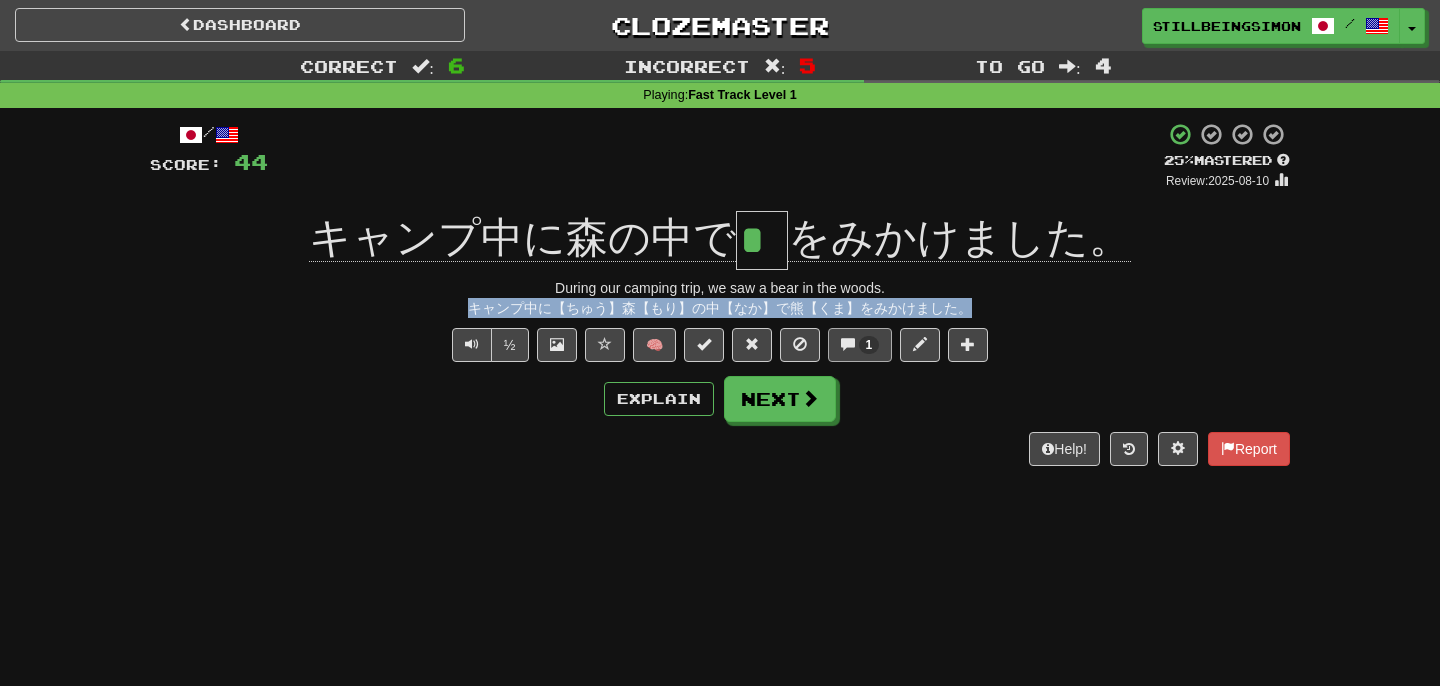 click at bounding box center (848, 344) 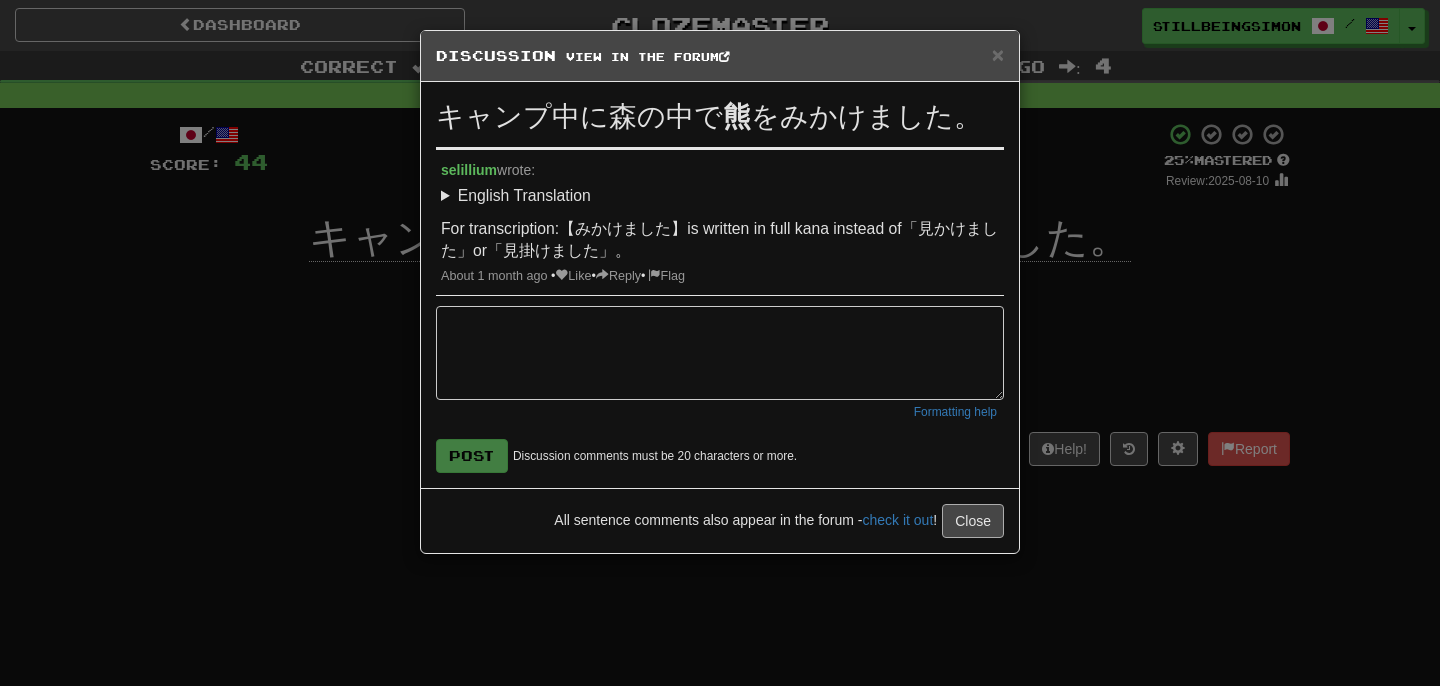 click on "Close" at bounding box center (973, 521) 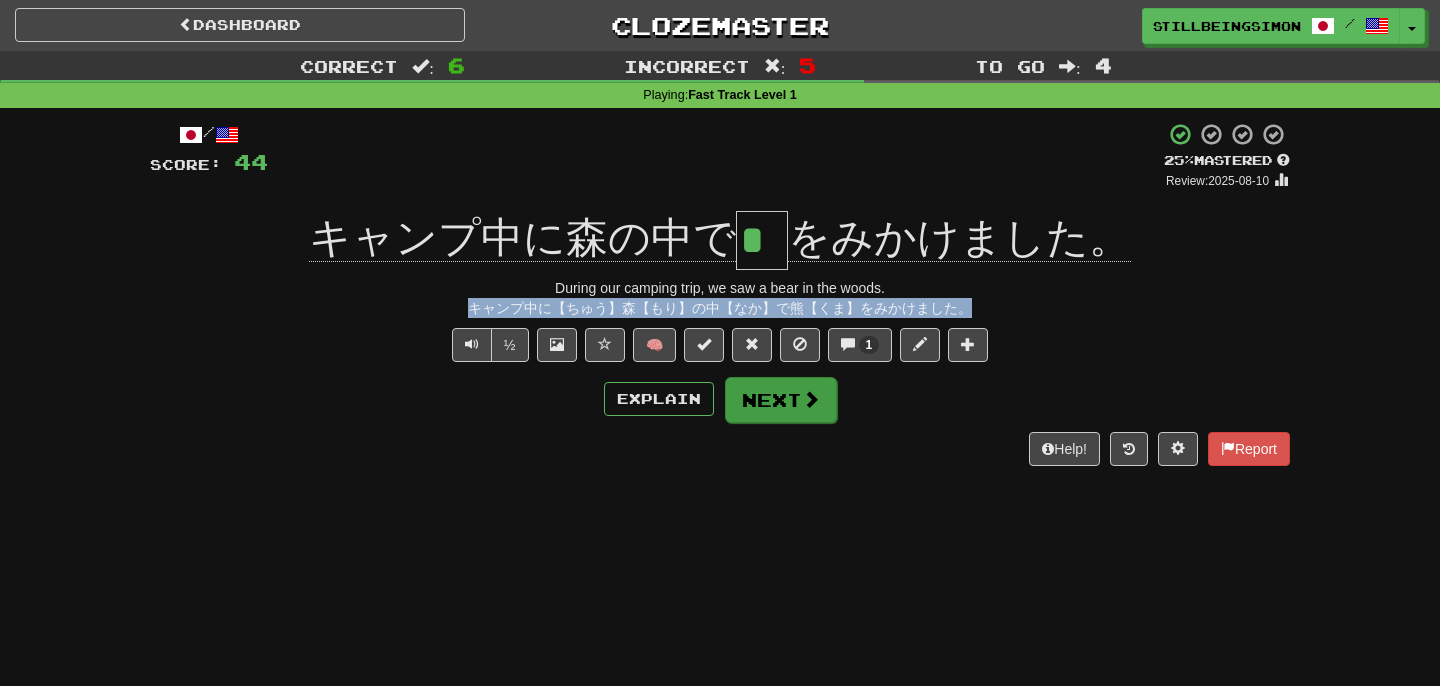 click on "Next" at bounding box center (781, 400) 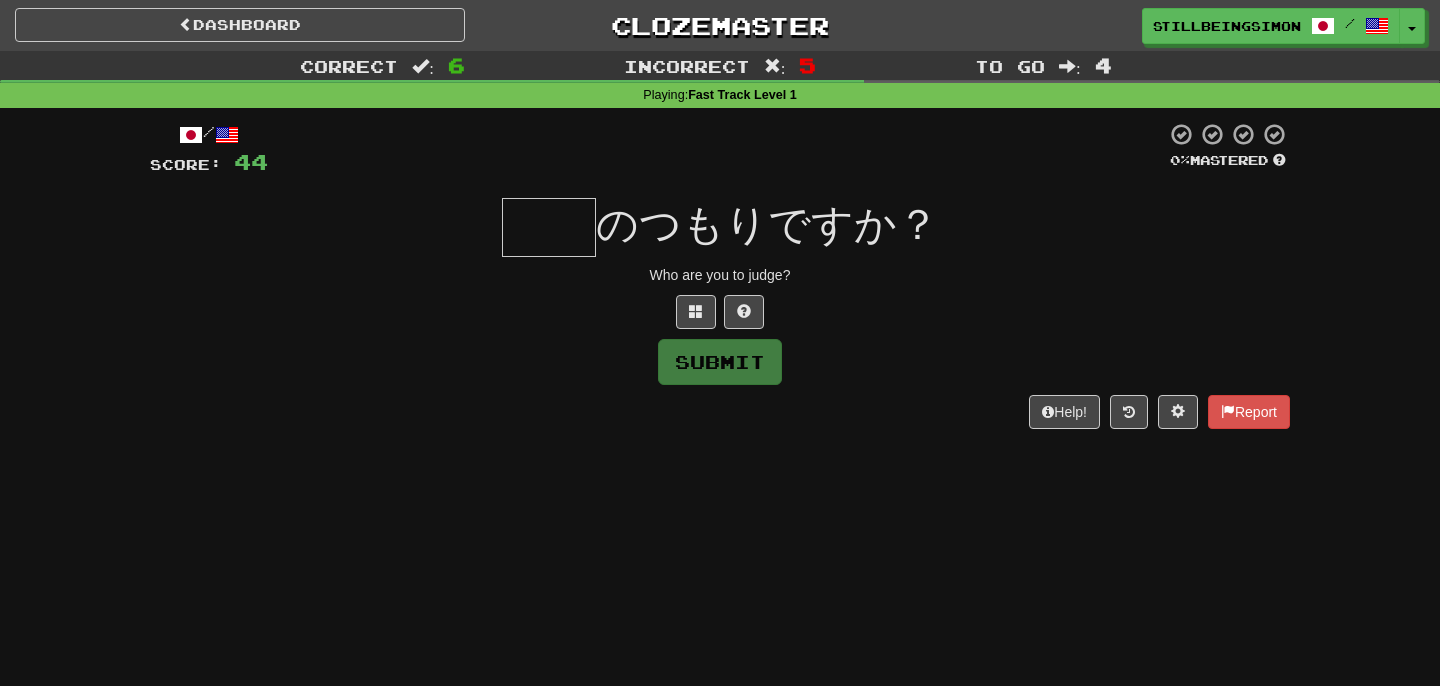 click on "/  Score:   44 0 %  Mastered のつもりですか？ Who are you to judge? Submit  Help!  Report" at bounding box center (720, 282) 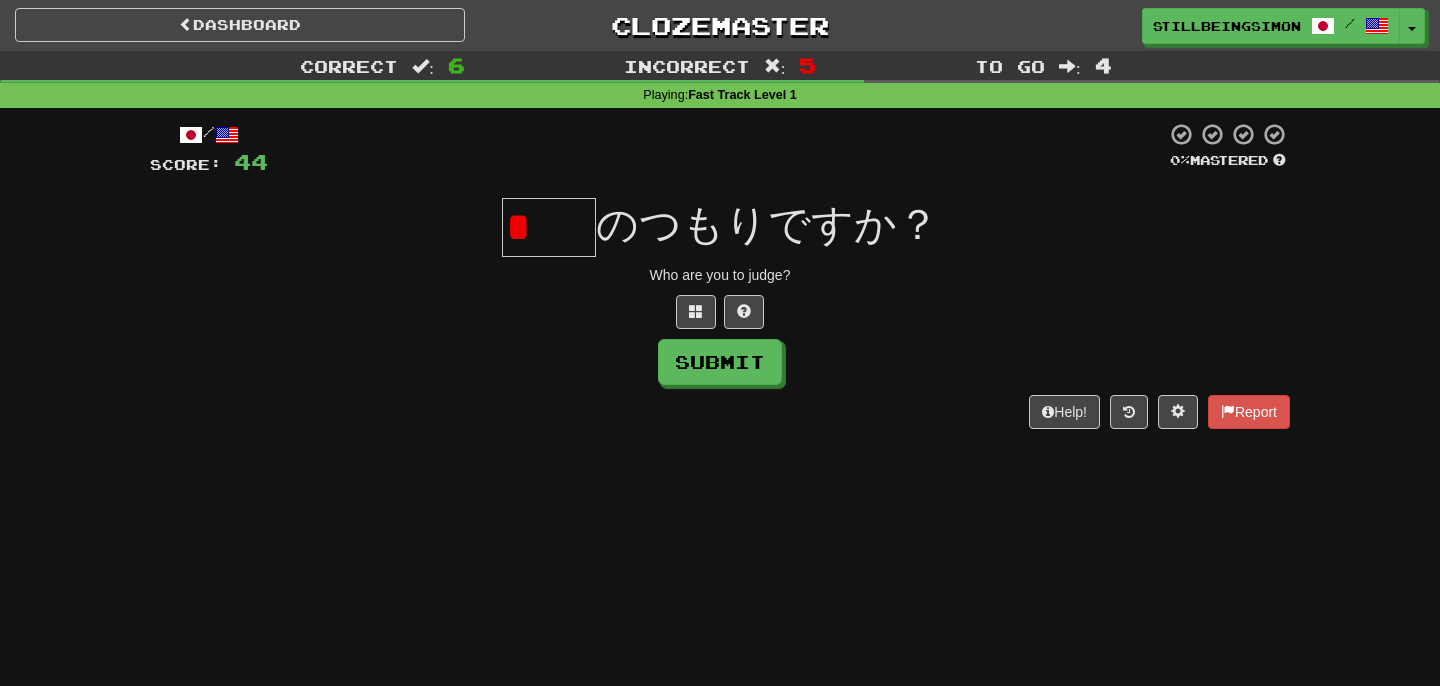 type on "*" 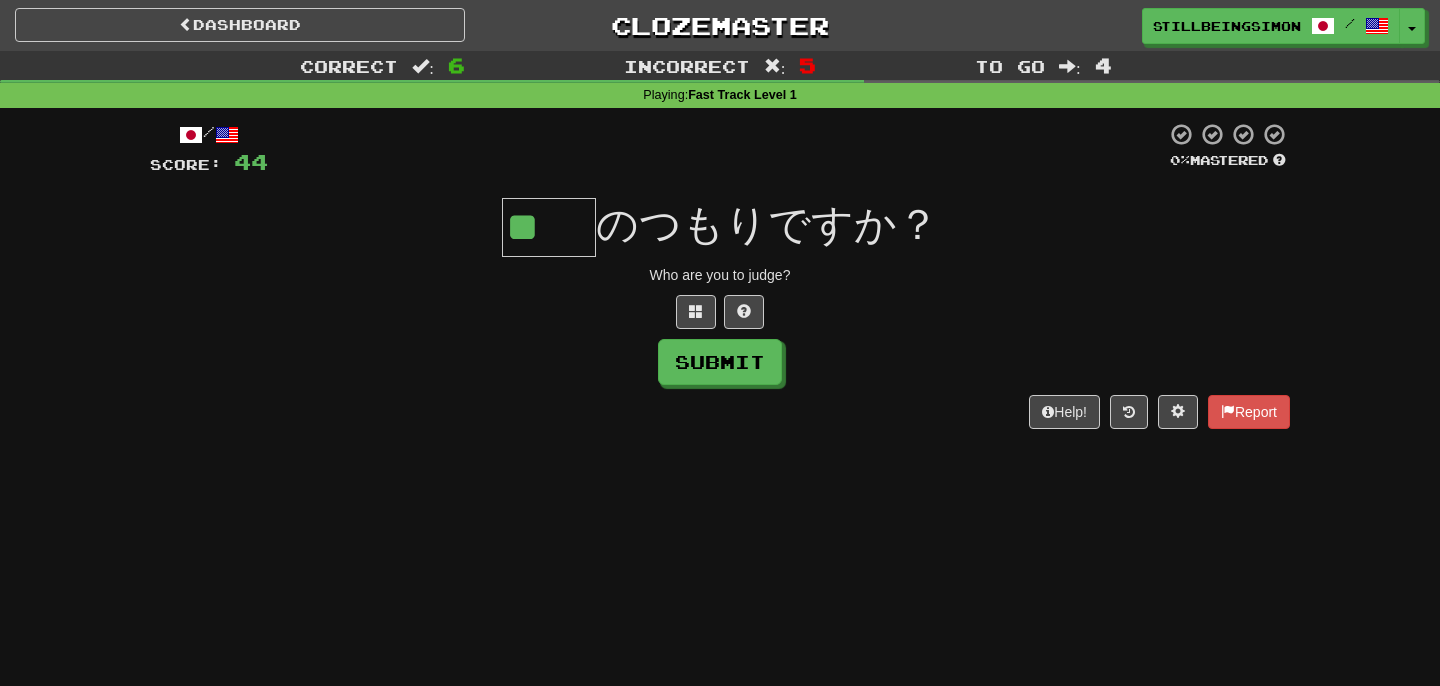 type on "**" 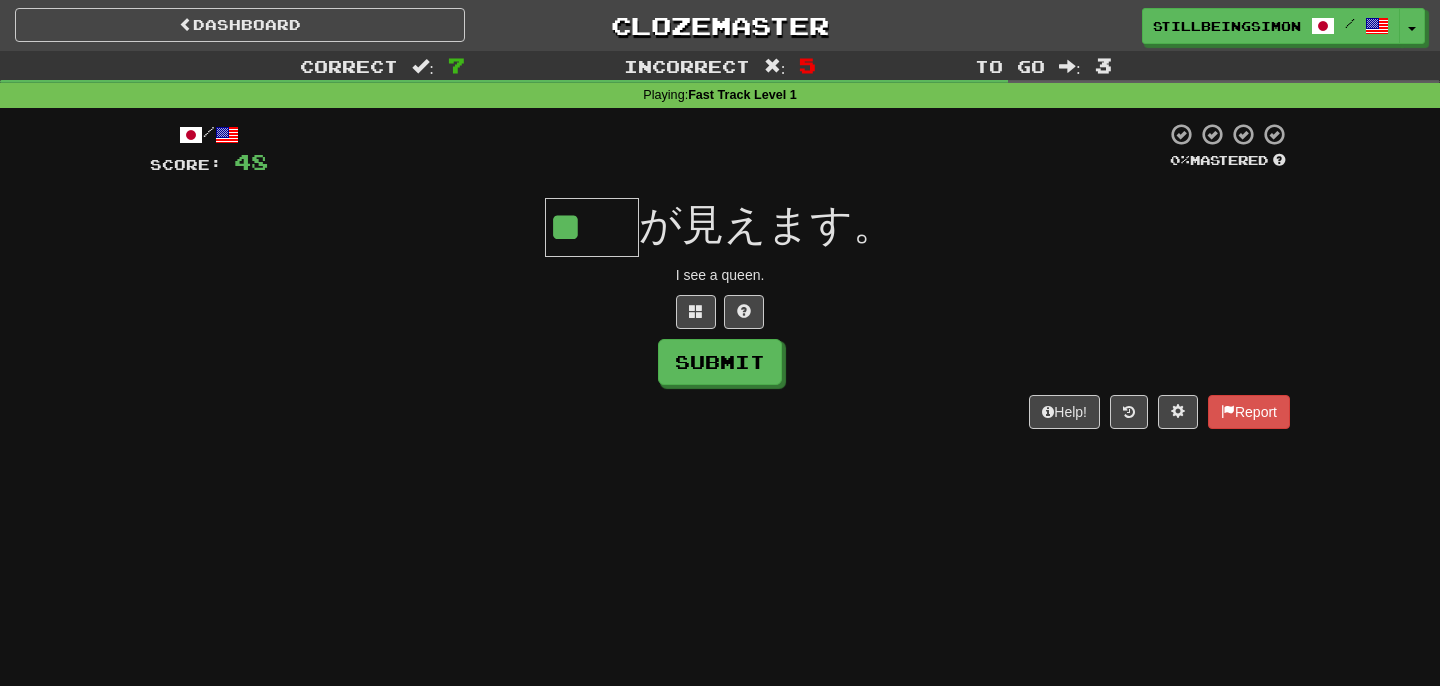 type on "**" 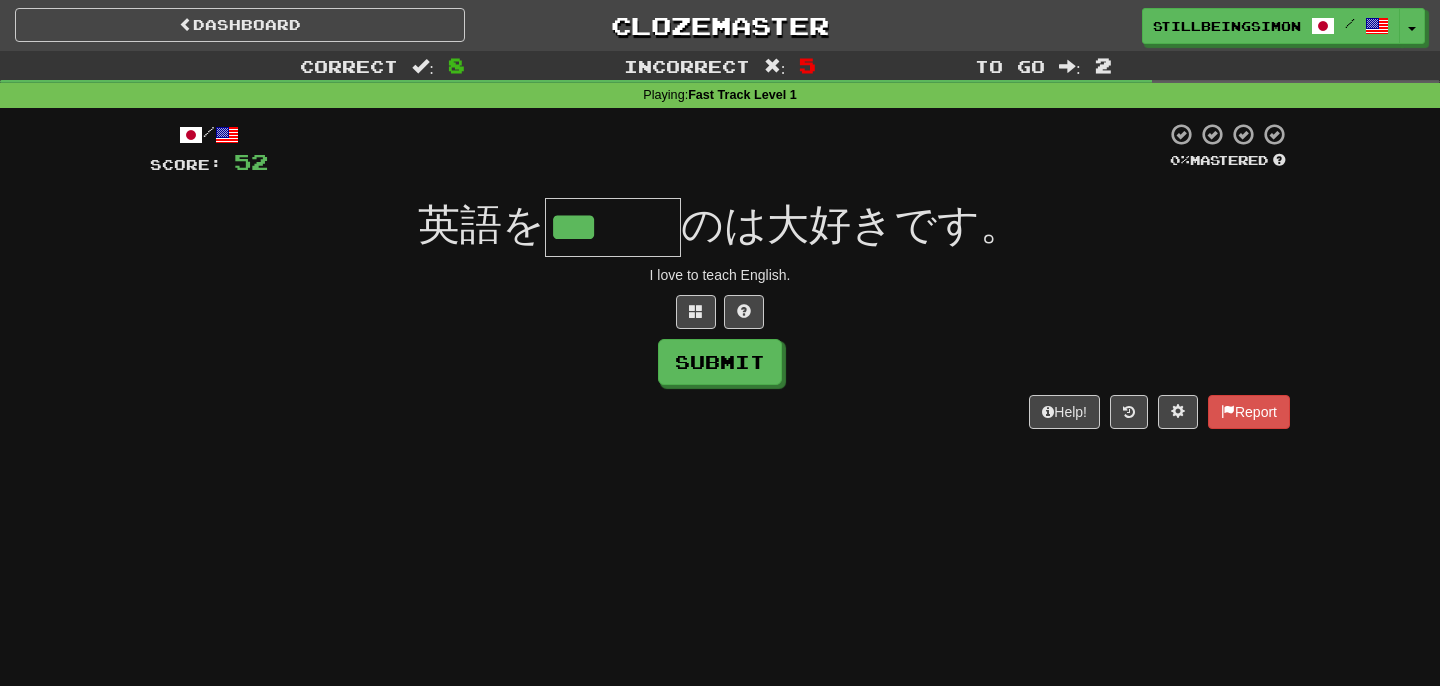 type on "***" 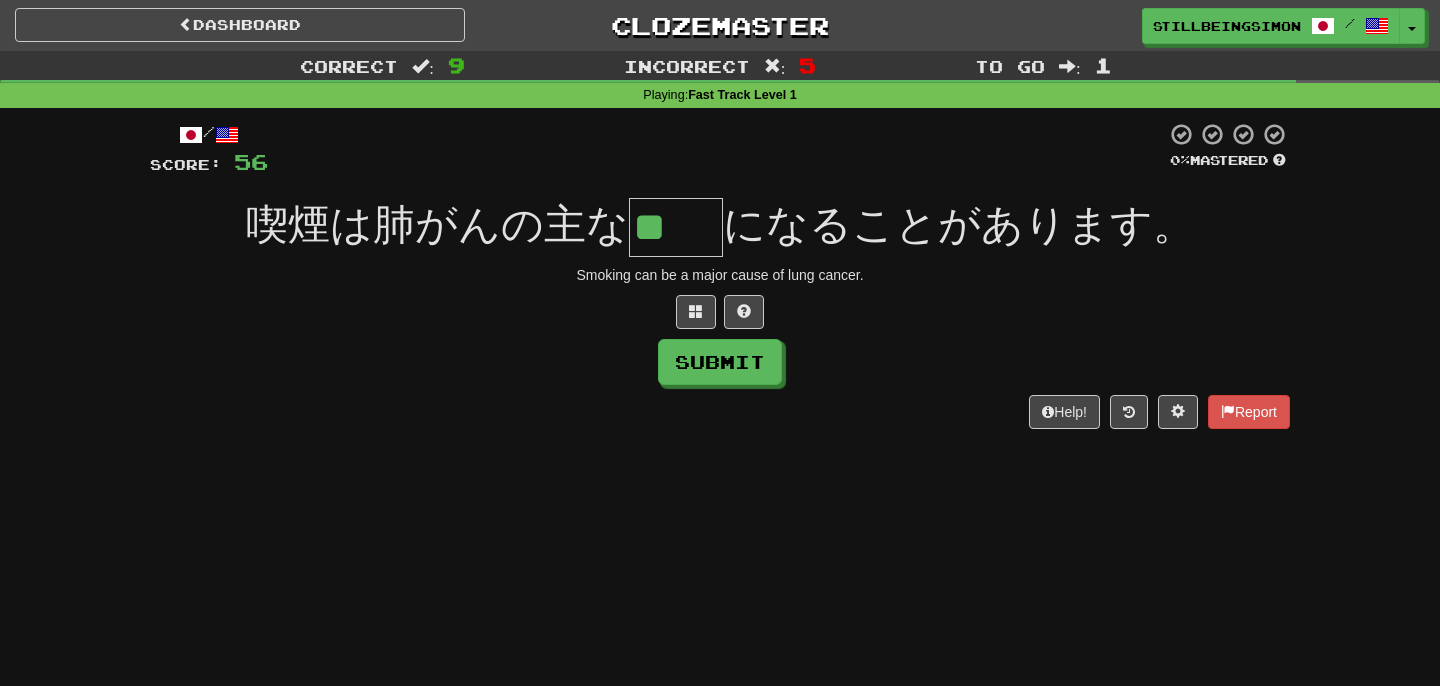 type on "**" 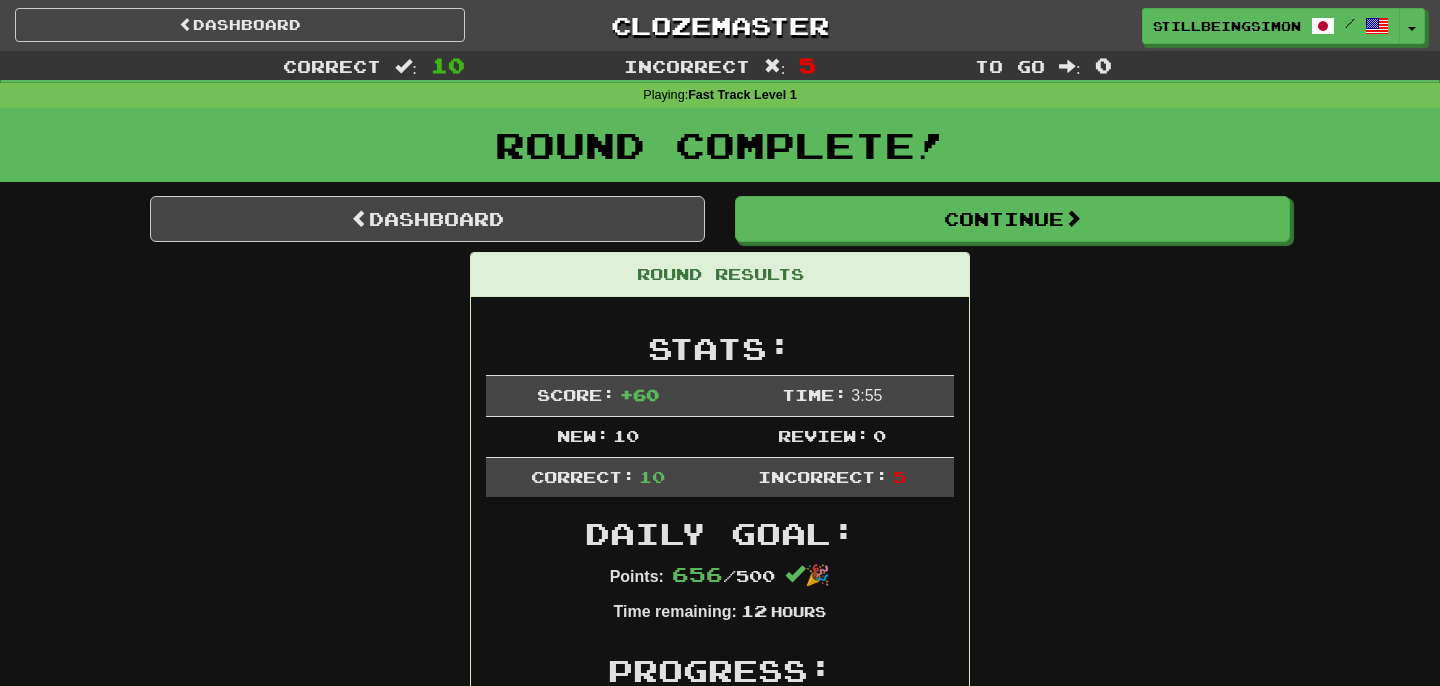 scroll, scrollTop: 0, scrollLeft: 0, axis: both 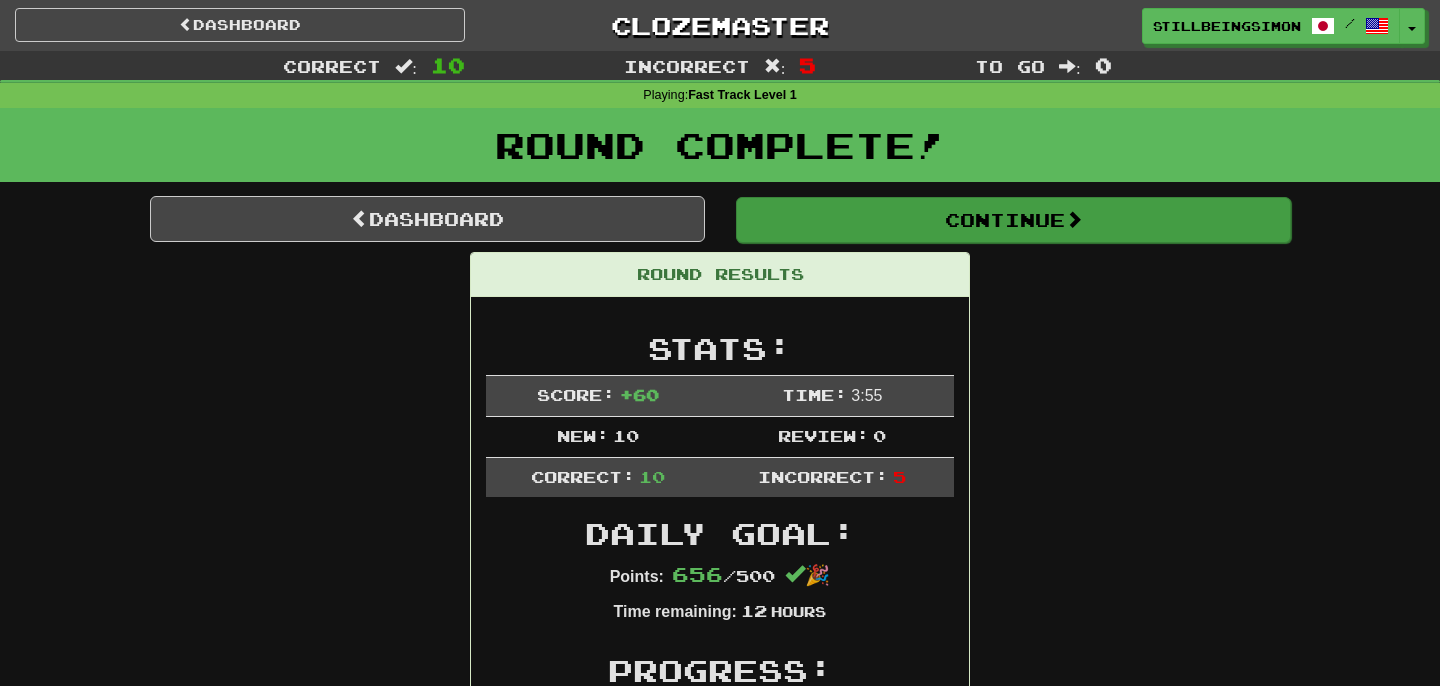 click on "Continue" at bounding box center (1013, 220) 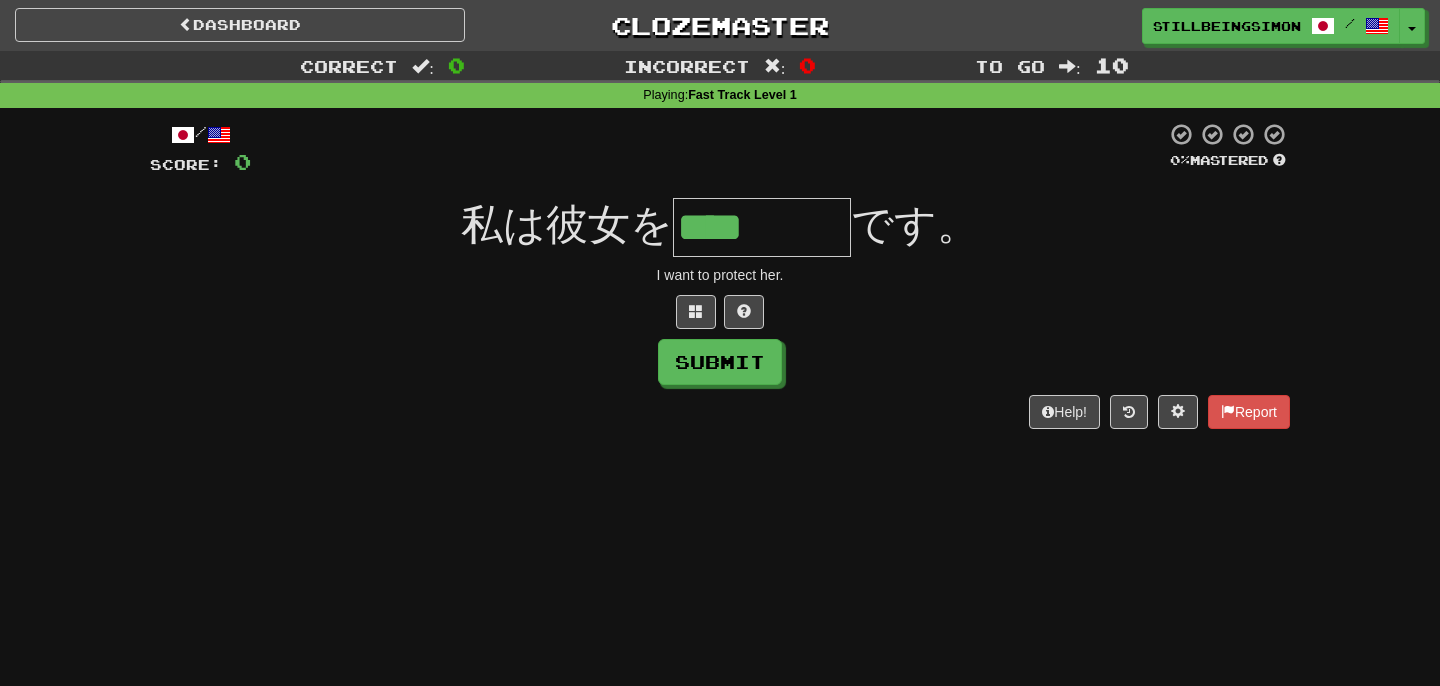type on "****" 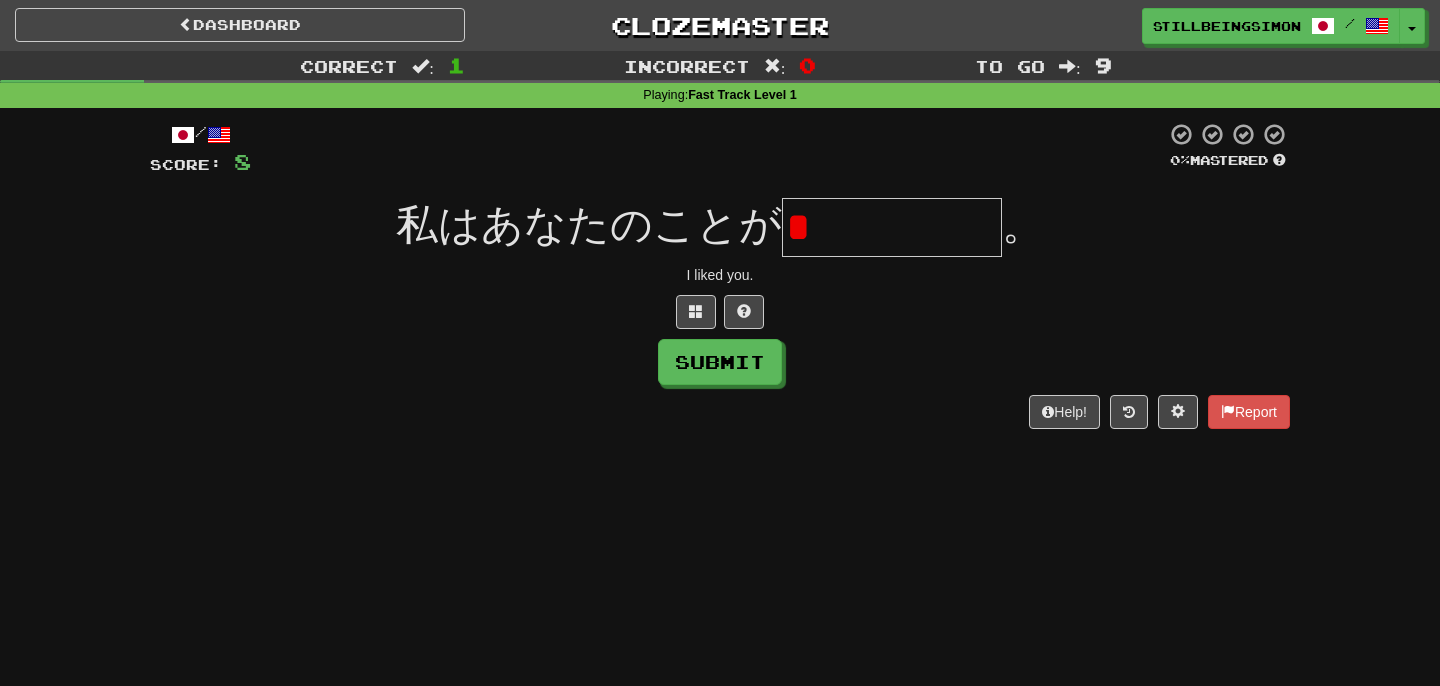 type on "*" 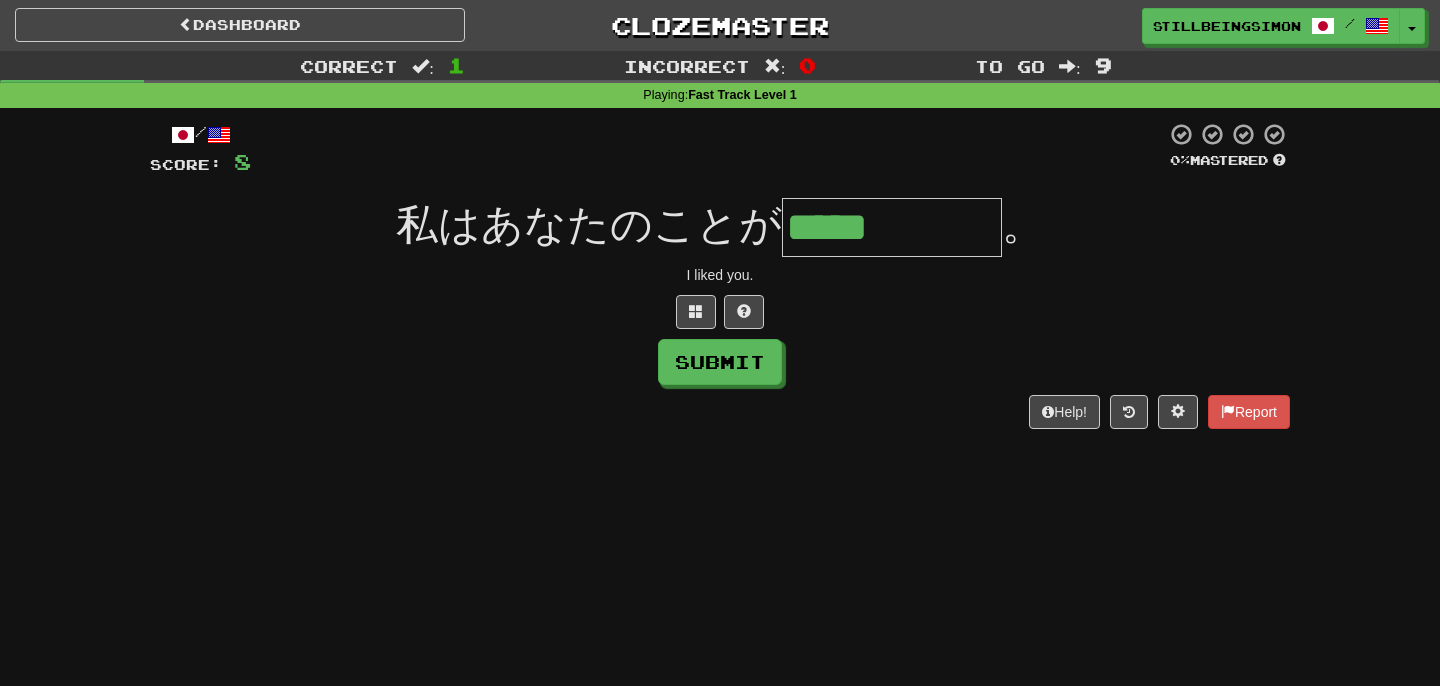 type on "*****" 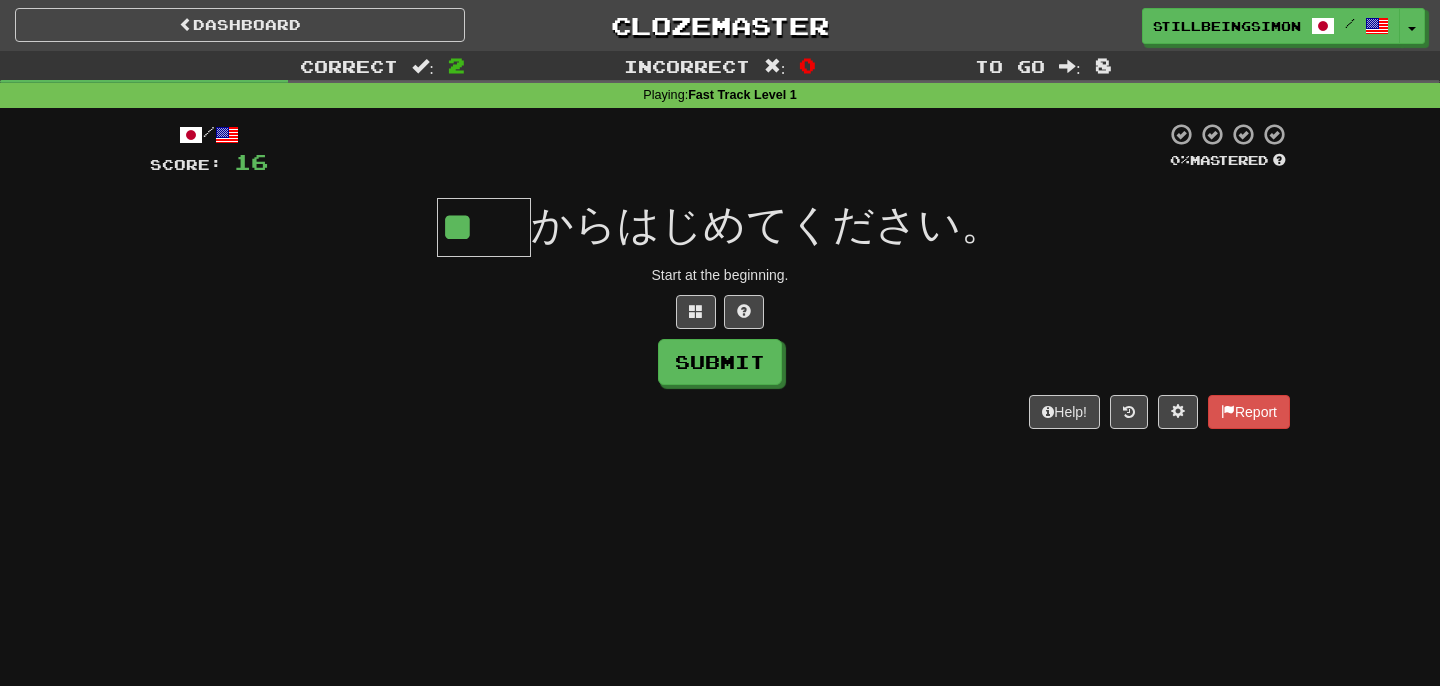 type on "**" 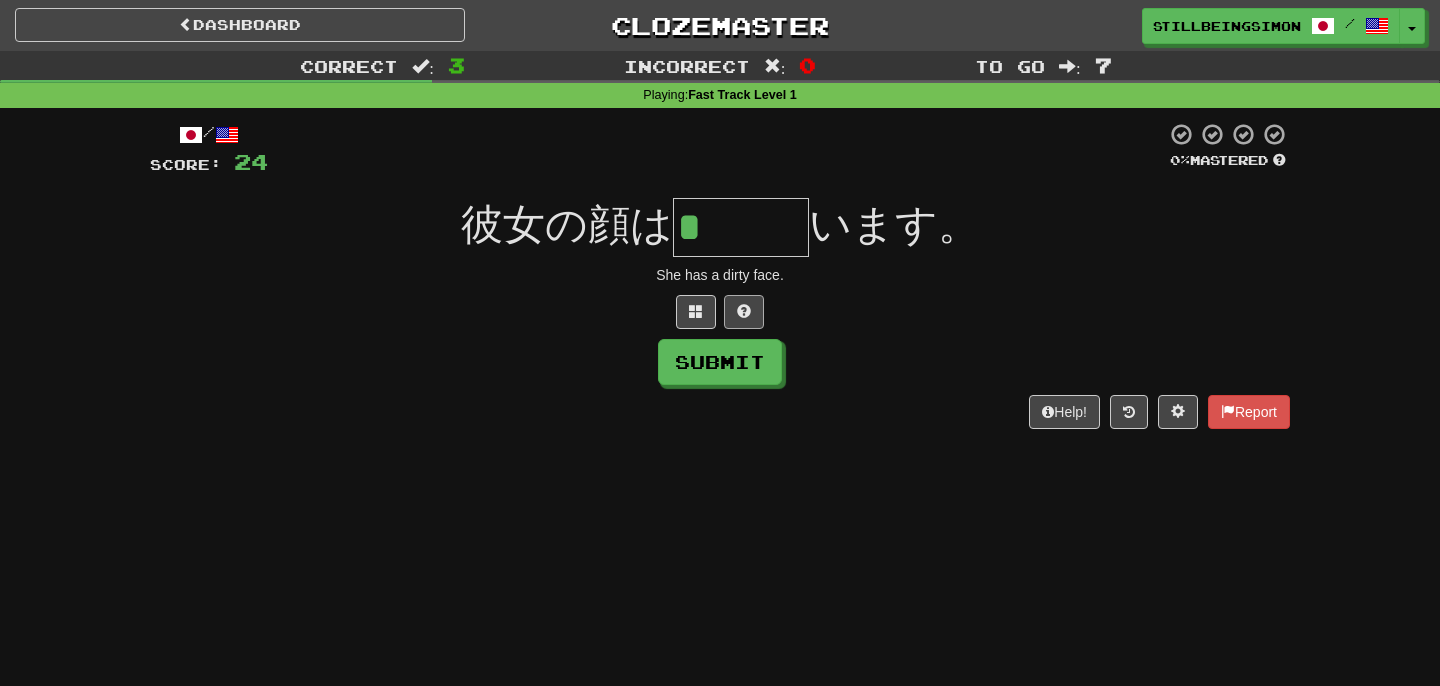 click at bounding box center [744, 312] 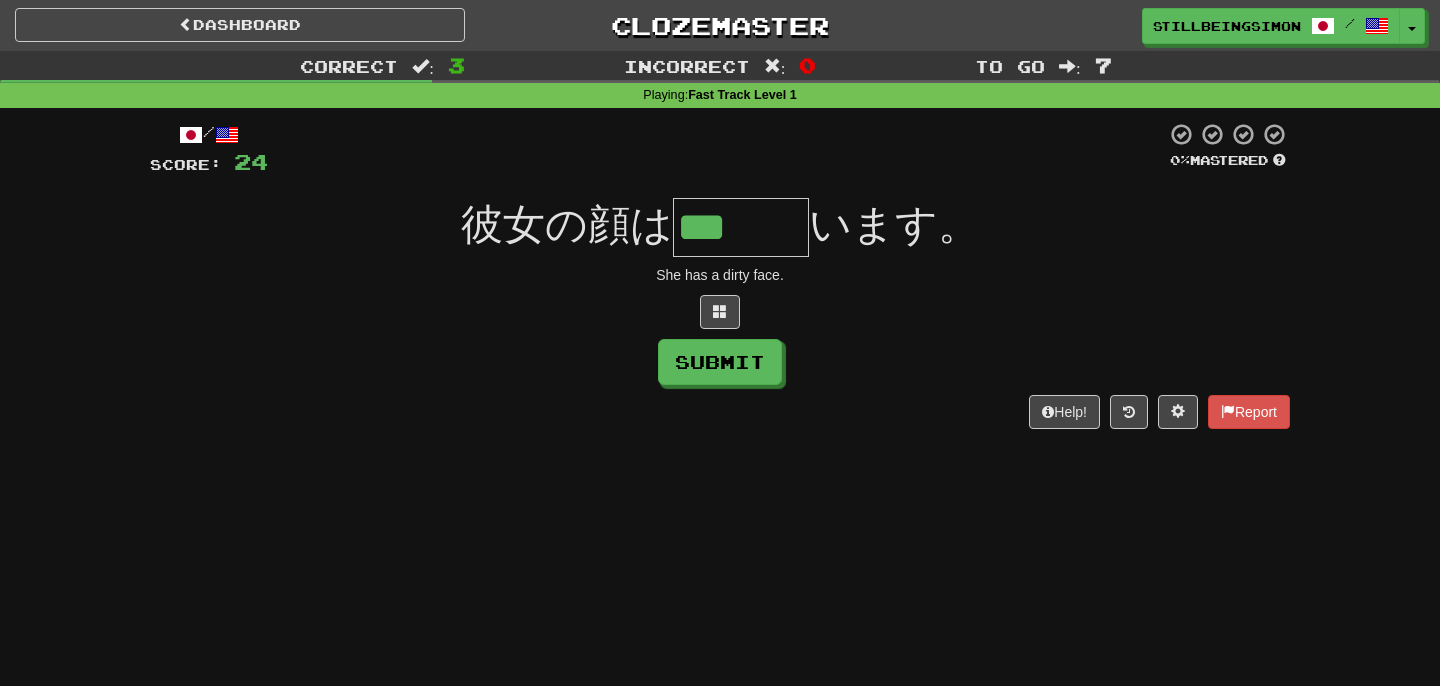 type on "***" 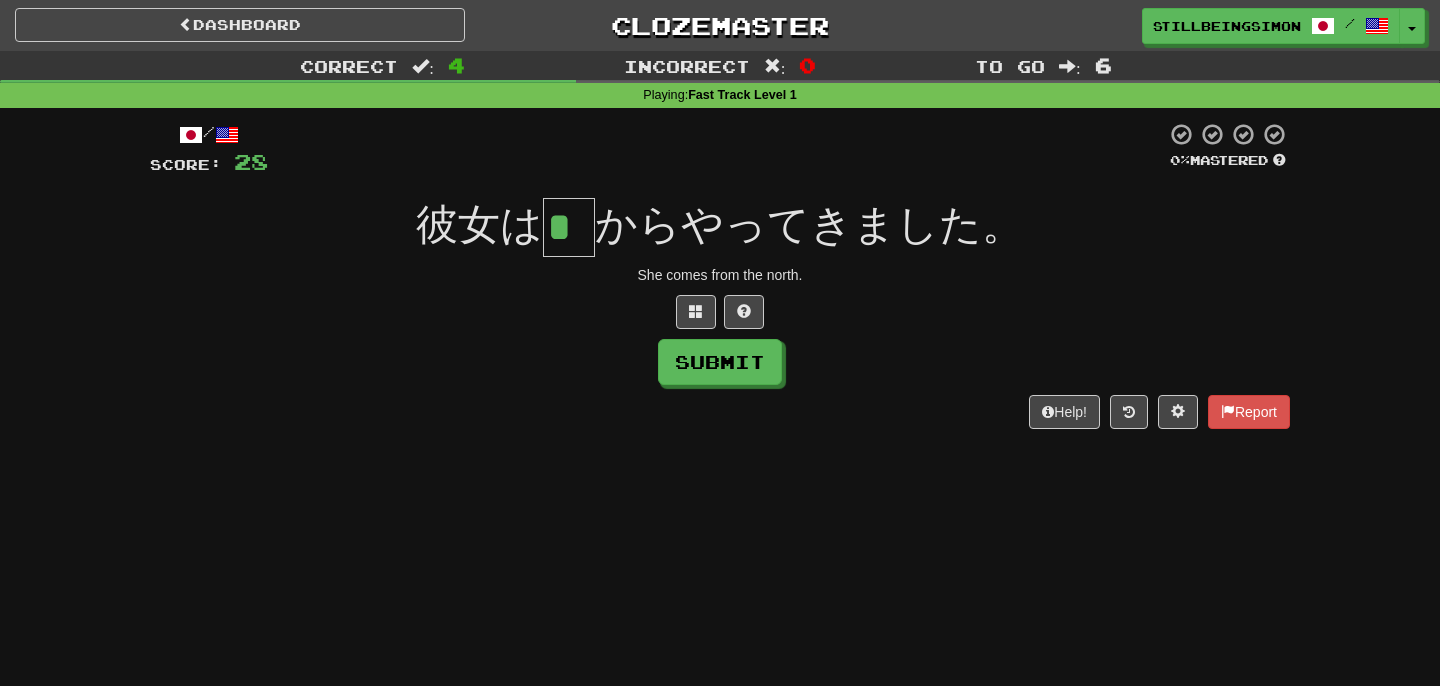 type on "*" 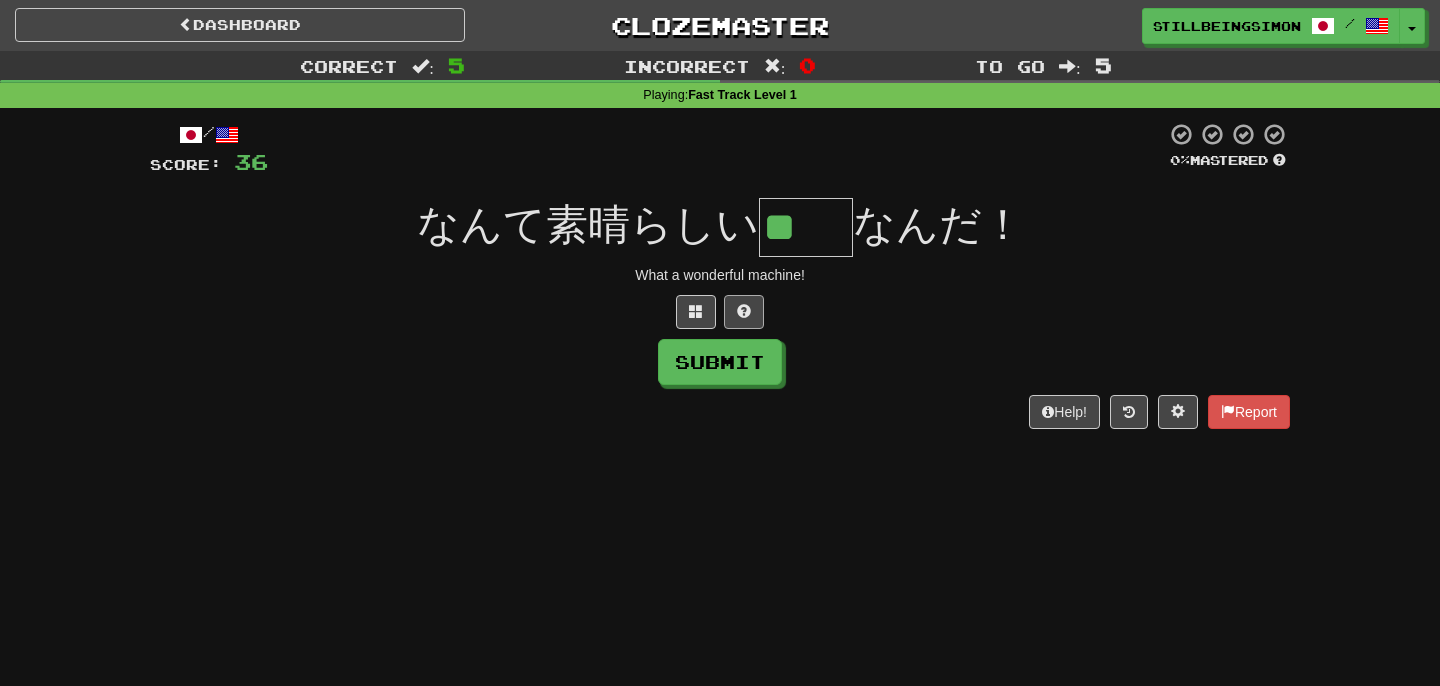 type on "**" 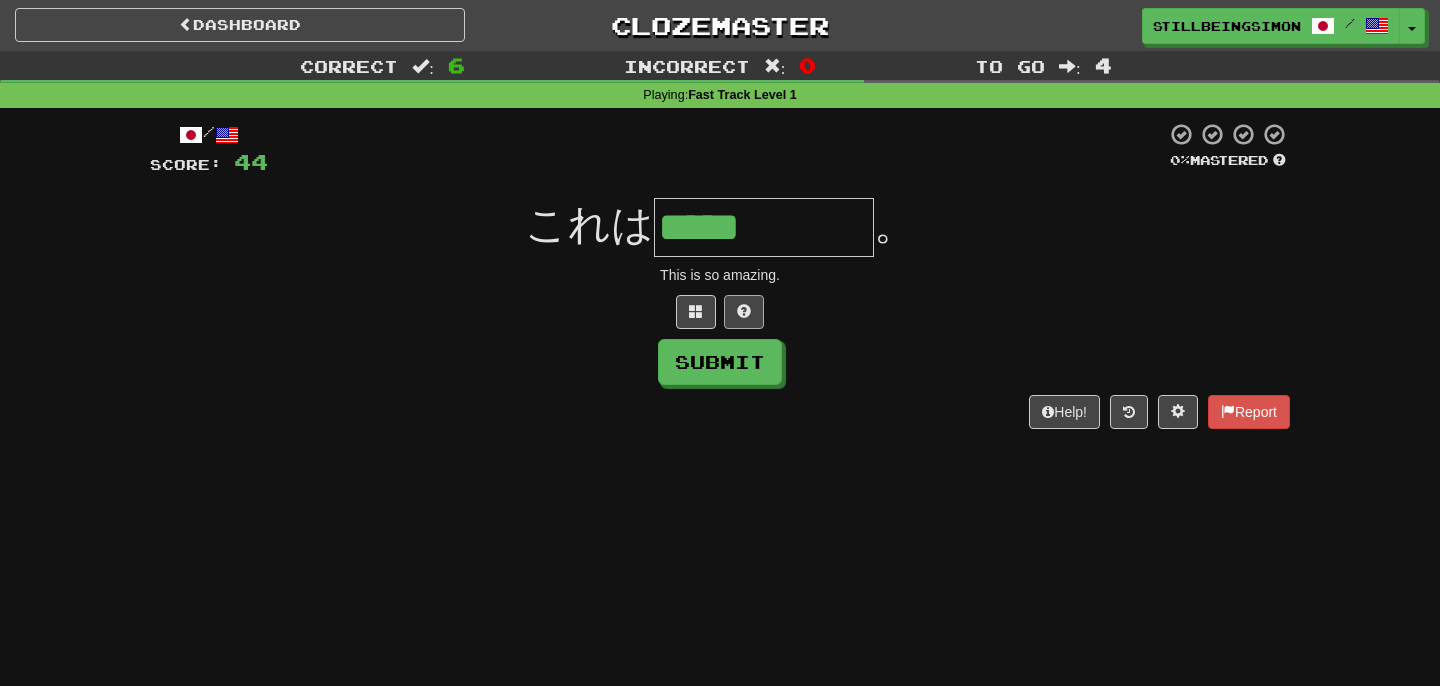 type on "*****" 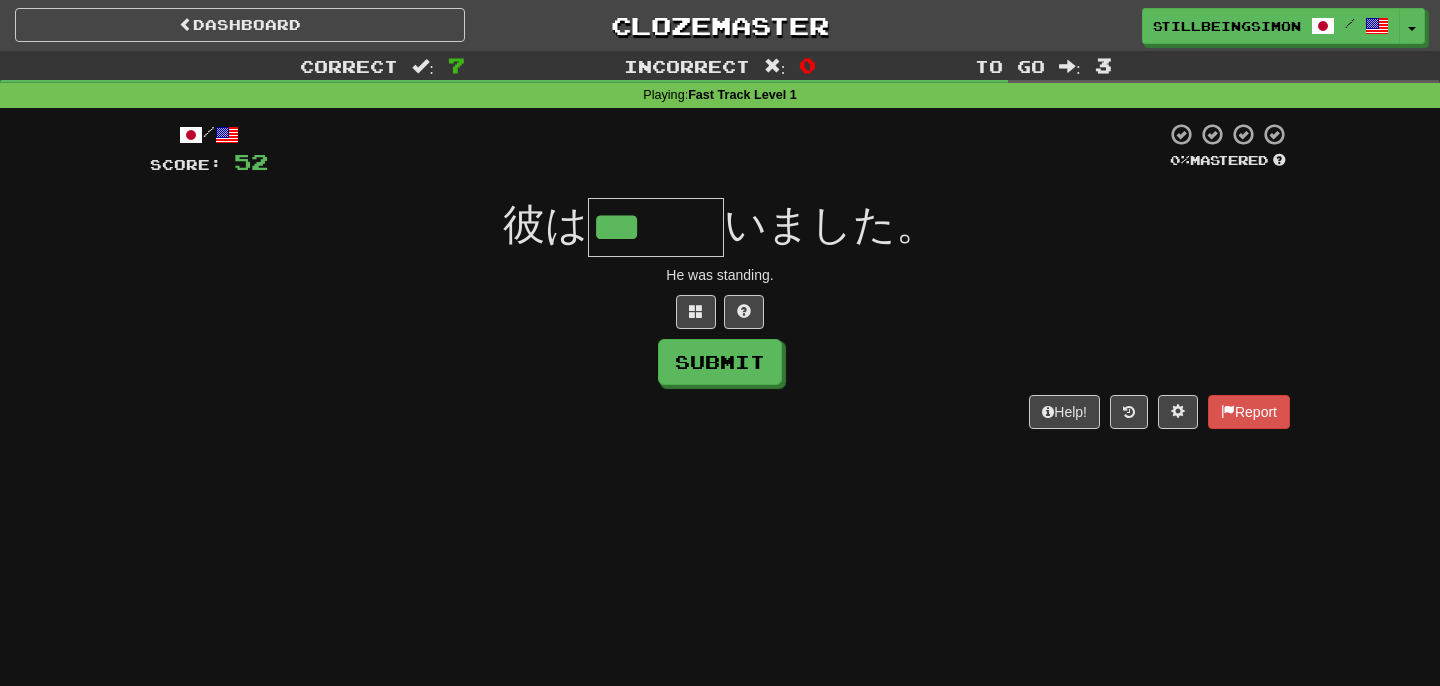 type on "***" 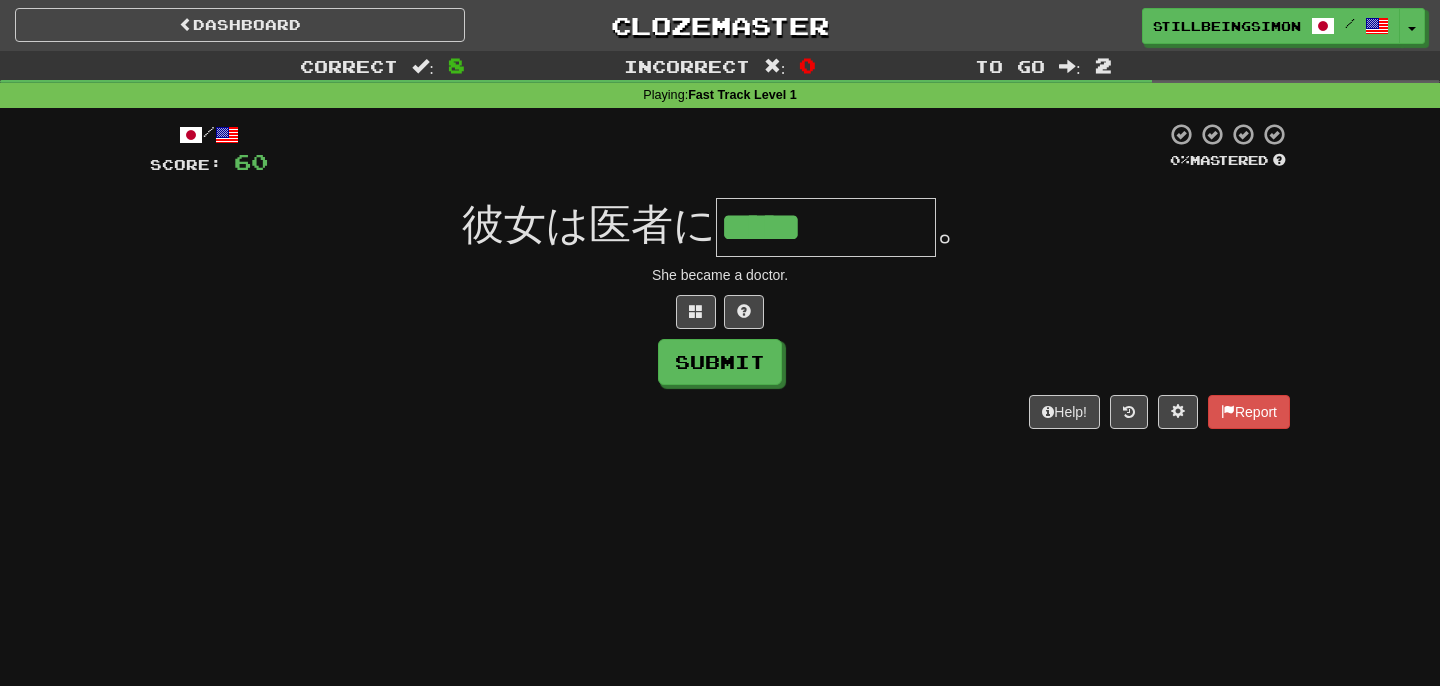 type on "*****" 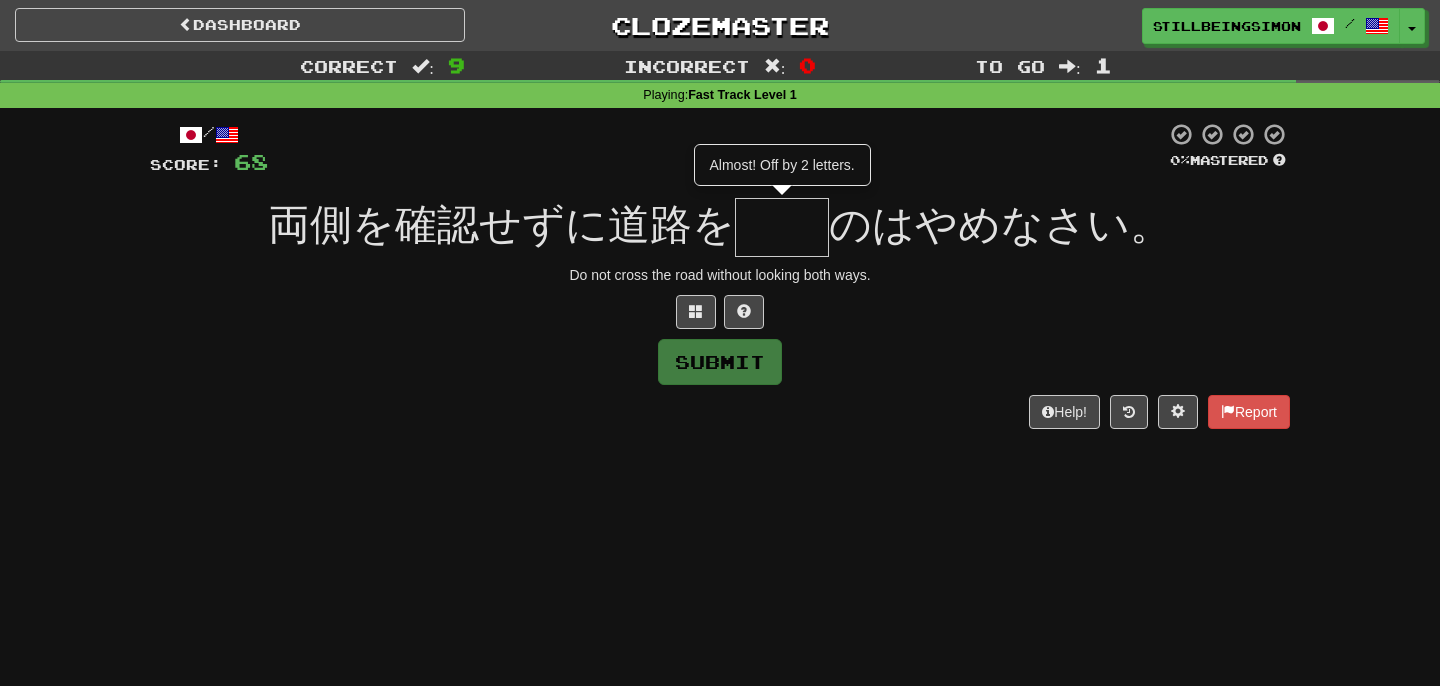 type on "**" 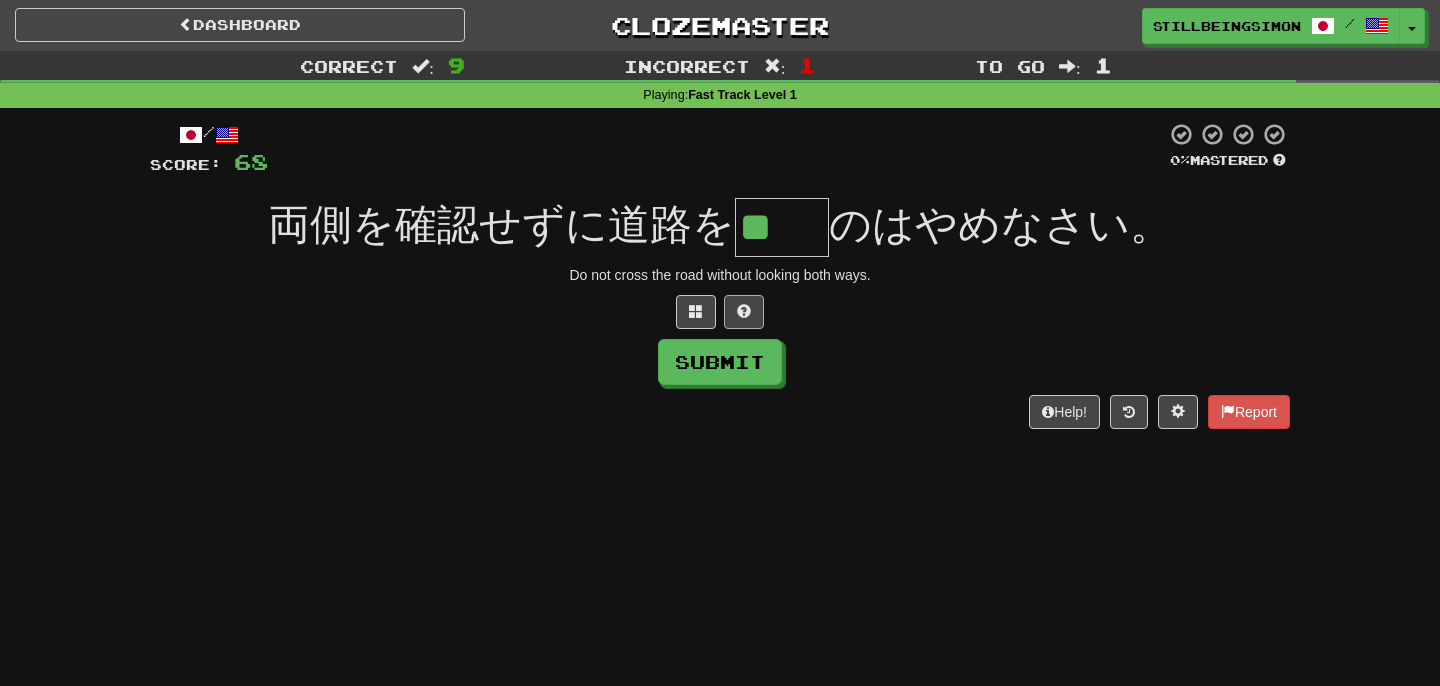 type on "**" 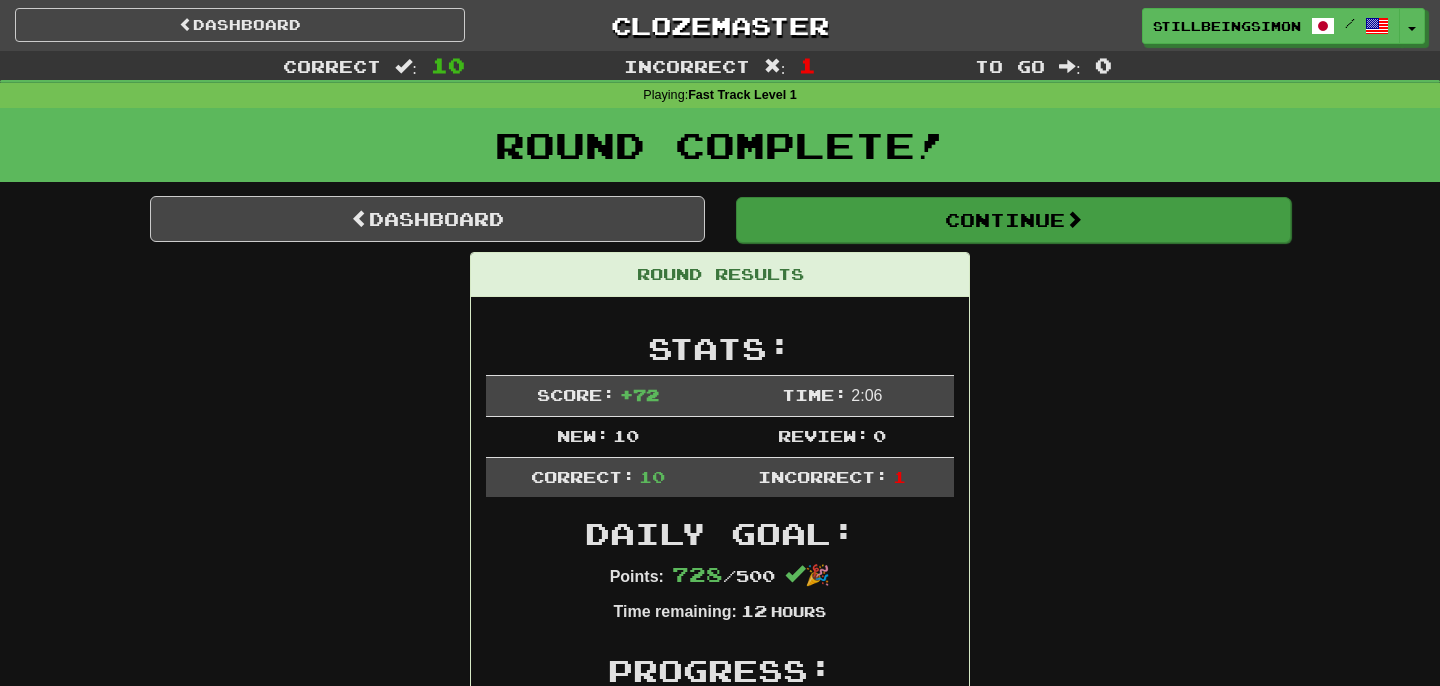 click on "Continue" at bounding box center [1013, 220] 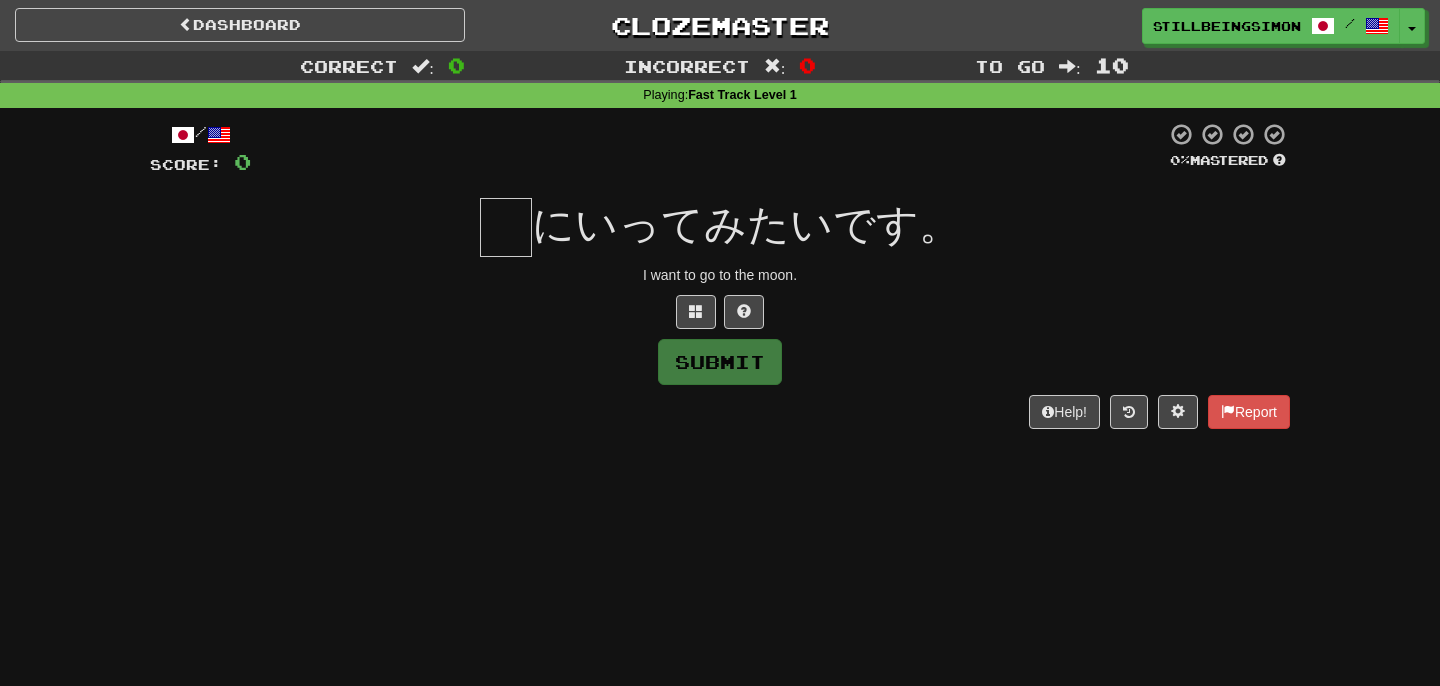click at bounding box center (506, 227) 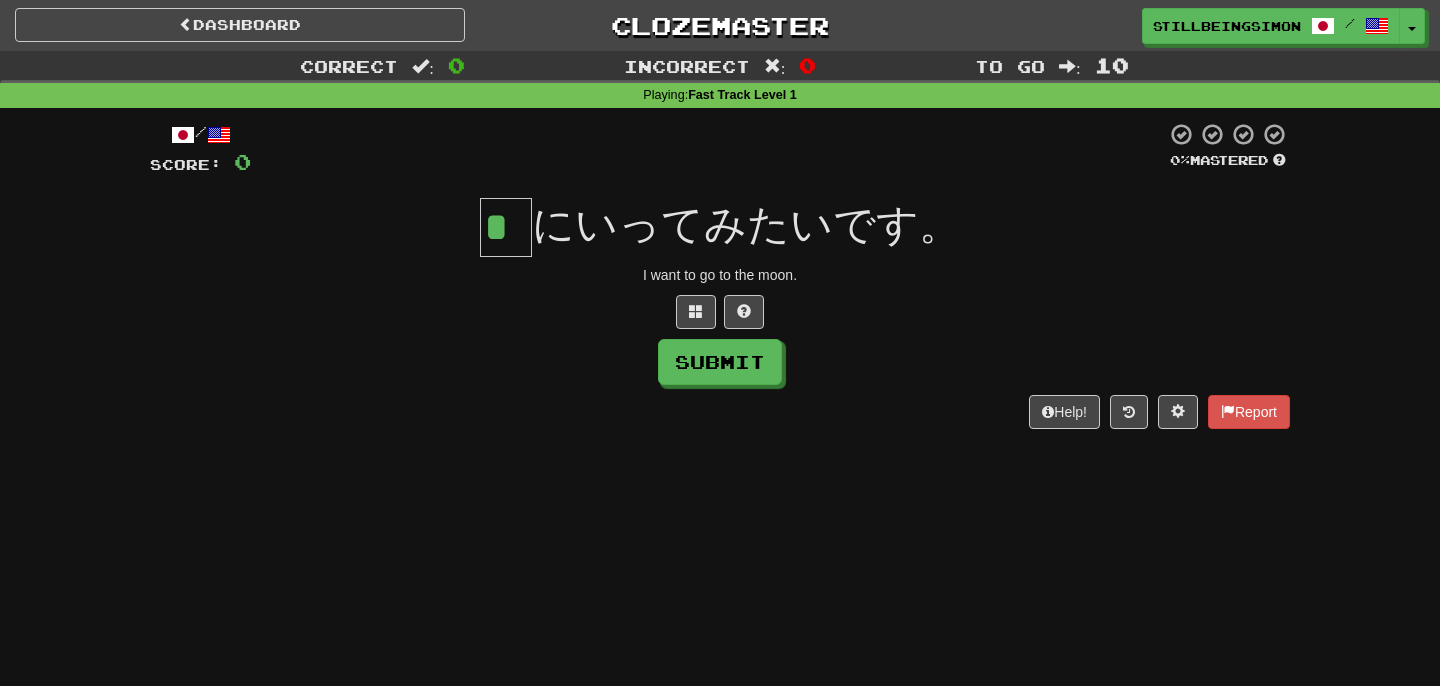type on "*" 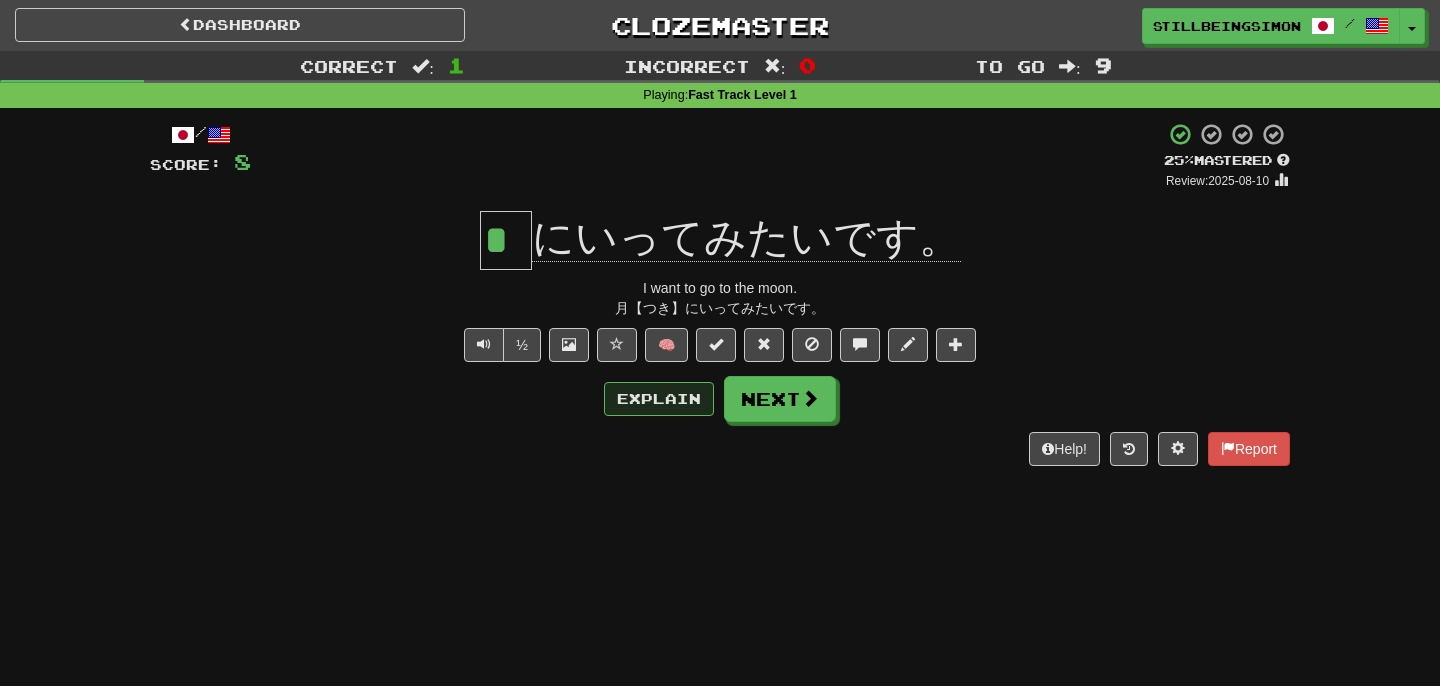 click on "Explain" at bounding box center [659, 399] 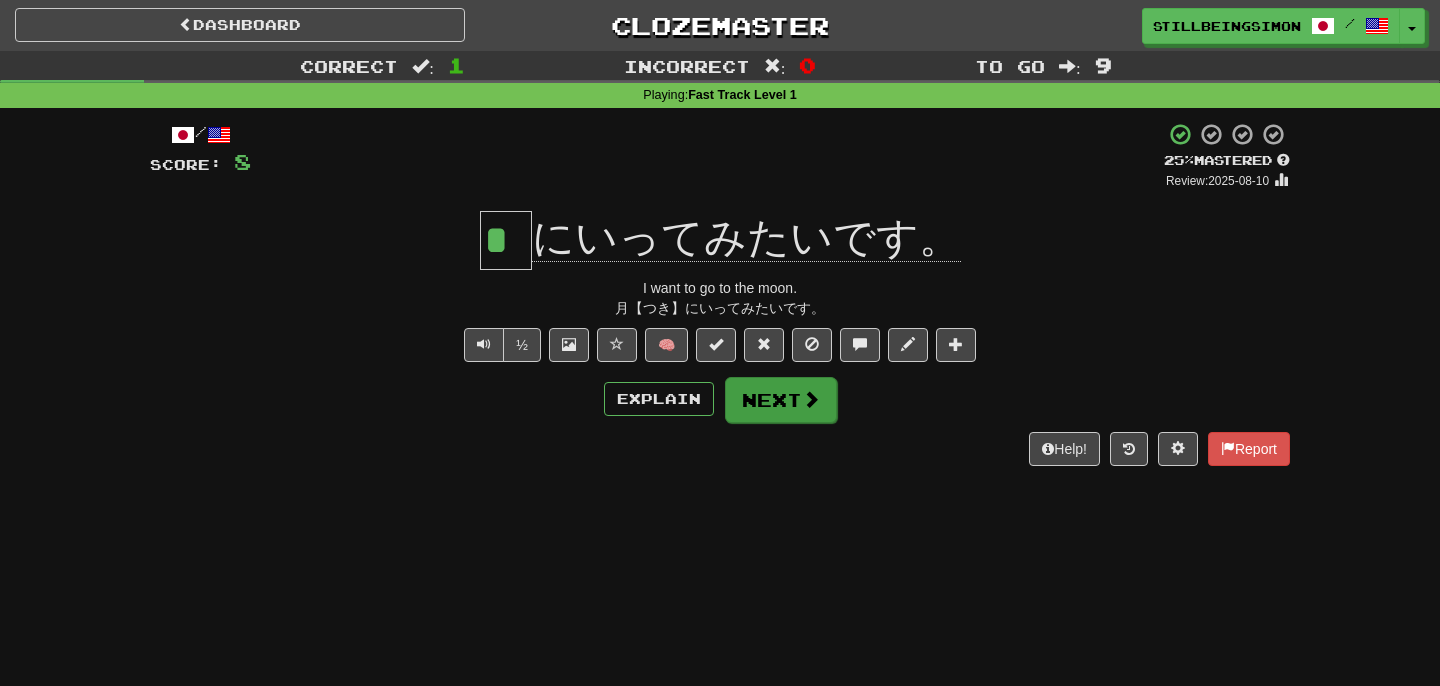 click on "Next" at bounding box center [781, 400] 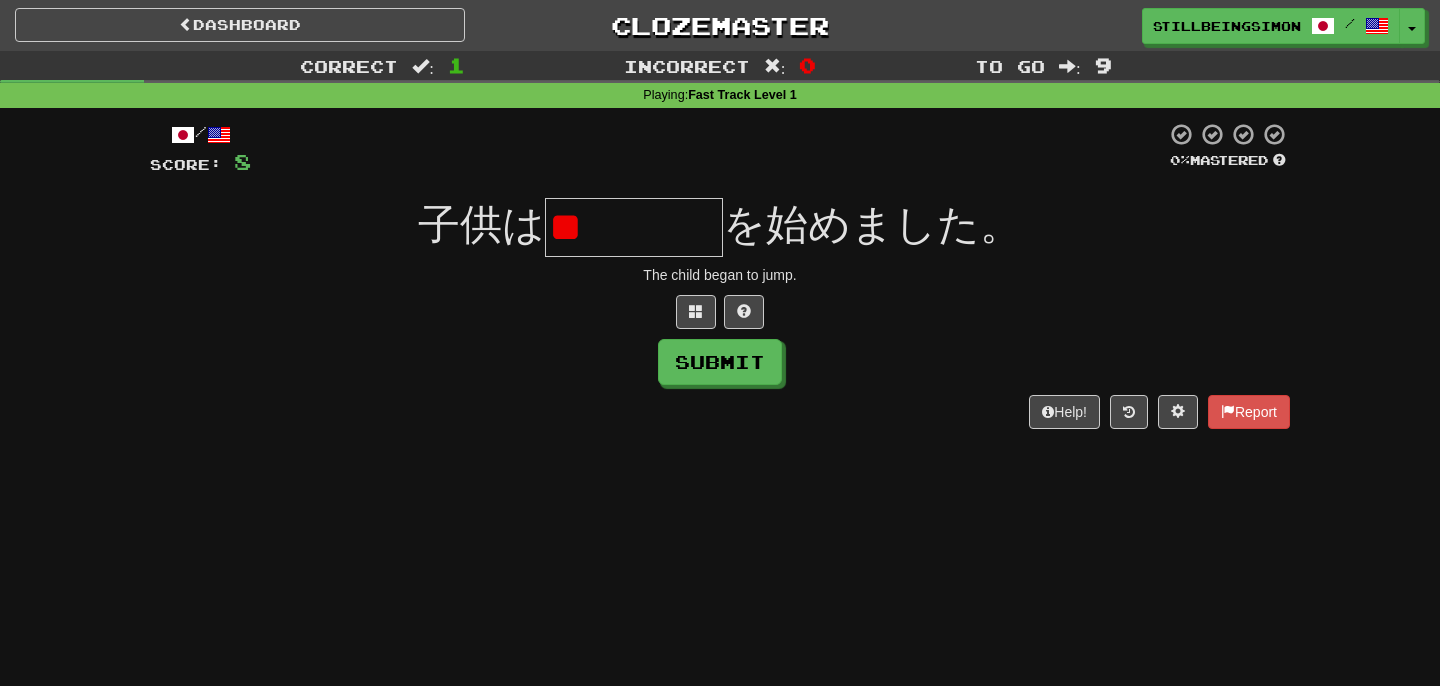 type on "*" 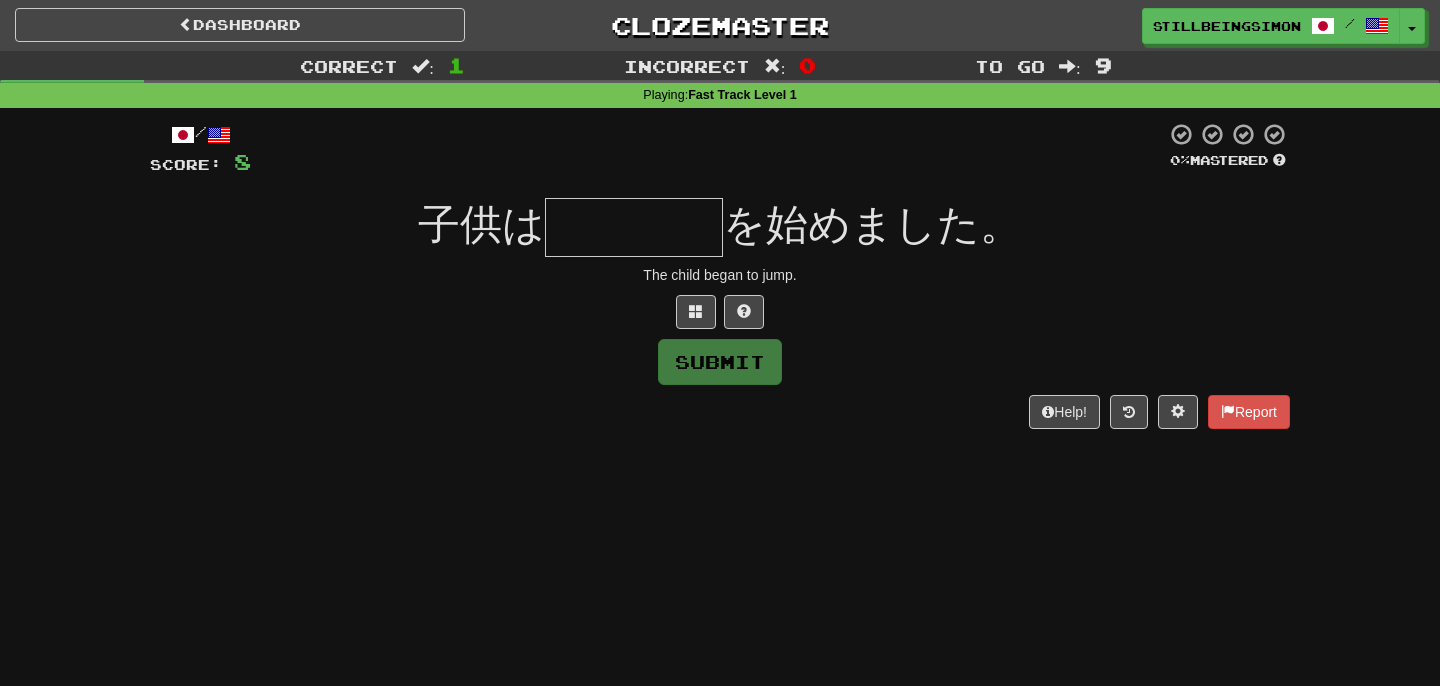 type on "****" 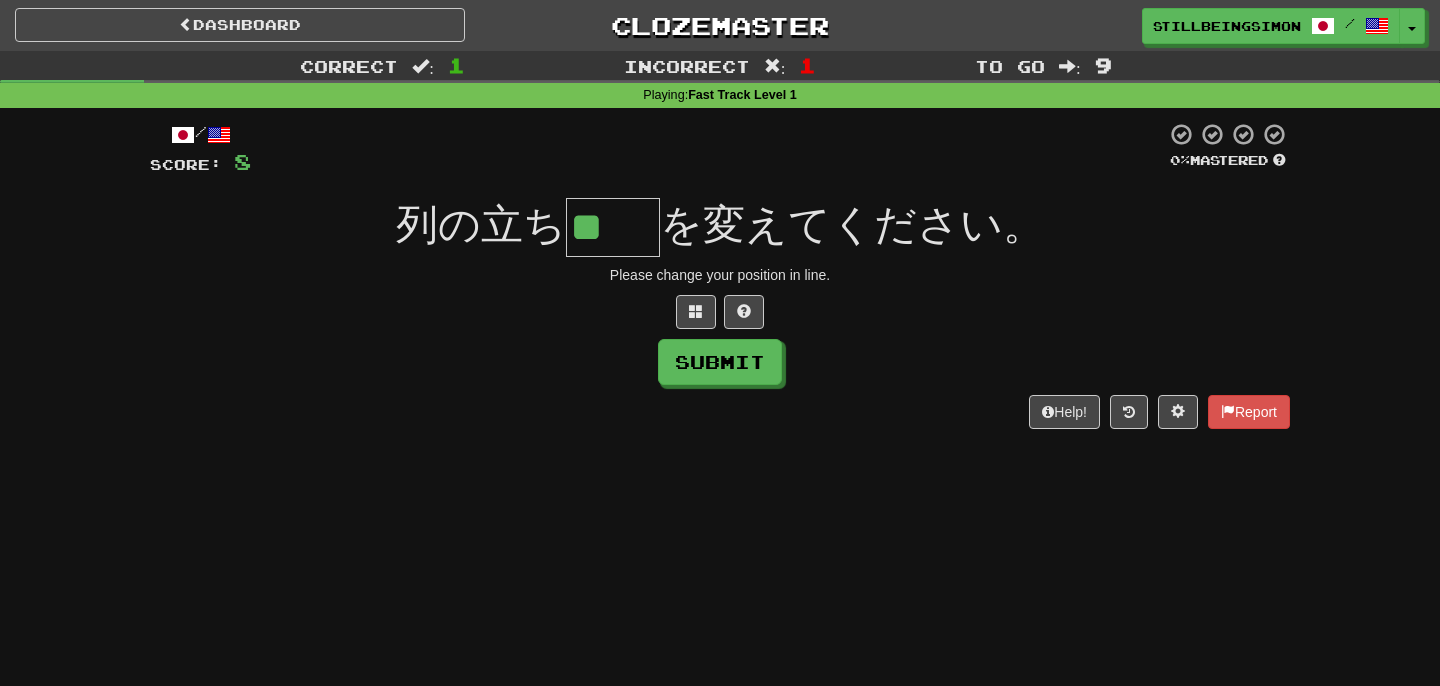 type on "**" 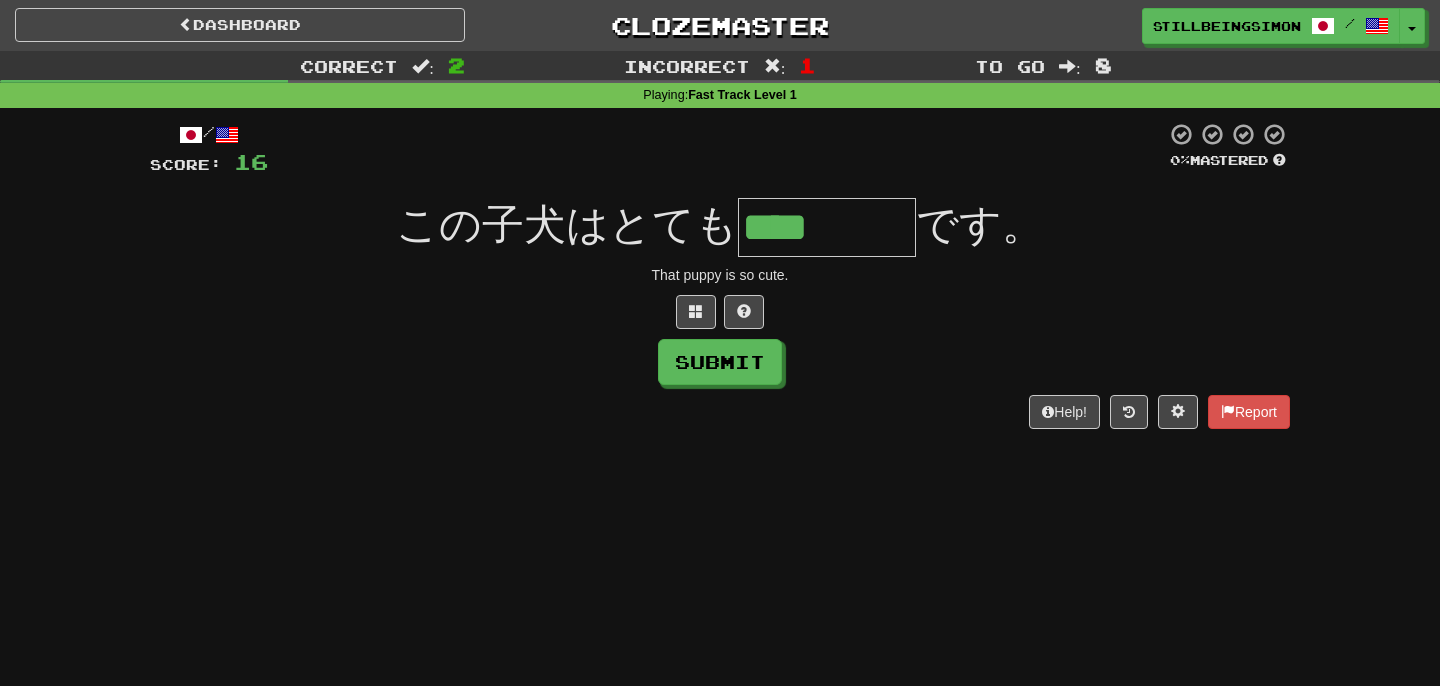 type on "****" 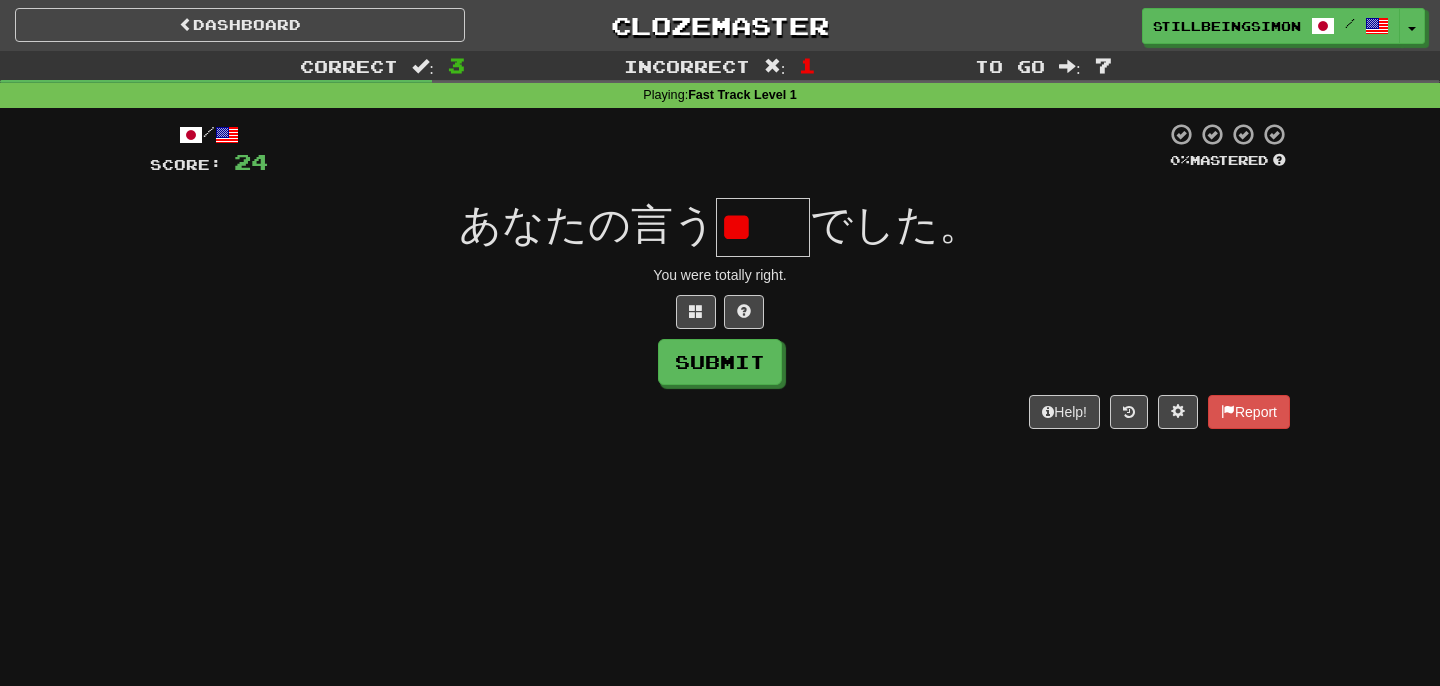 type on "*" 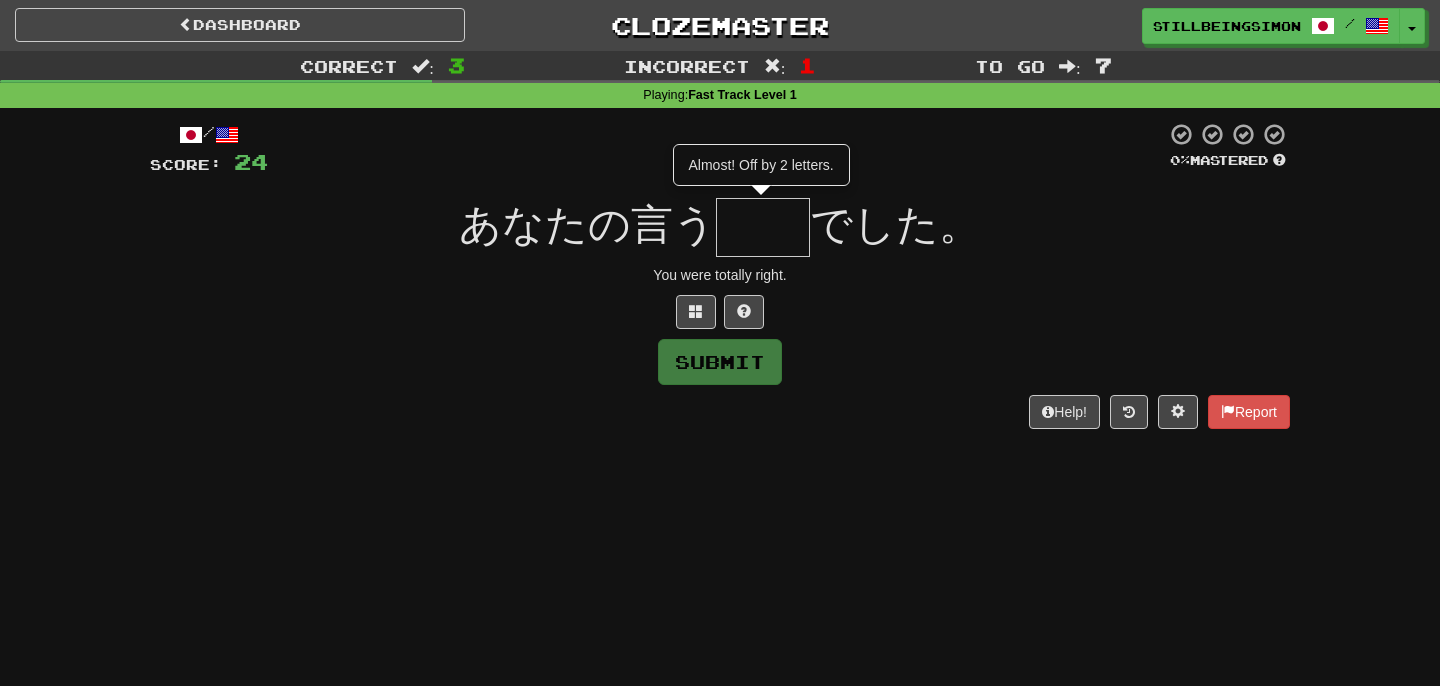 type on "**" 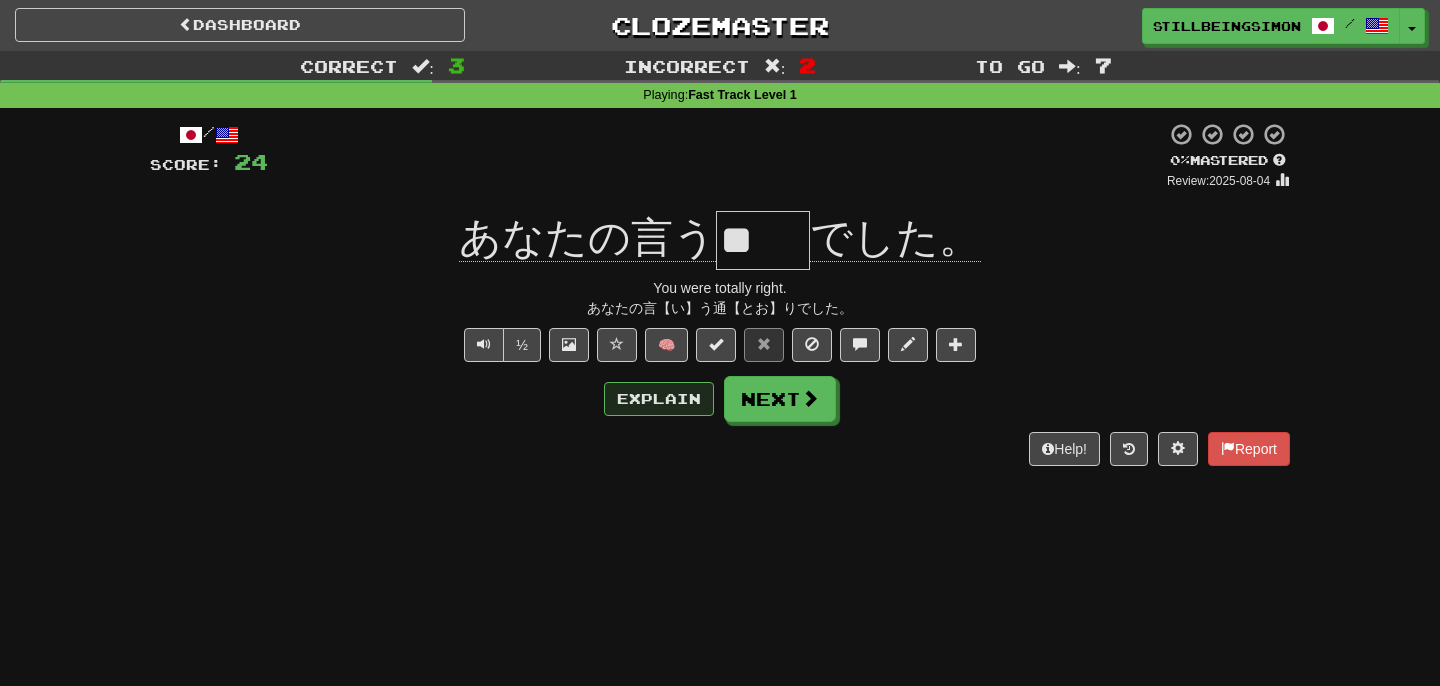 click on "Explain" at bounding box center (659, 399) 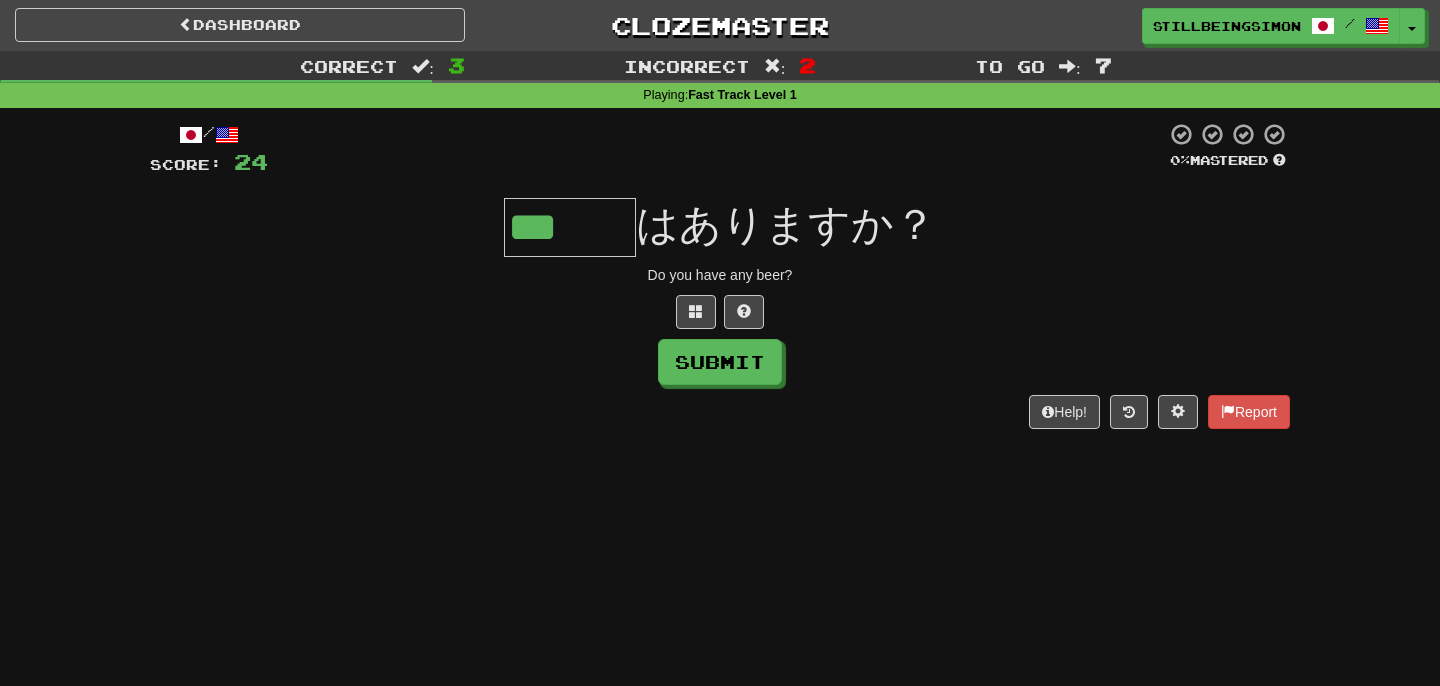 type on "***" 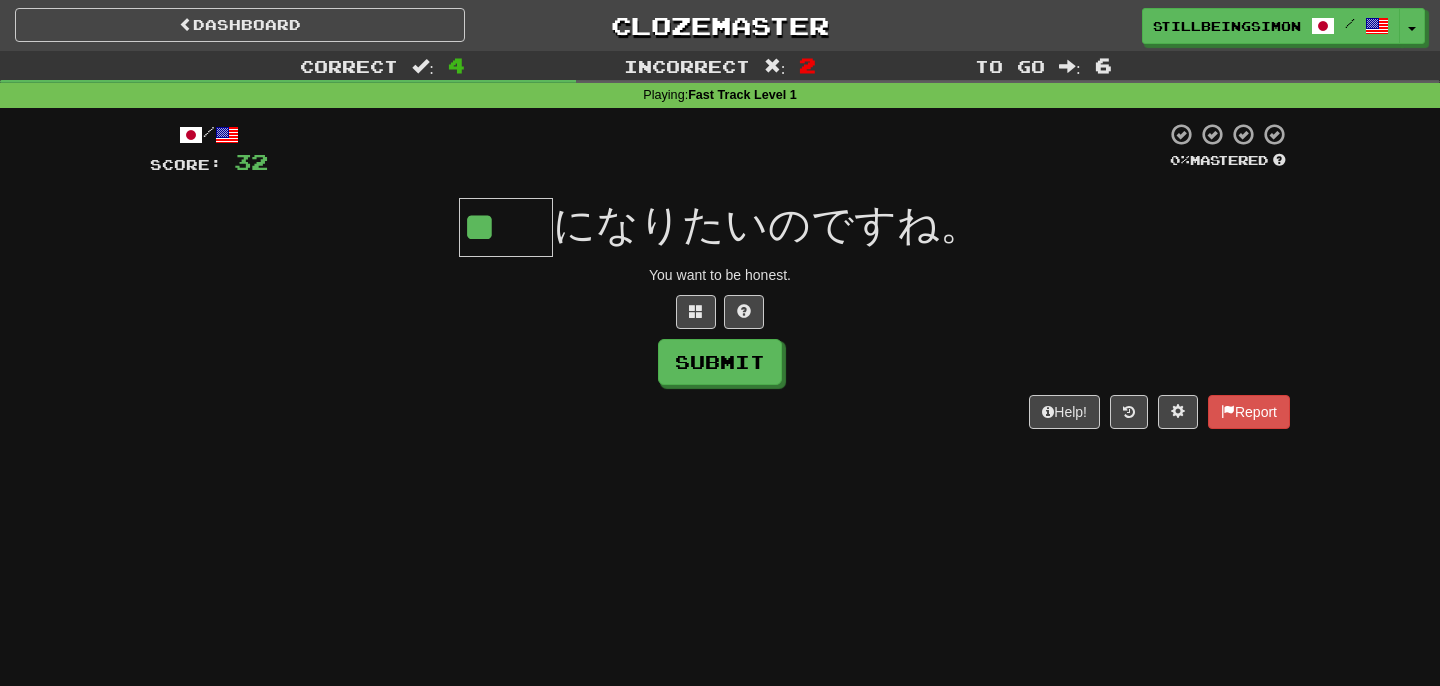 type on "**" 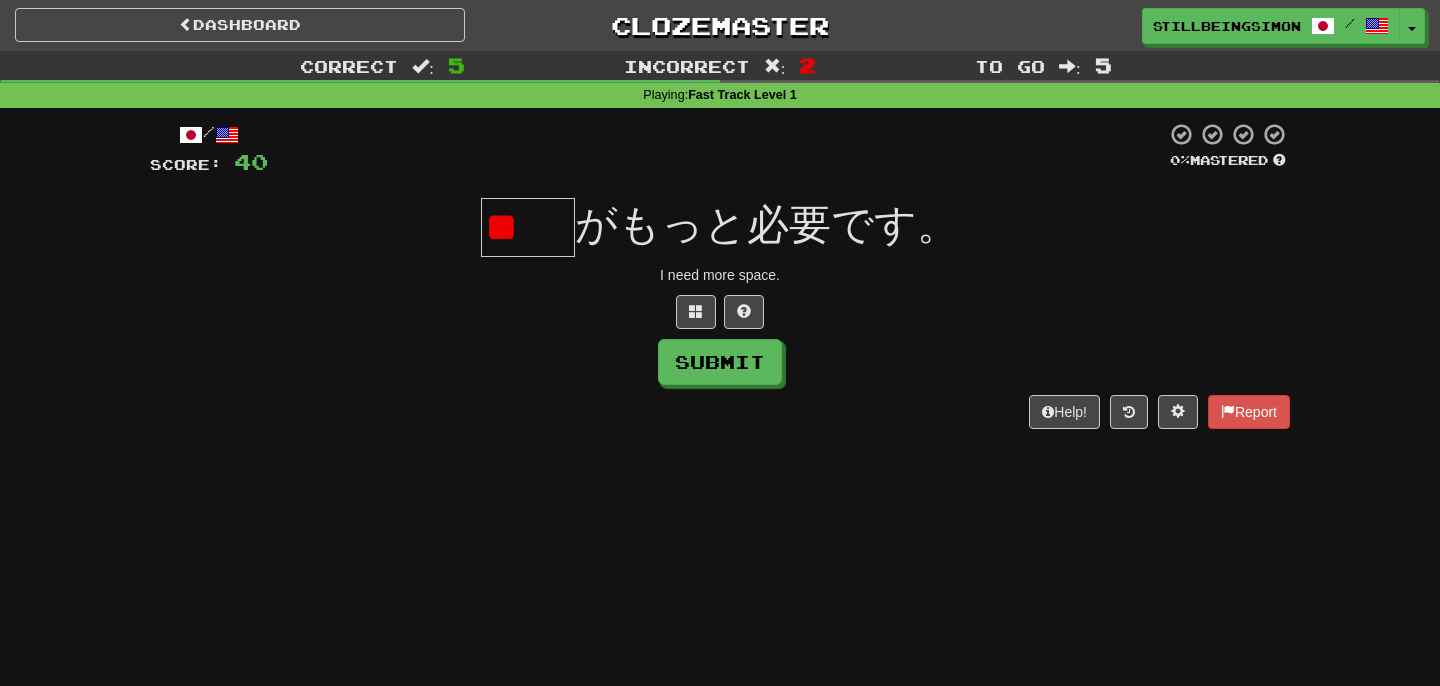 type on "*" 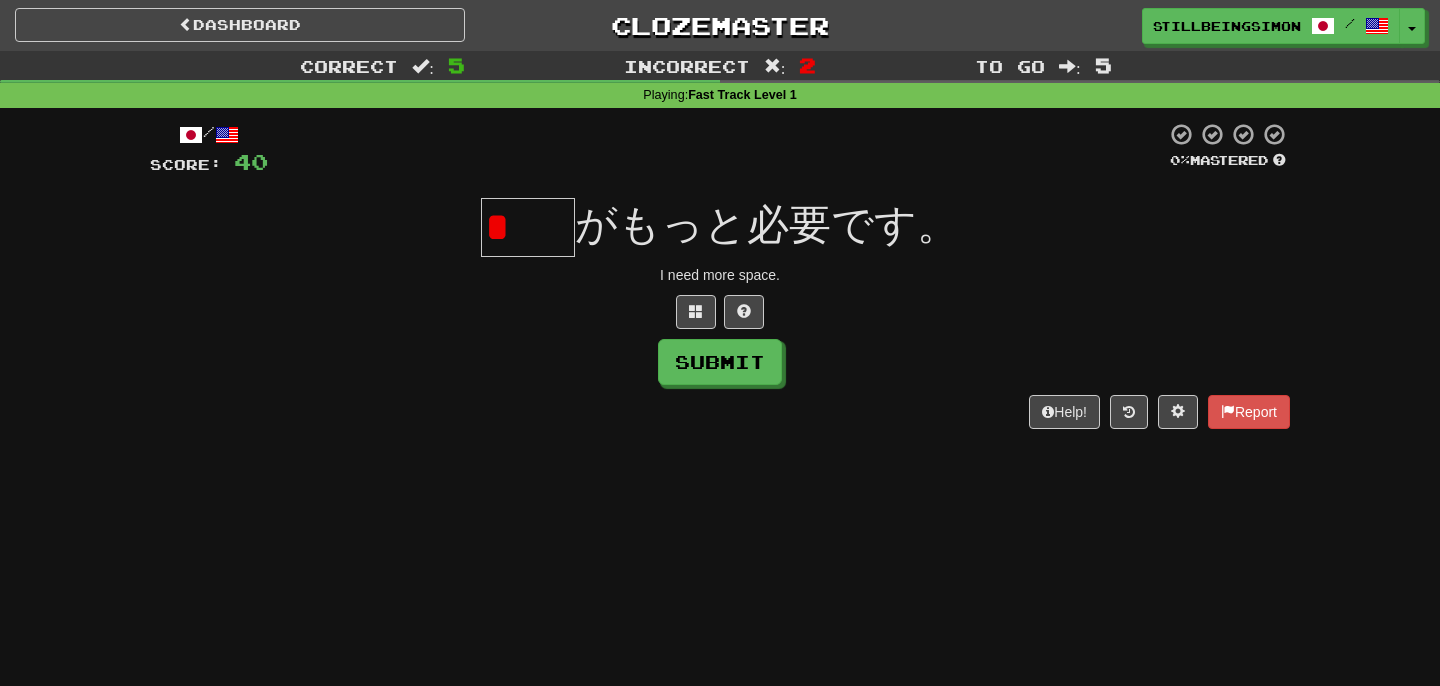 type on "*" 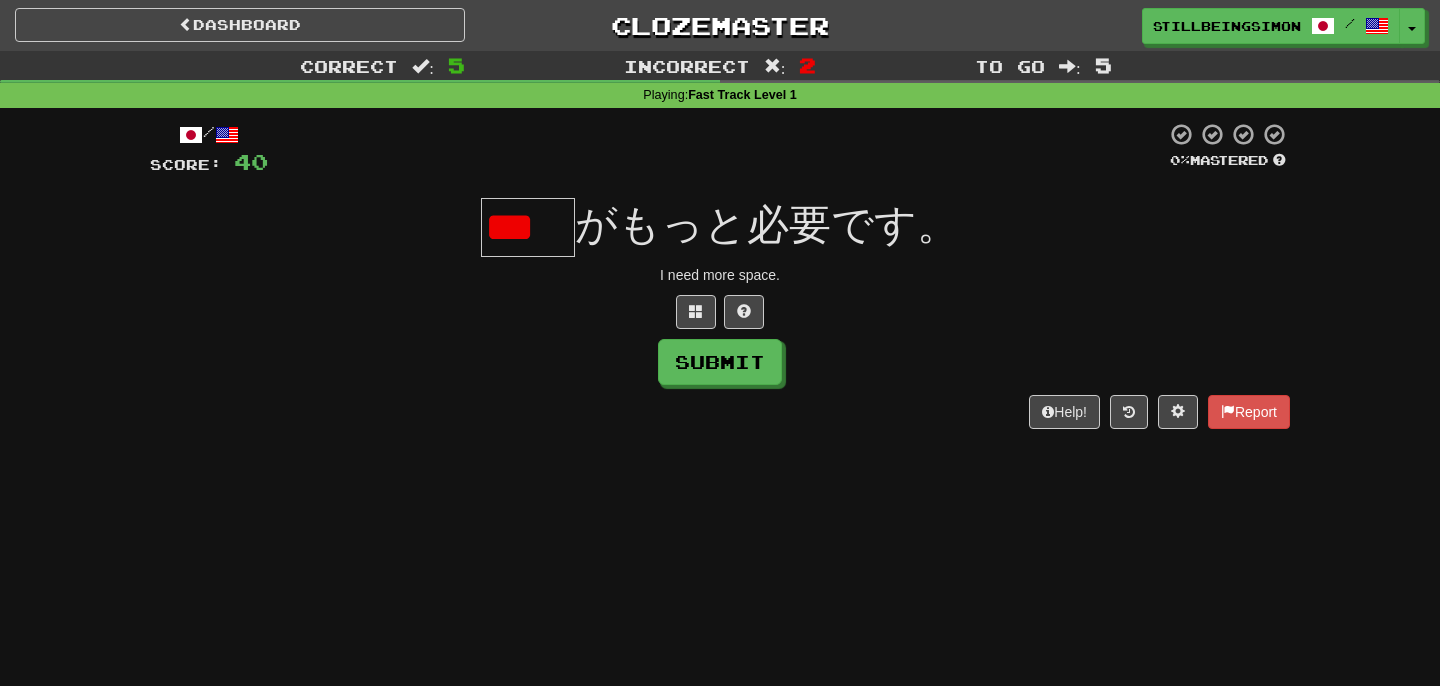 type on "*" 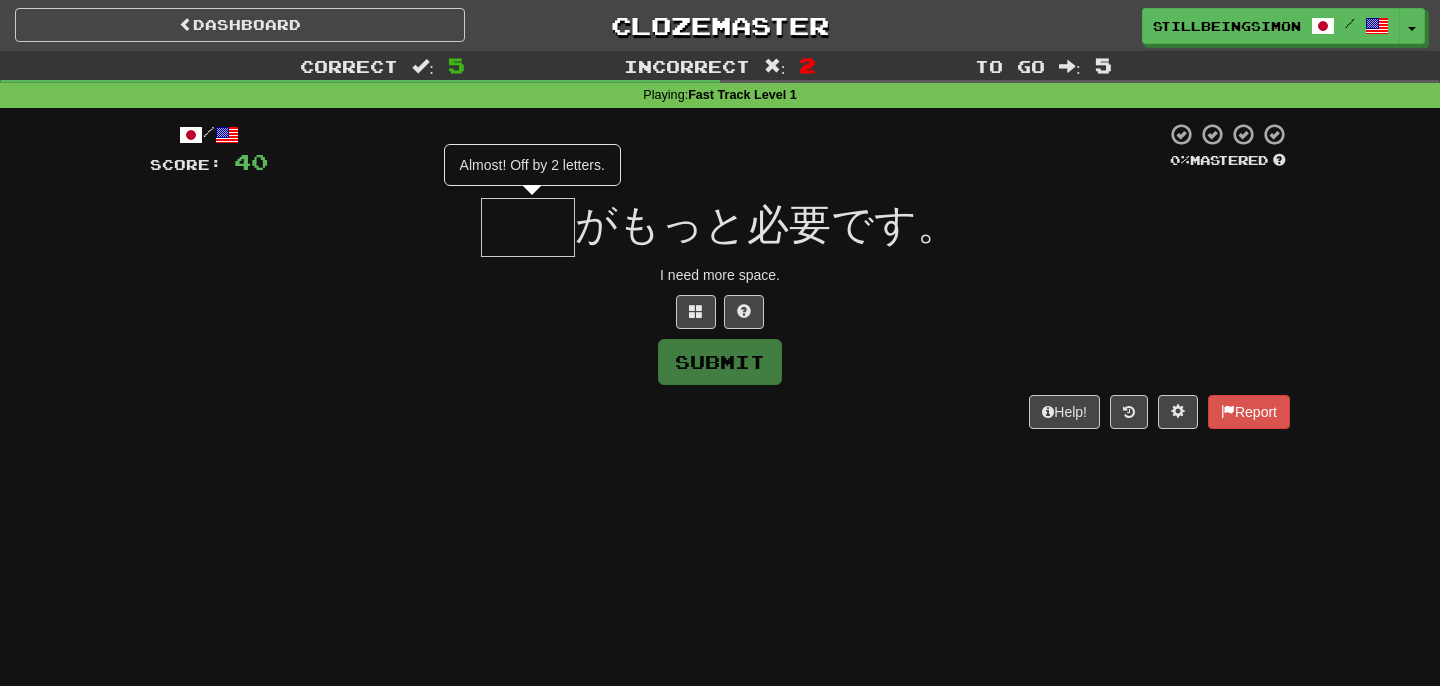 type on "**" 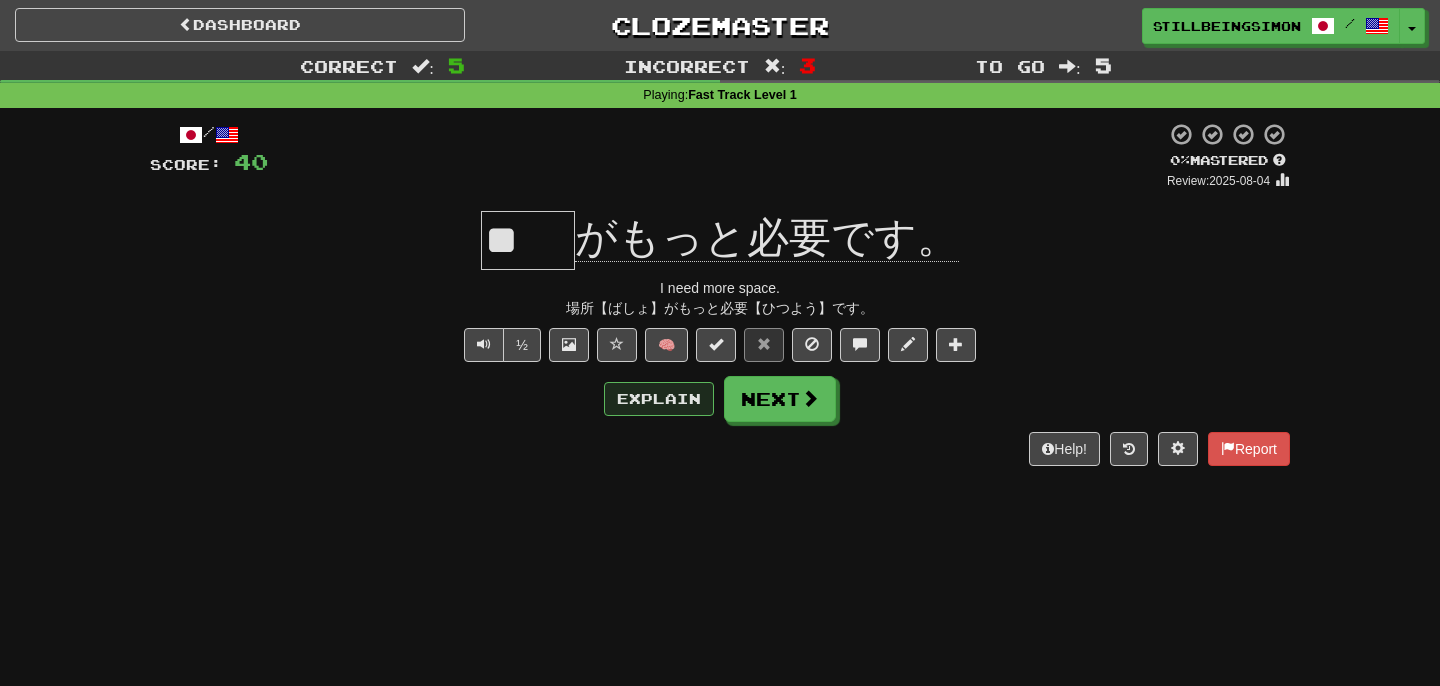 click on "Explain" at bounding box center (659, 399) 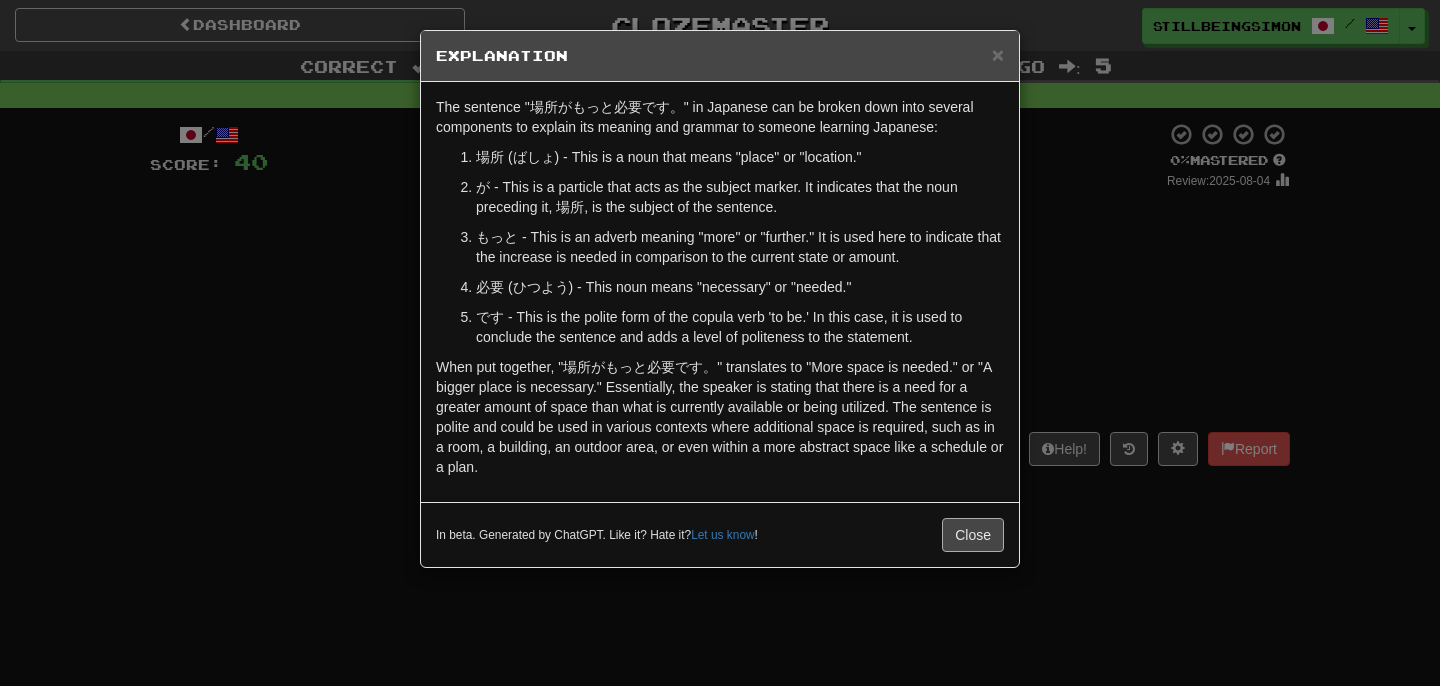click on "Close" at bounding box center [973, 535] 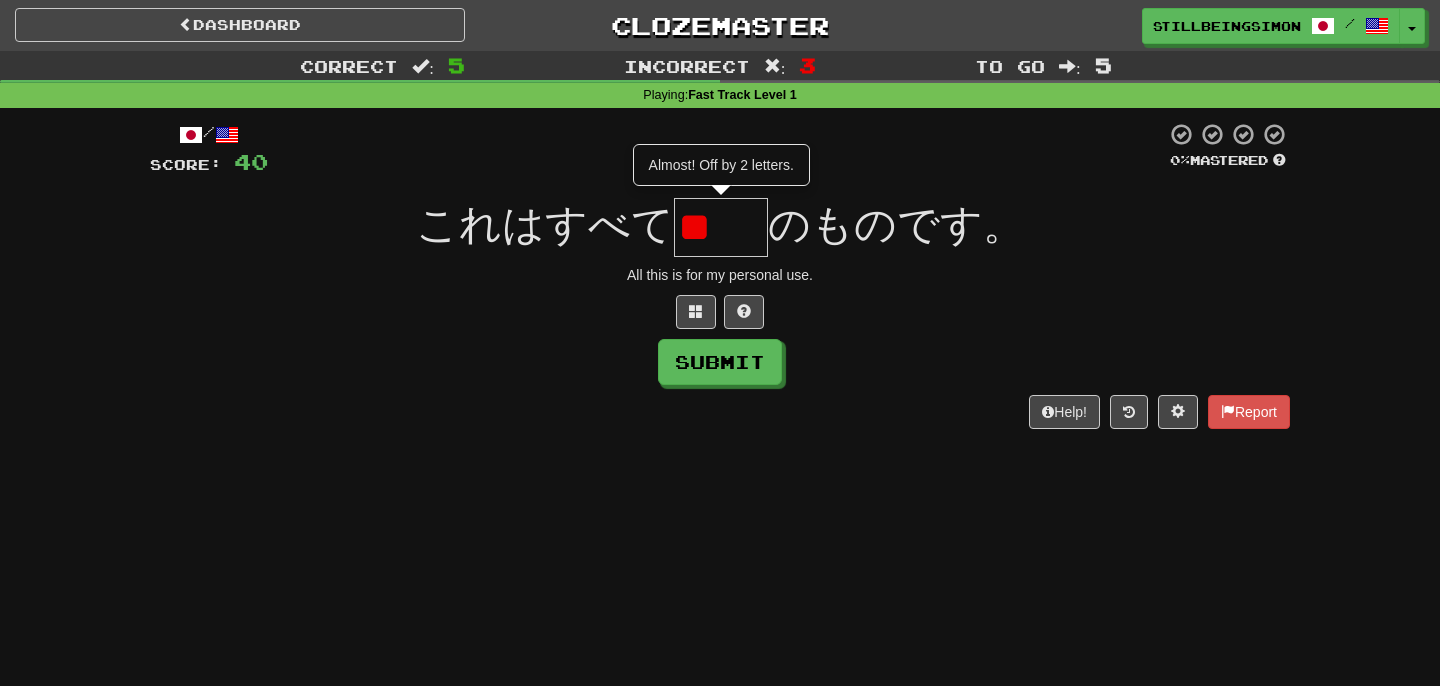 type on "*" 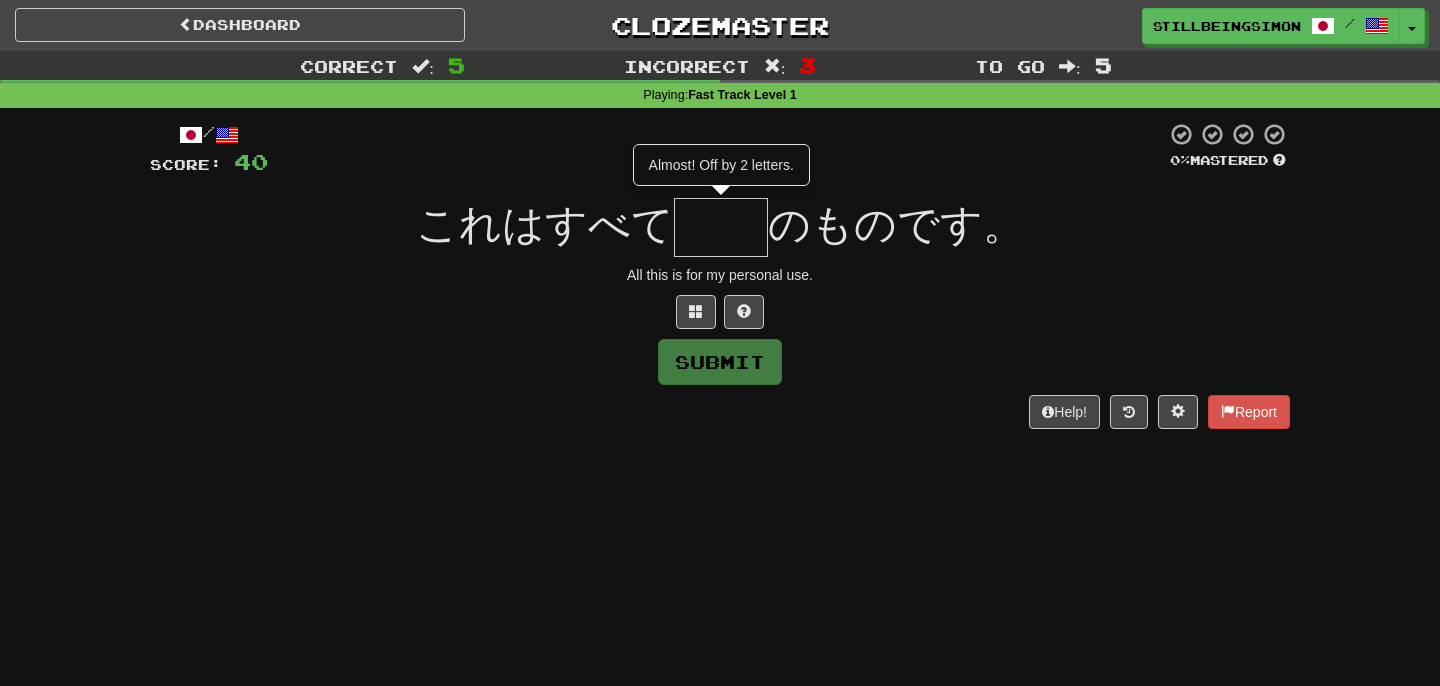 type on "**" 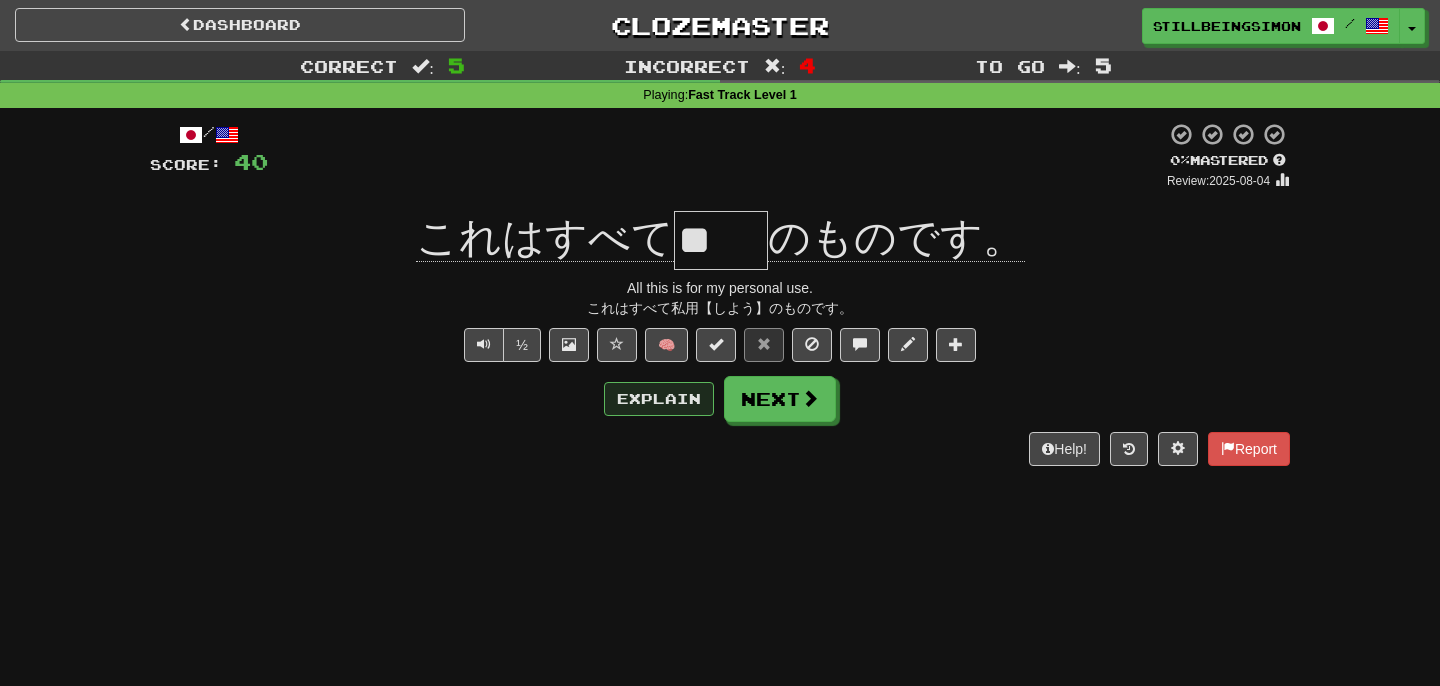 click on "Explain" at bounding box center (659, 399) 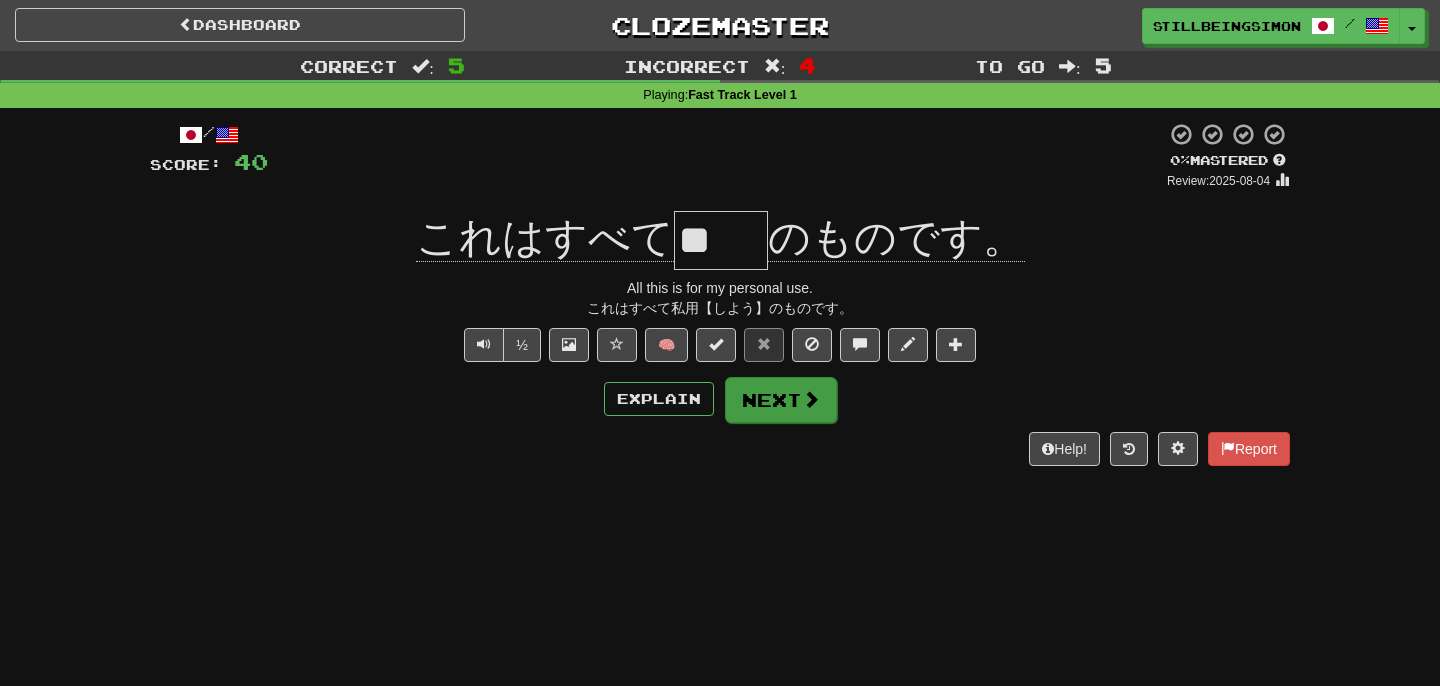 click at bounding box center [811, 399] 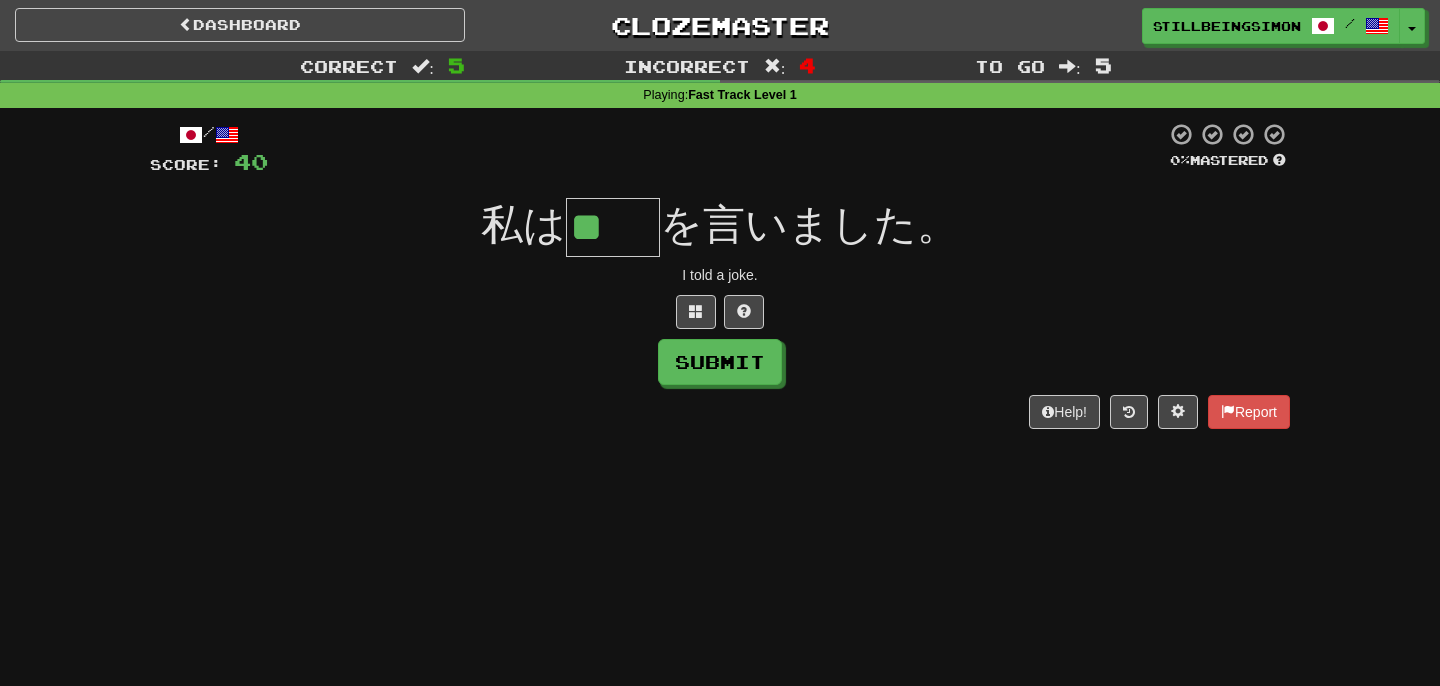 type on "**" 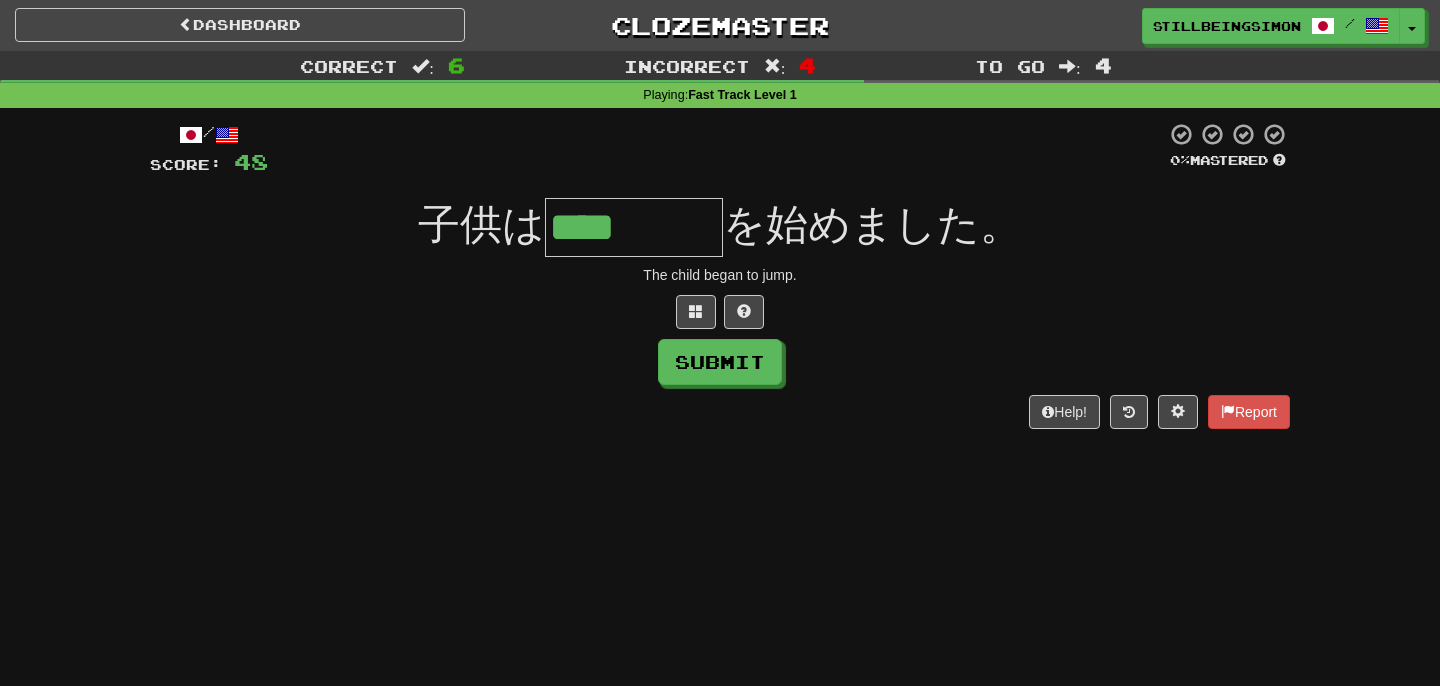type on "****" 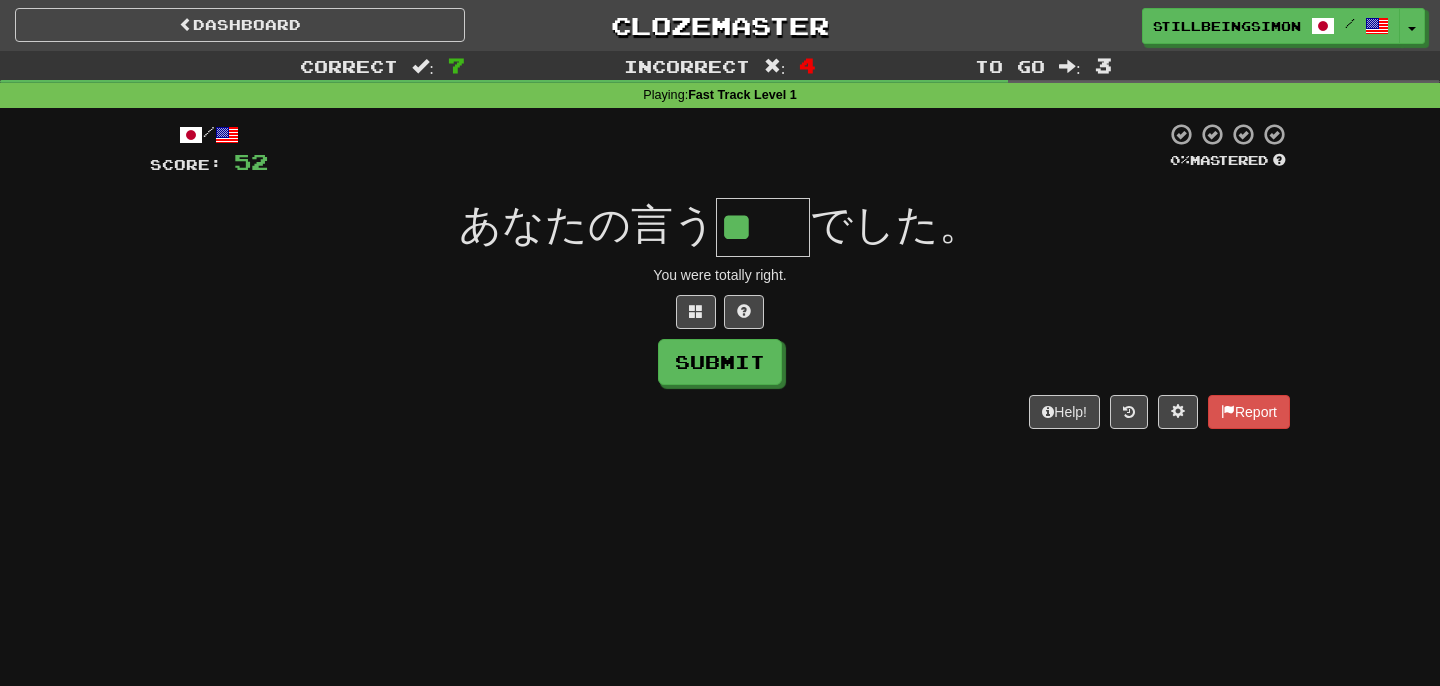 type on "**" 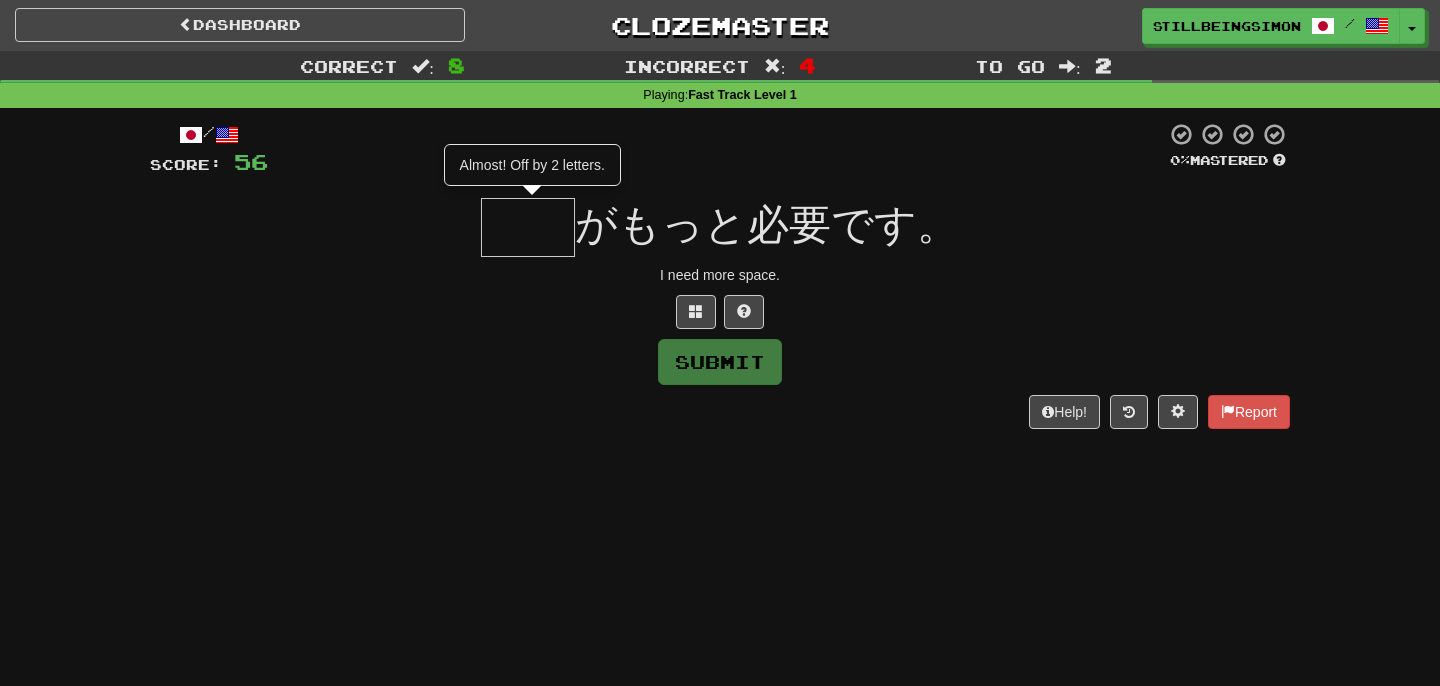 type on "**" 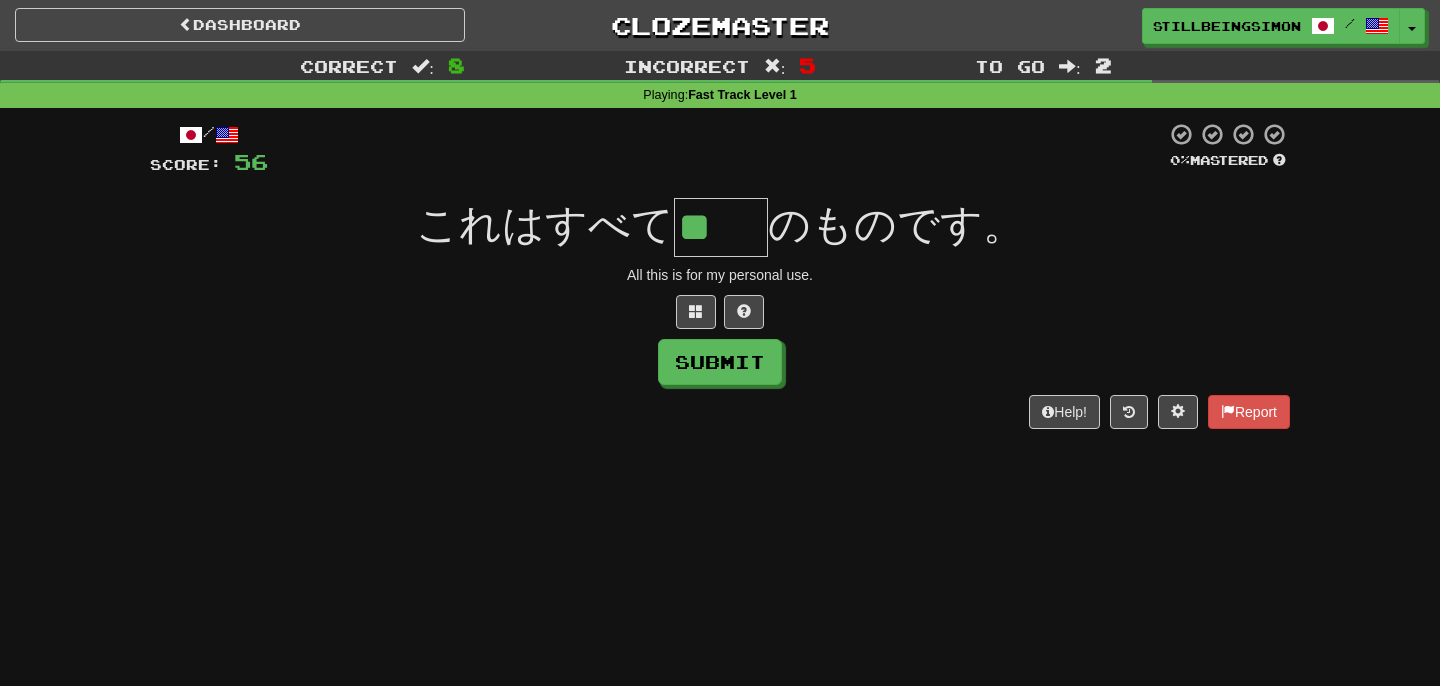 type on "**" 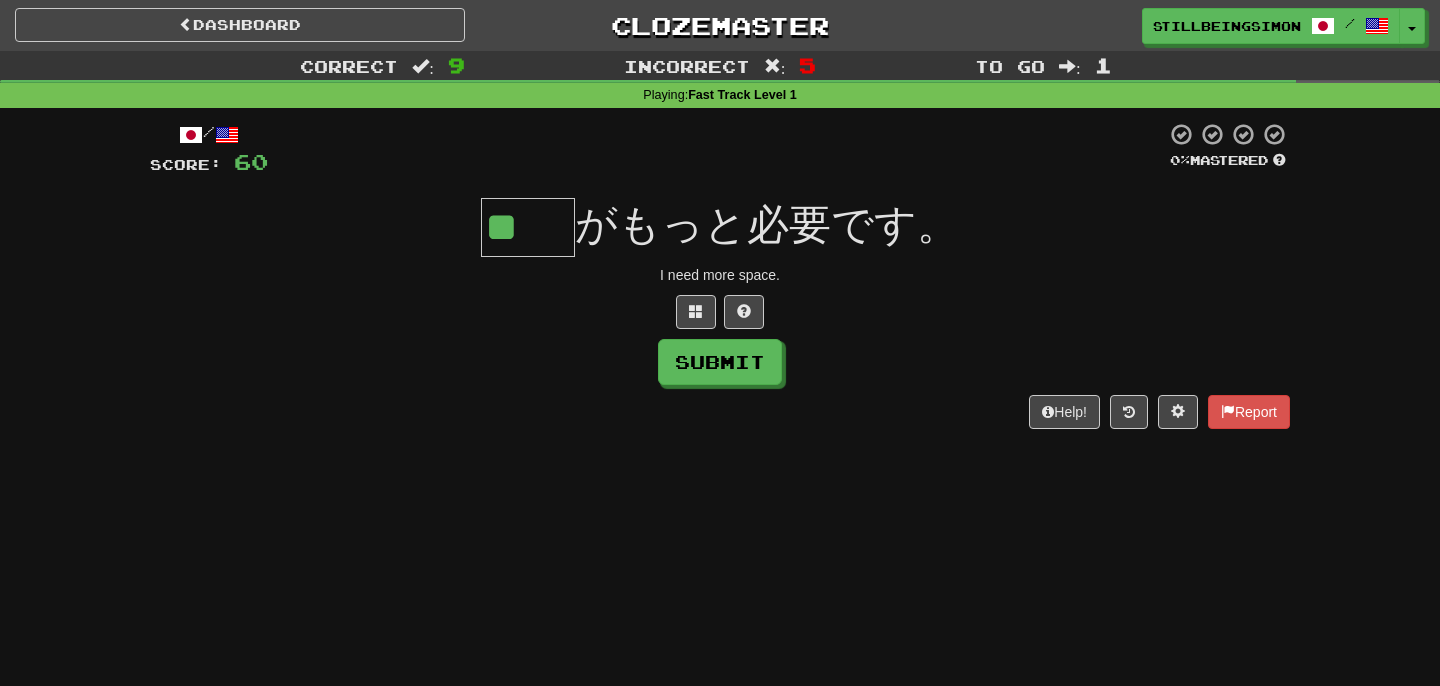 type on "**" 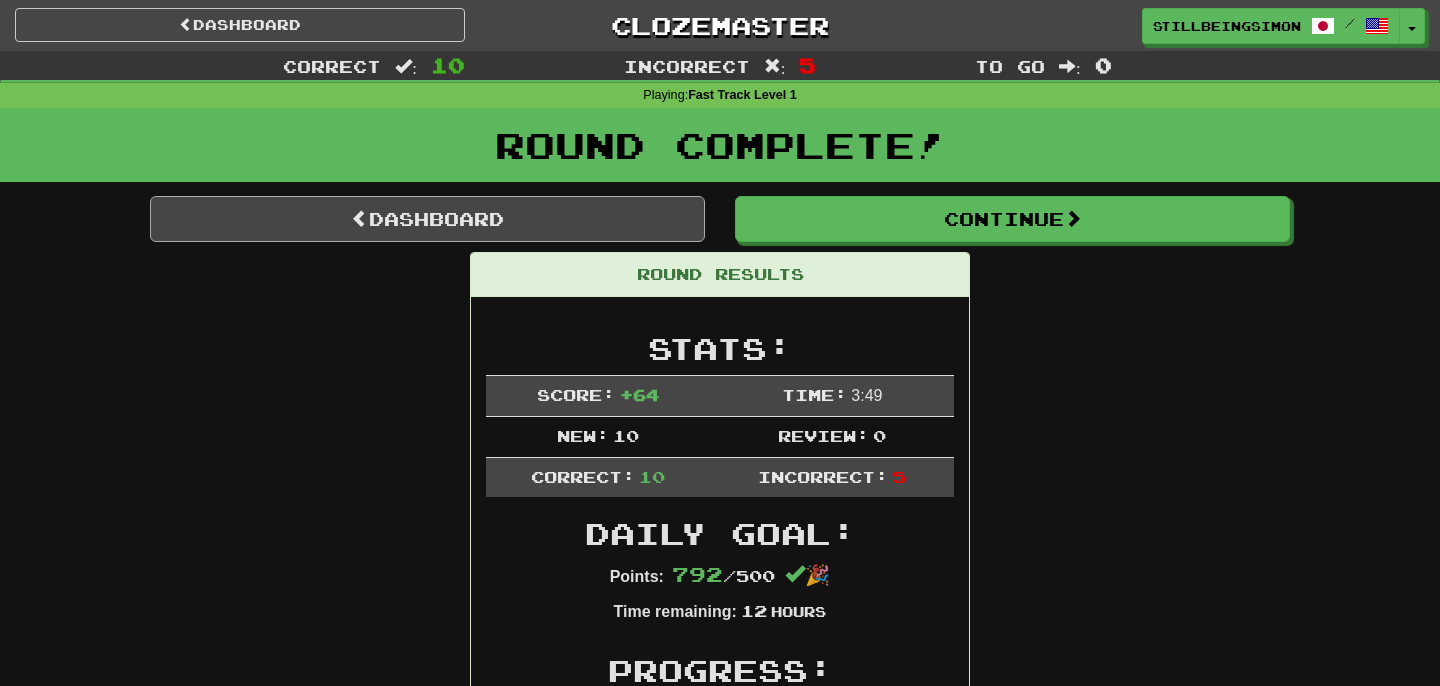 click on "Dashboard" at bounding box center [427, 219] 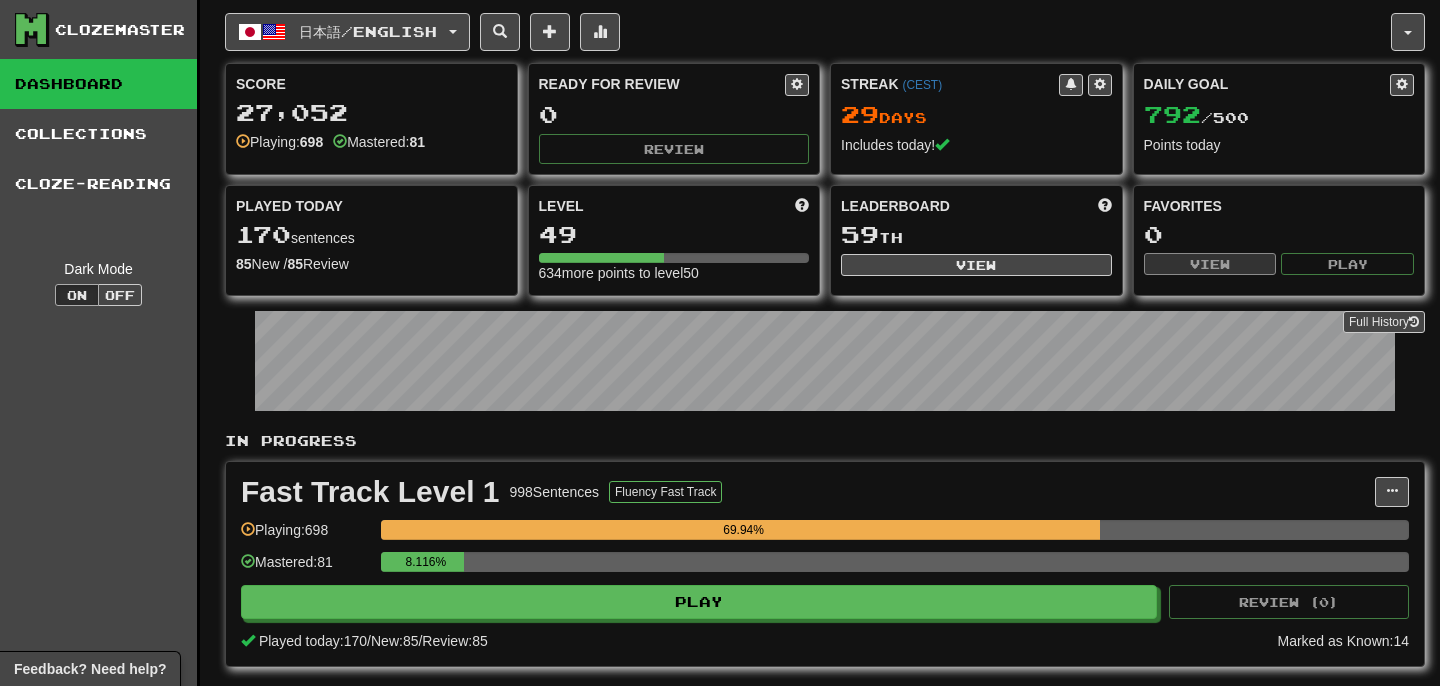 scroll, scrollTop: 0, scrollLeft: 0, axis: both 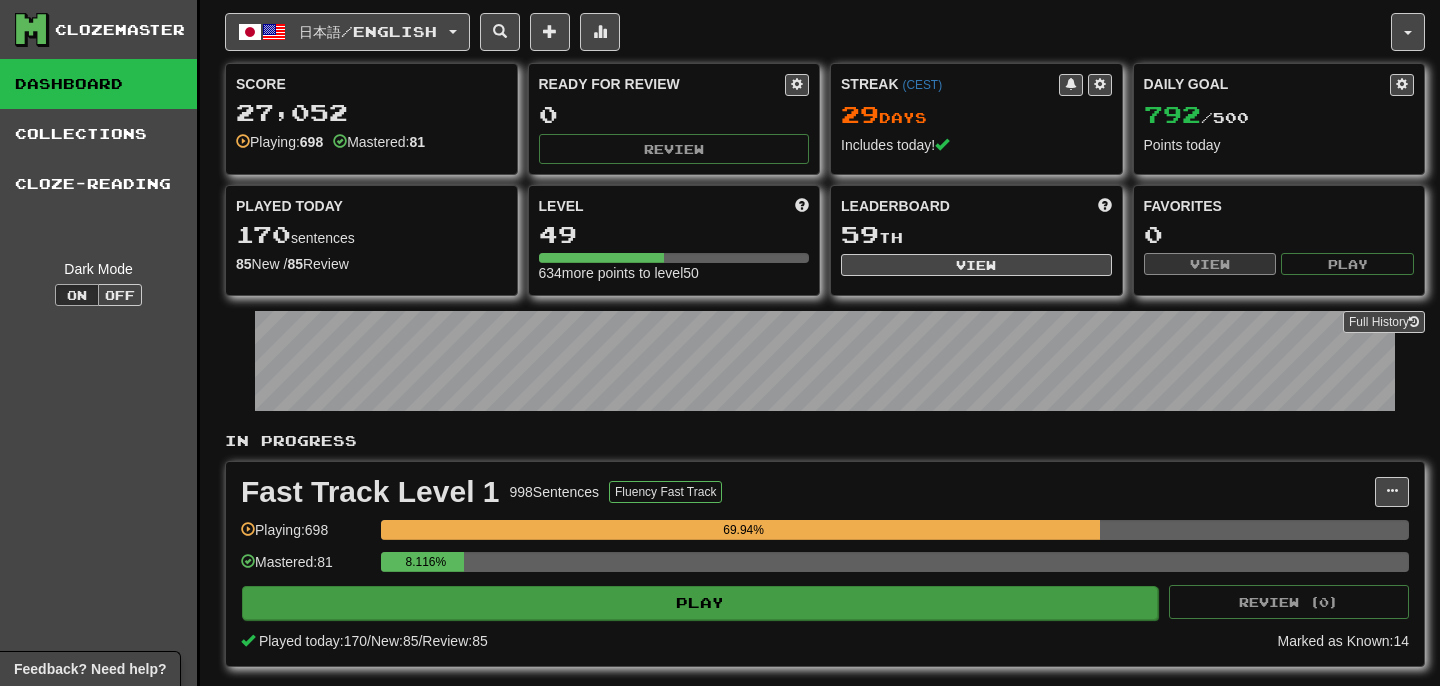 click on "Play" at bounding box center (700, 603) 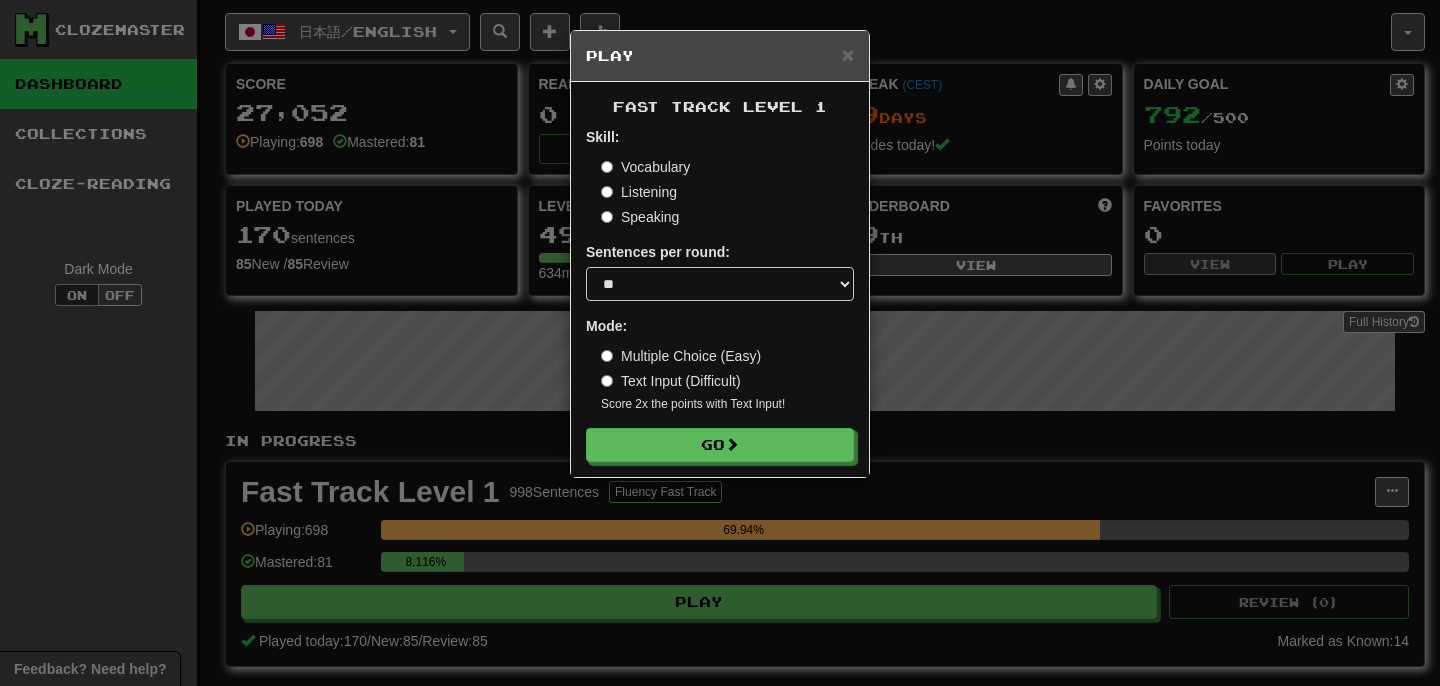 click on "Skill: Vocabulary Listening Speaking Sentences per round: * ** ** ** ** ** *** ******** Mode: Multiple Choice (Easy) Text Input (Difficult) Score 2x the points with Text Input ! Go" at bounding box center [720, 294] 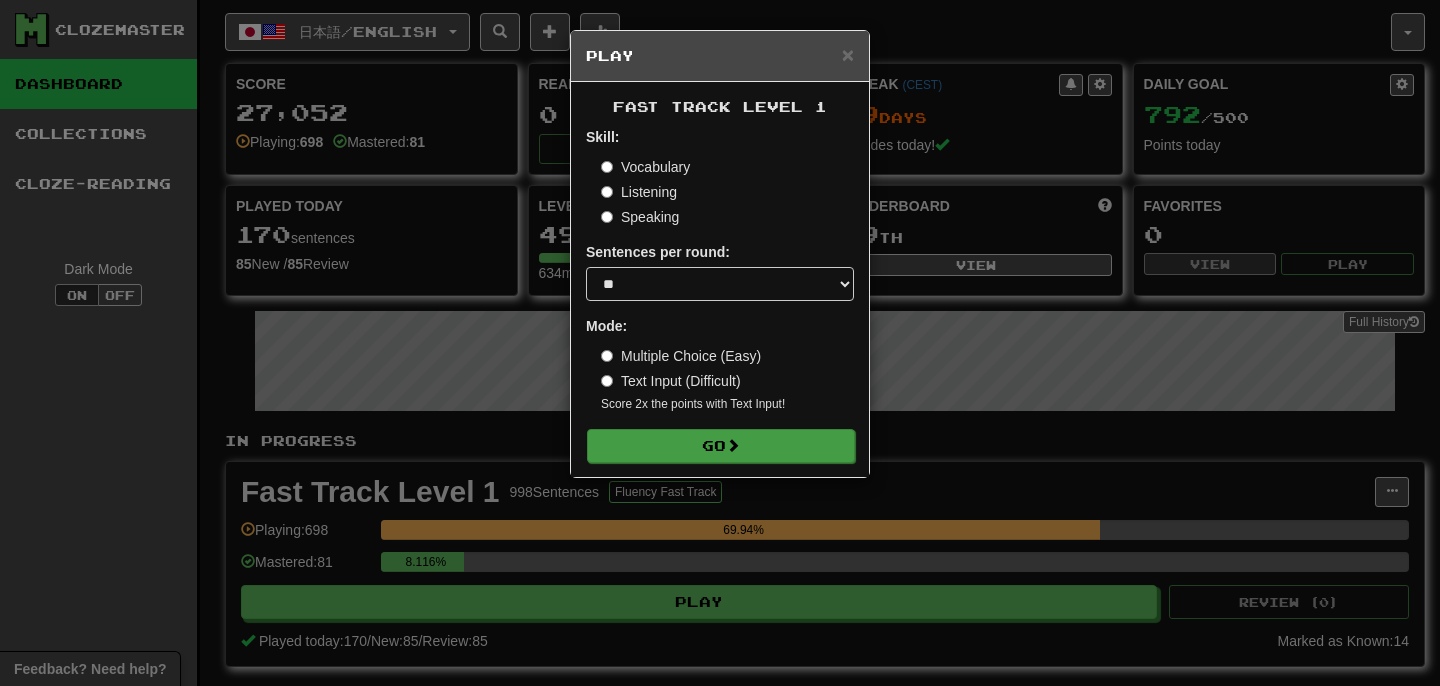 click on "Go" at bounding box center (721, 446) 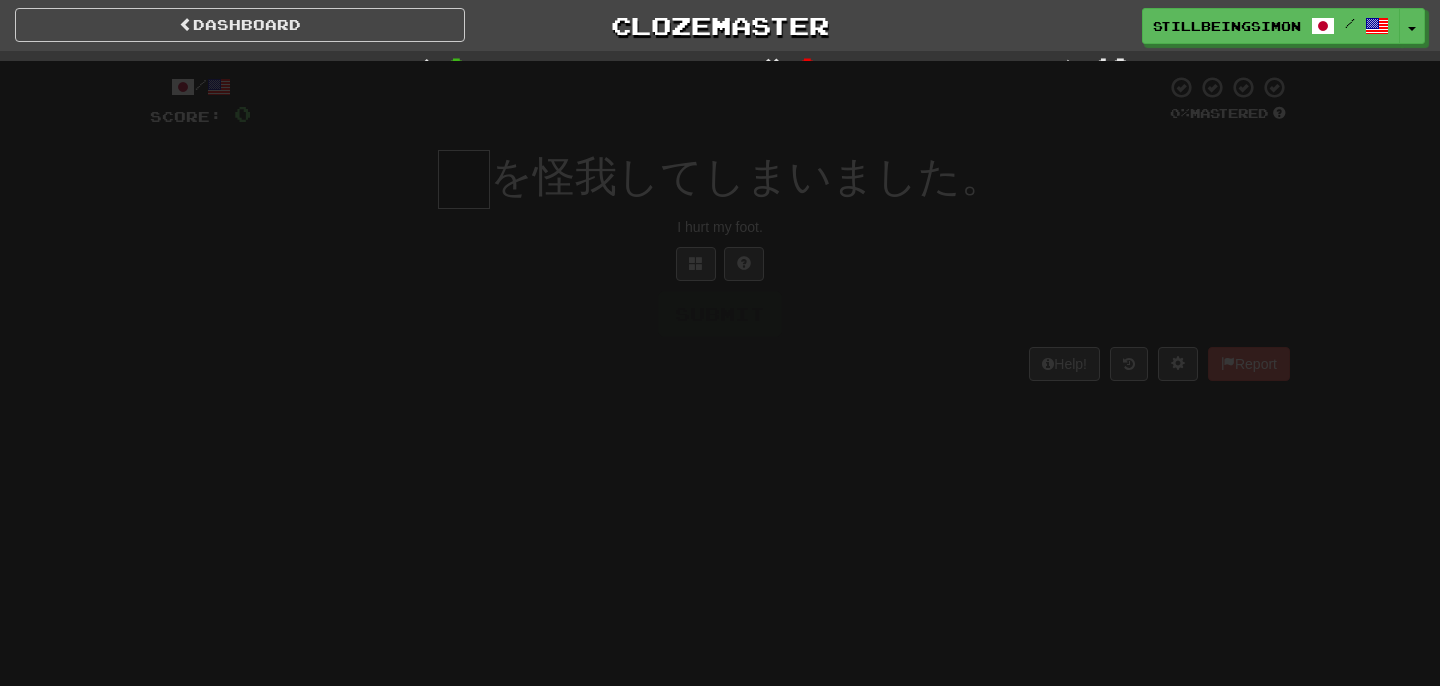 scroll, scrollTop: 0, scrollLeft: 0, axis: both 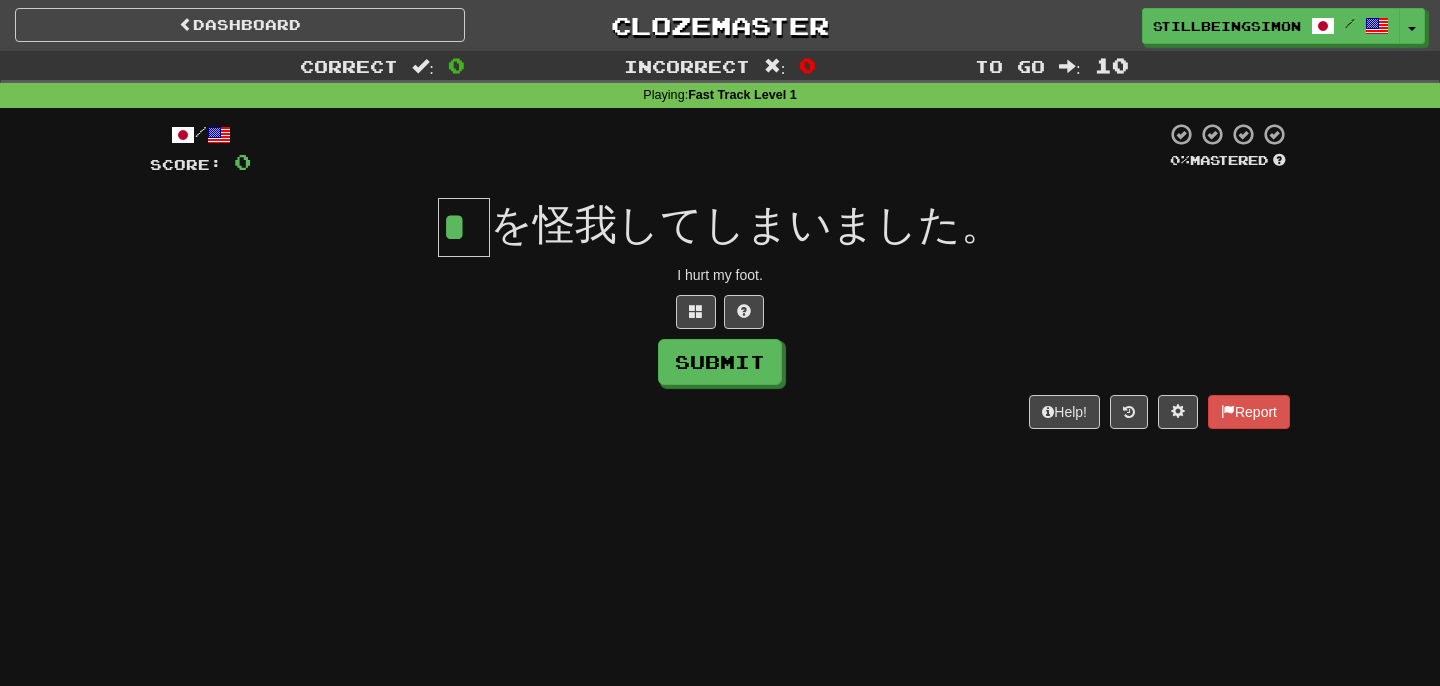 type on "*" 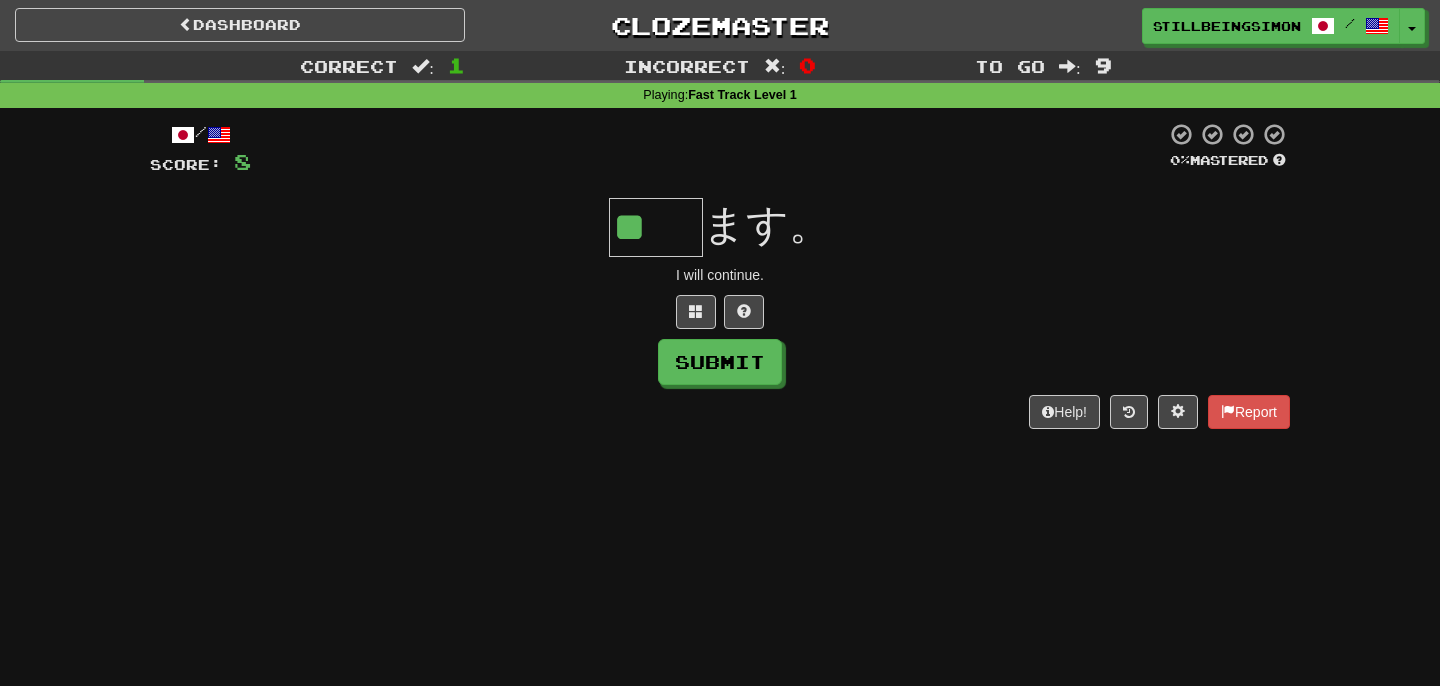type on "**" 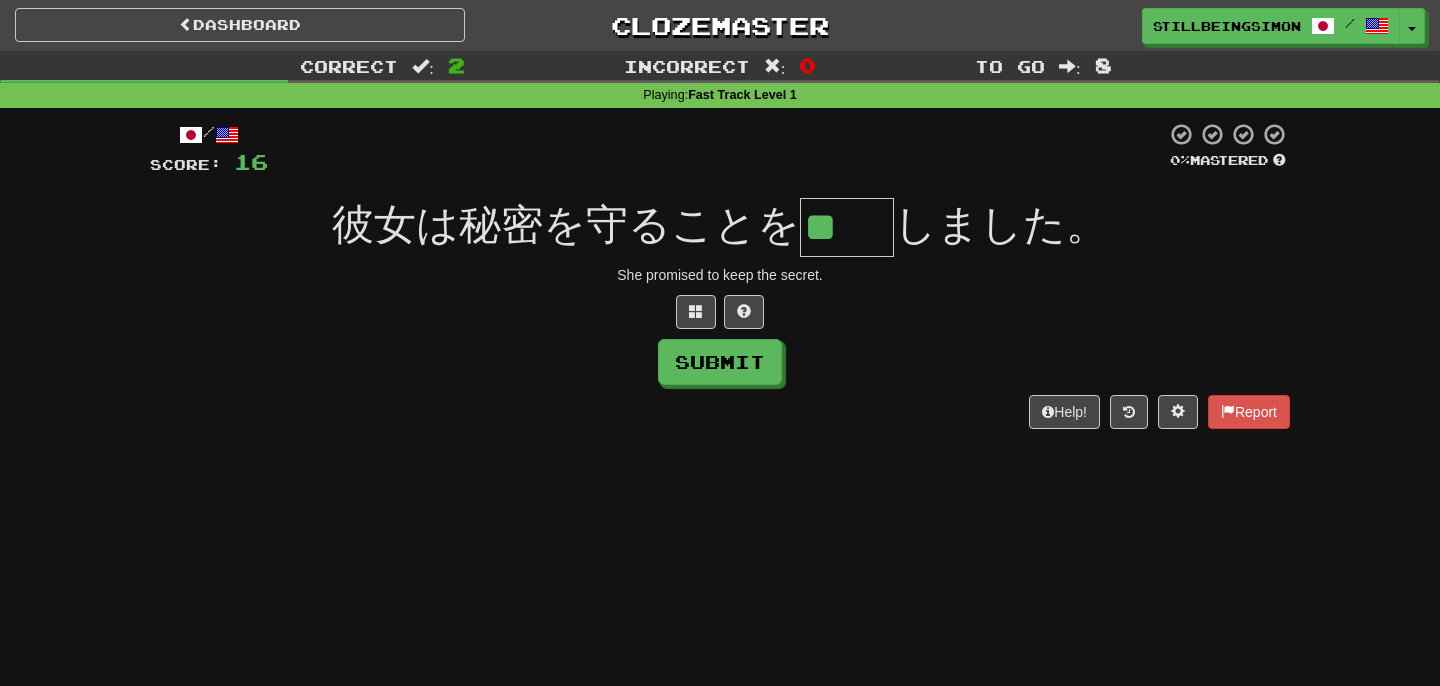 type on "**" 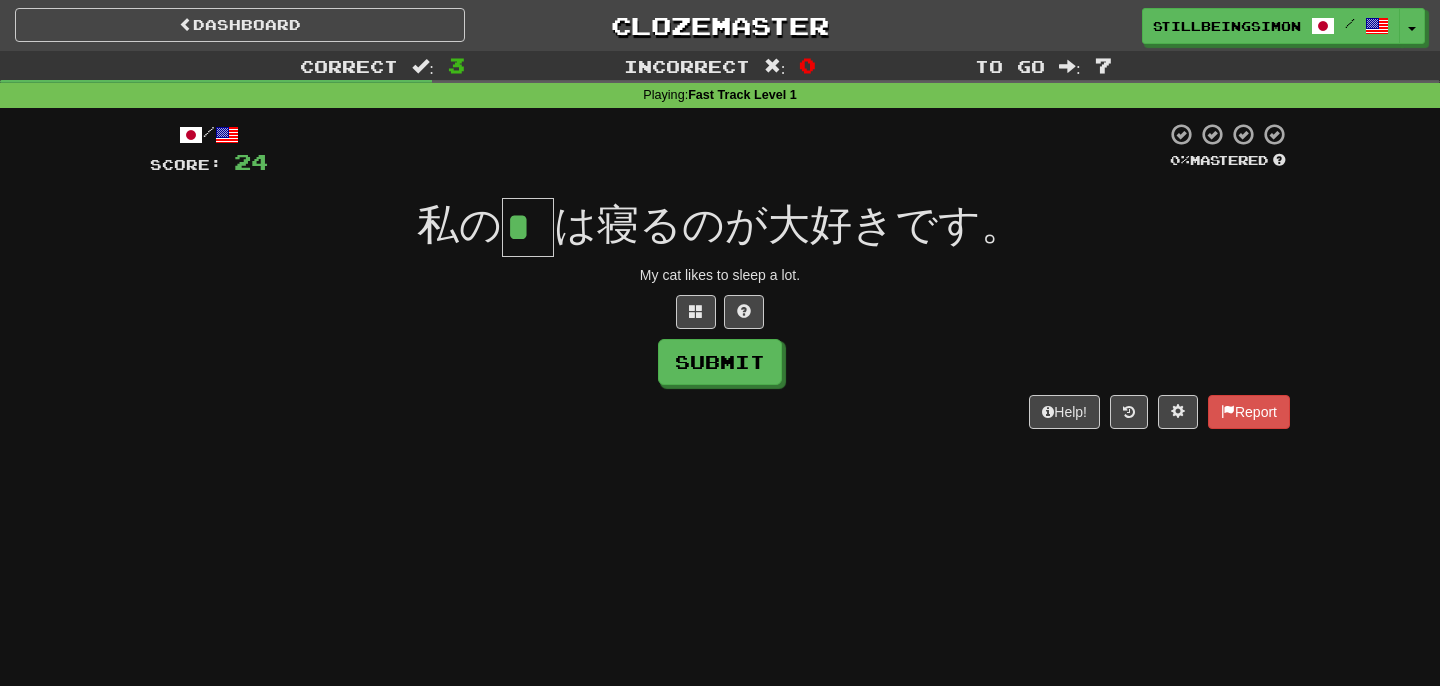 type on "*" 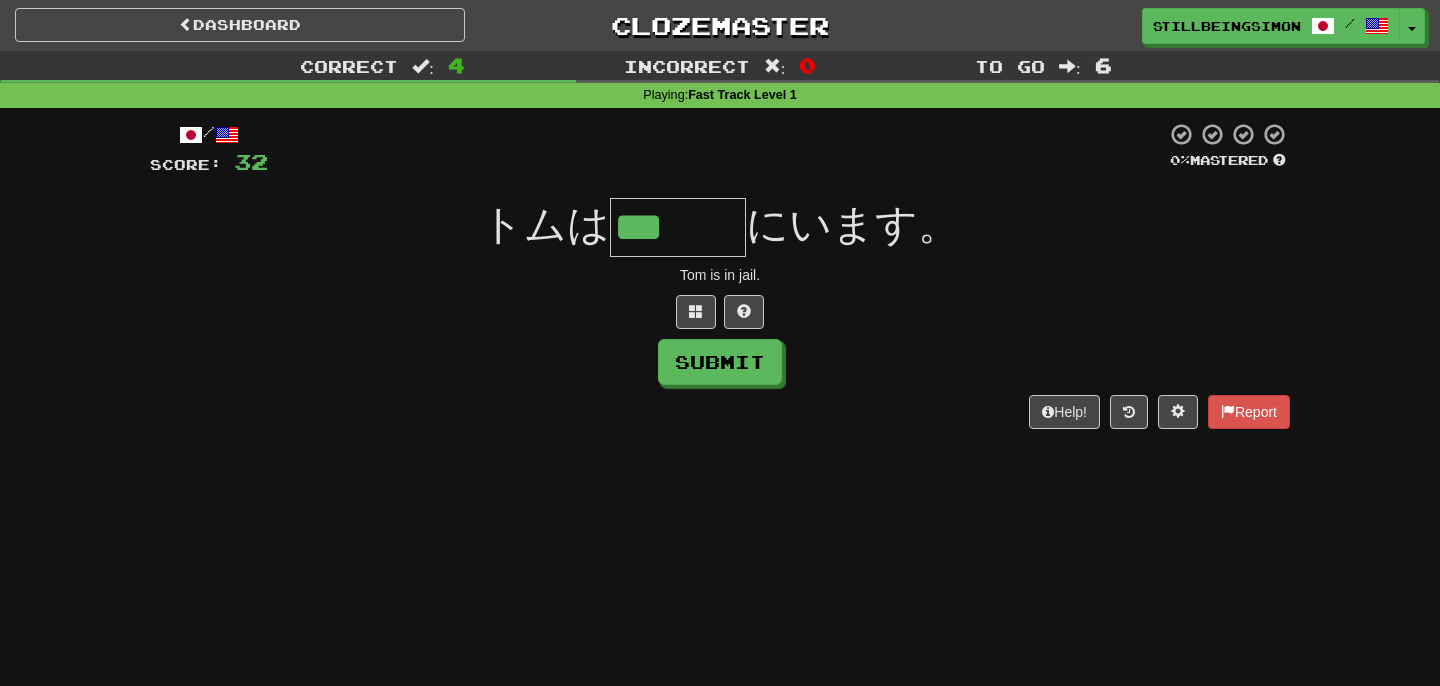 type on "***" 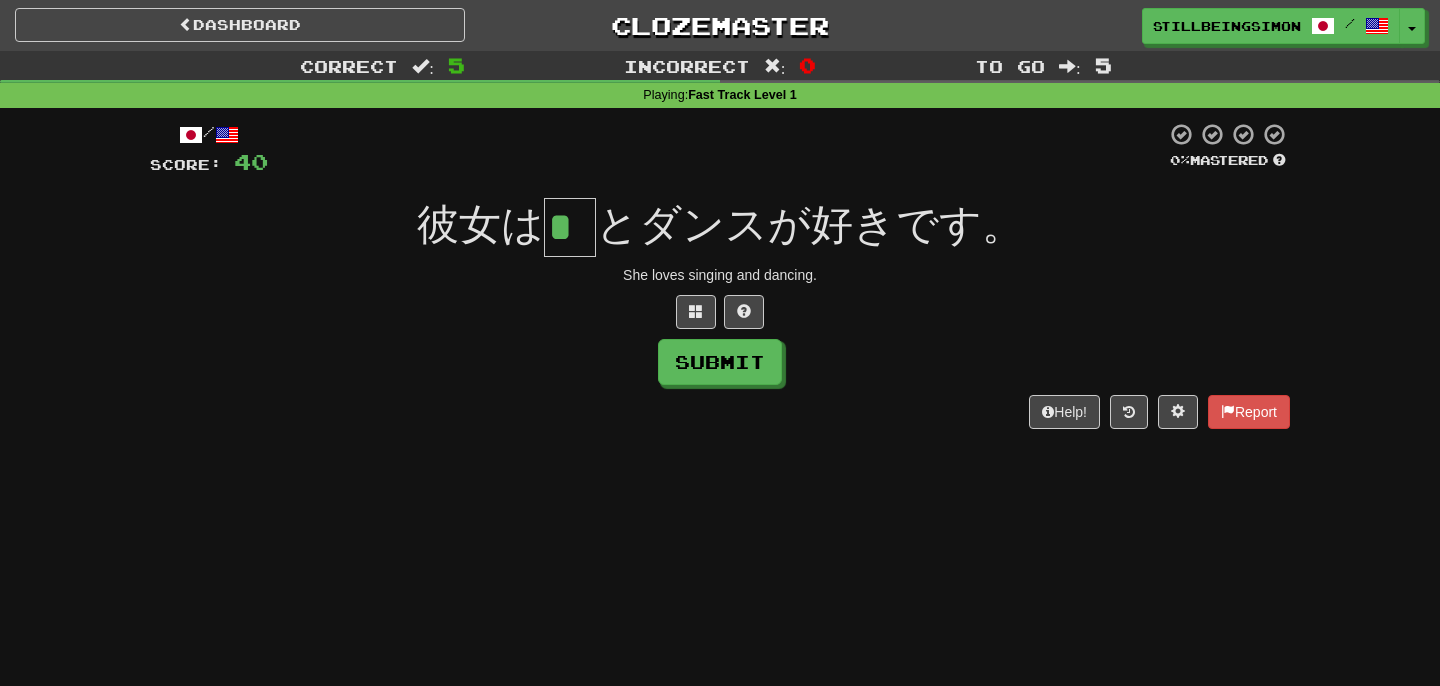 type on "*" 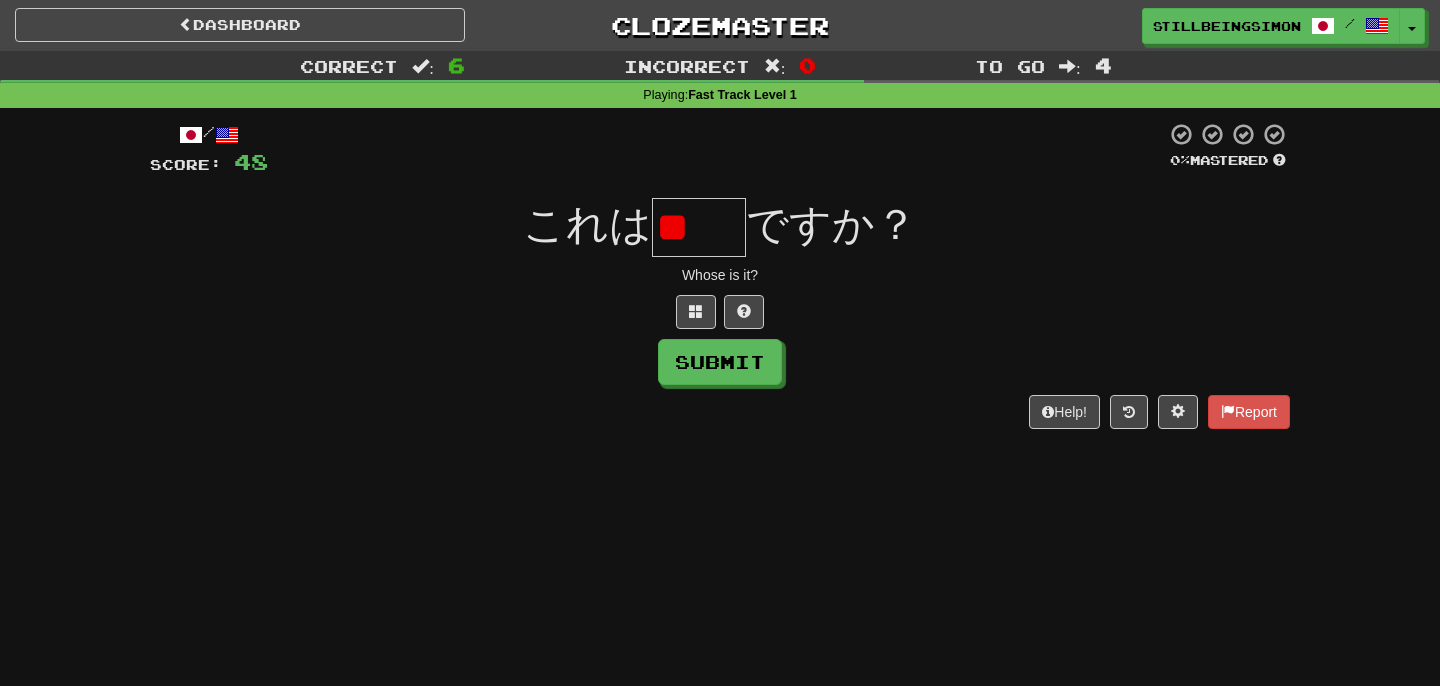type on "*" 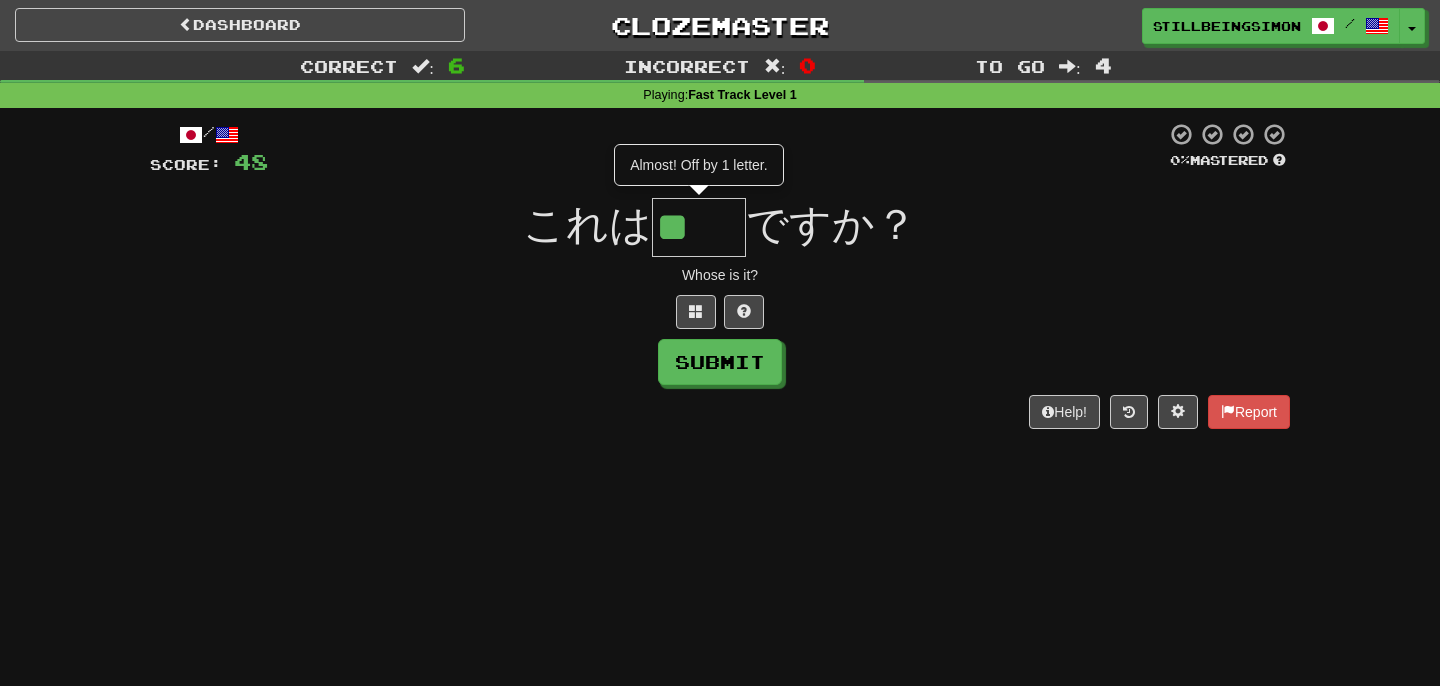 type on "**" 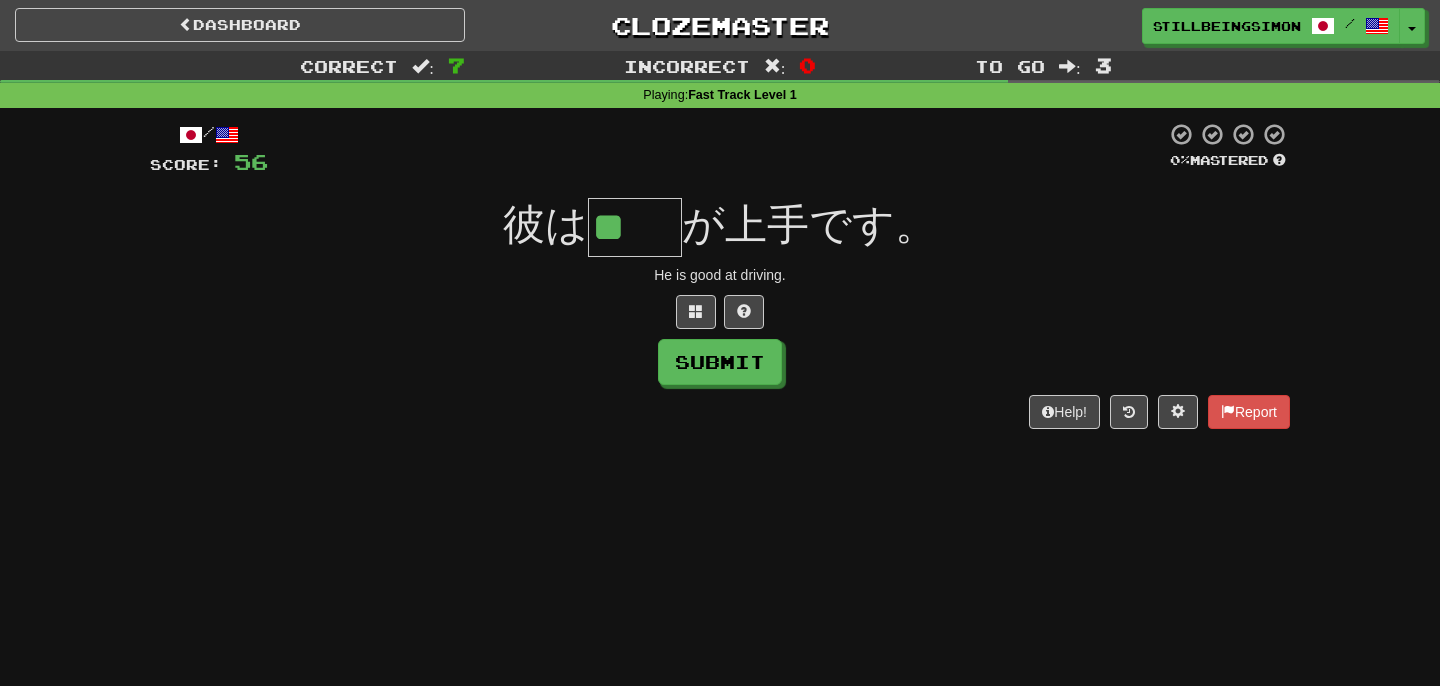 type on "**" 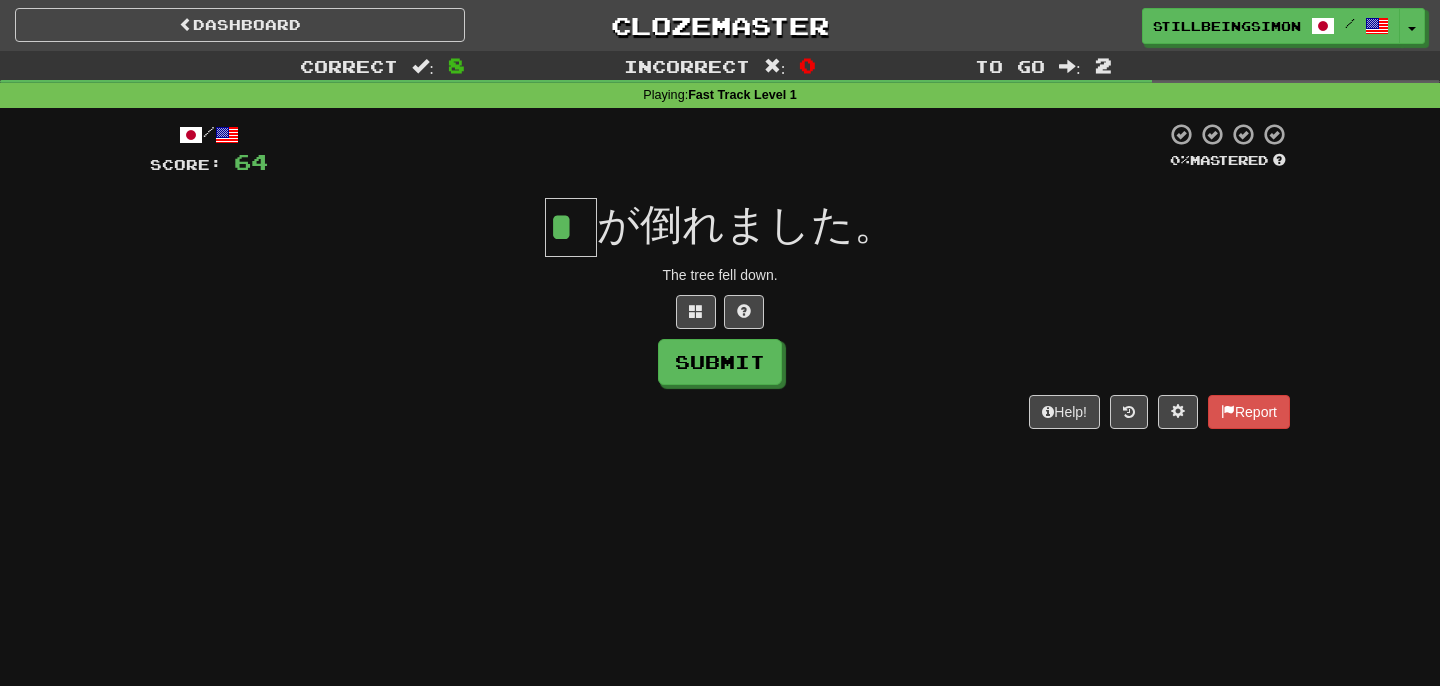 type on "*" 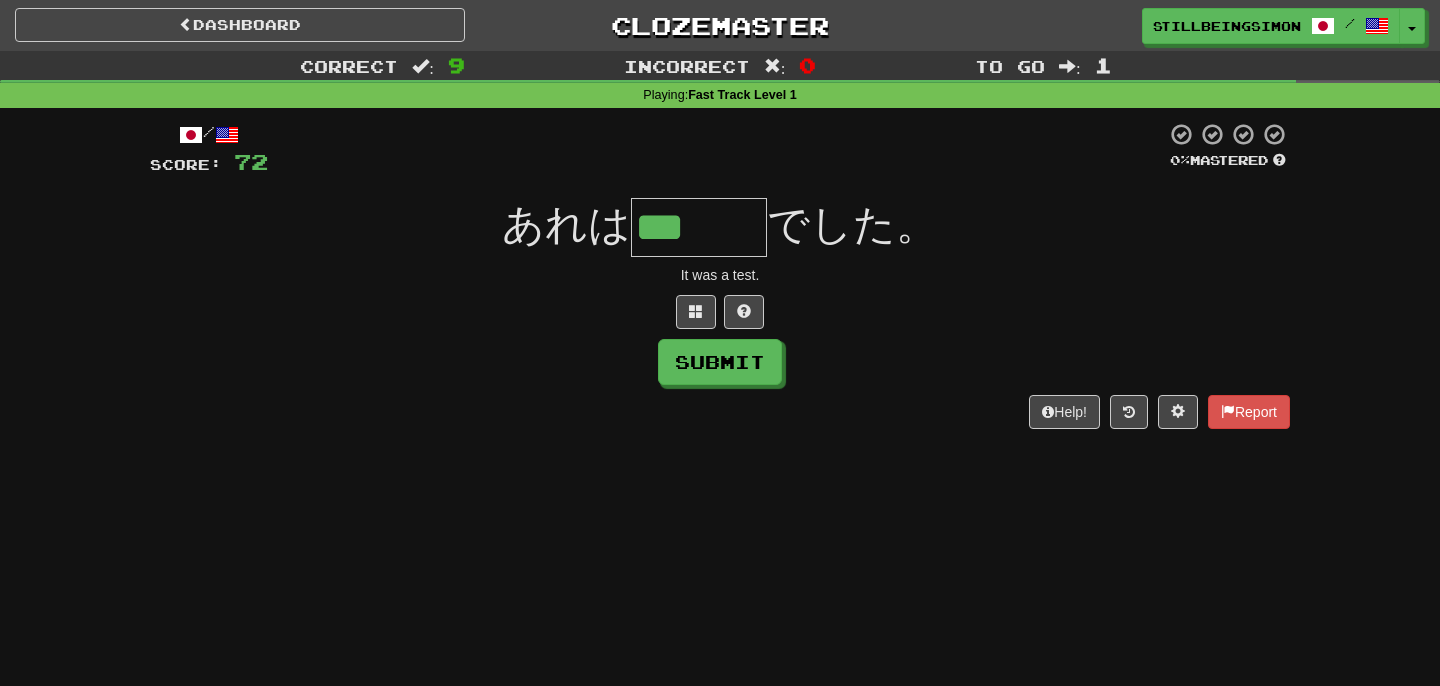 type on "***" 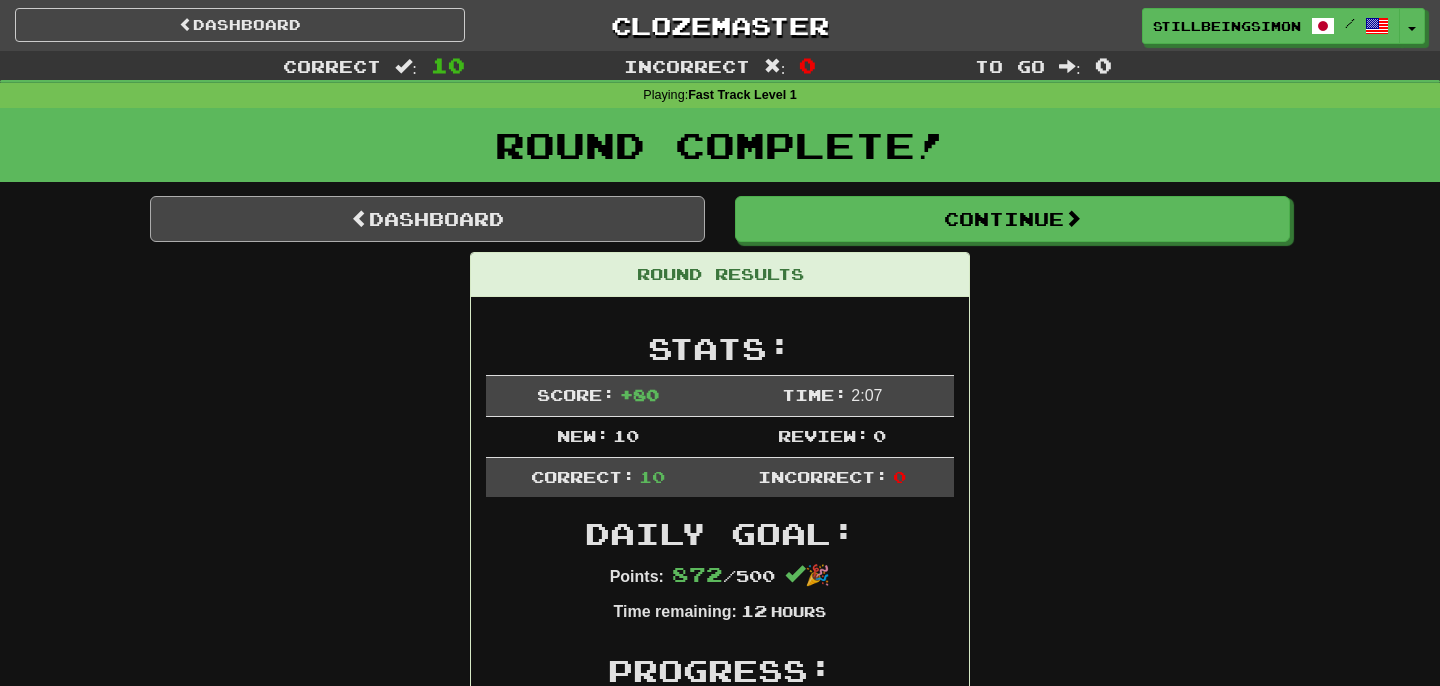 click on "Dashboard" at bounding box center (427, 219) 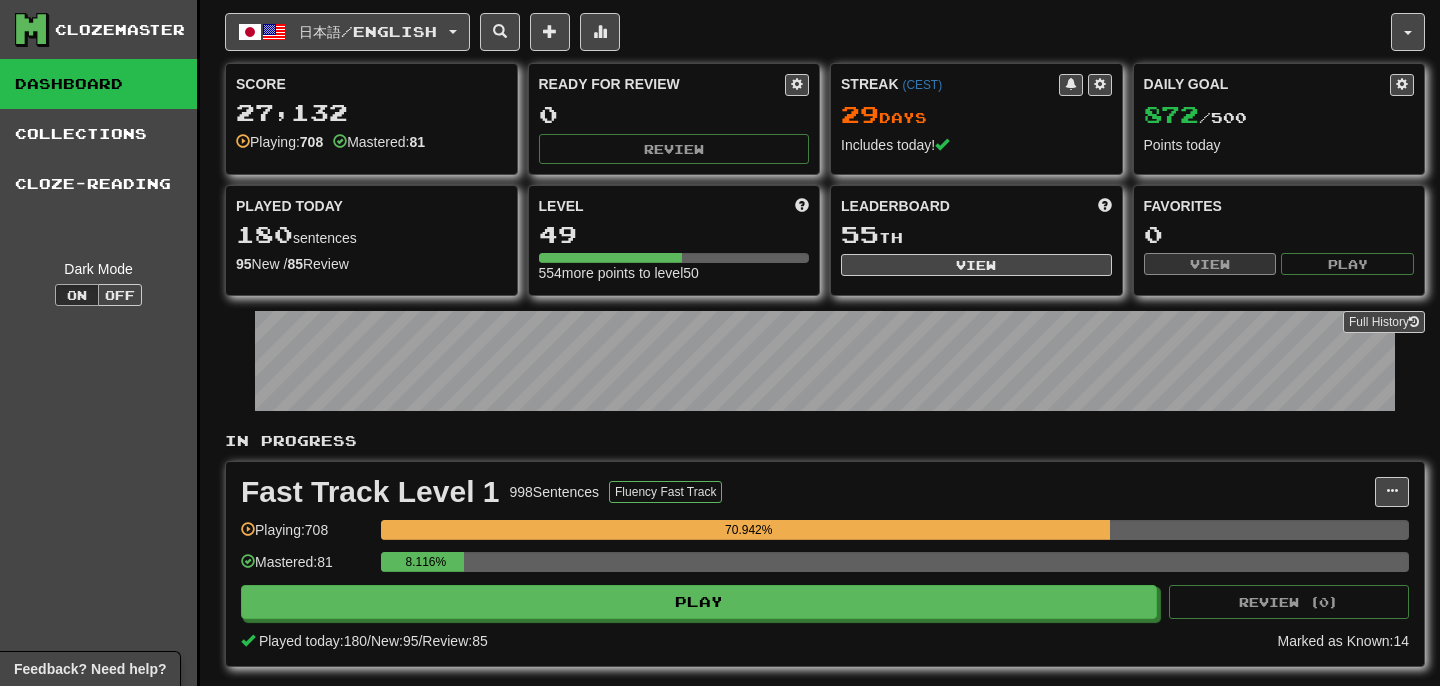 scroll, scrollTop: 0, scrollLeft: 0, axis: both 